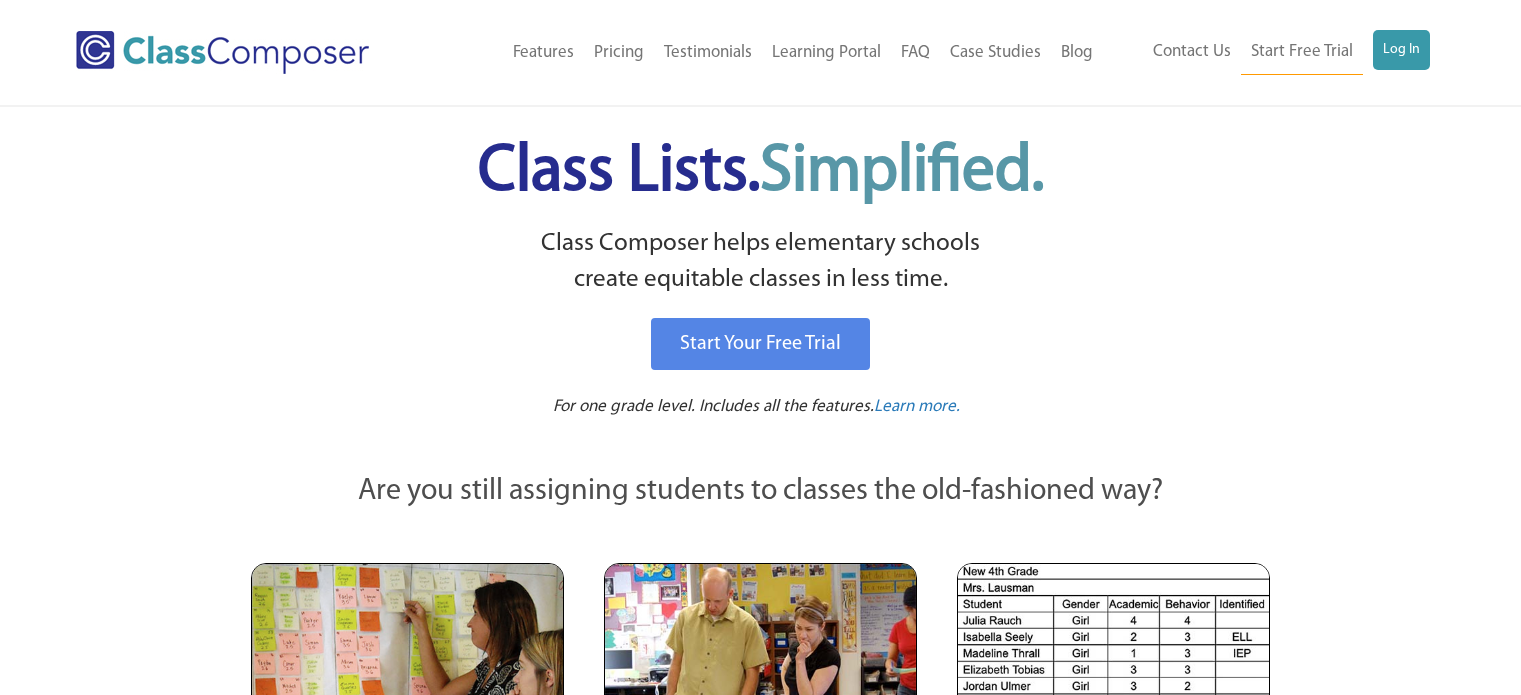 scroll, scrollTop: 0, scrollLeft: 0, axis: both 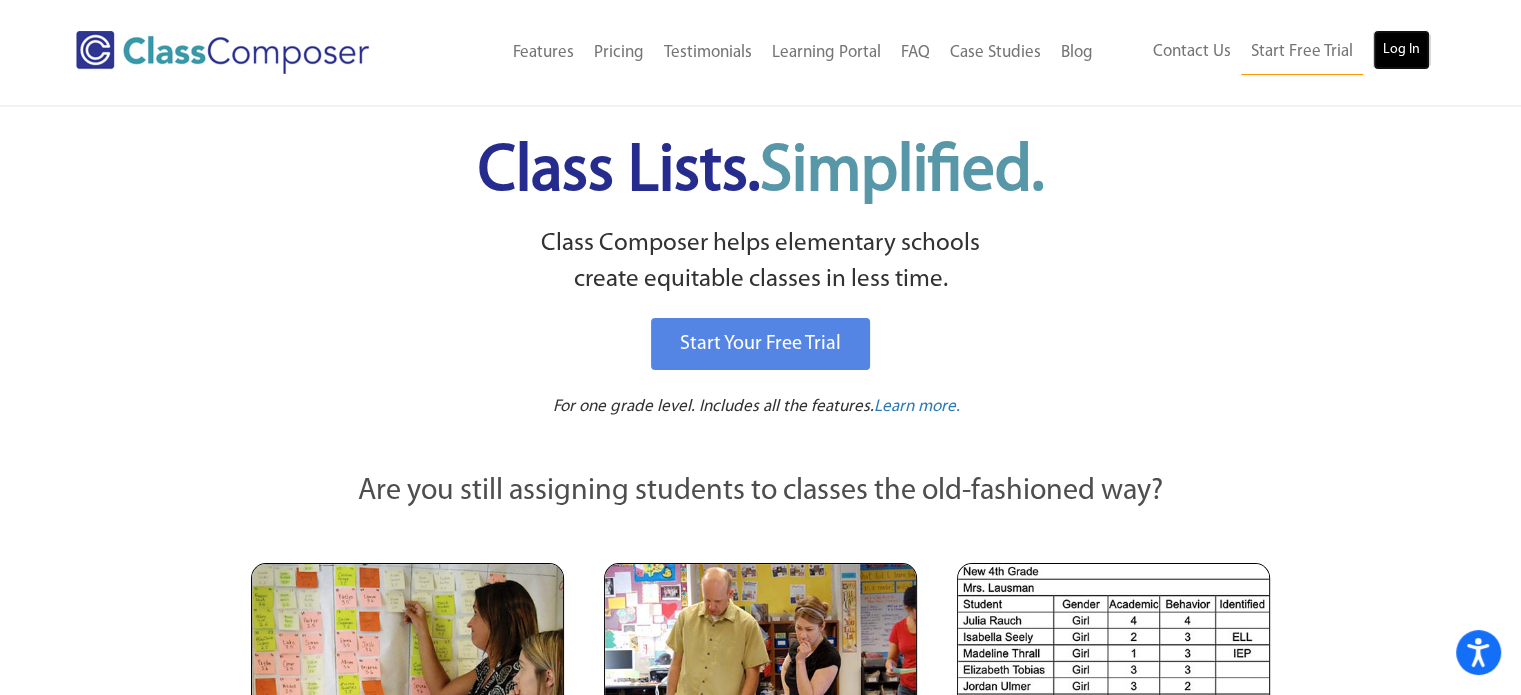 click on "Log In" at bounding box center (1401, 50) 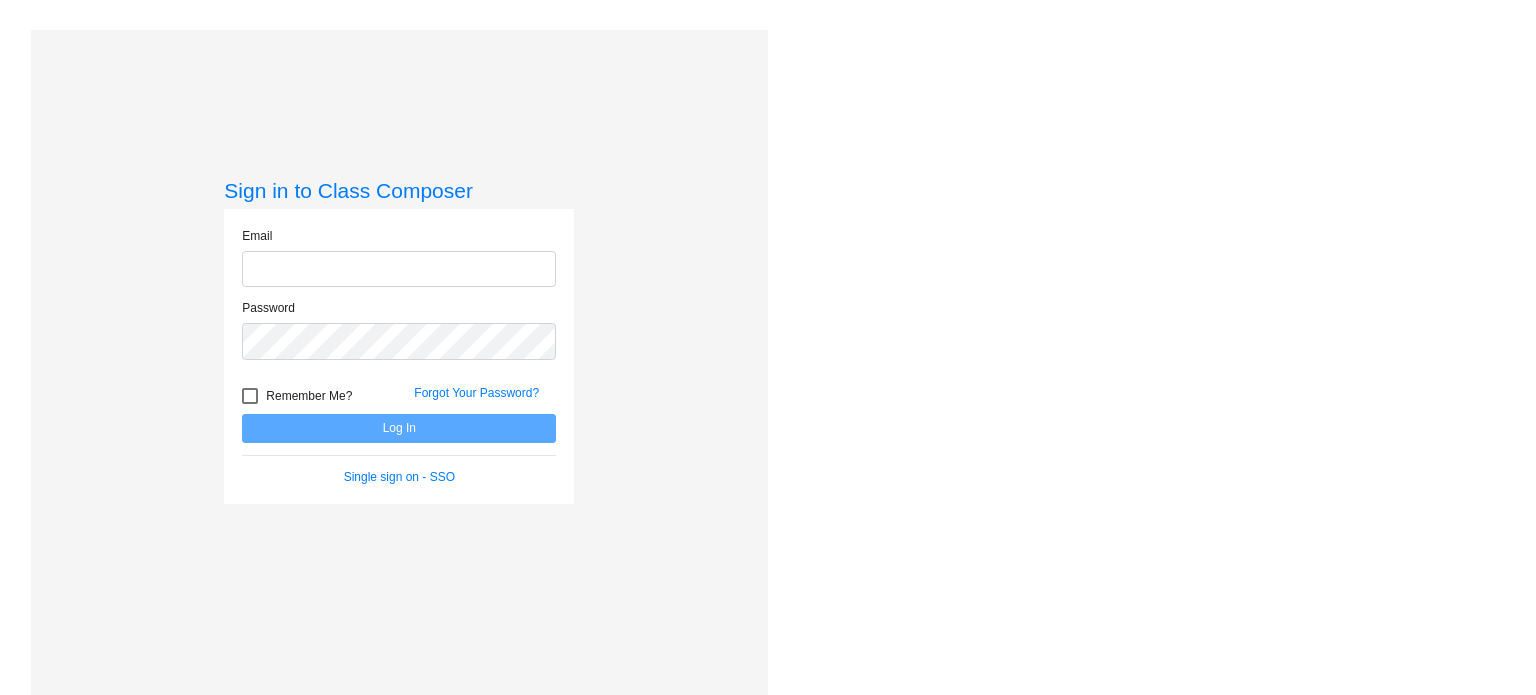 scroll, scrollTop: 0, scrollLeft: 0, axis: both 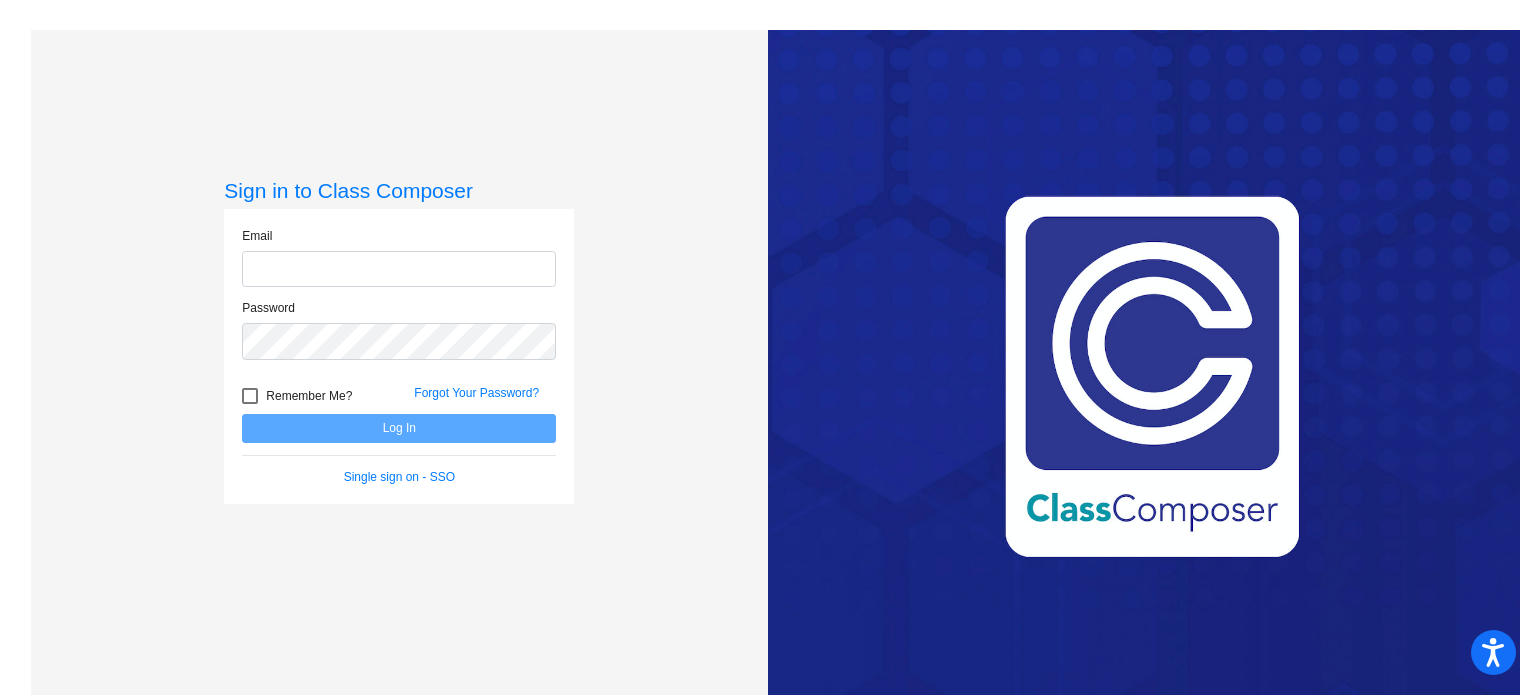 type on "[PERSON_NAME][EMAIL_ADDRESS][PERSON_NAME][DOMAIN_NAME]" 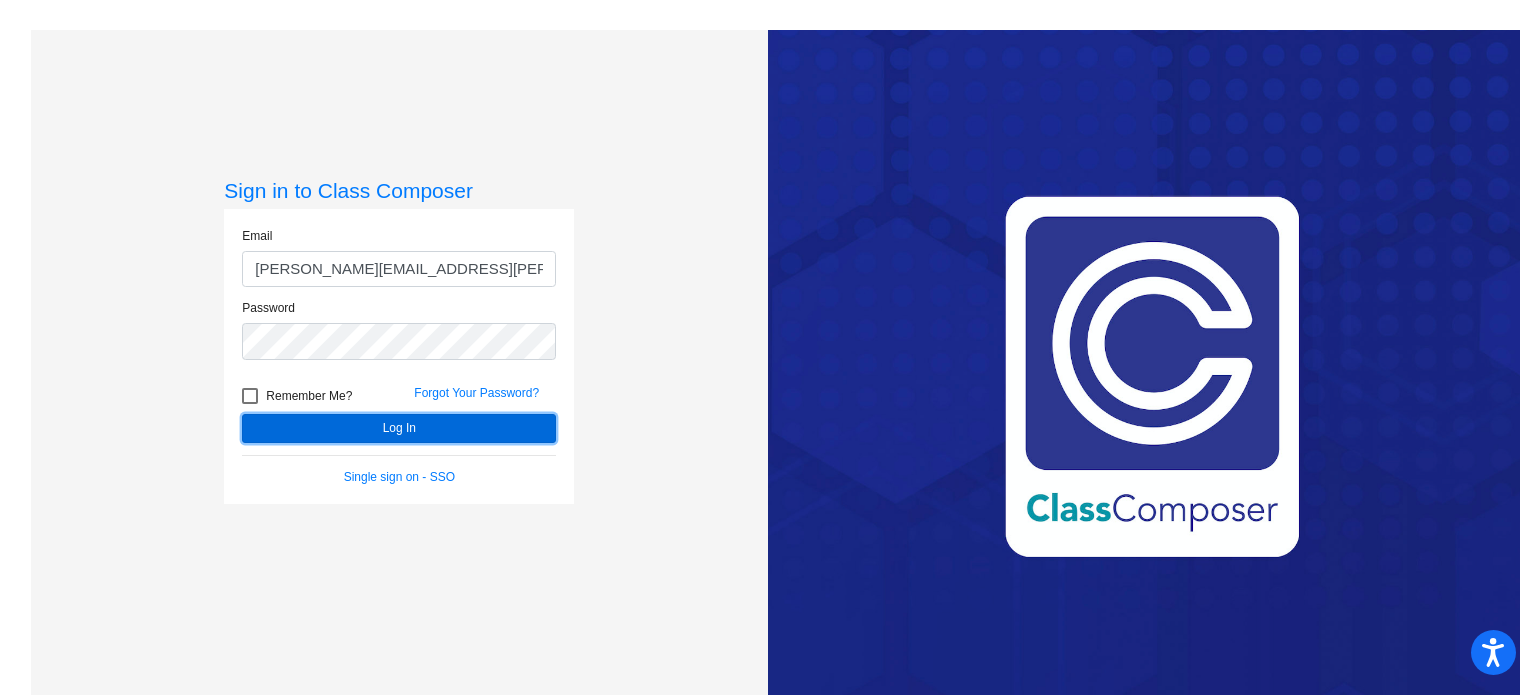click on "Log In" 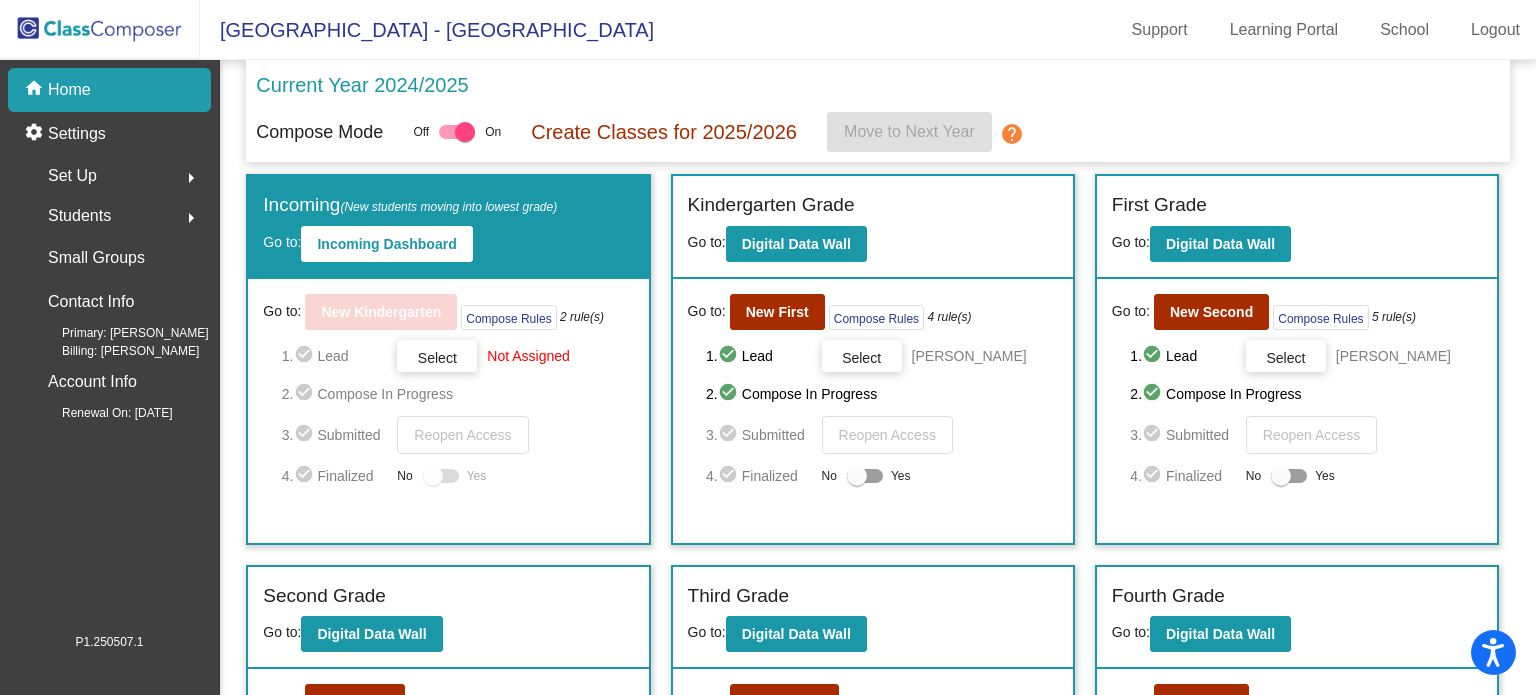 click on "Select" at bounding box center (437, 356) 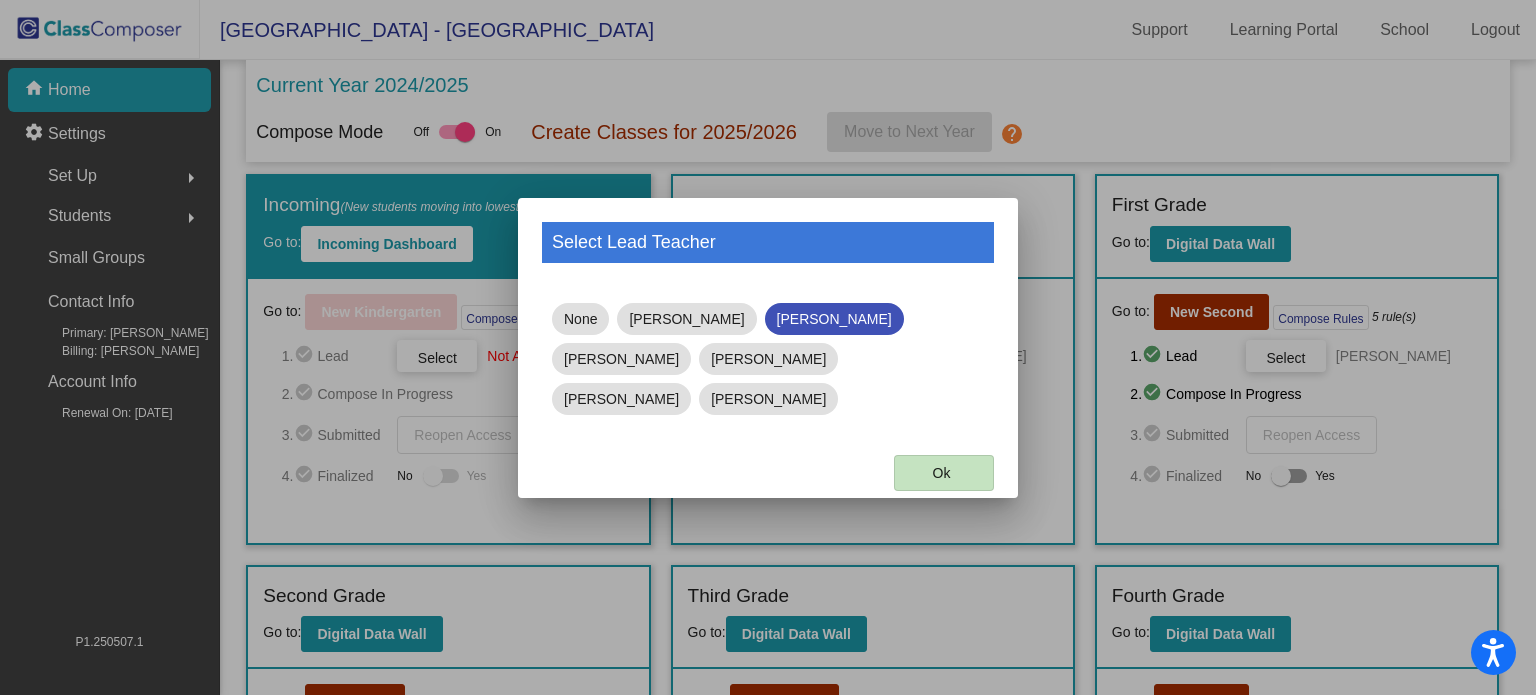 drag, startPoint x: 948, startPoint y: 441, endPoint x: 793, endPoint y: 20, distance: 448.6268 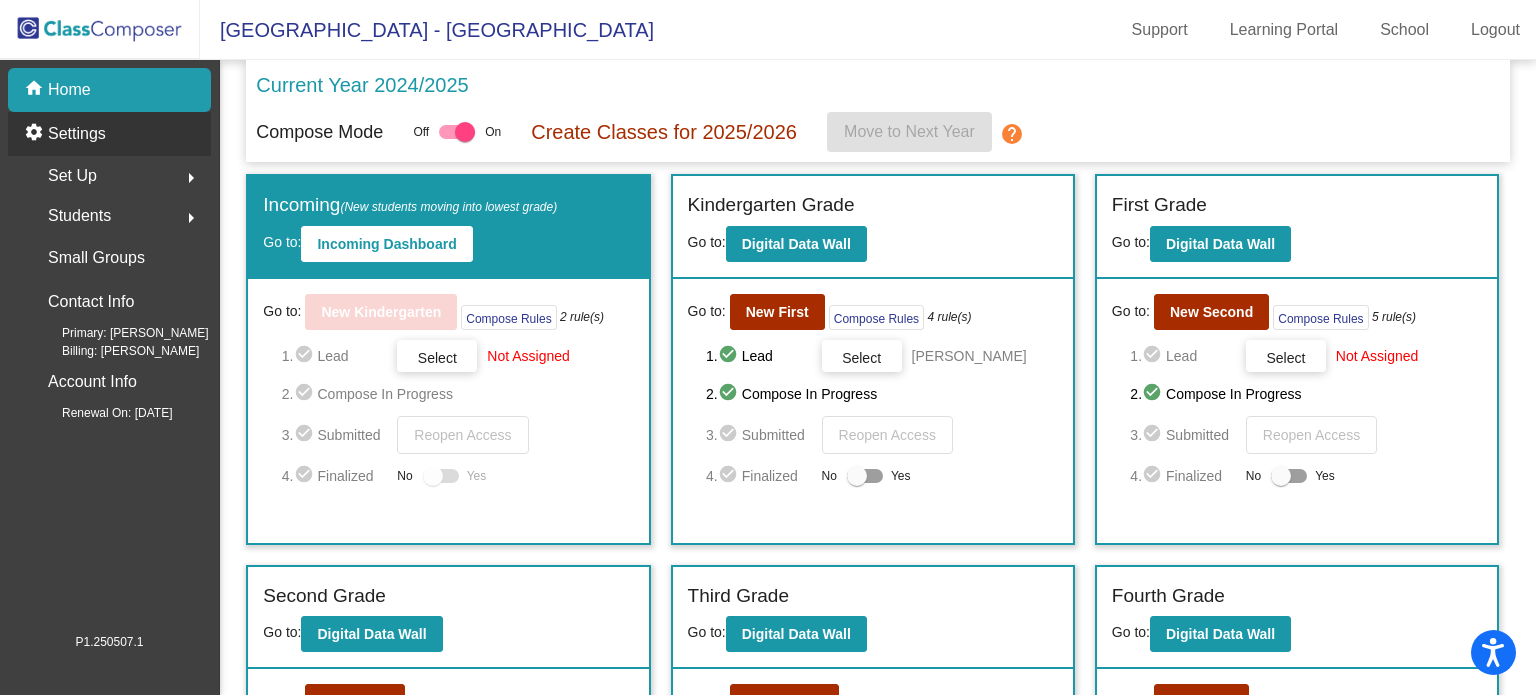 click on "Settings" 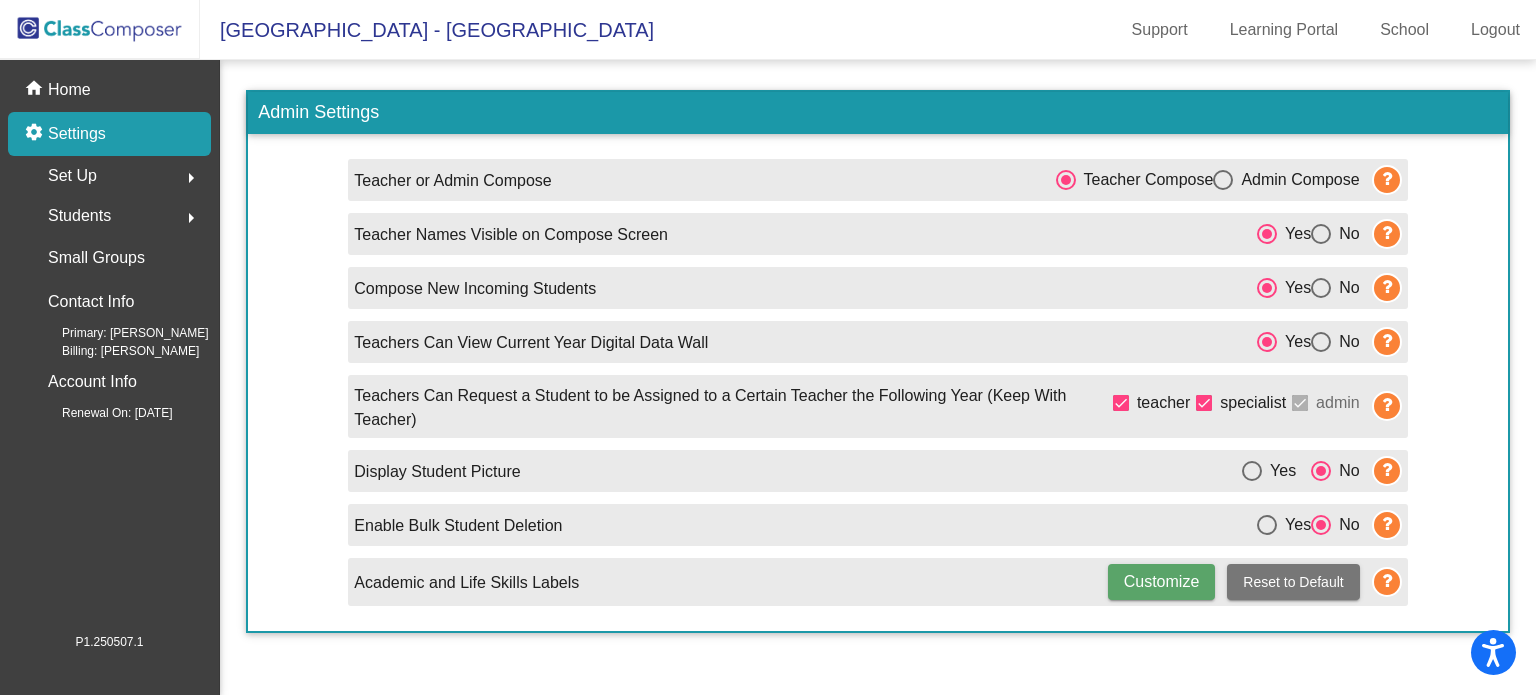 click on "Set Up" 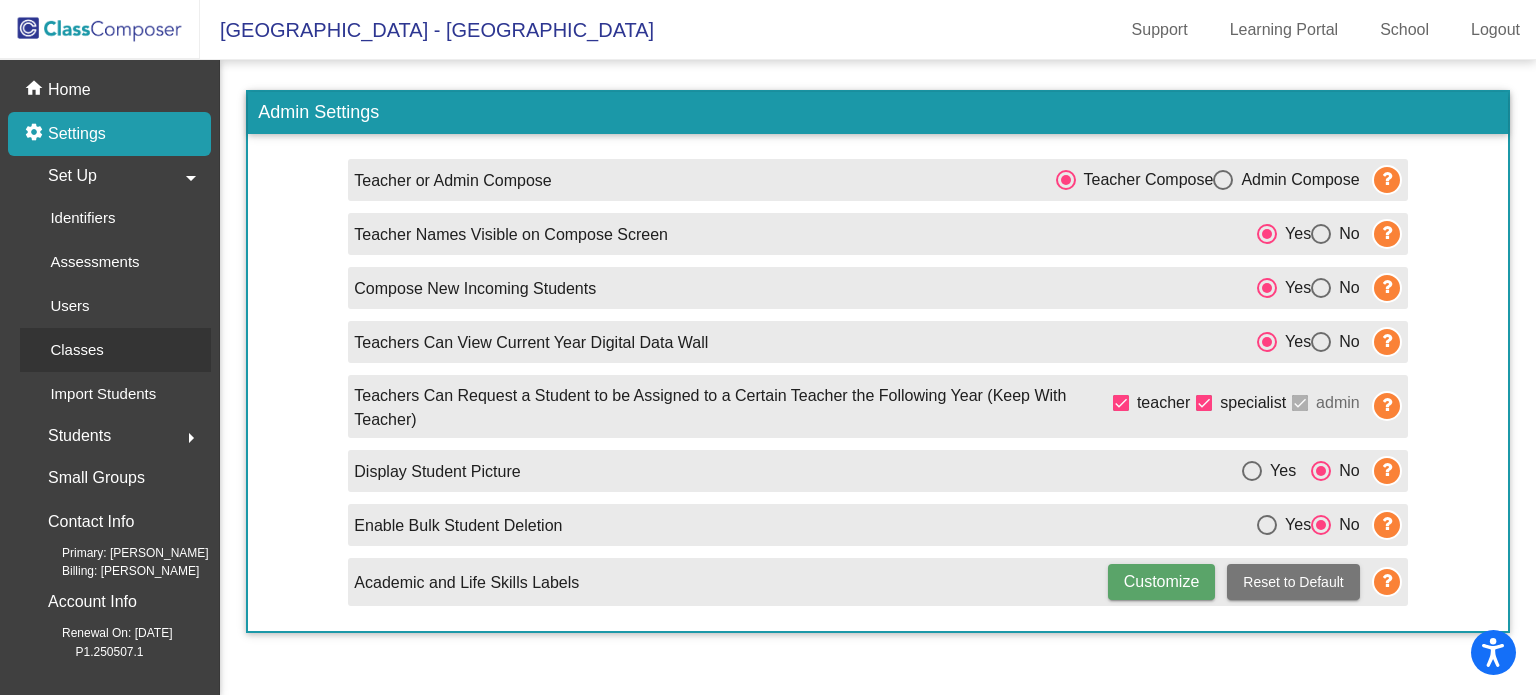 click on "Classes" 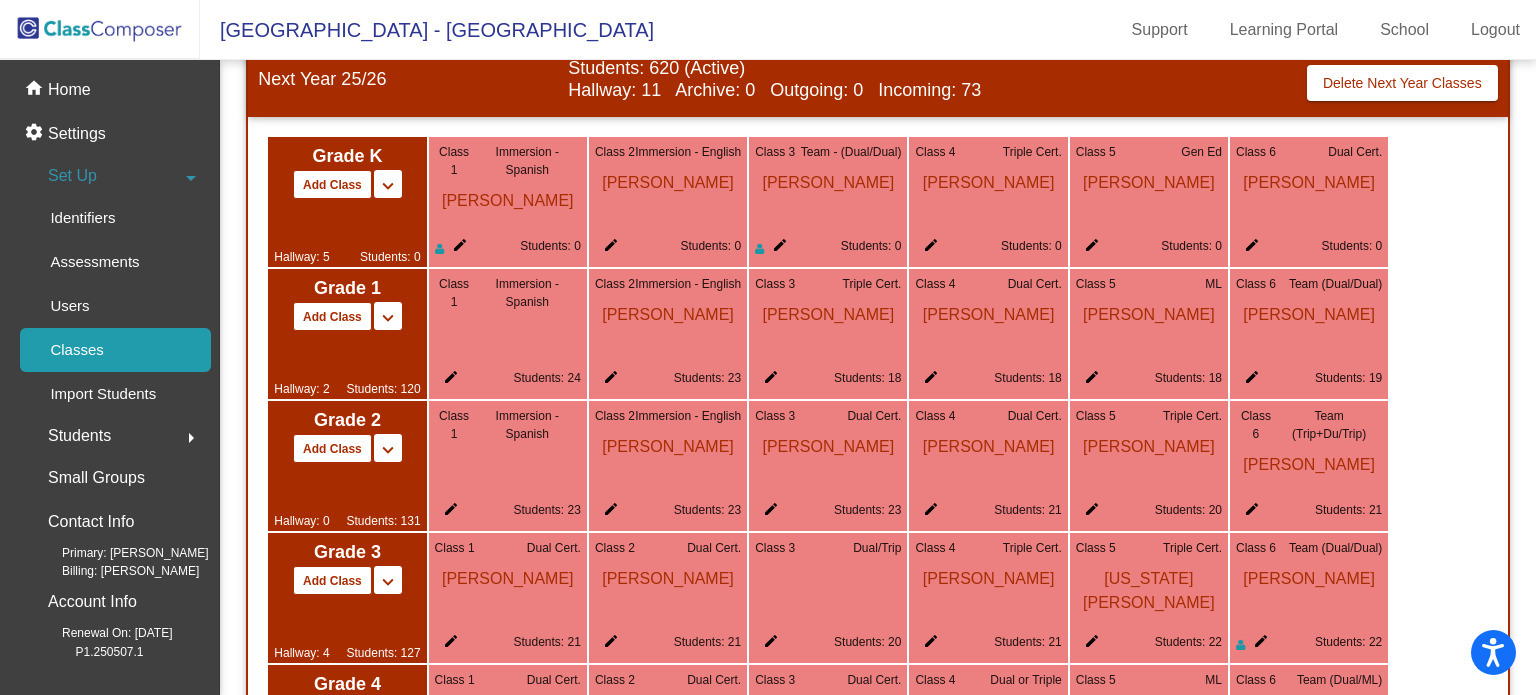 scroll, scrollTop: 1094, scrollLeft: 0, axis: vertical 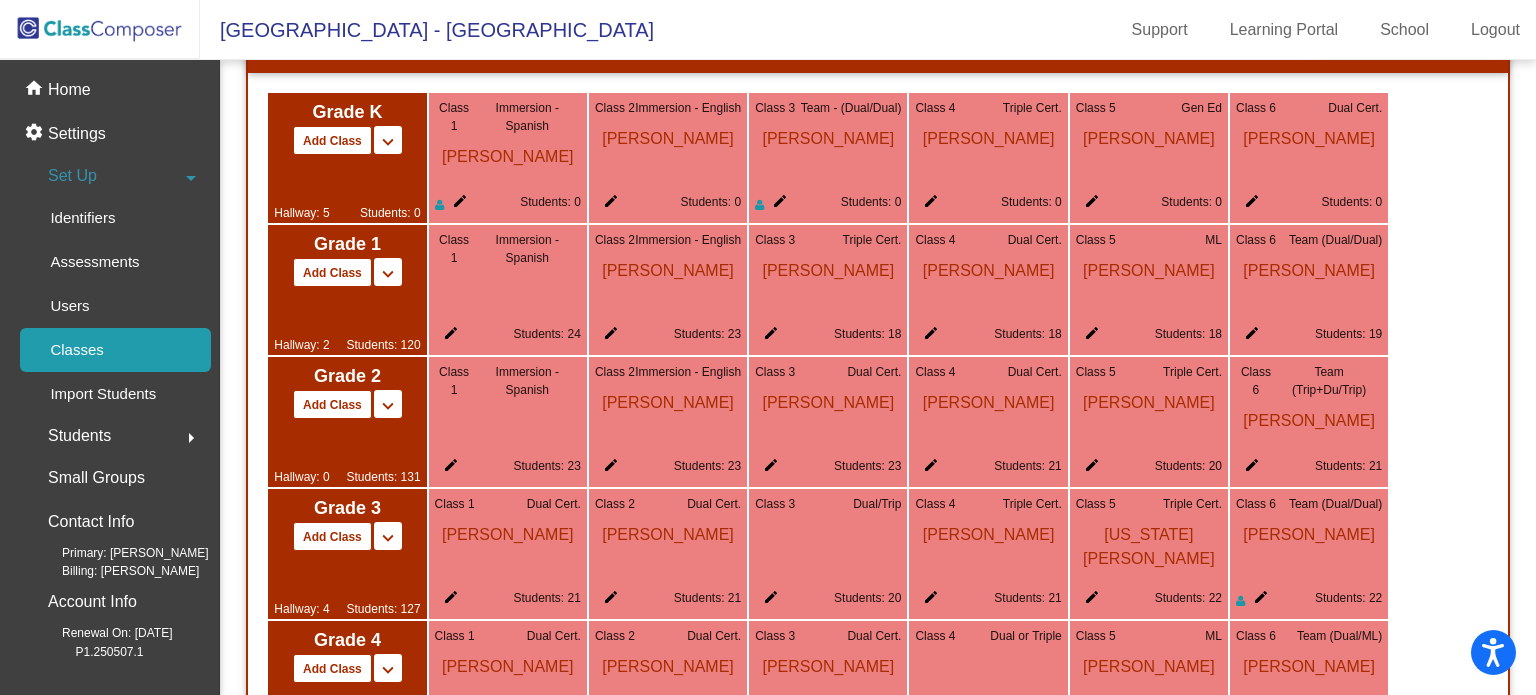 click on "edit" 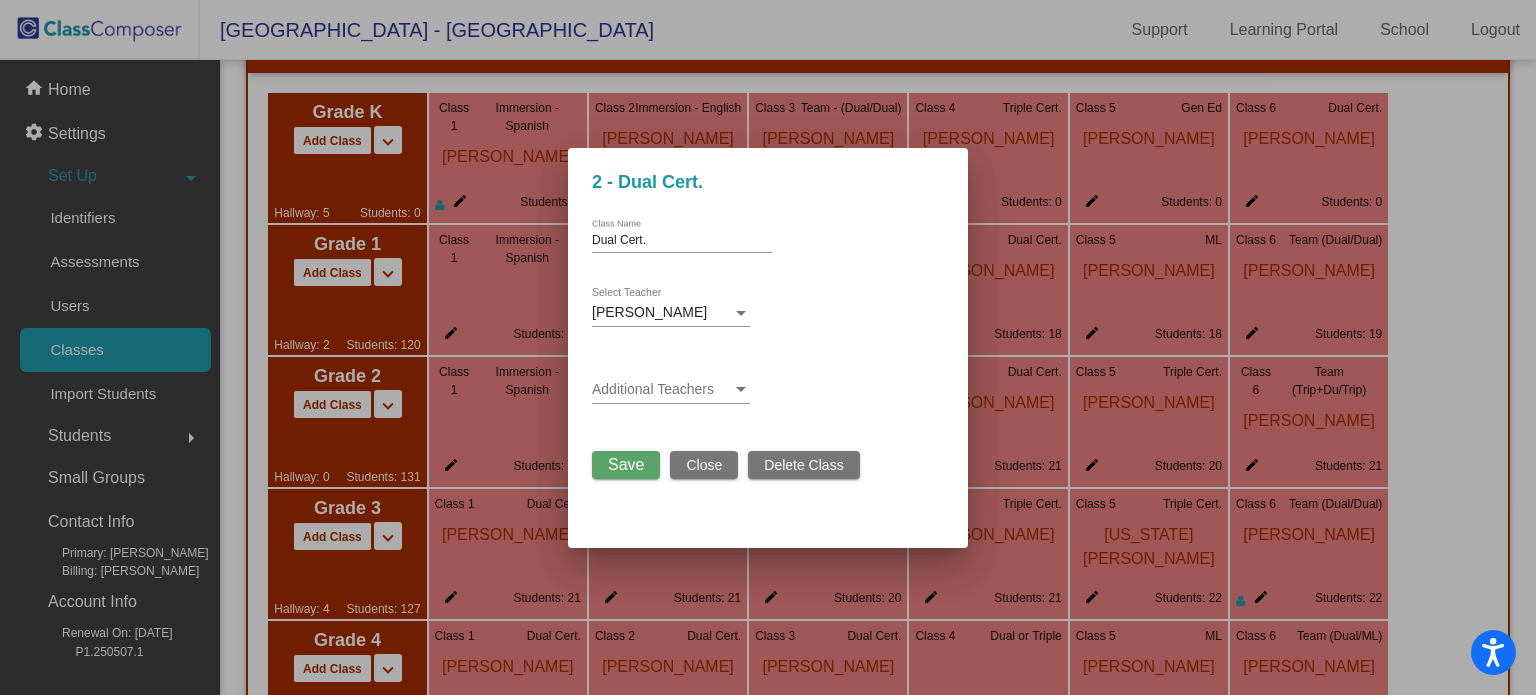 click on "Ashley Reynolds Select Teacher" at bounding box center (671, 307) 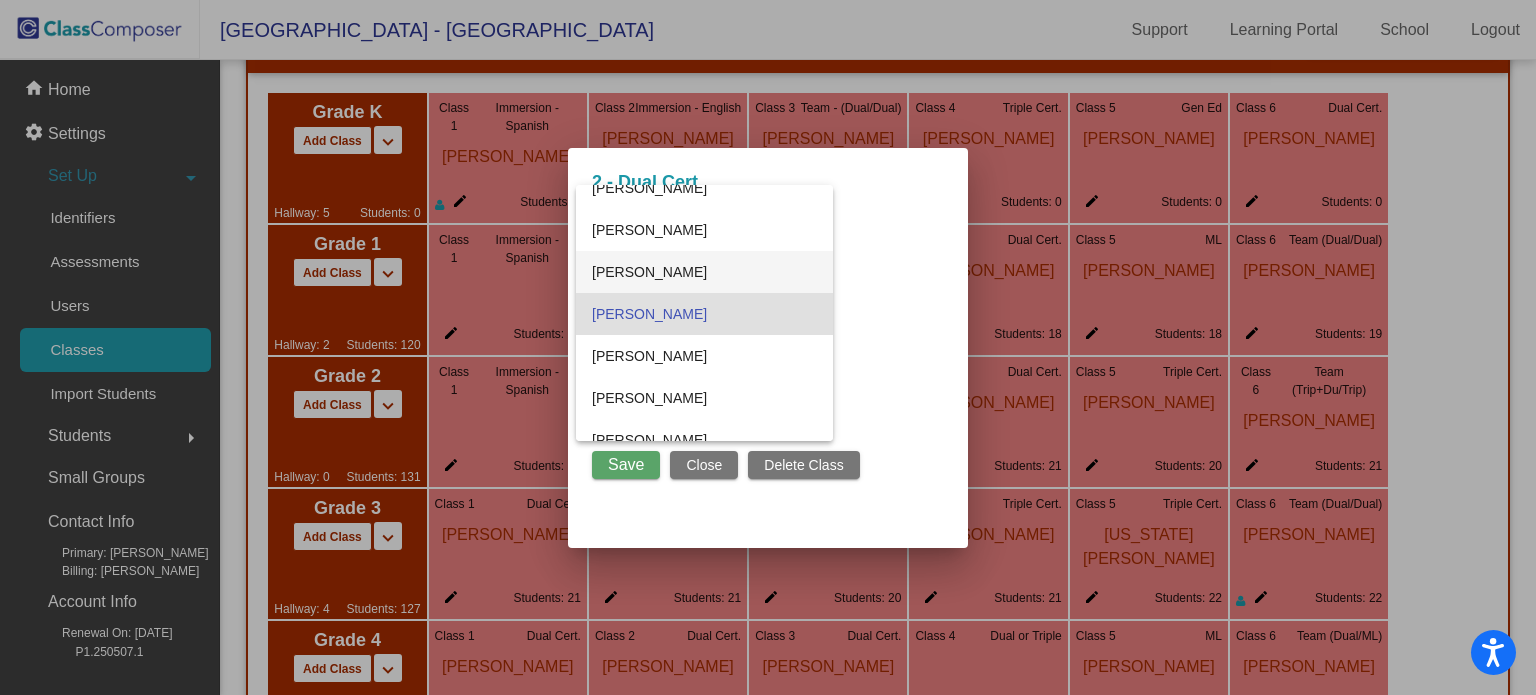 scroll, scrollTop: 0, scrollLeft: 0, axis: both 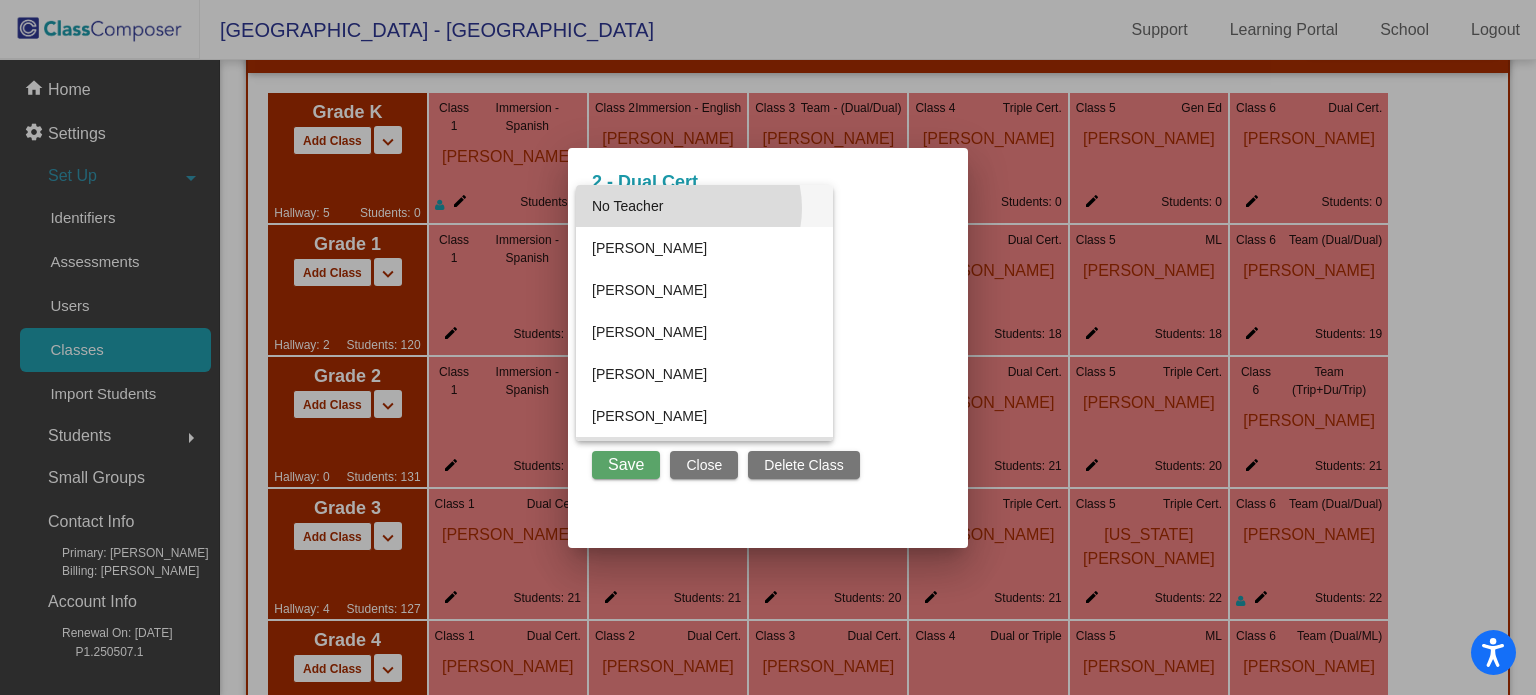 click on "No Teacher" at bounding box center (704, 206) 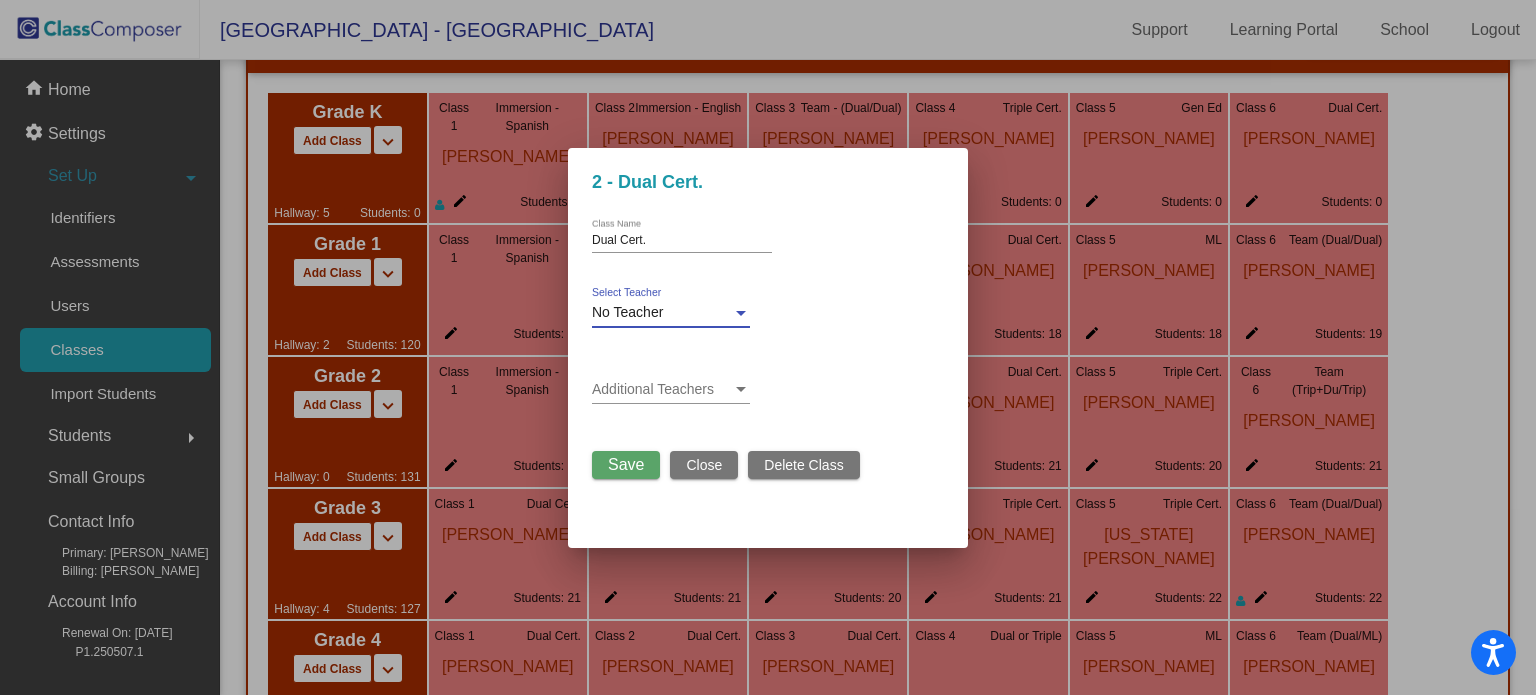 click on "Save" at bounding box center (626, 464) 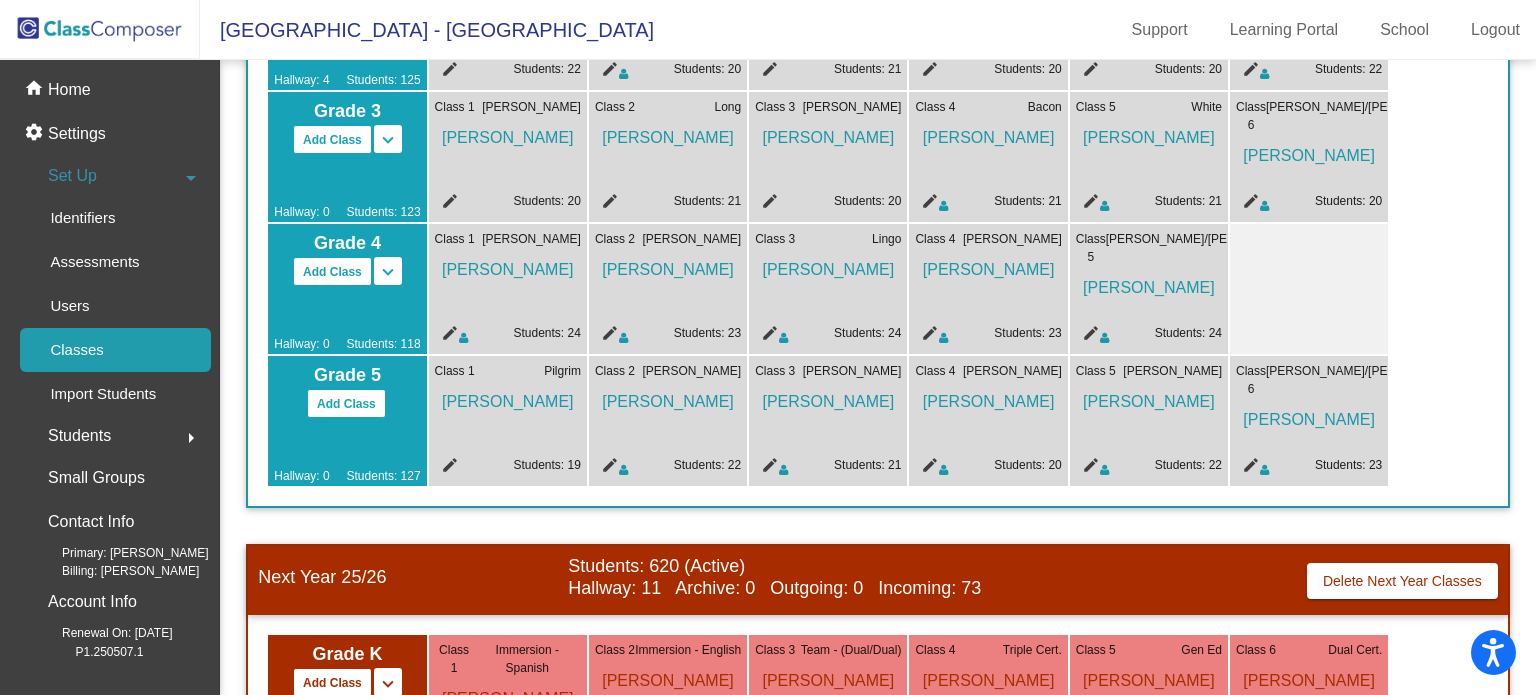 scroll, scrollTop: 498, scrollLeft: 0, axis: vertical 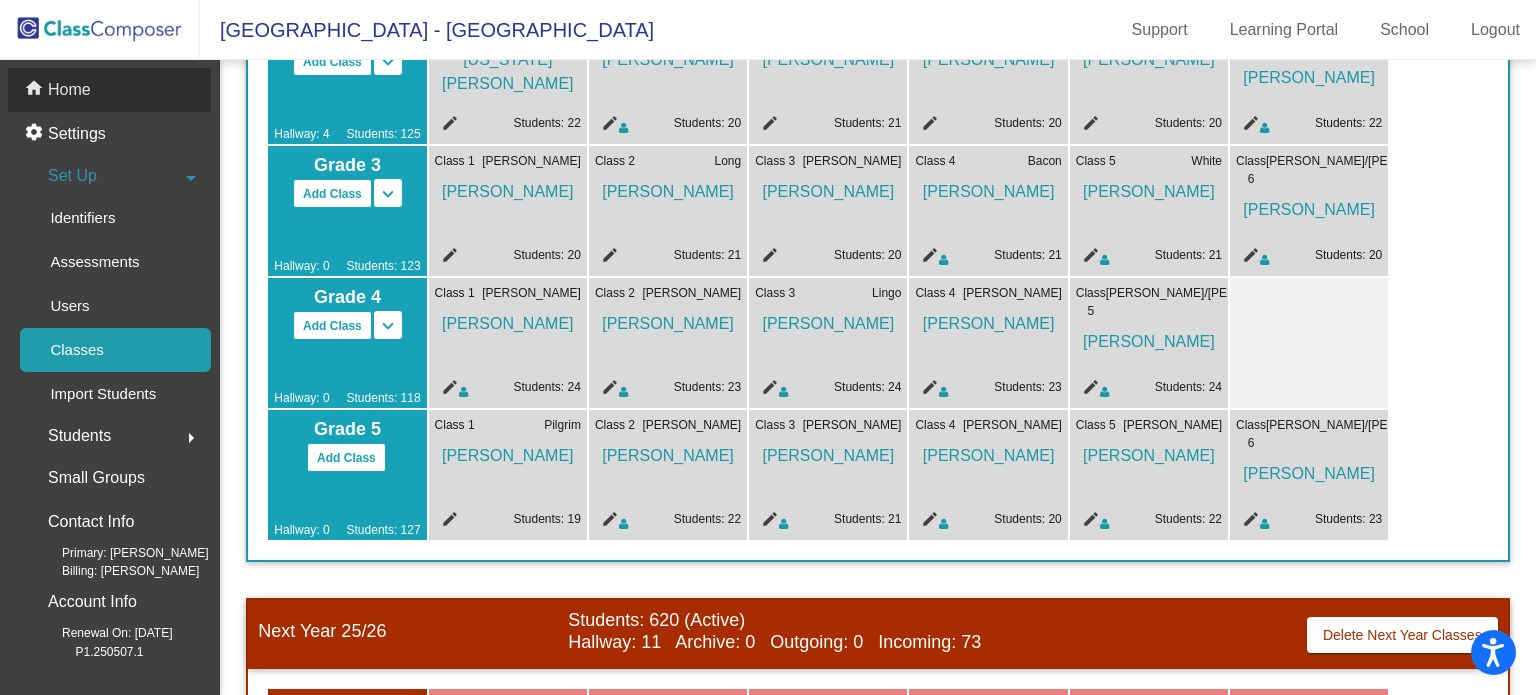 click on "home Home" 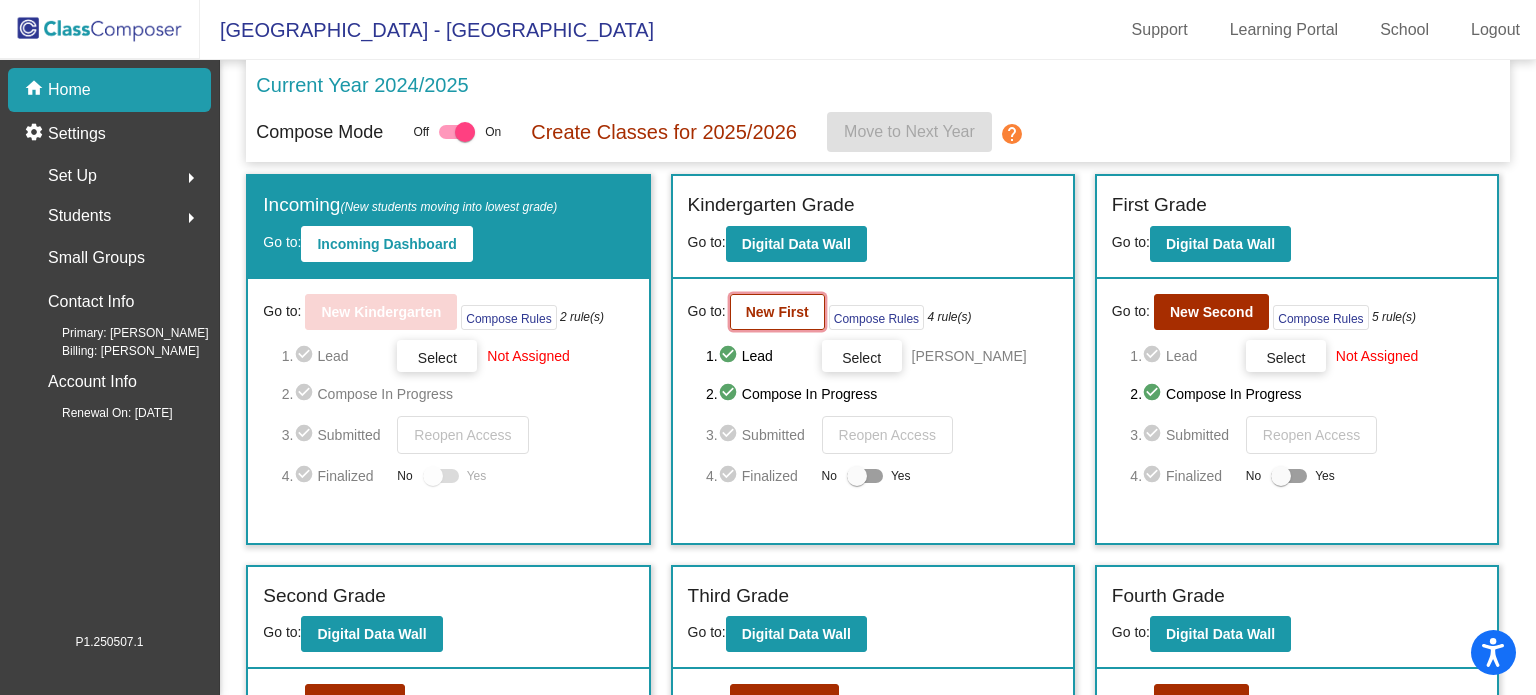 click on "New First" 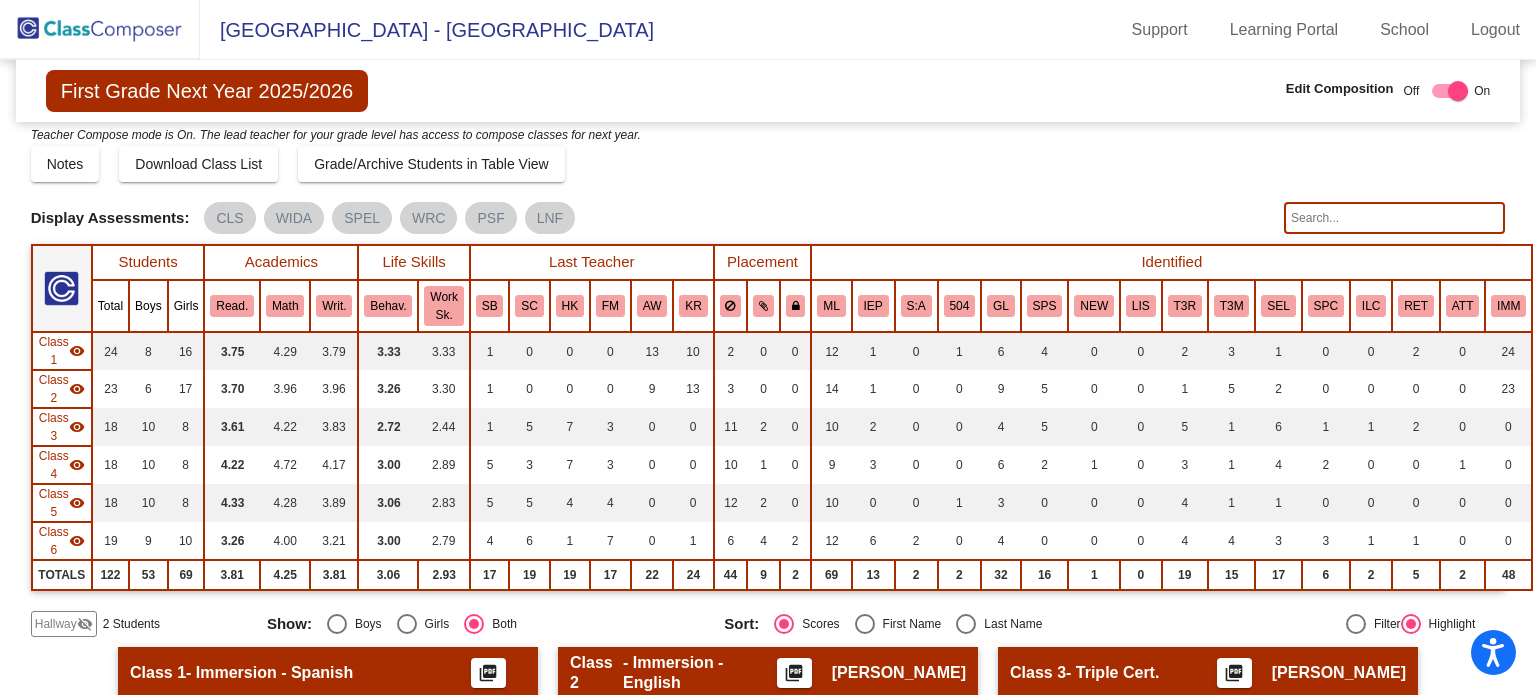 scroll, scrollTop: 11, scrollLeft: 0, axis: vertical 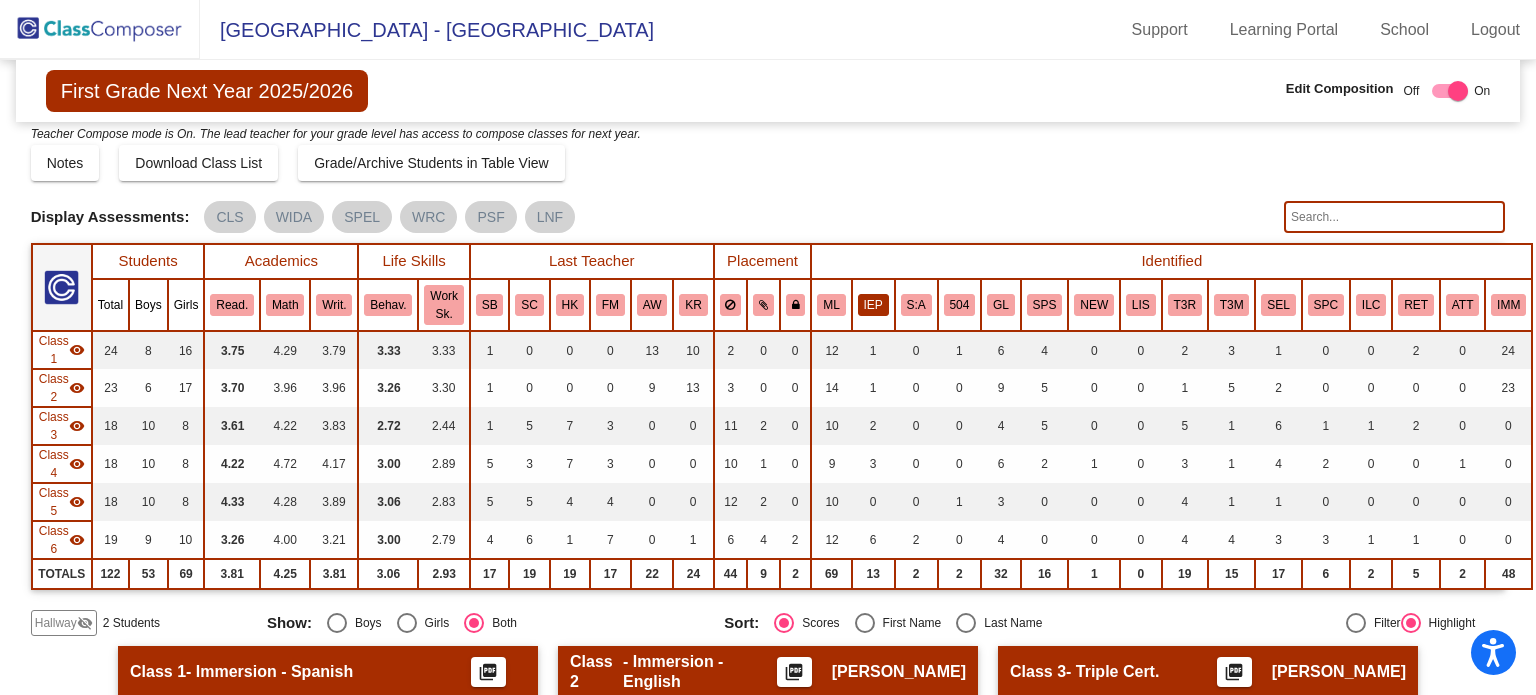 click on "IEP" 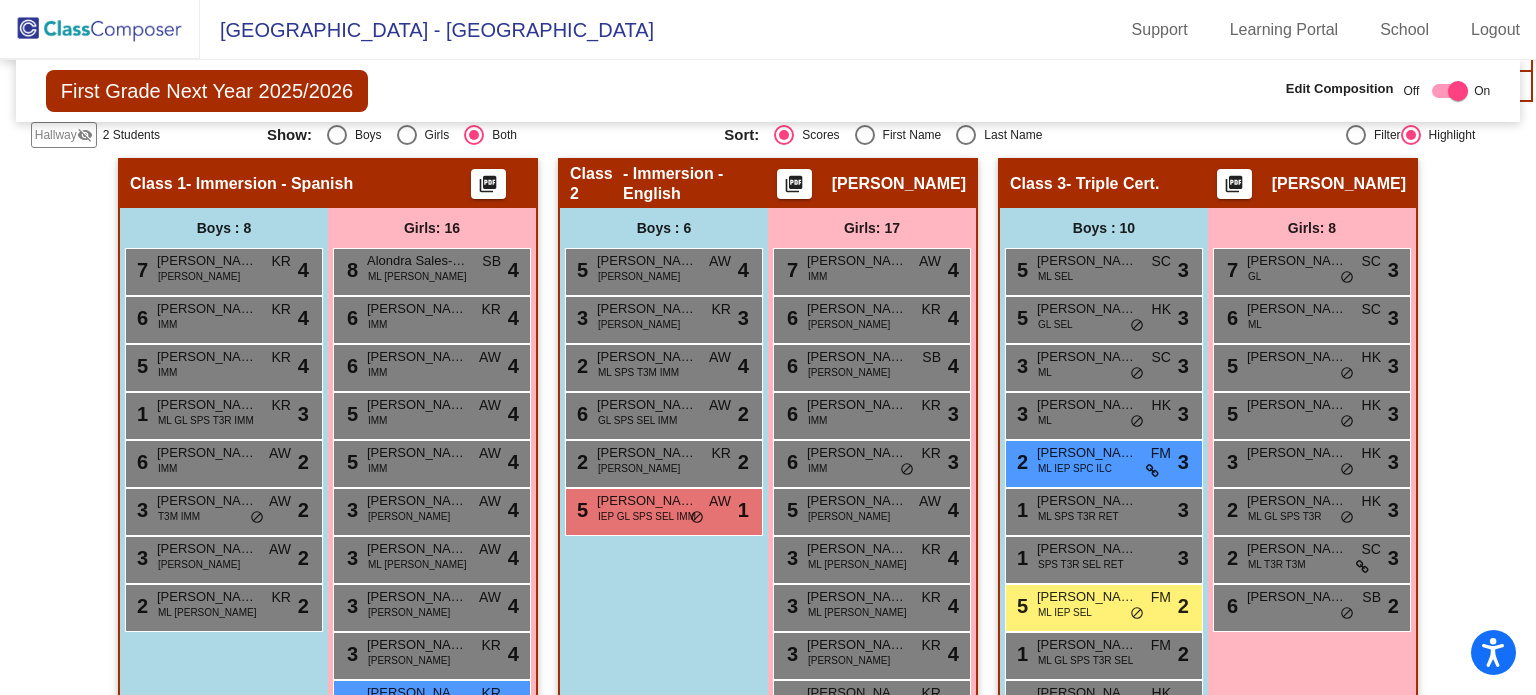 scroll, scrollTop: 0, scrollLeft: 0, axis: both 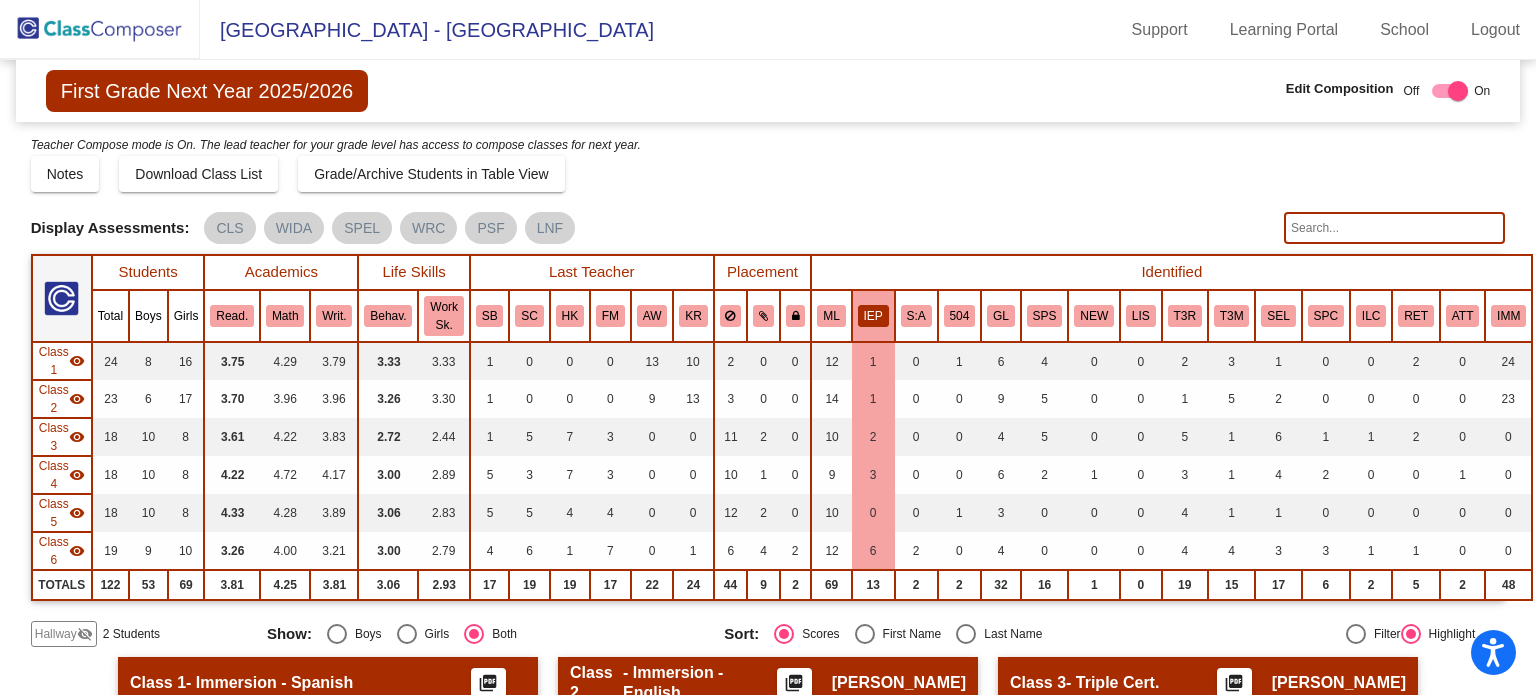 click on "Filter" at bounding box center [1383, 634] 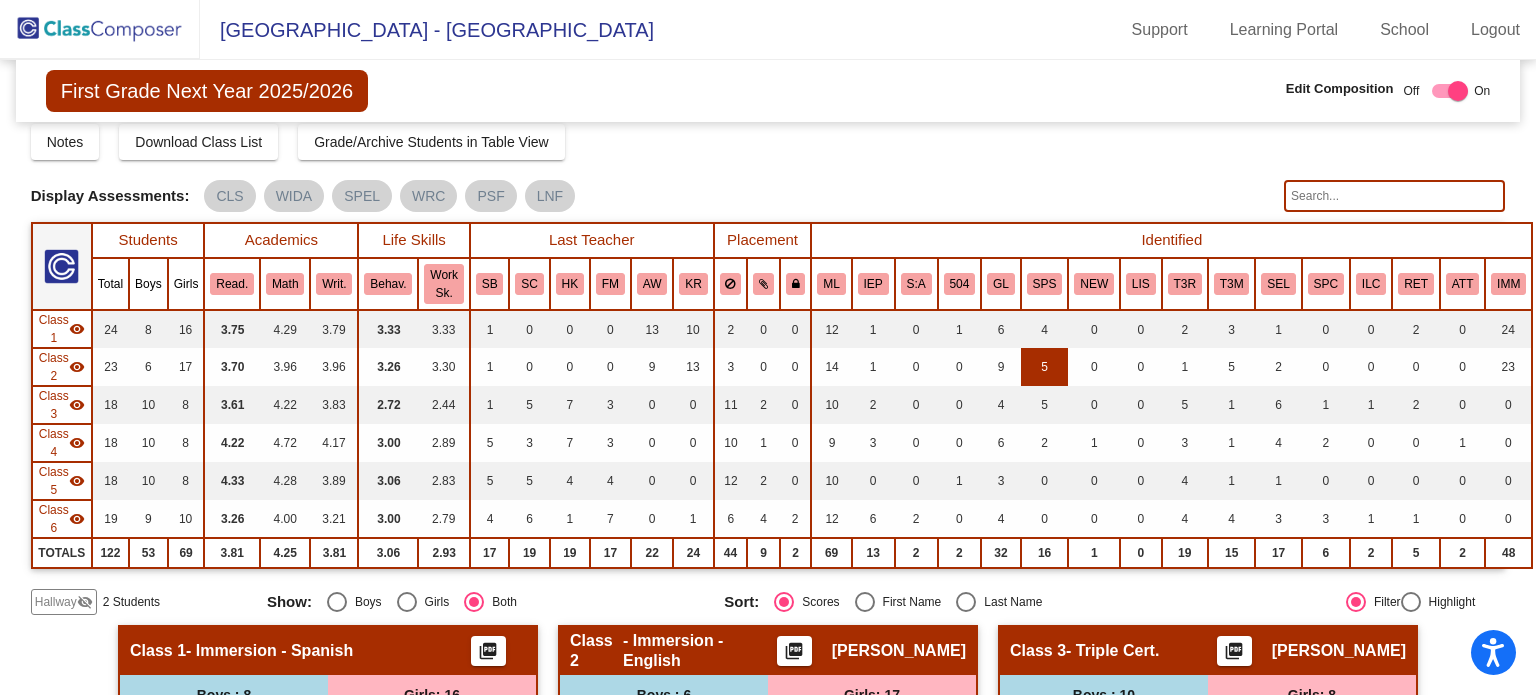 scroll, scrollTop: 27, scrollLeft: 0, axis: vertical 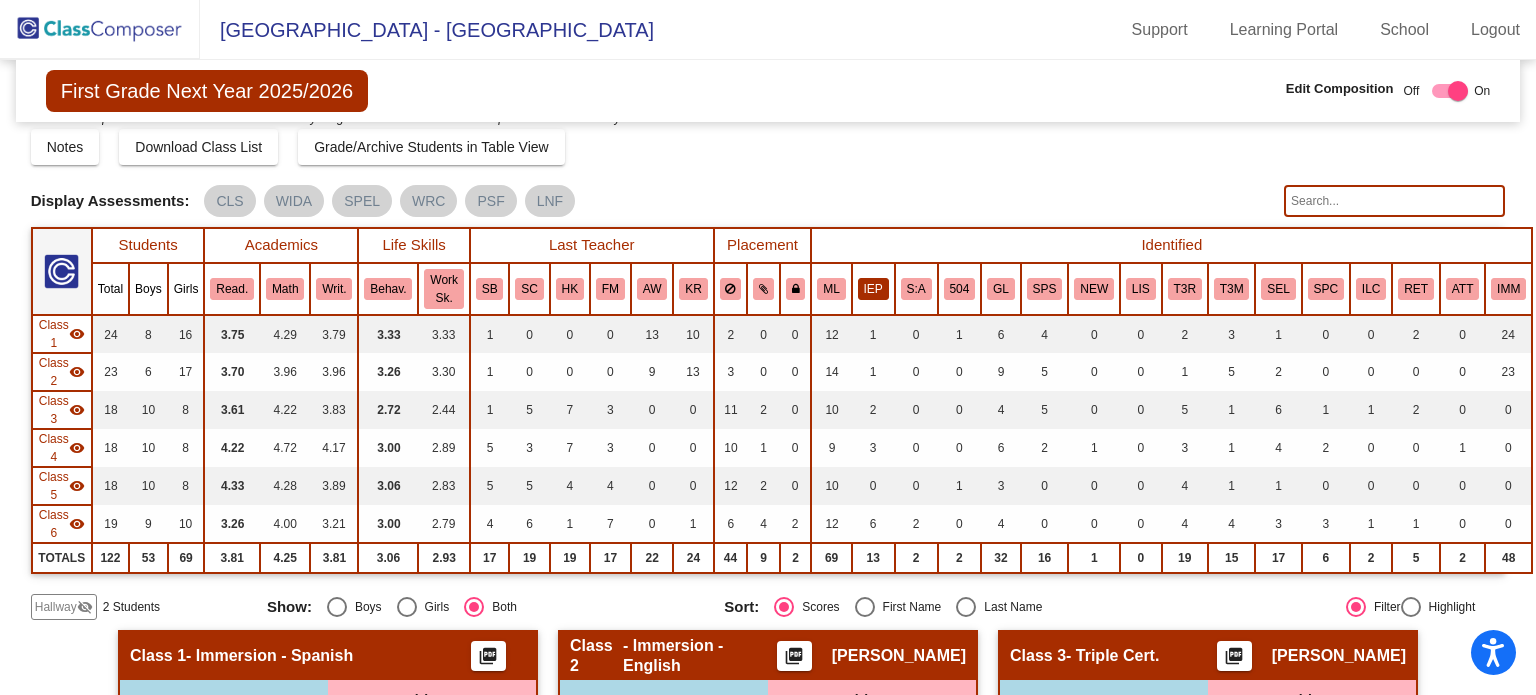 click on "IEP" 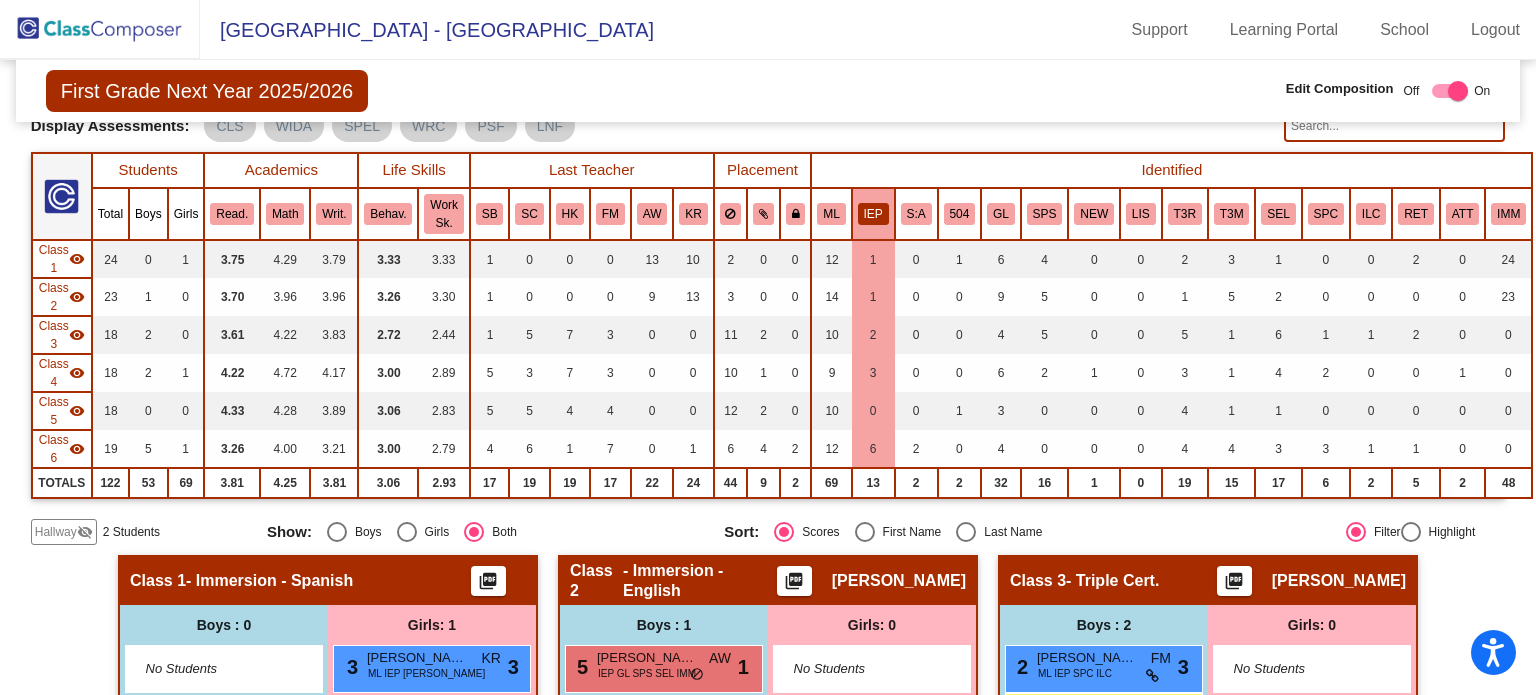 scroll, scrollTop: 101, scrollLeft: 0, axis: vertical 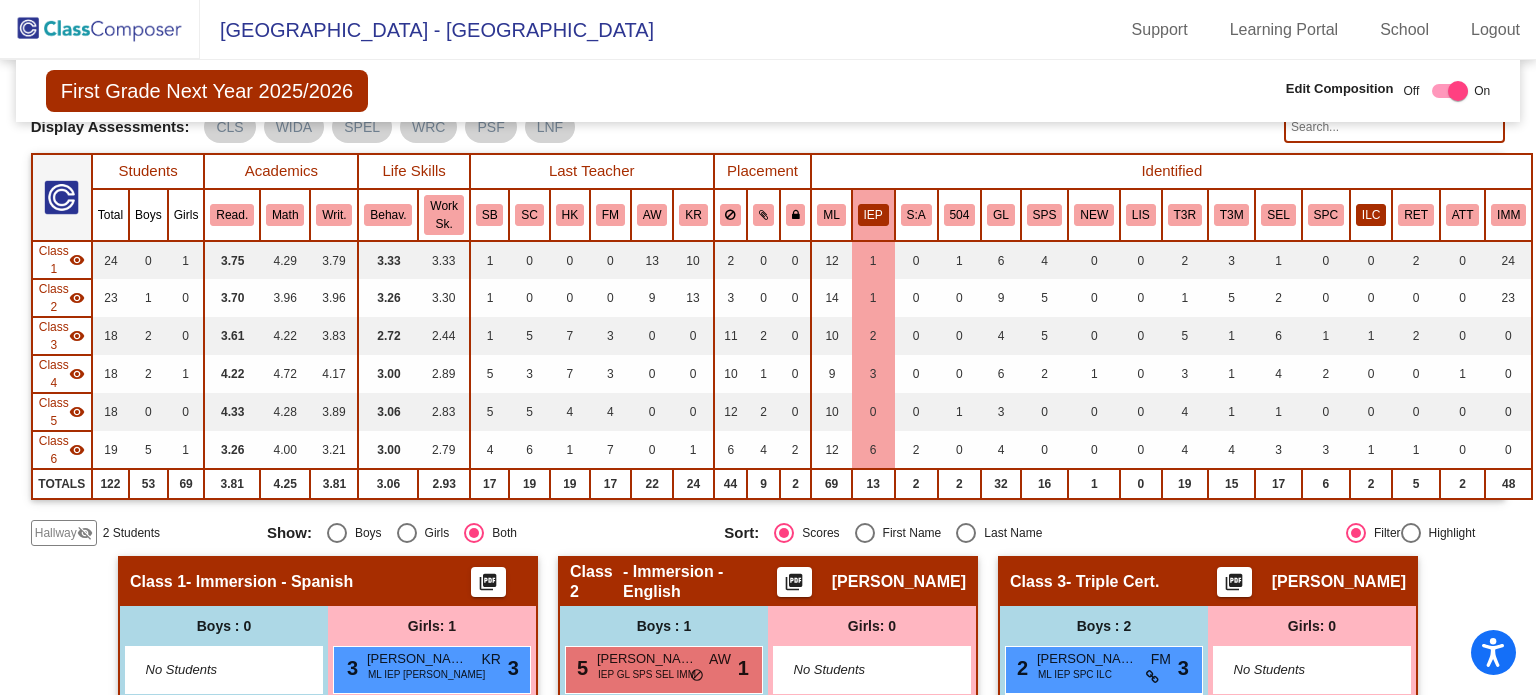 click on "ILC" 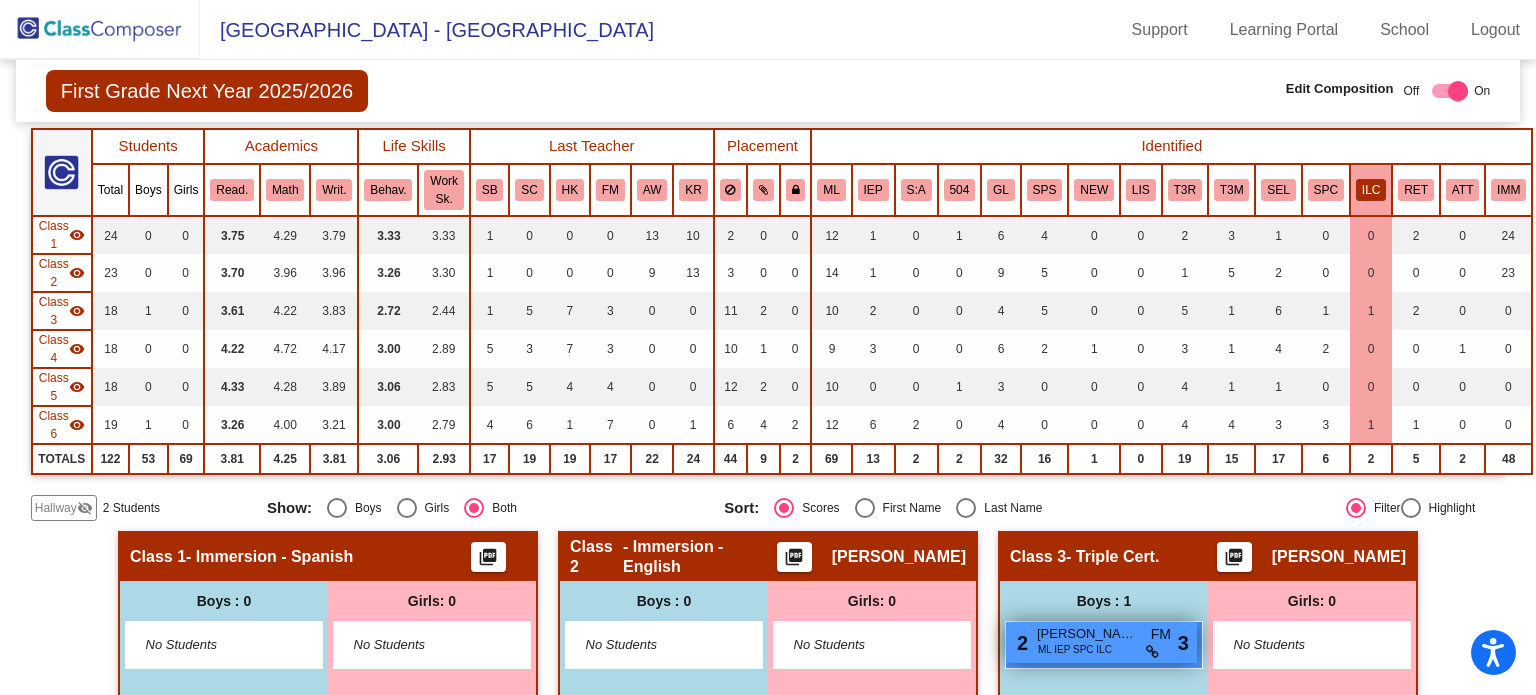 scroll, scrollTop: 125, scrollLeft: 0, axis: vertical 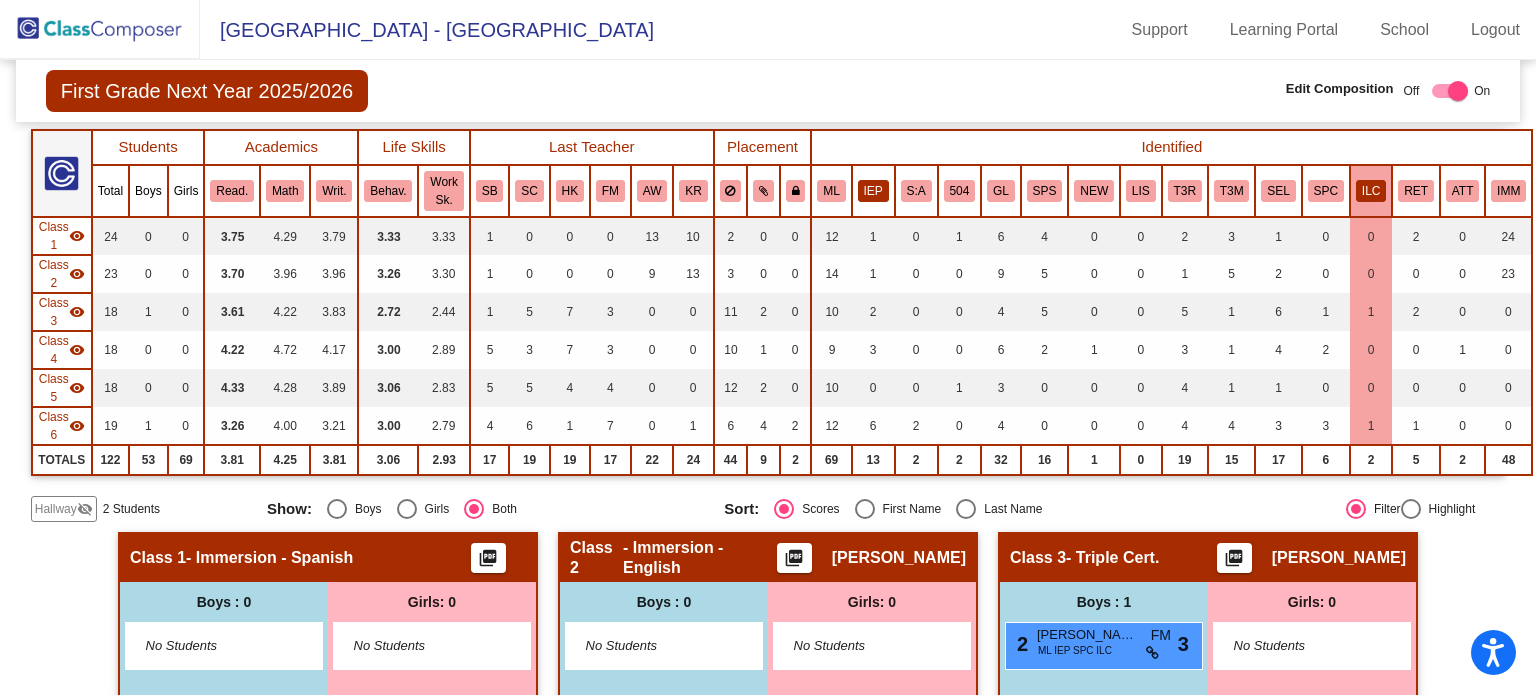 click on "IEP" 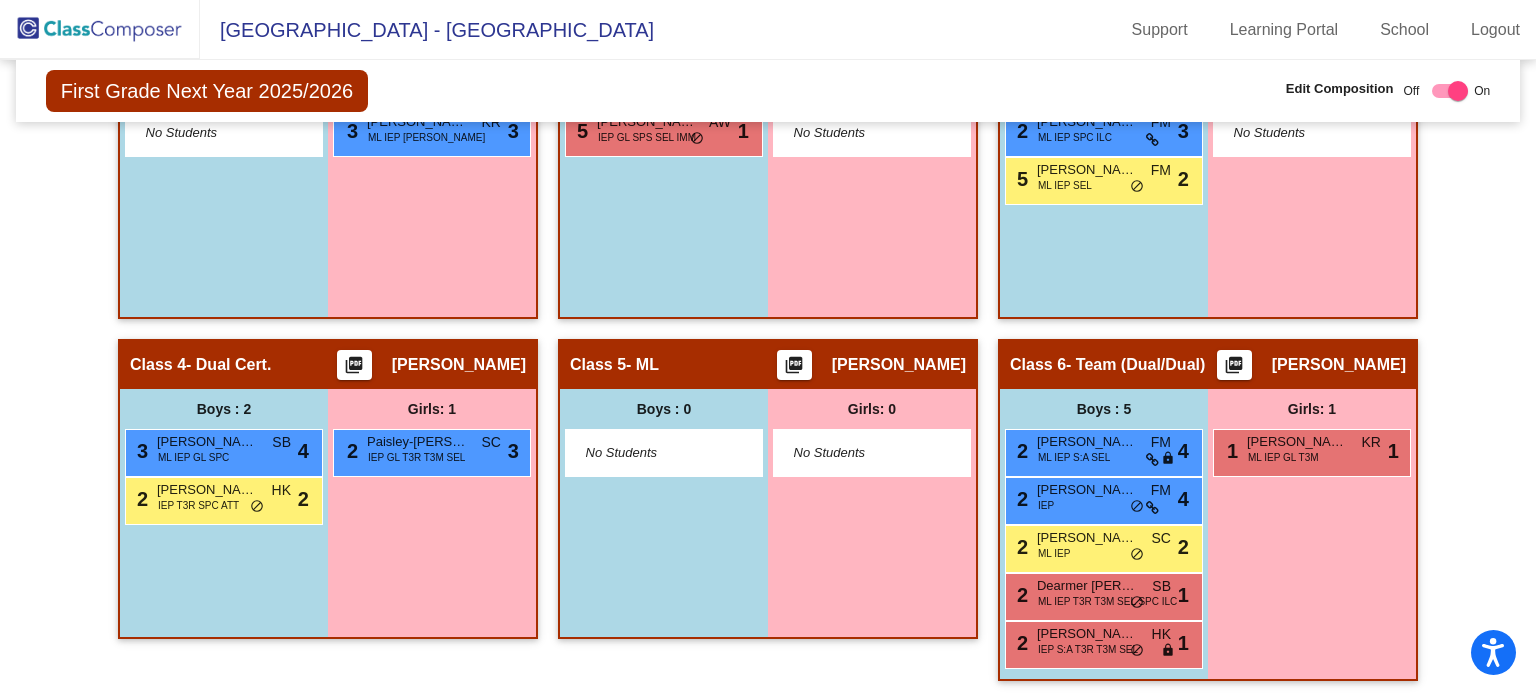 scroll, scrollTop: 638, scrollLeft: 0, axis: vertical 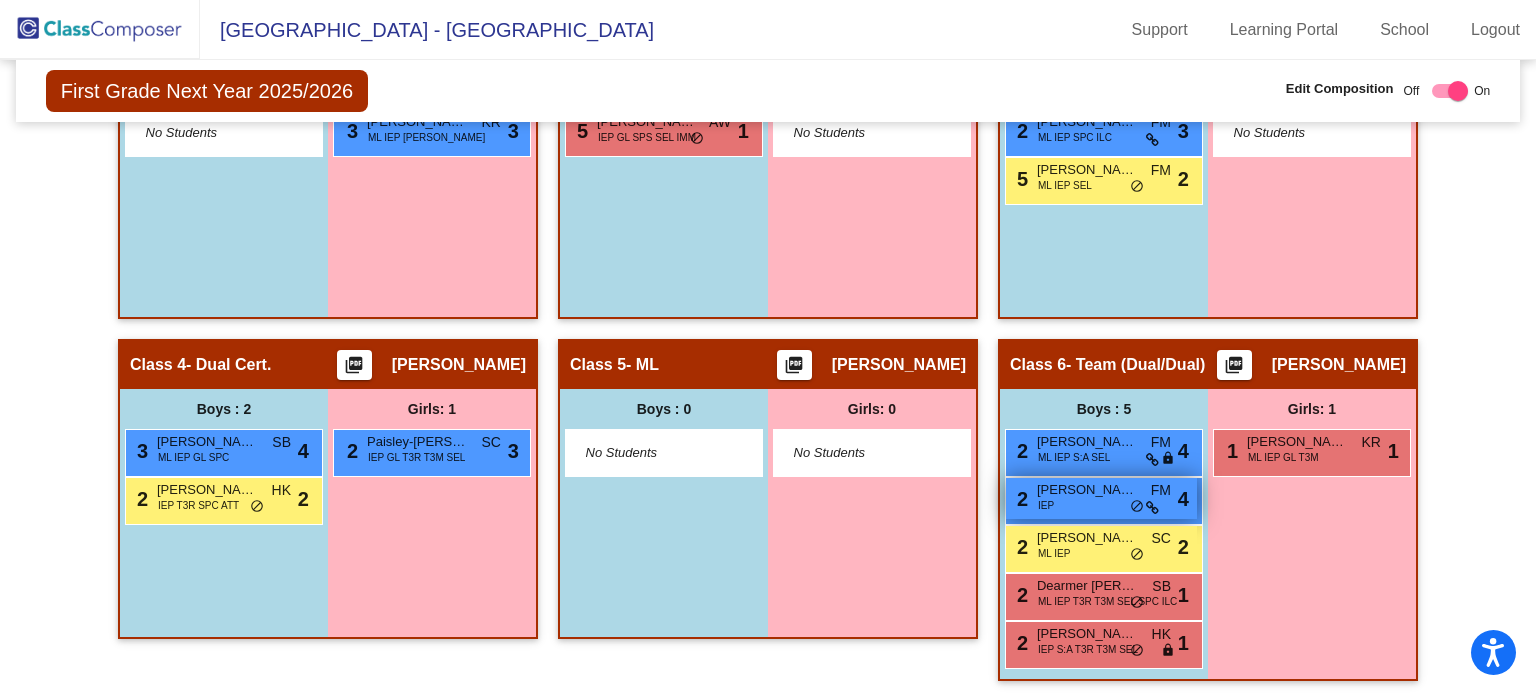 click on "Danny Moore" at bounding box center [1087, 490] 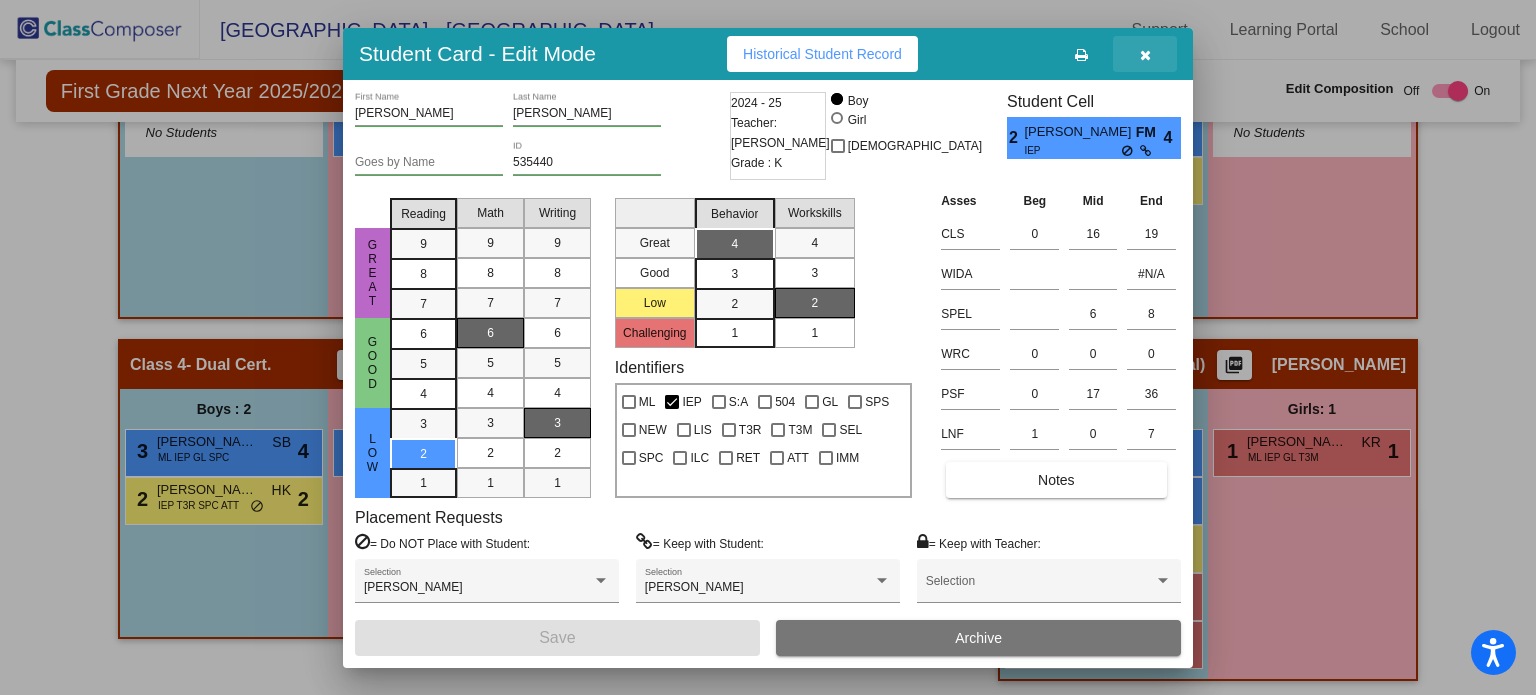 click at bounding box center (1145, 55) 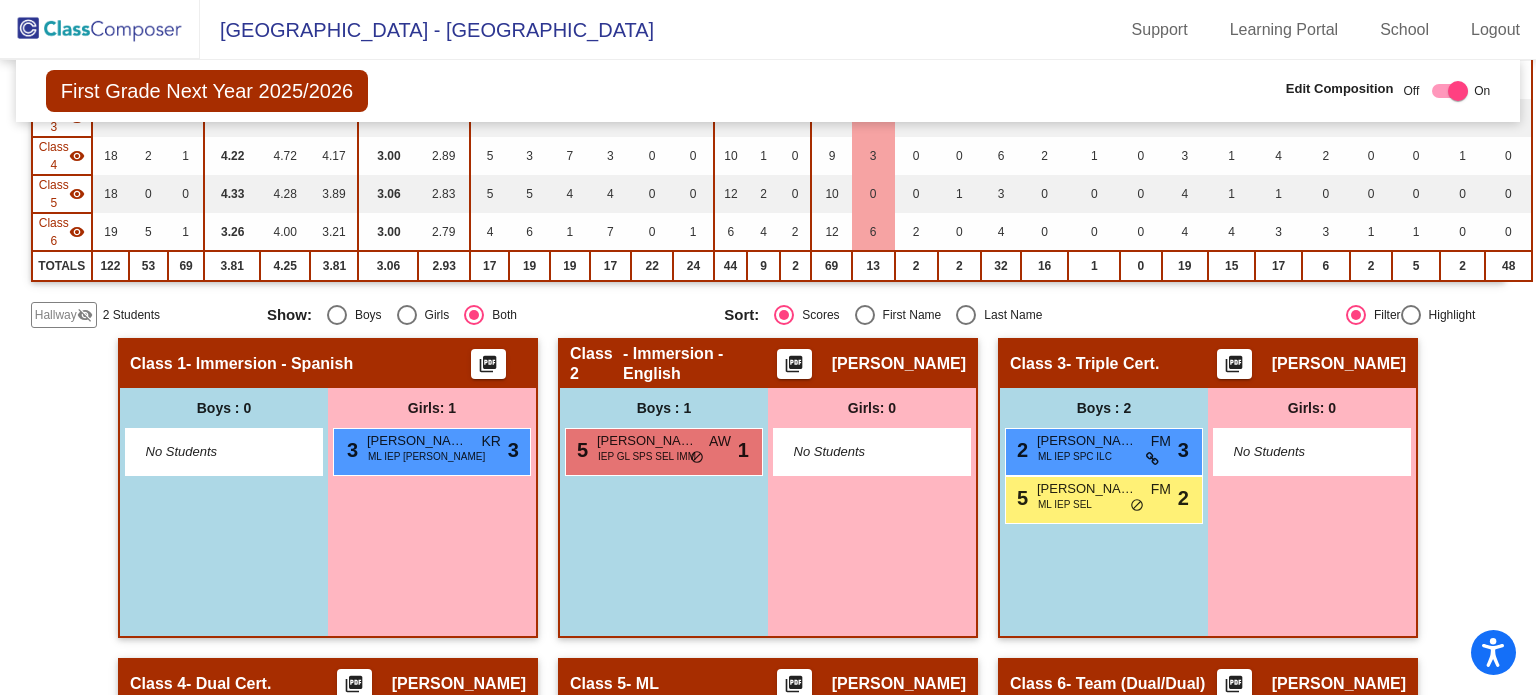 scroll, scrollTop: 0, scrollLeft: 0, axis: both 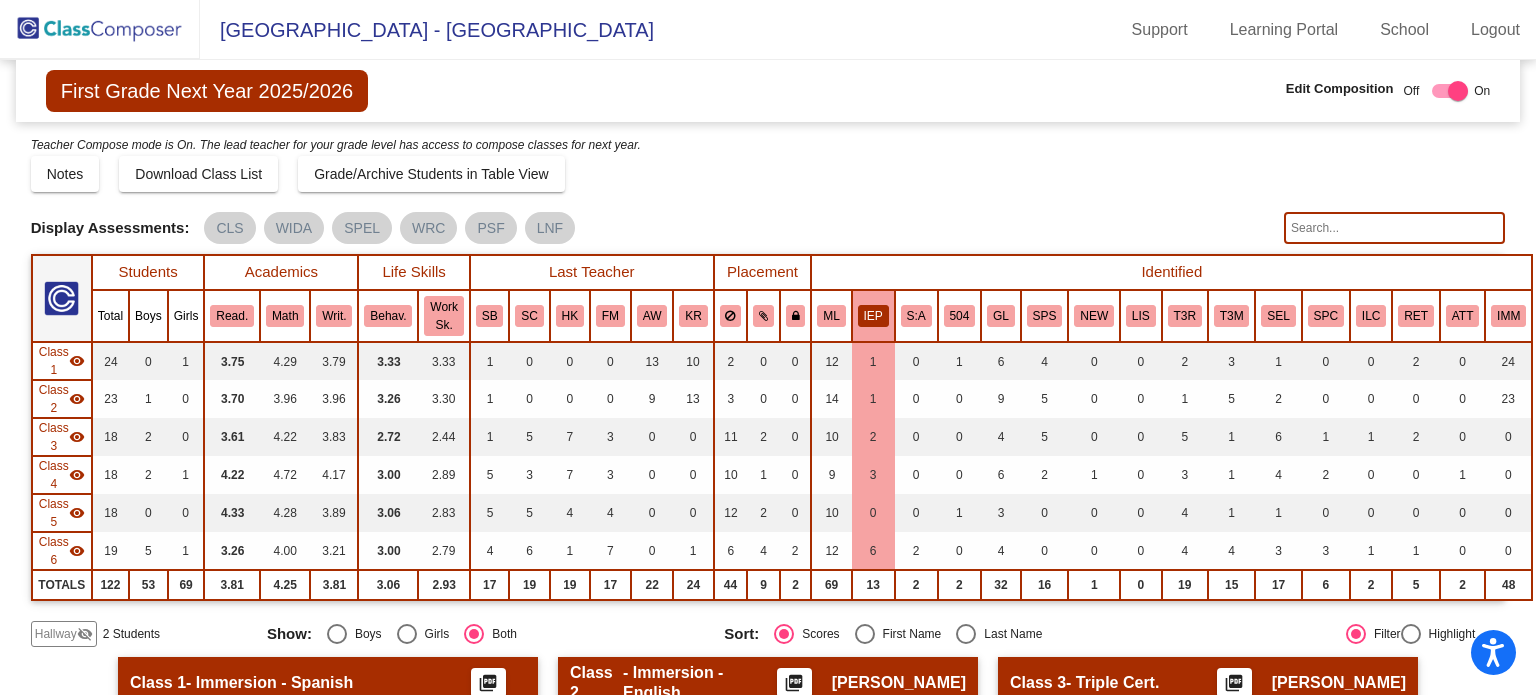 click 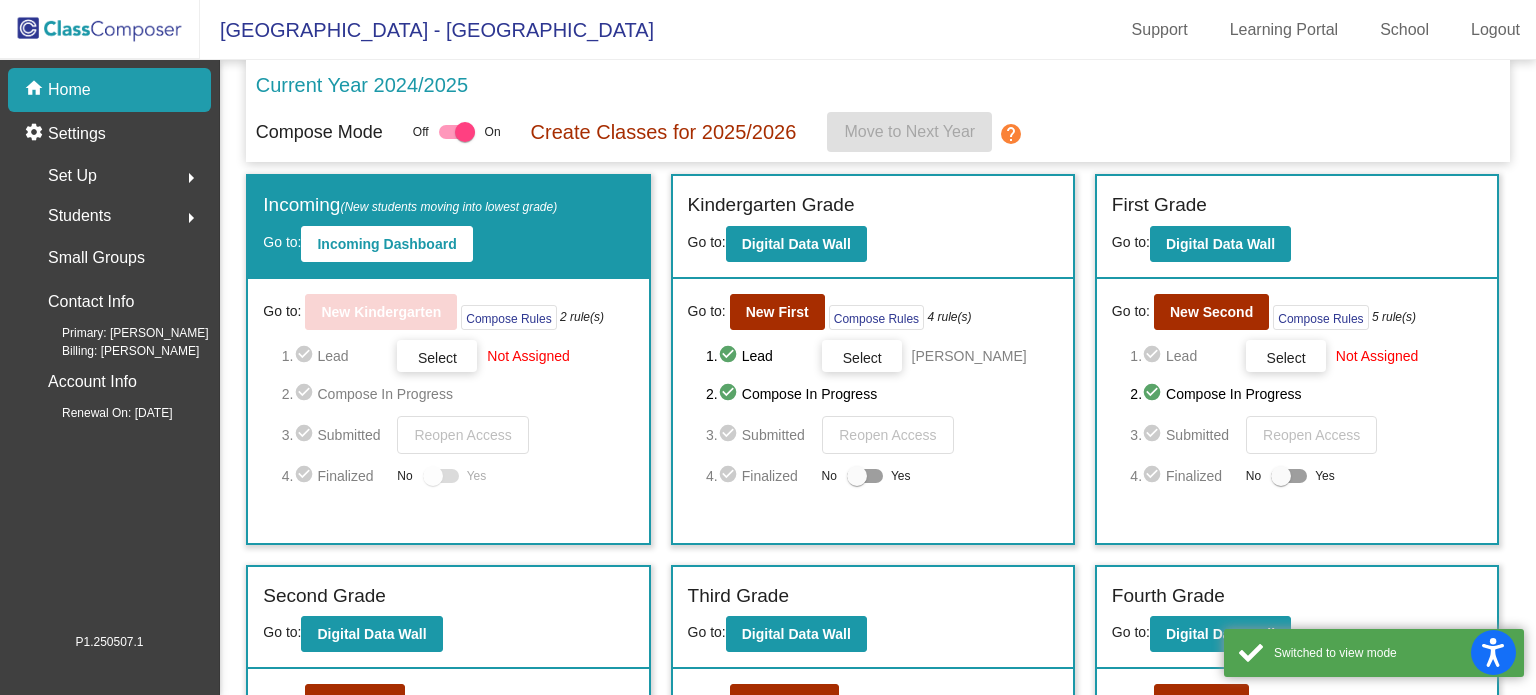 click on "Set Up" 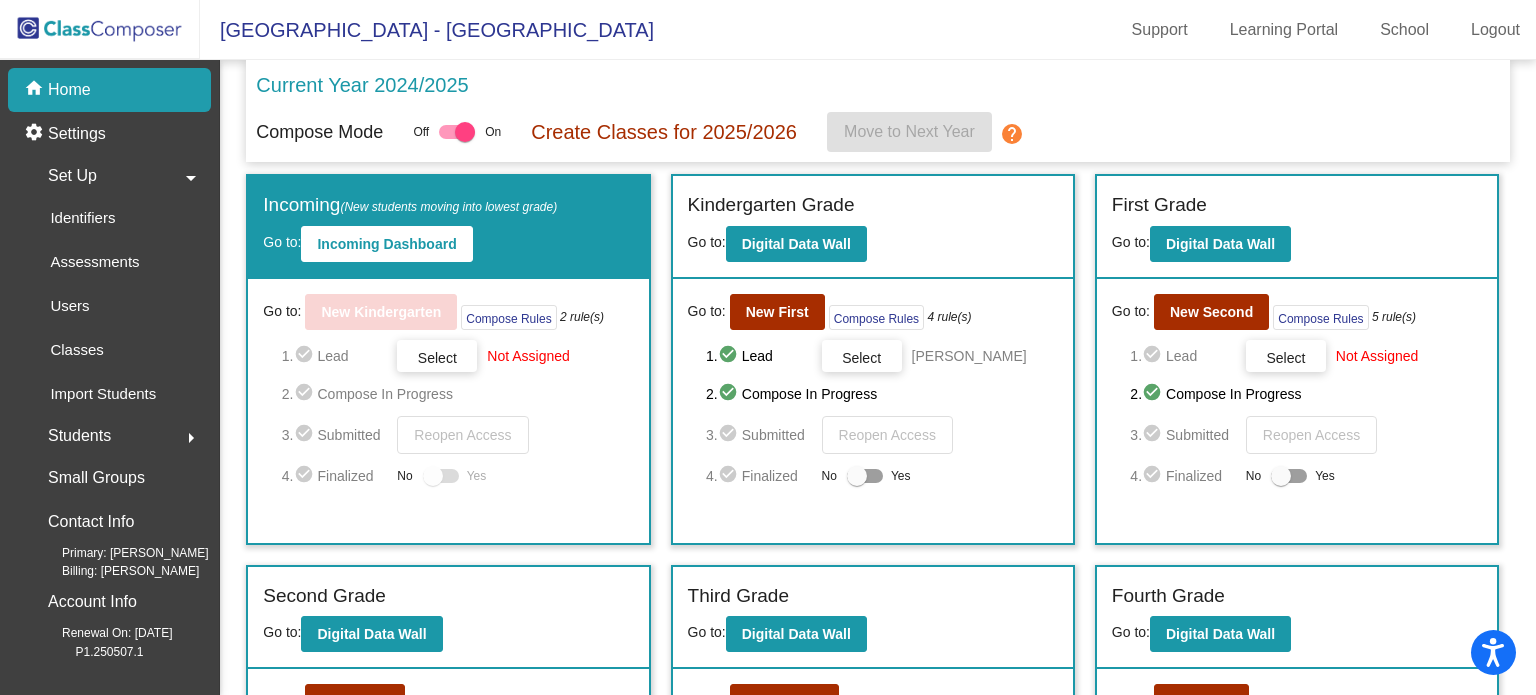 click on "North Georgetown Elementary School - Meghan Support Learning Portal School Logout" 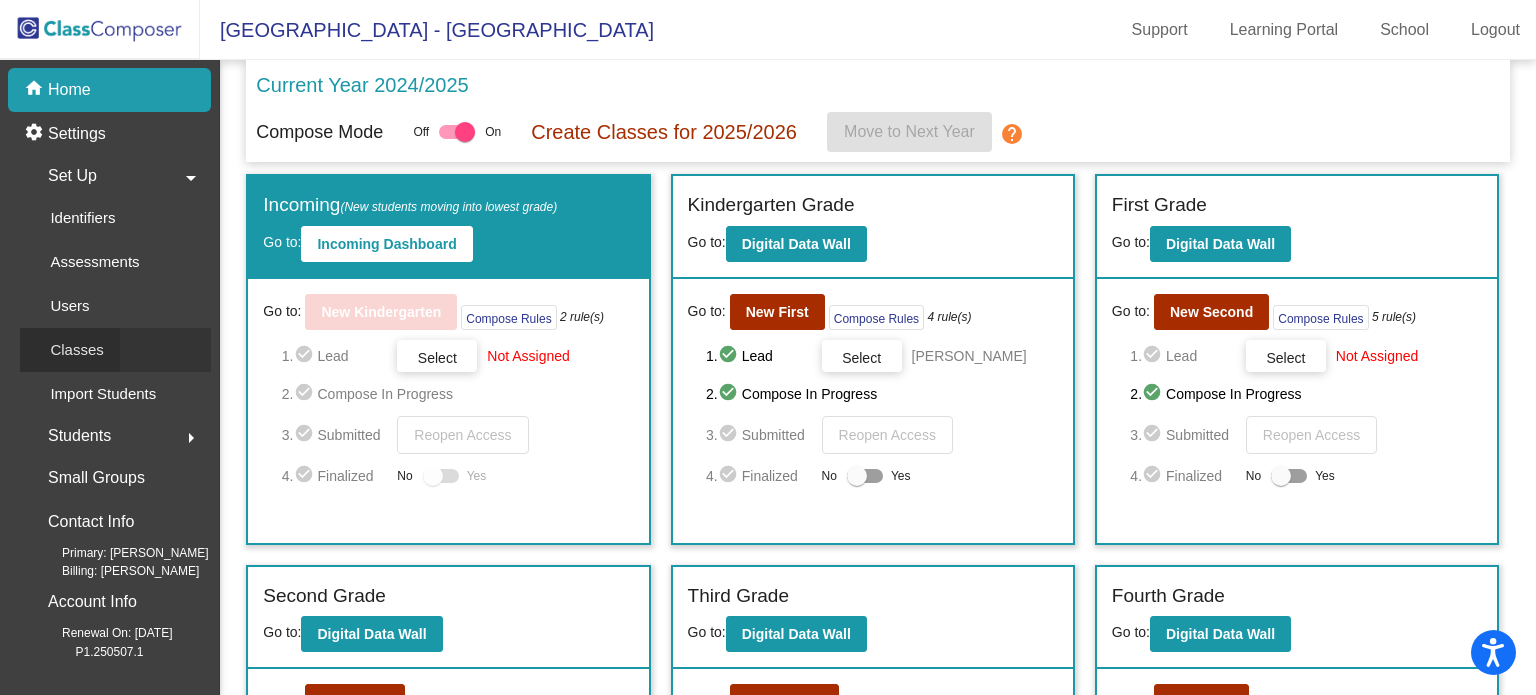 click on "Classes" 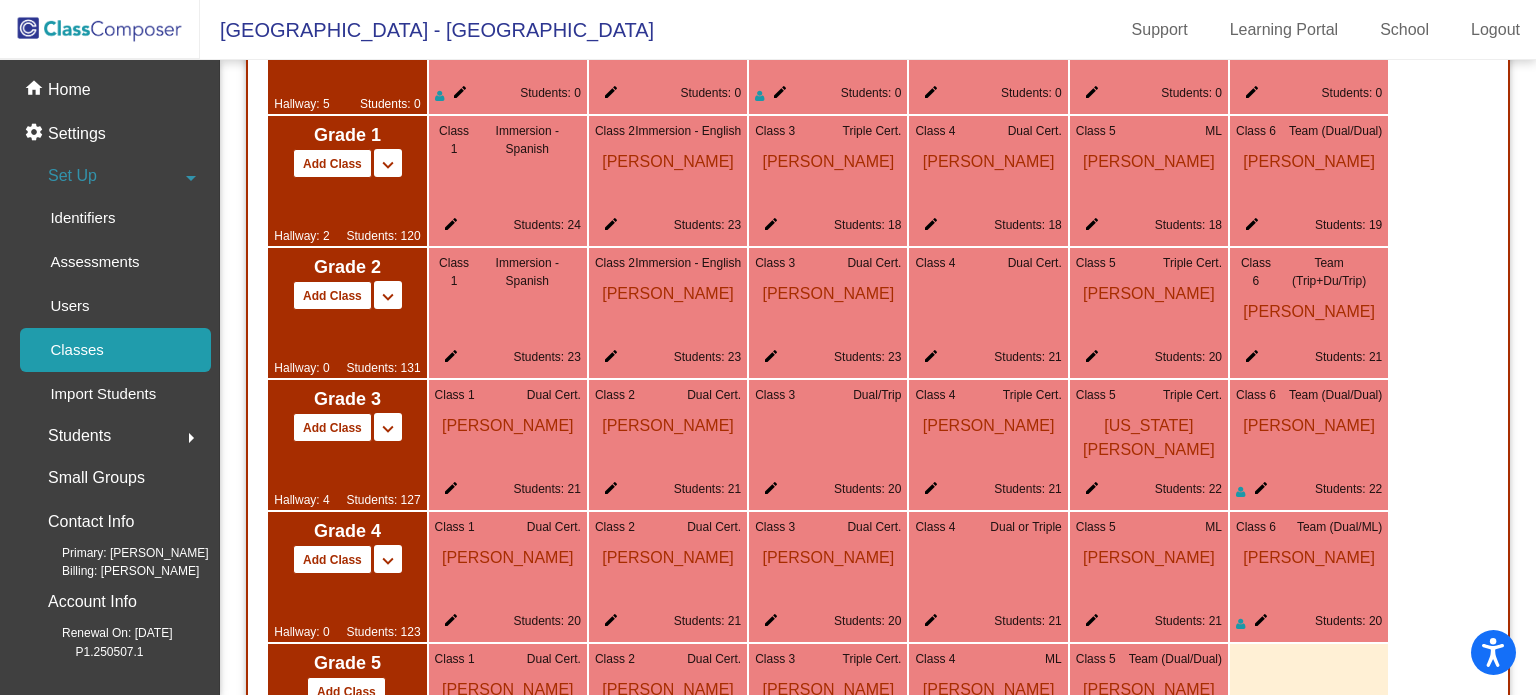 scroll, scrollTop: 1204, scrollLeft: 0, axis: vertical 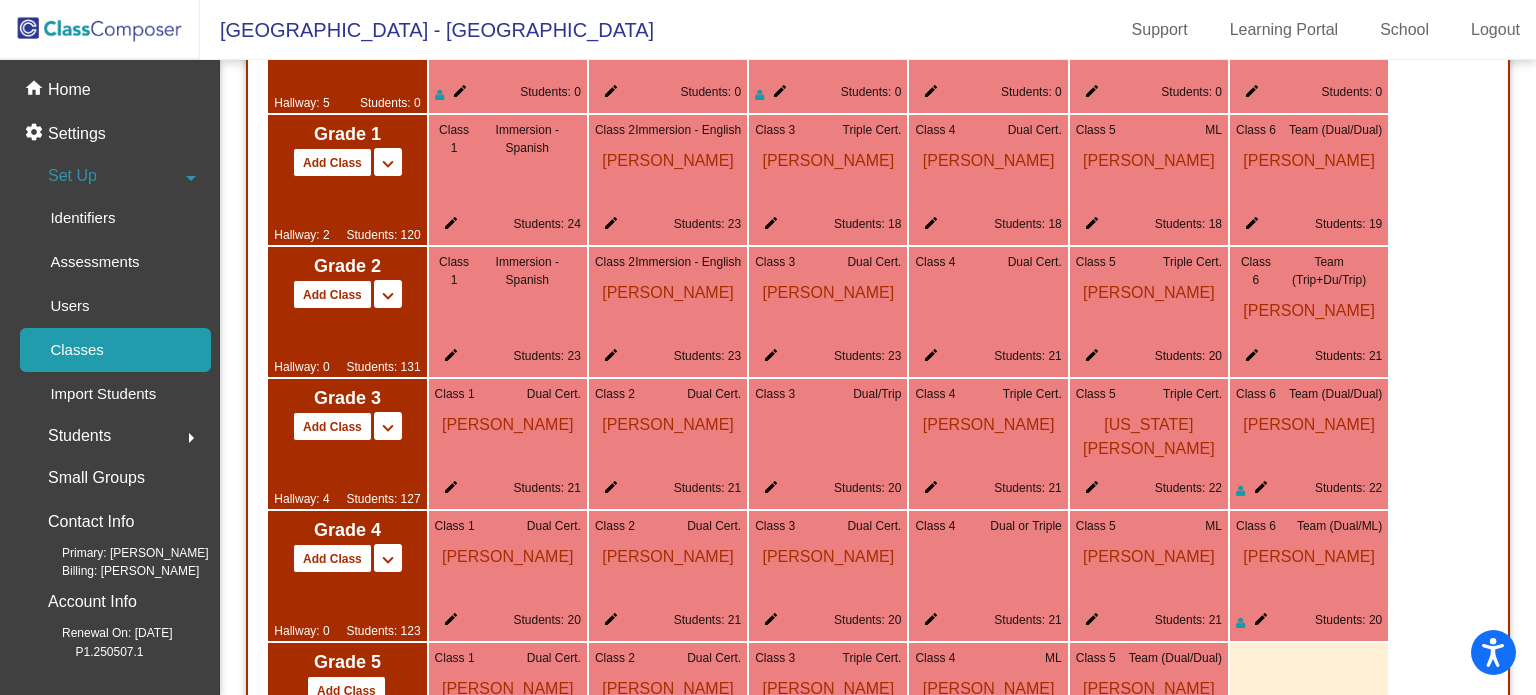 click on "edit" 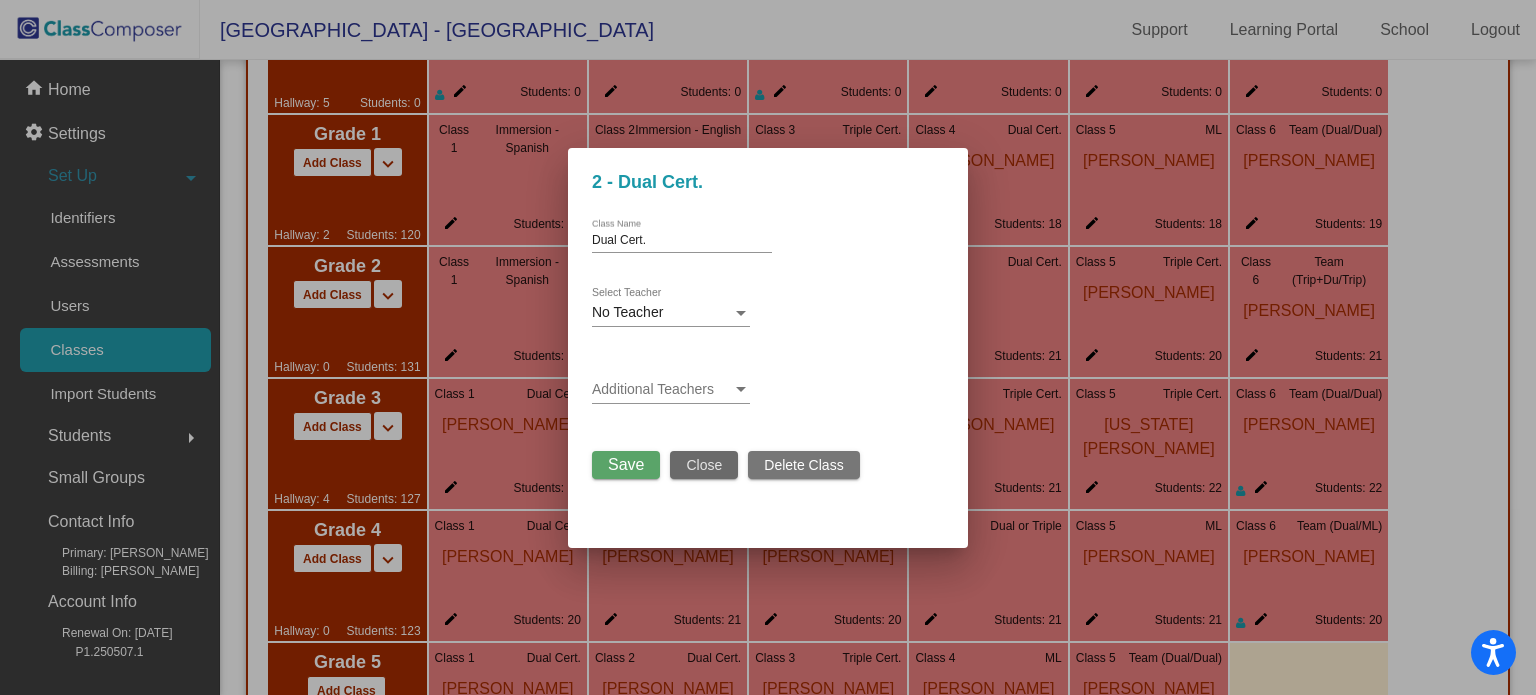 click on "Close" at bounding box center [704, 465] 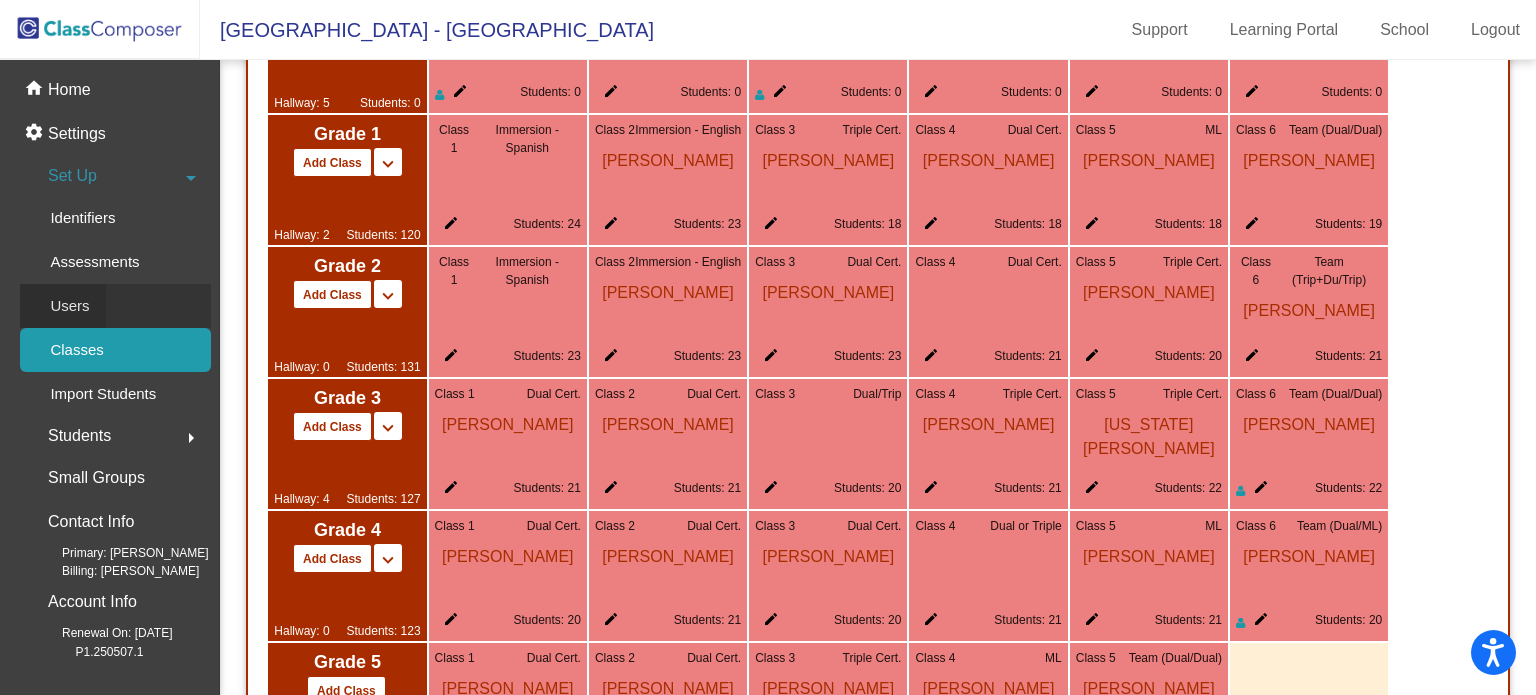 click on "Users" 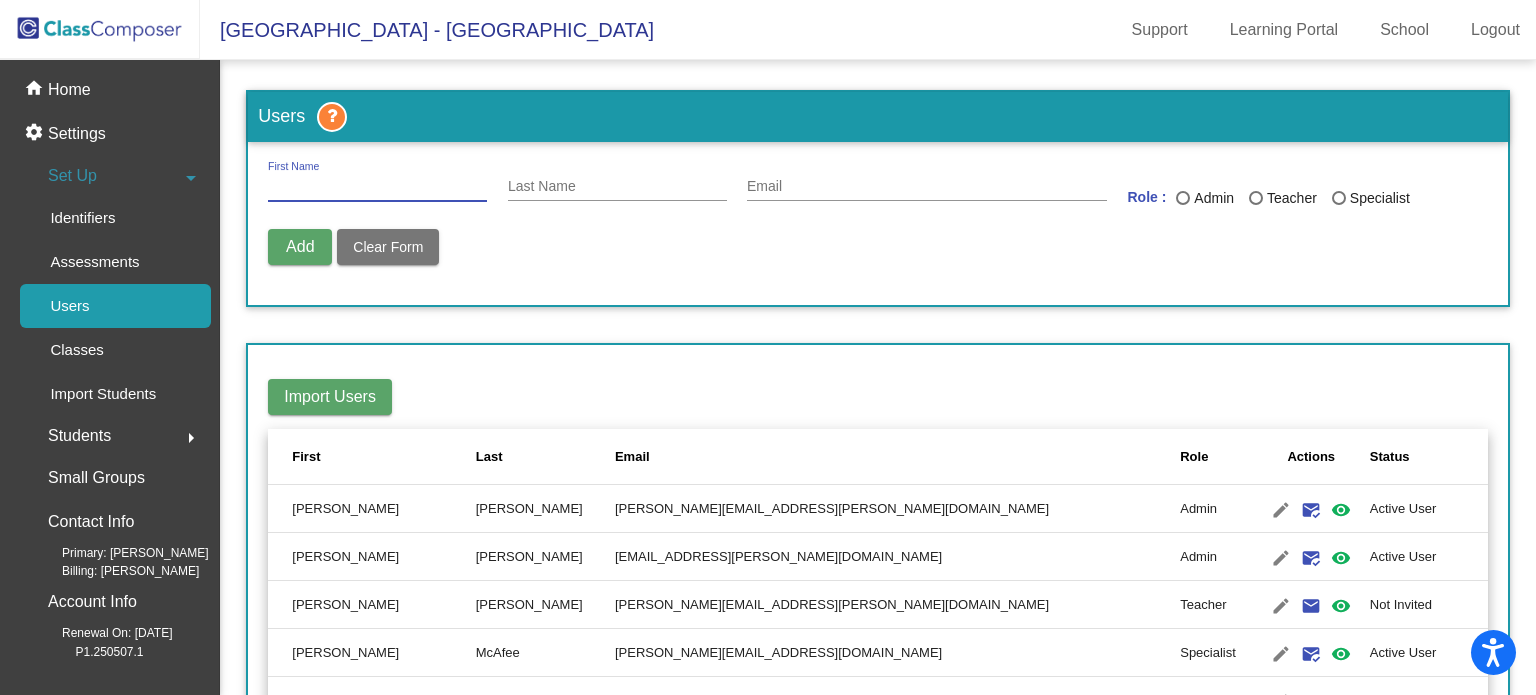 click on "First Name" at bounding box center [377, 187] 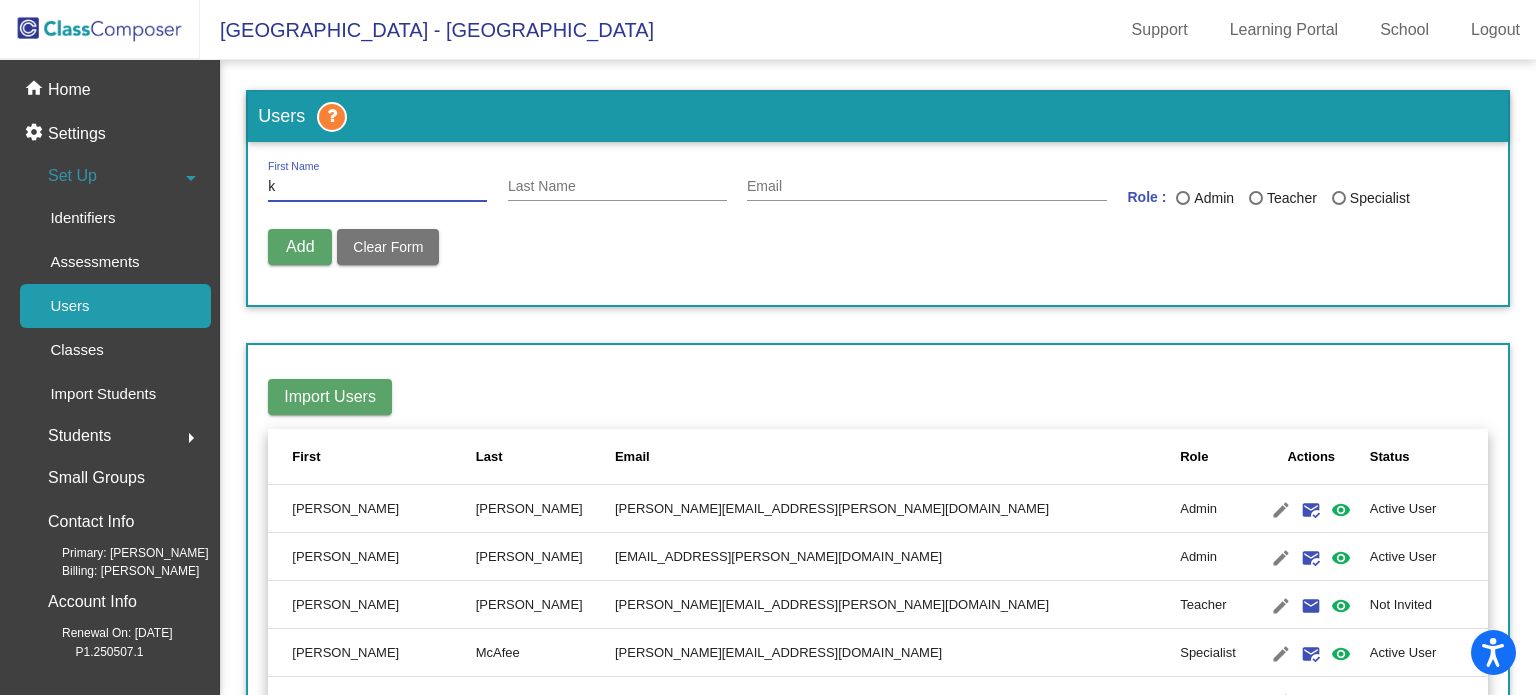 type 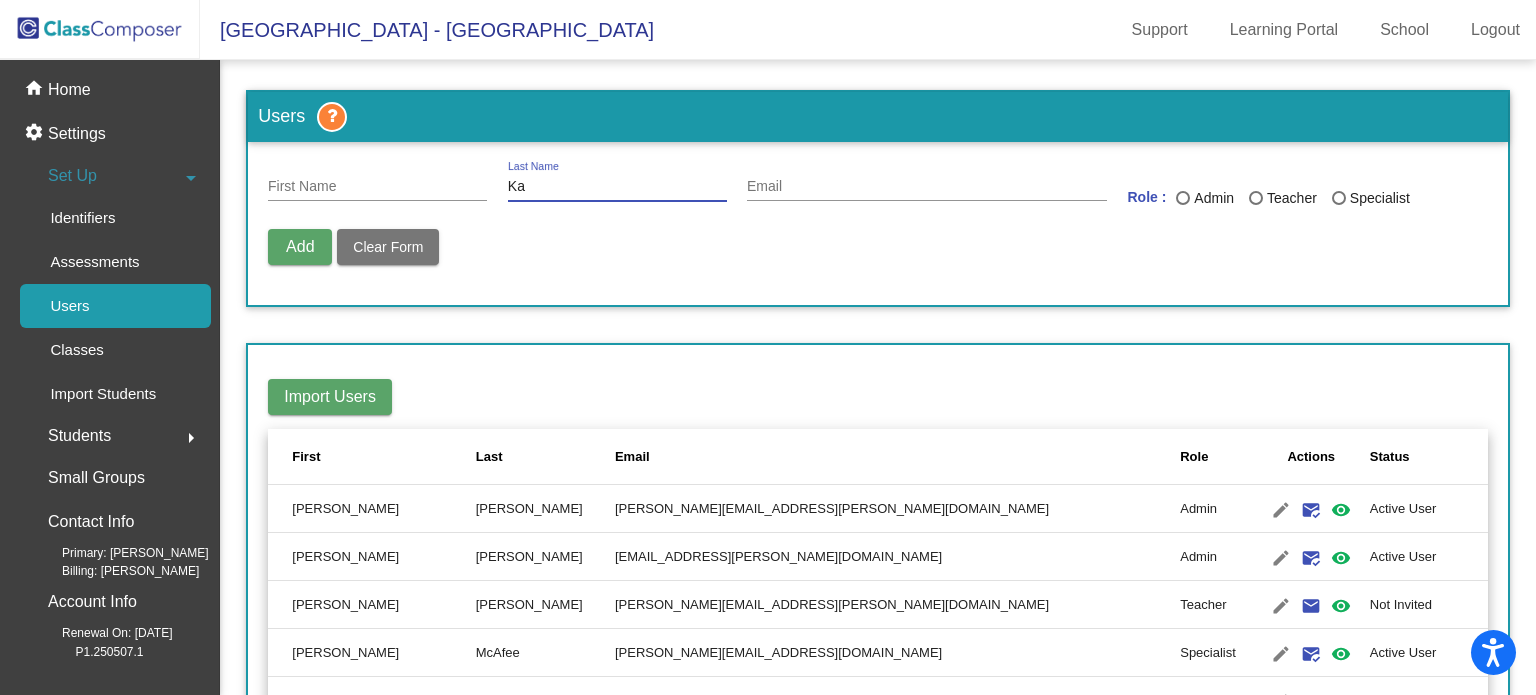 type on "K" 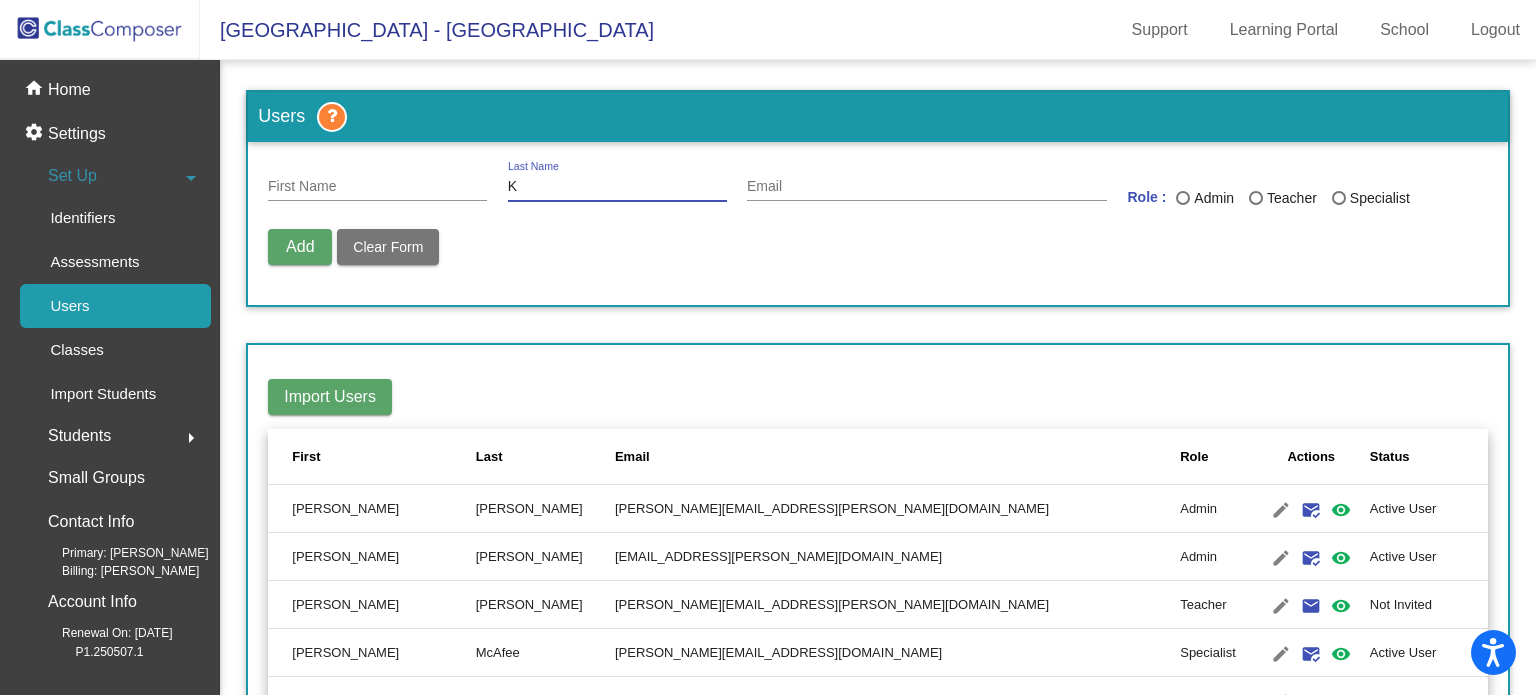 type 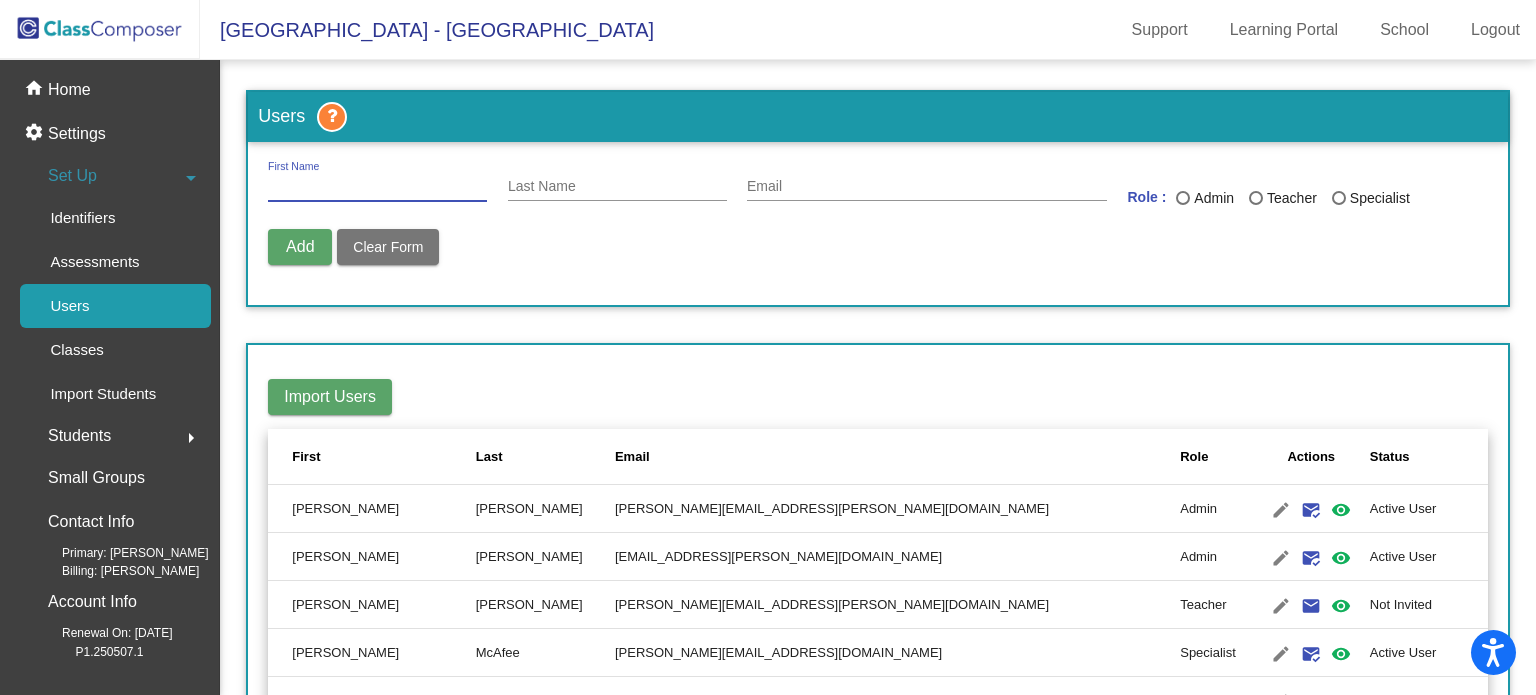 click on "First Name" at bounding box center [377, 187] 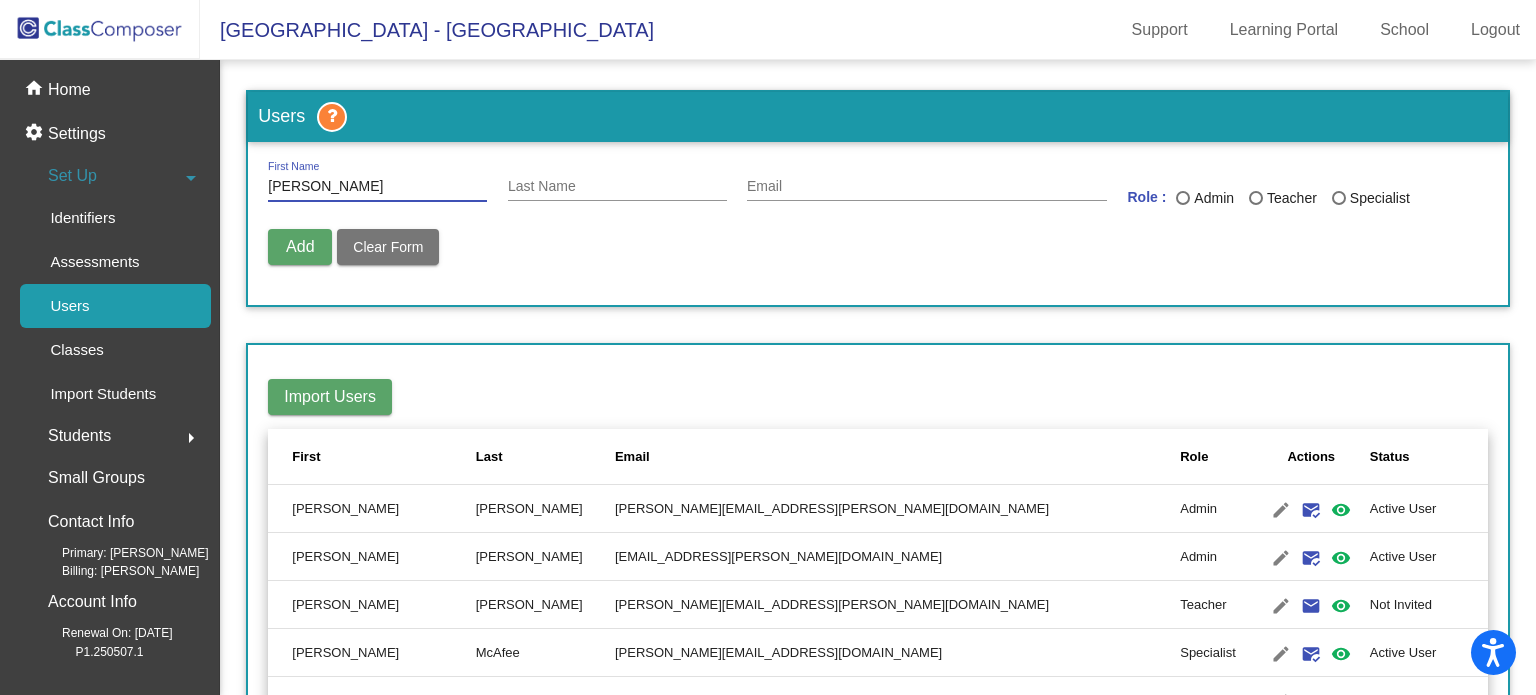 type on "Katie" 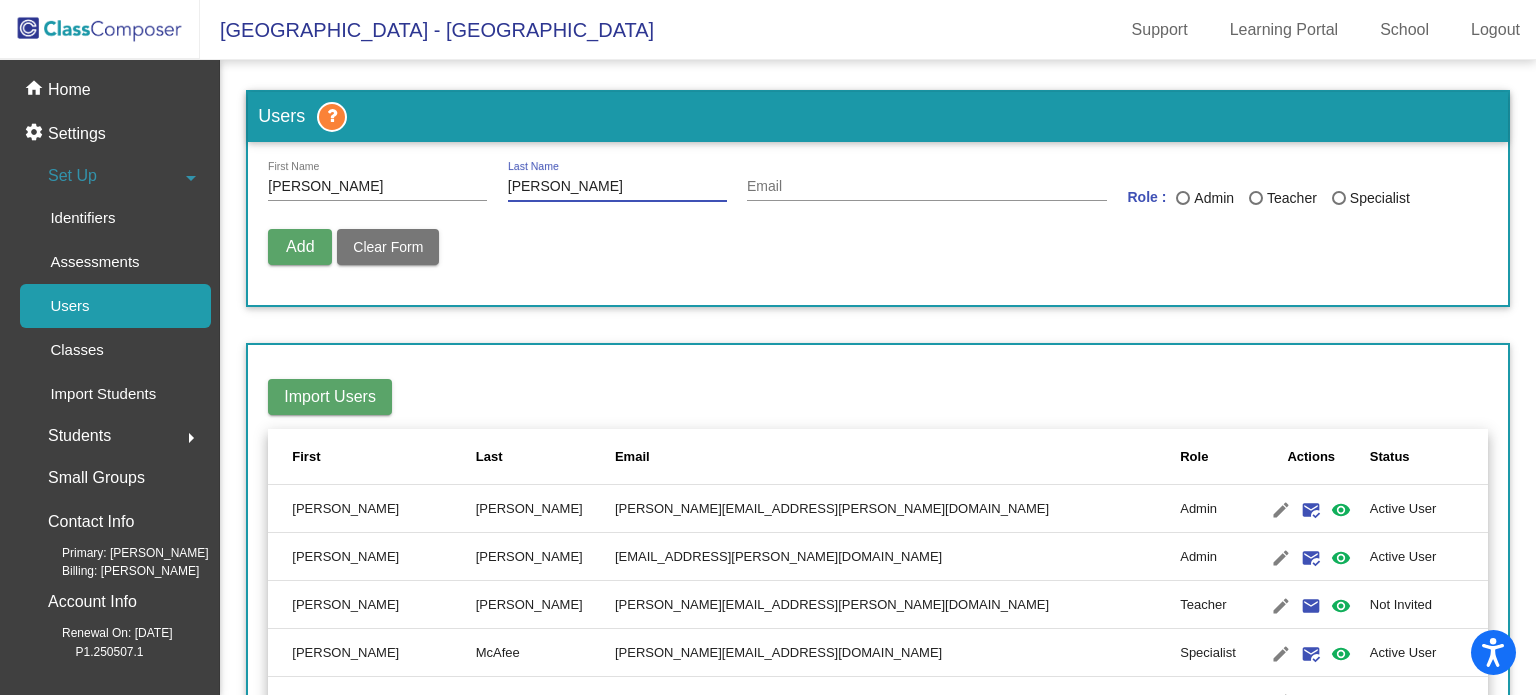type on "Tubiolo" 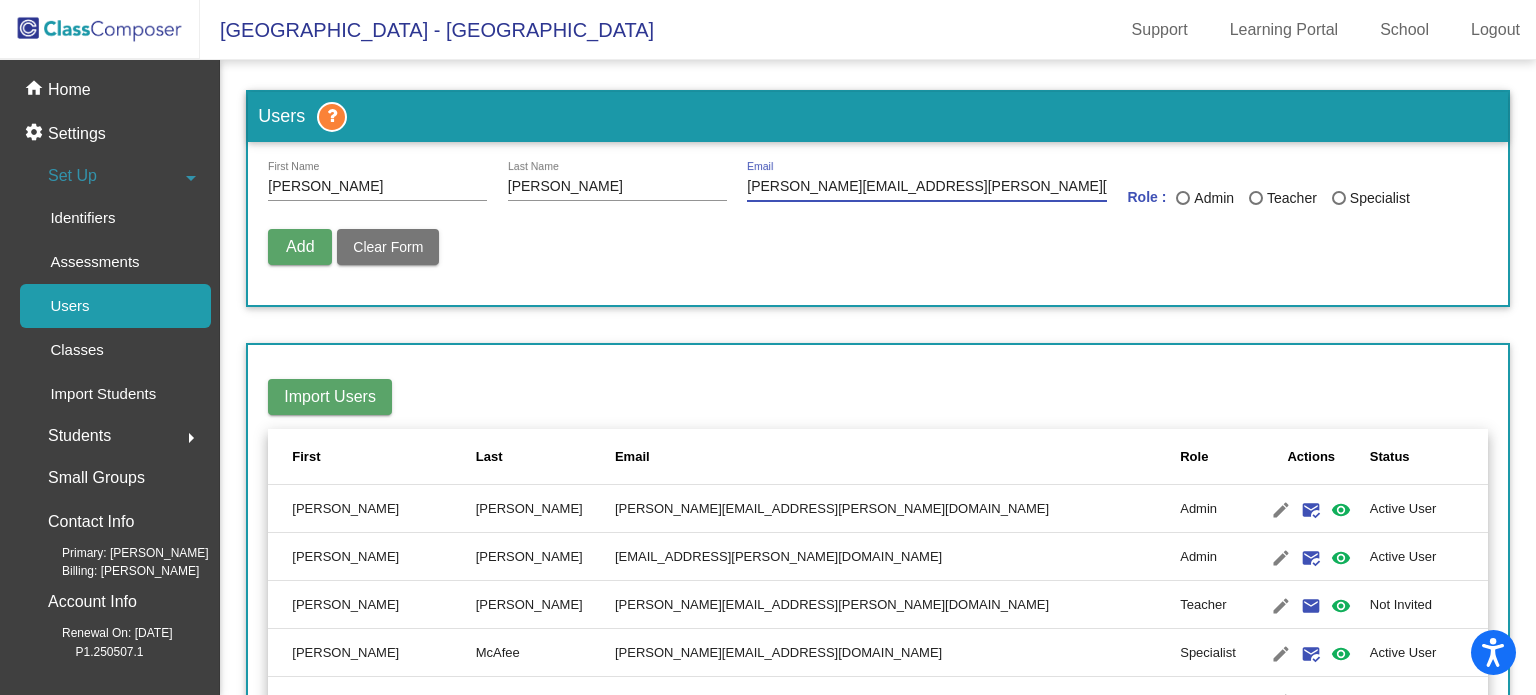 type on "katherine.tubiolo@irsd.k12.de.us" 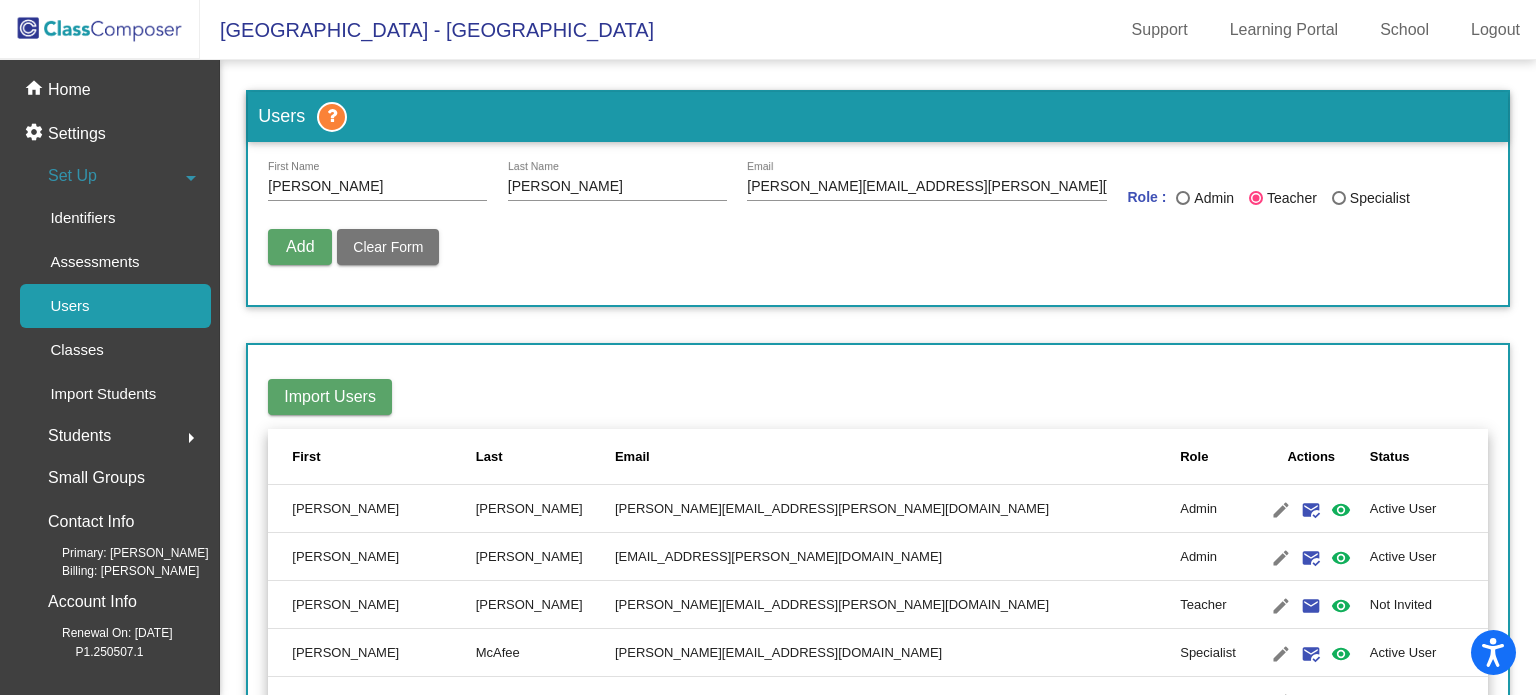 click on "Add" at bounding box center [300, 246] 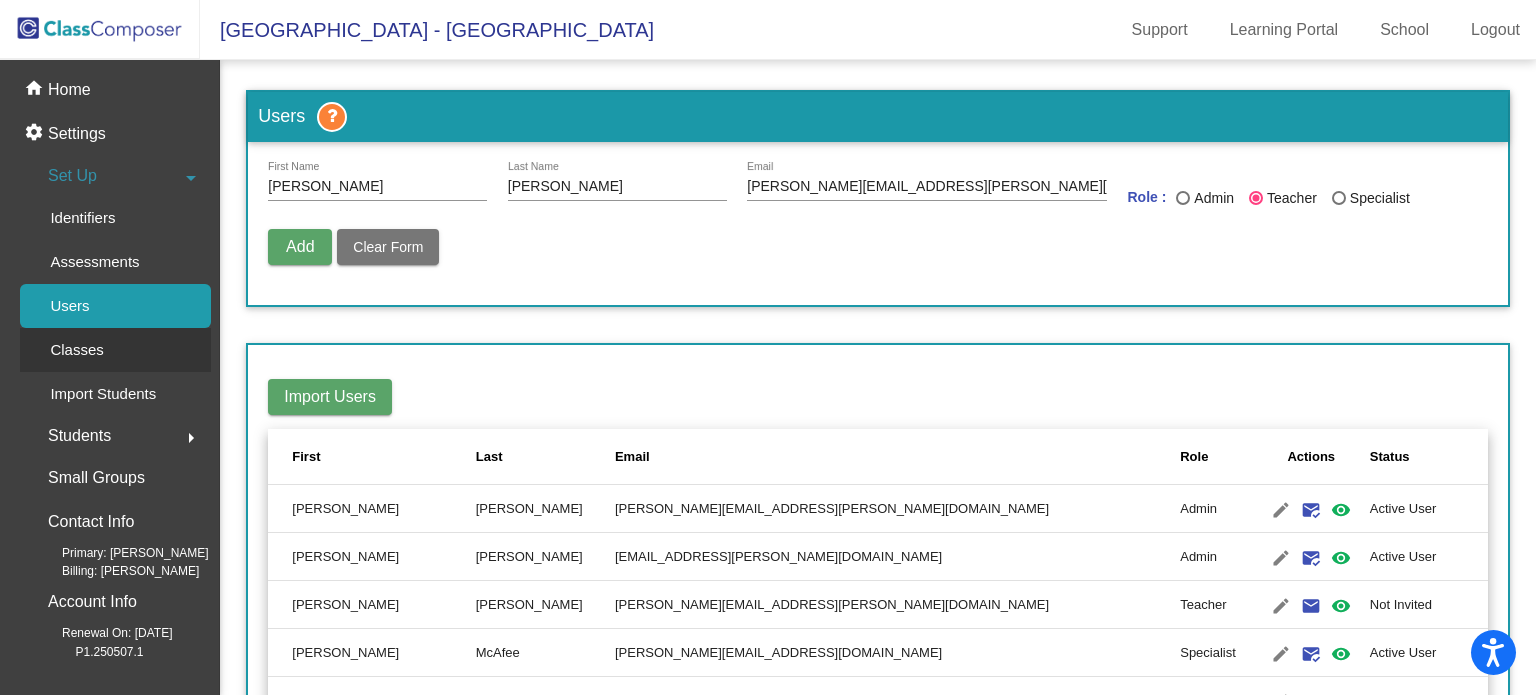 click on "Classes" 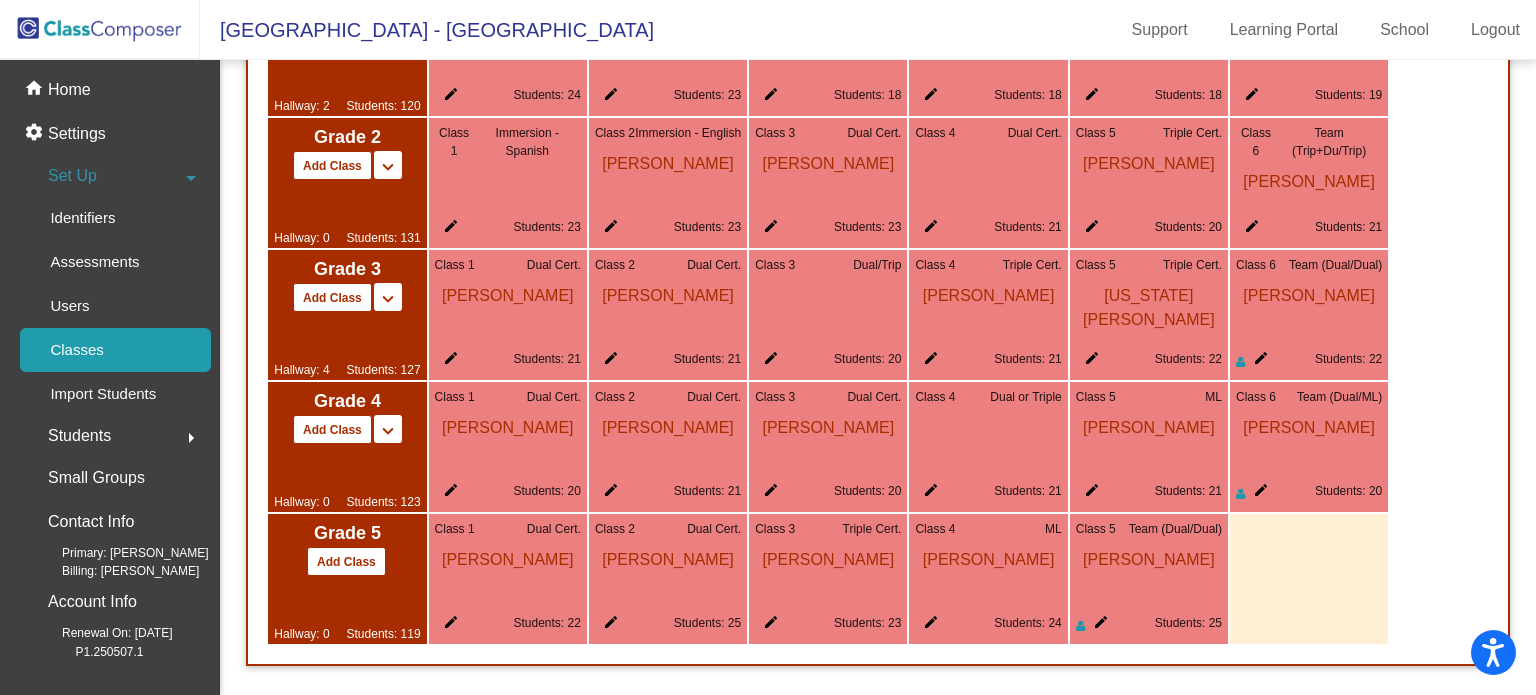 scroll, scrollTop: 1333, scrollLeft: 0, axis: vertical 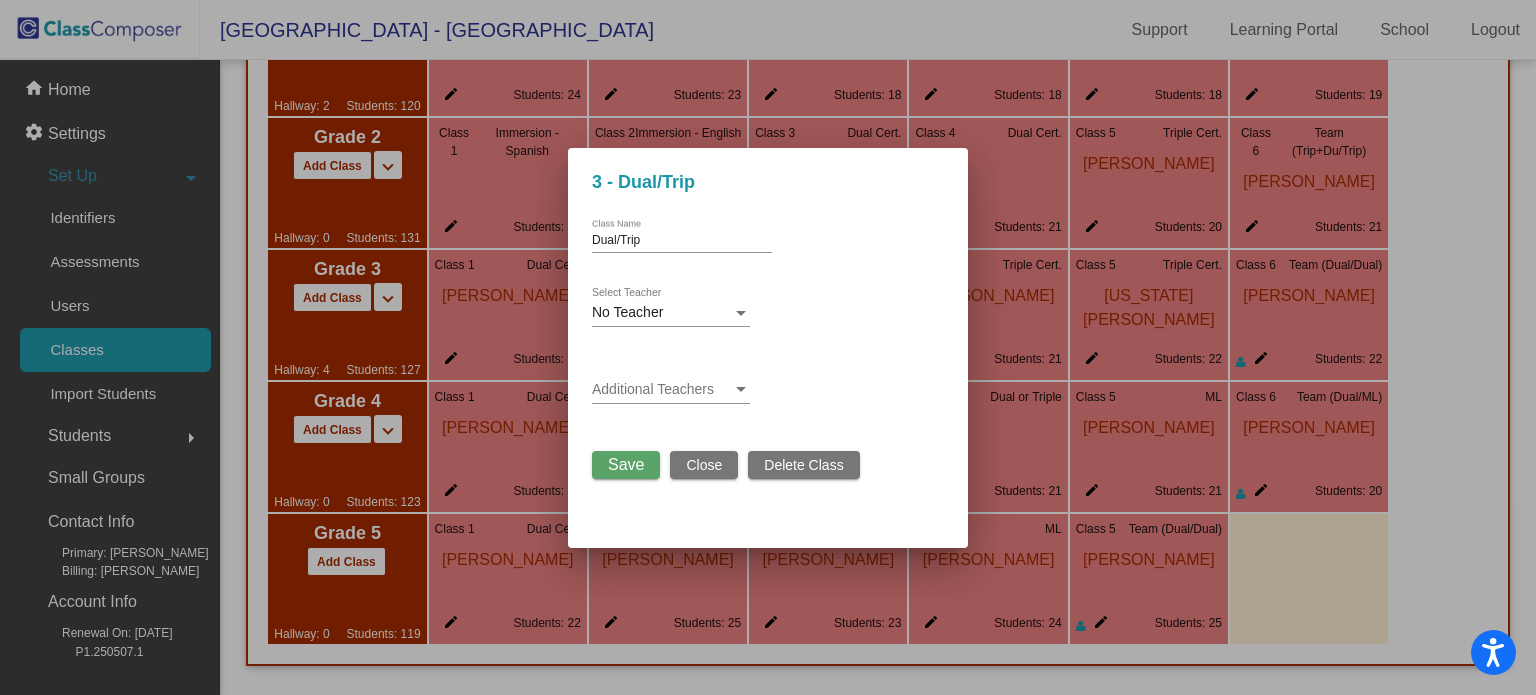 click on "No Teacher" at bounding box center (662, 313) 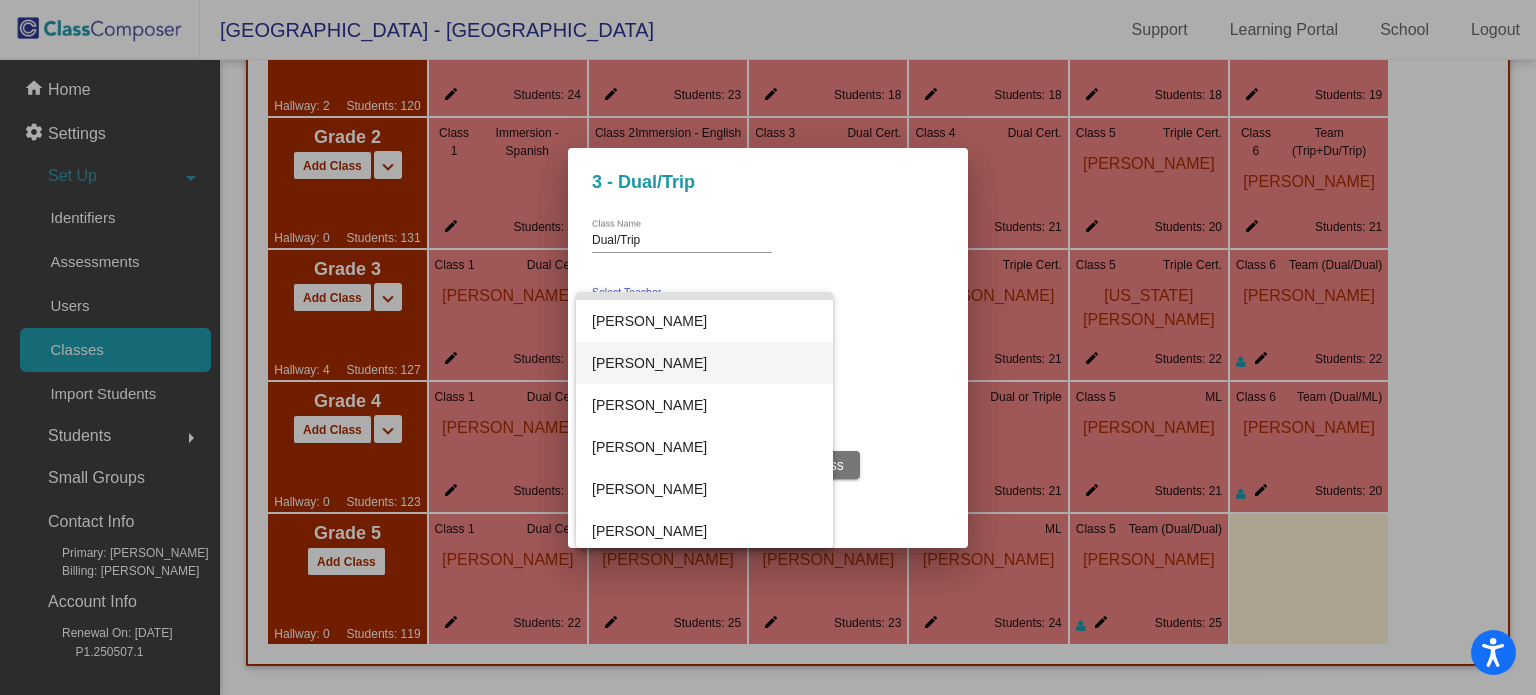 scroll, scrollTop: 34, scrollLeft: 0, axis: vertical 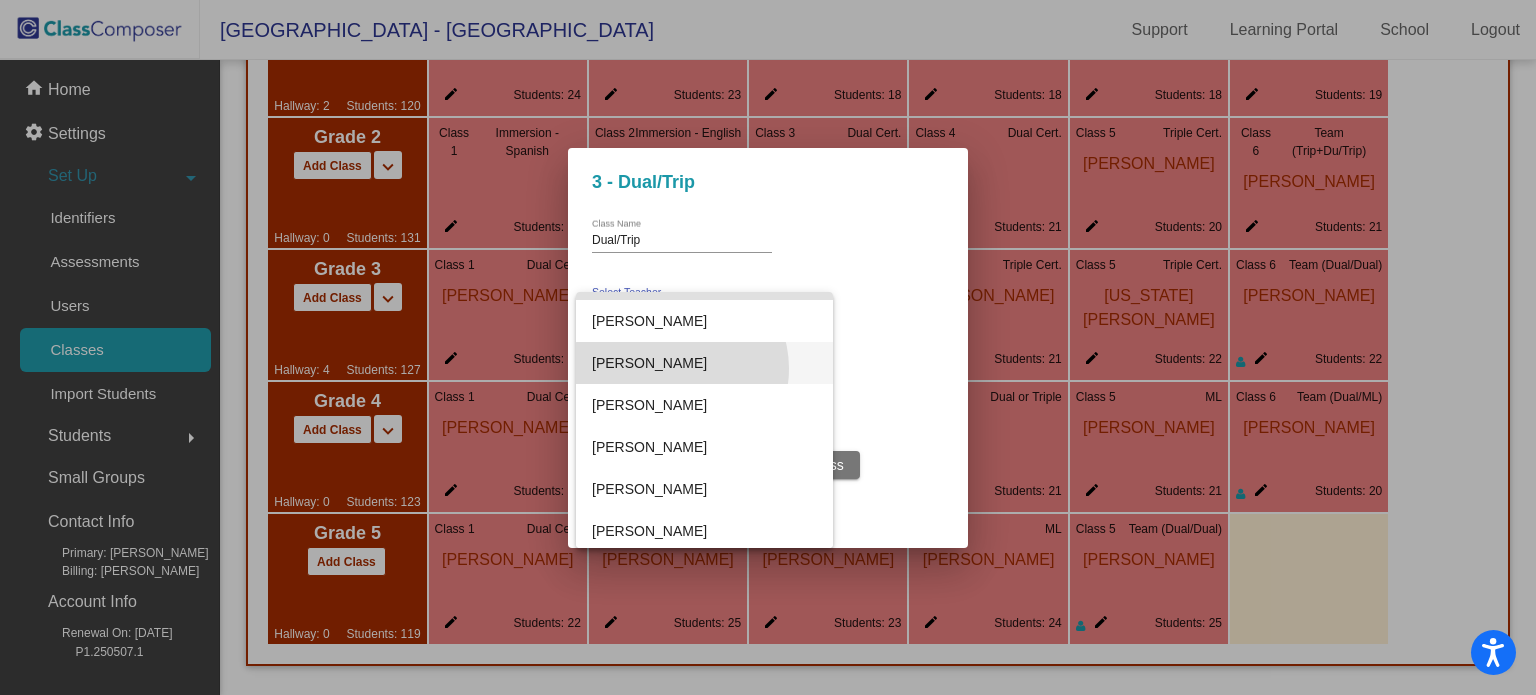 click on "Amanda Matz" at bounding box center (704, 363) 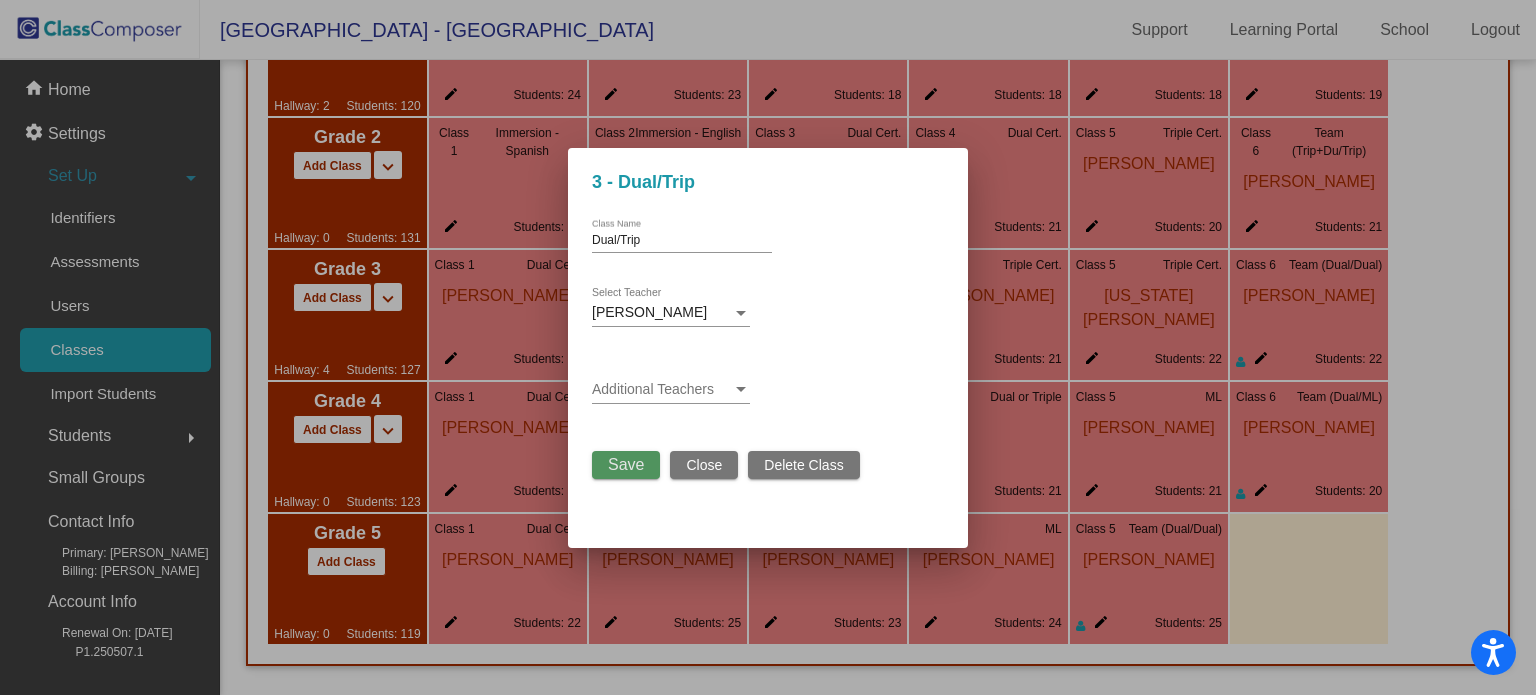 click on "Save" at bounding box center [626, 464] 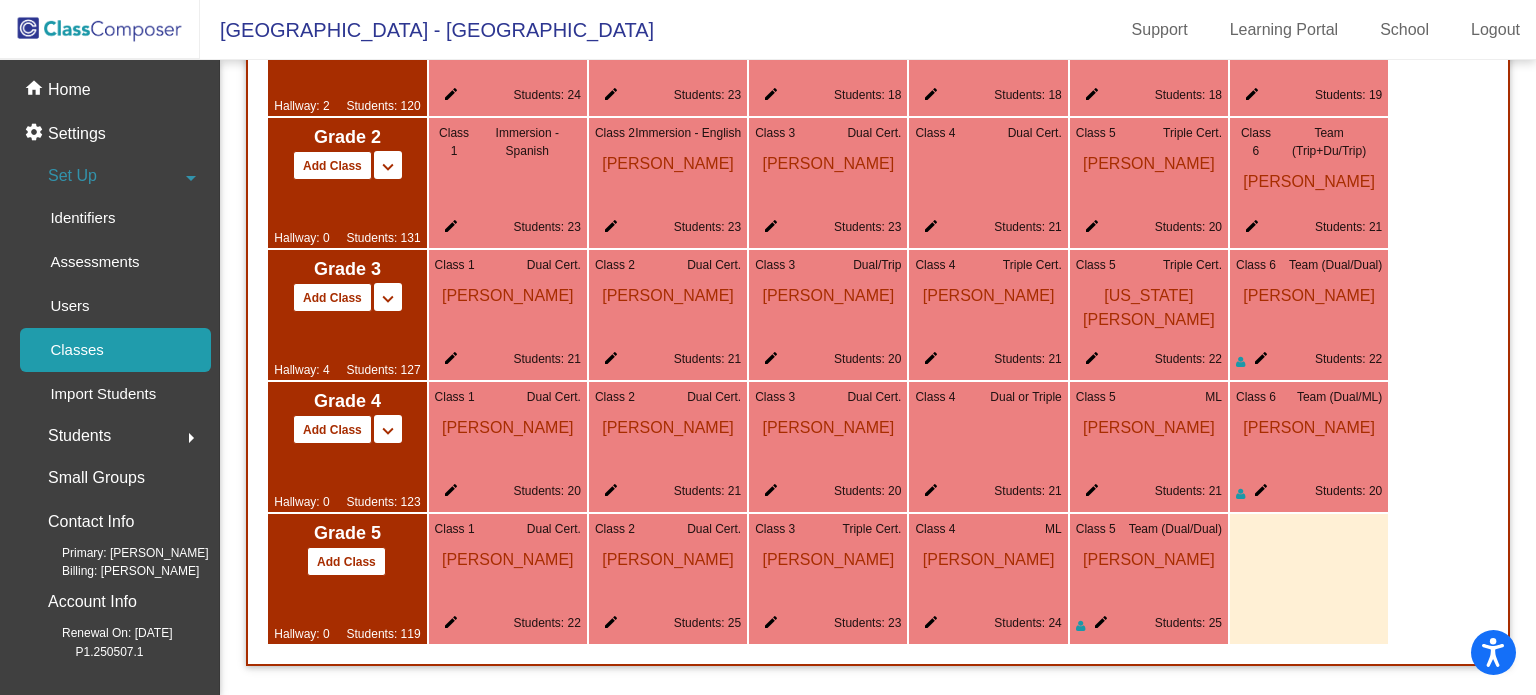 click on "edit" 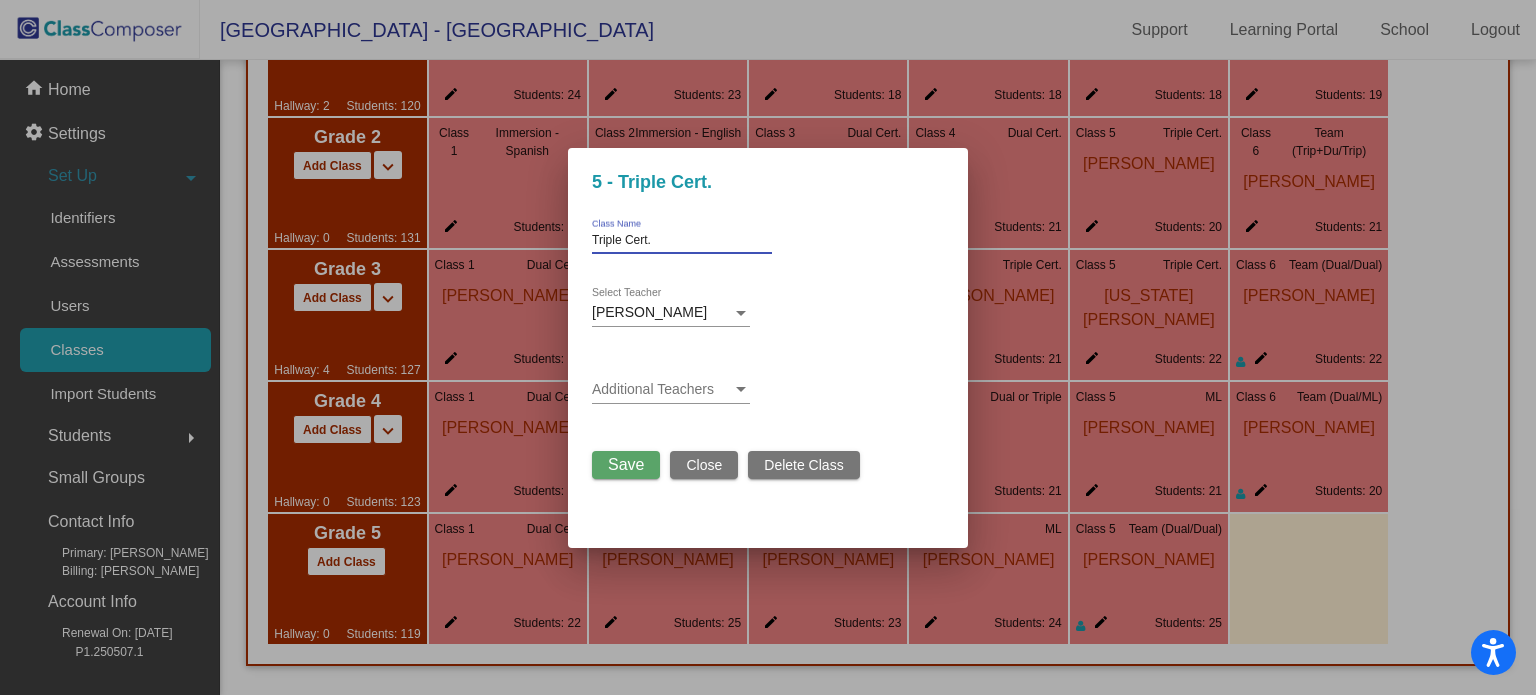 drag, startPoint x: 621, startPoint y: 234, endPoint x: 520, endPoint y: 252, distance: 102.59142 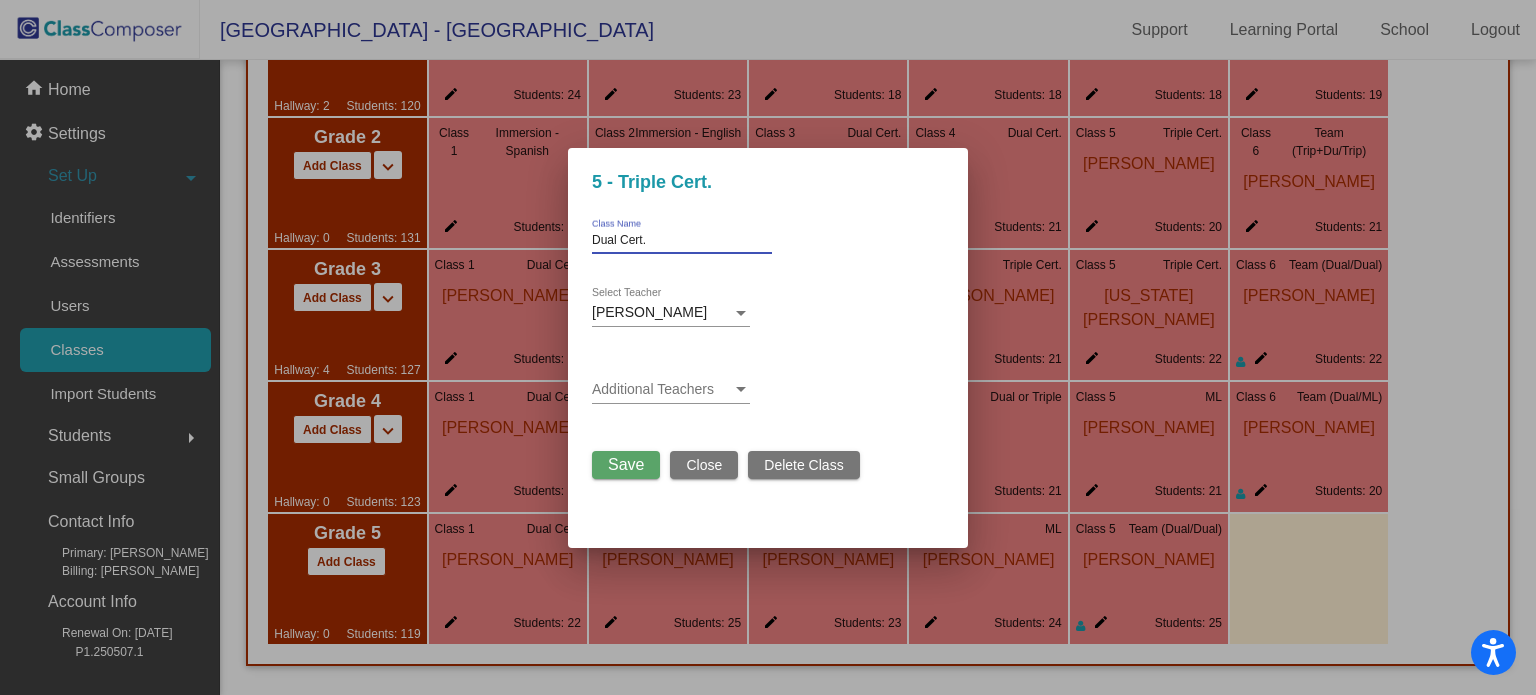 type on "Dual Cert." 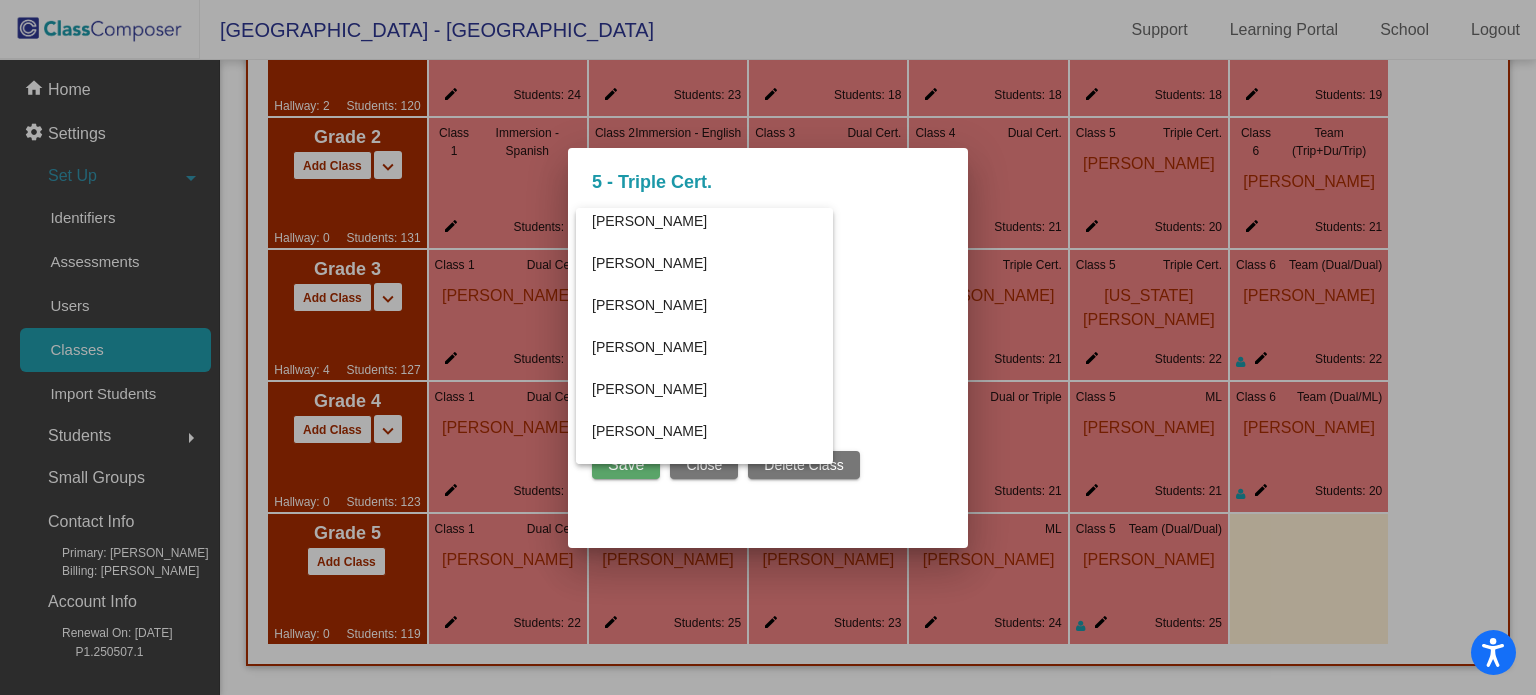 scroll, scrollTop: 1100, scrollLeft: 0, axis: vertical 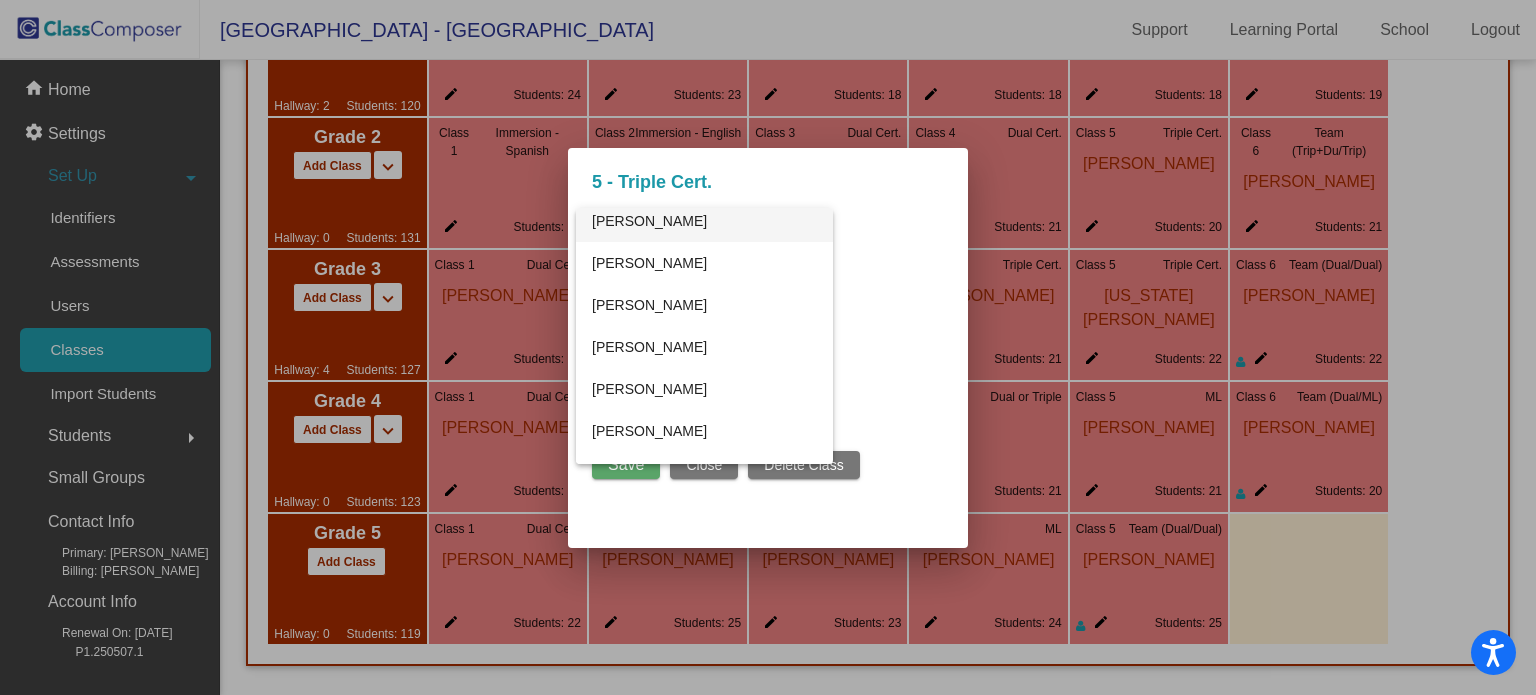 click on "Leez Brice" at bounding box center [704, 221] 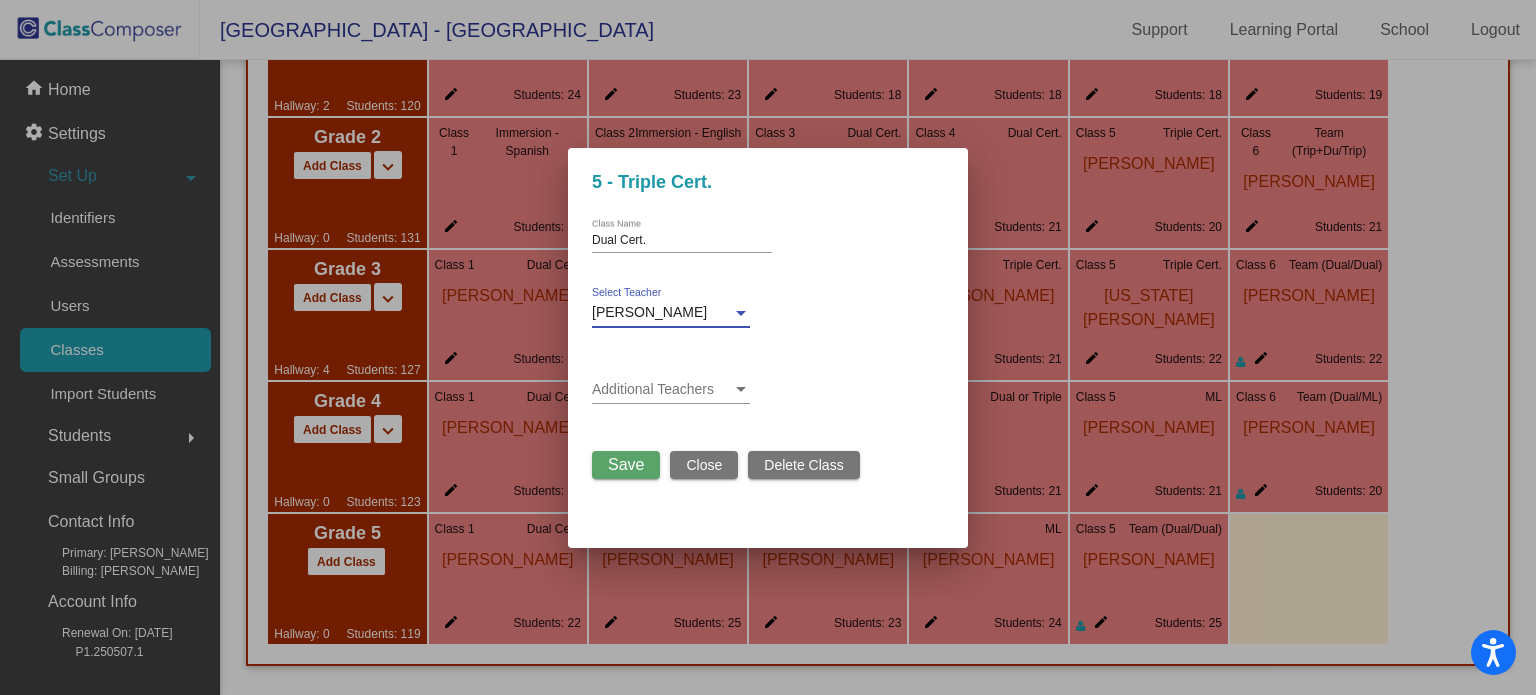 scroll, scrollTop: 1092, scrollLeft: 0, axis: vertical 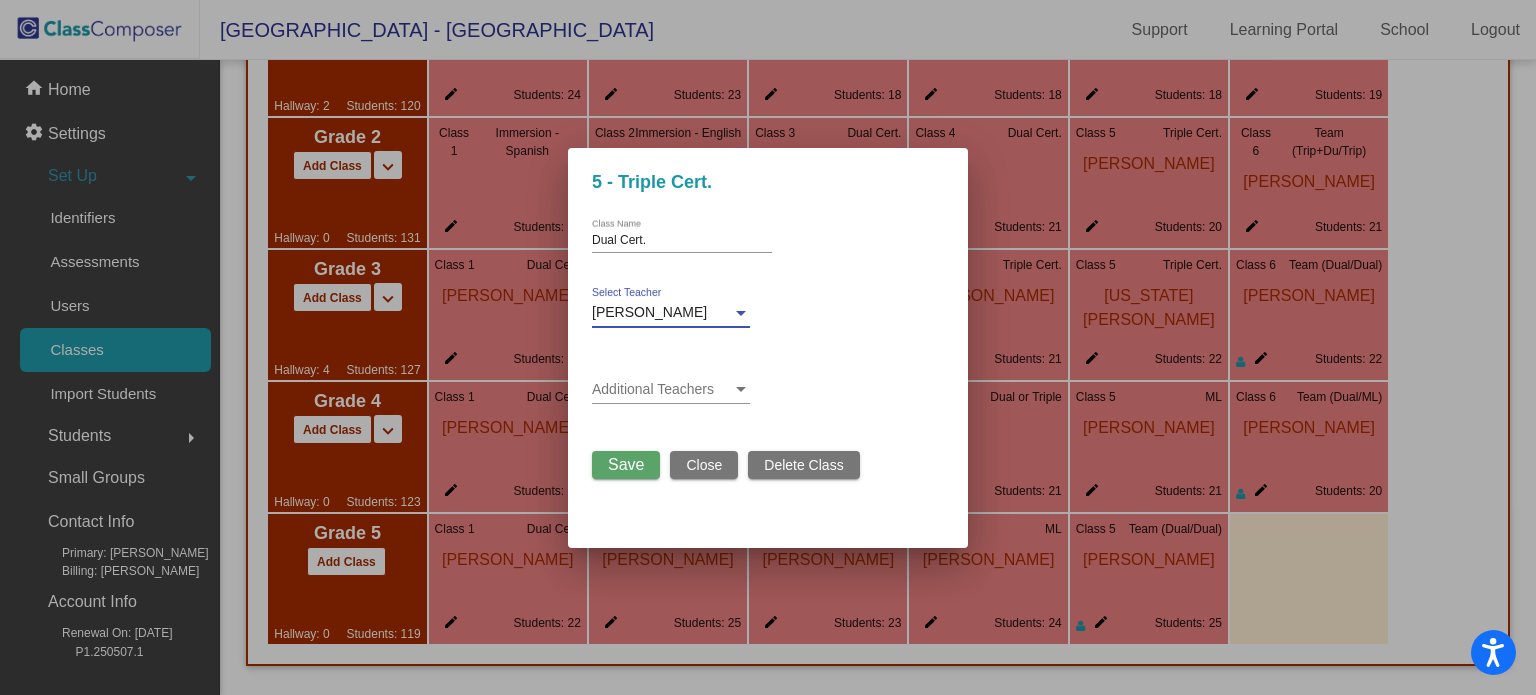 click on "Save" at bounding box center [626, 464] 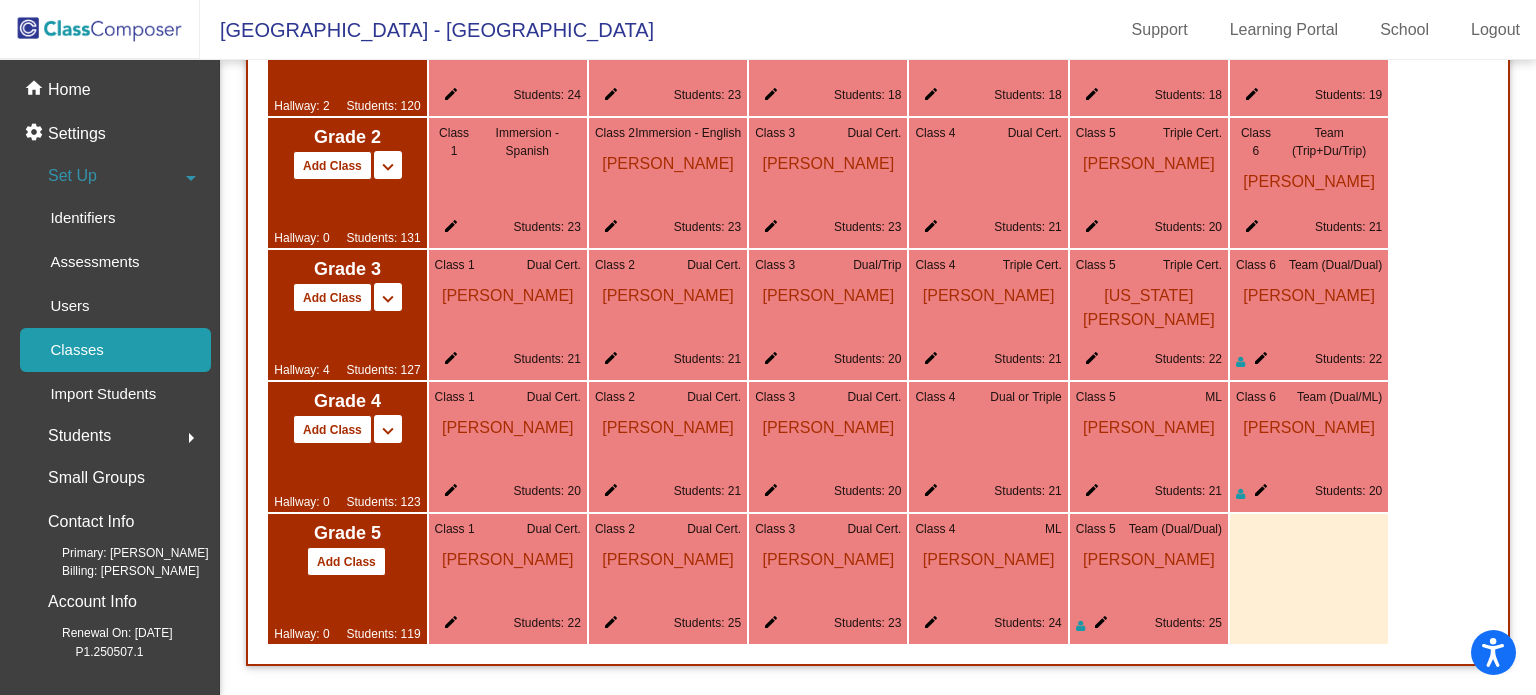 click on "edit" 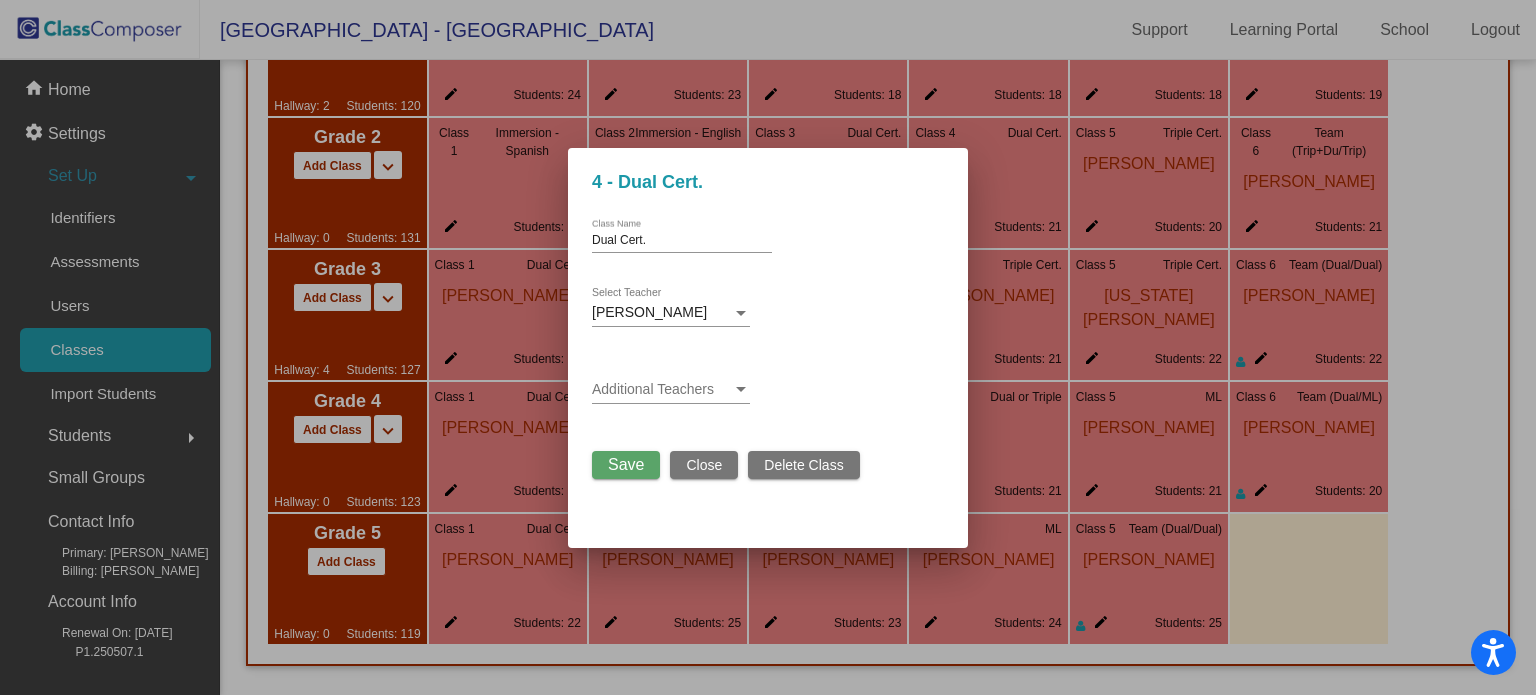 click on "Leez Brice" at bounding box center (662, 313) 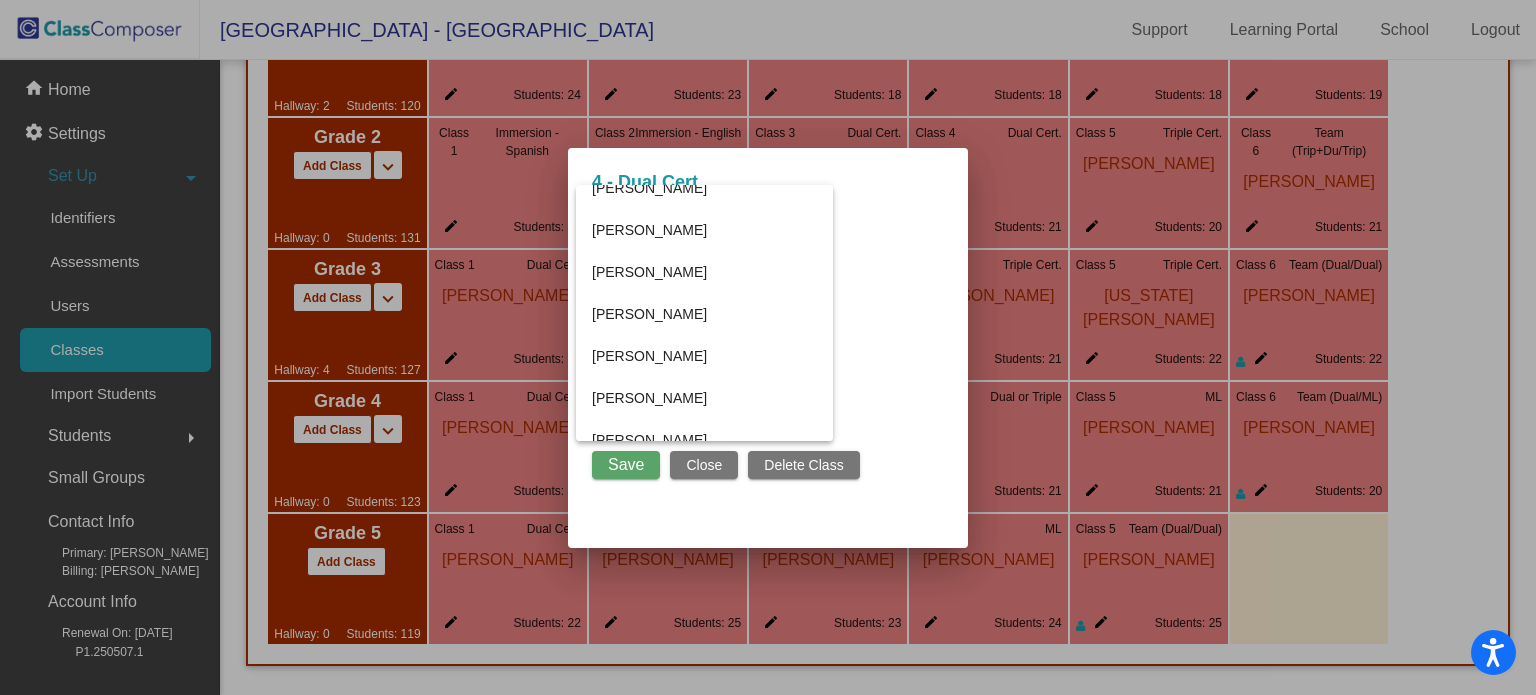 scroll, scrollTop: 0, scrollLeft: 0, axis: both 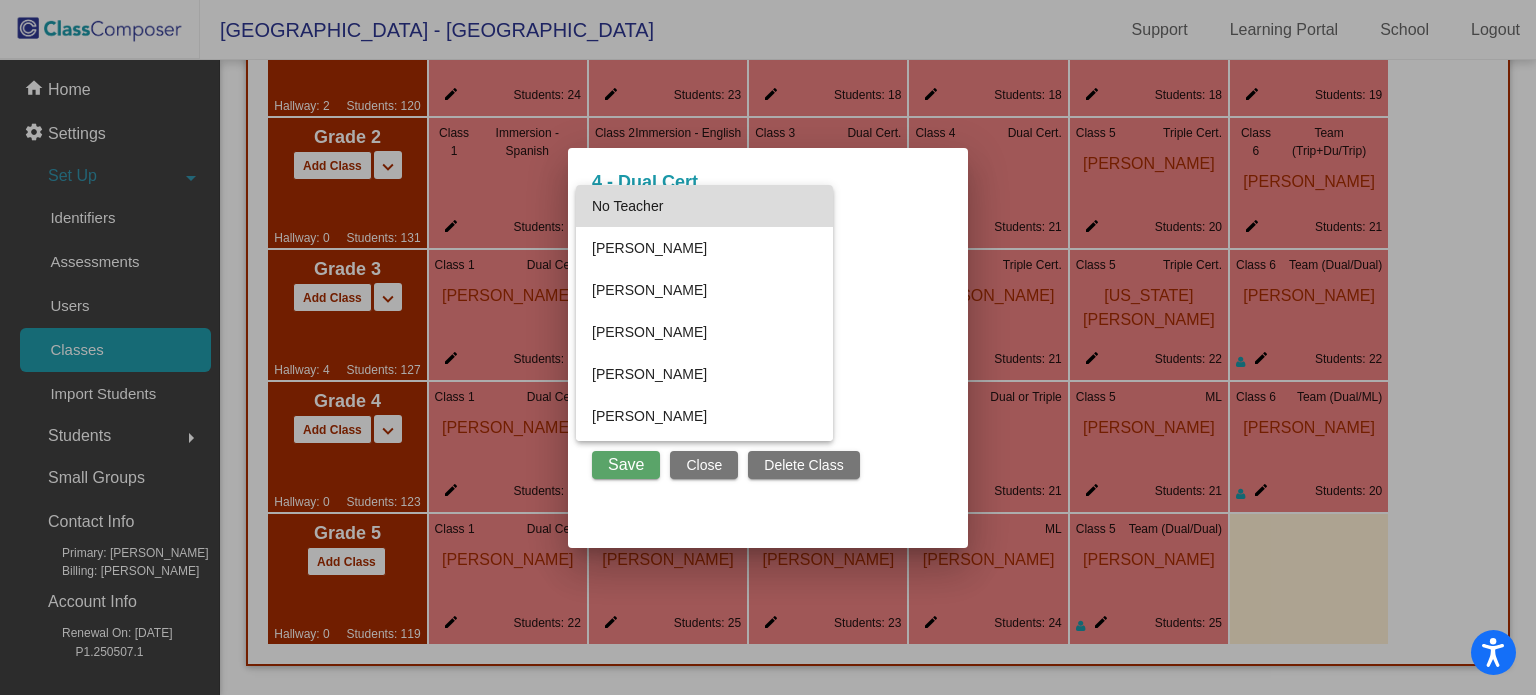 click on "No Teacher" at bounding box center [704, 206] 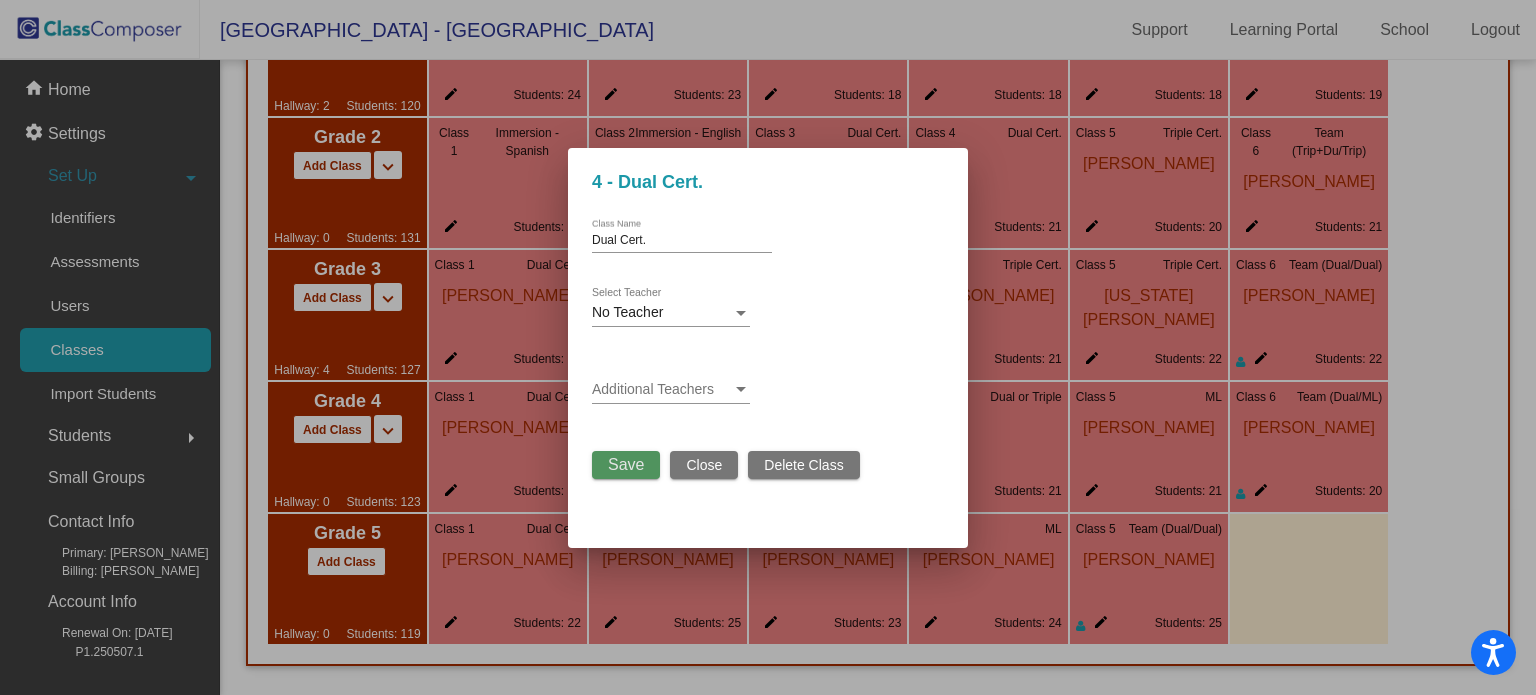 click on "Save" at bounding box center [626, 464] 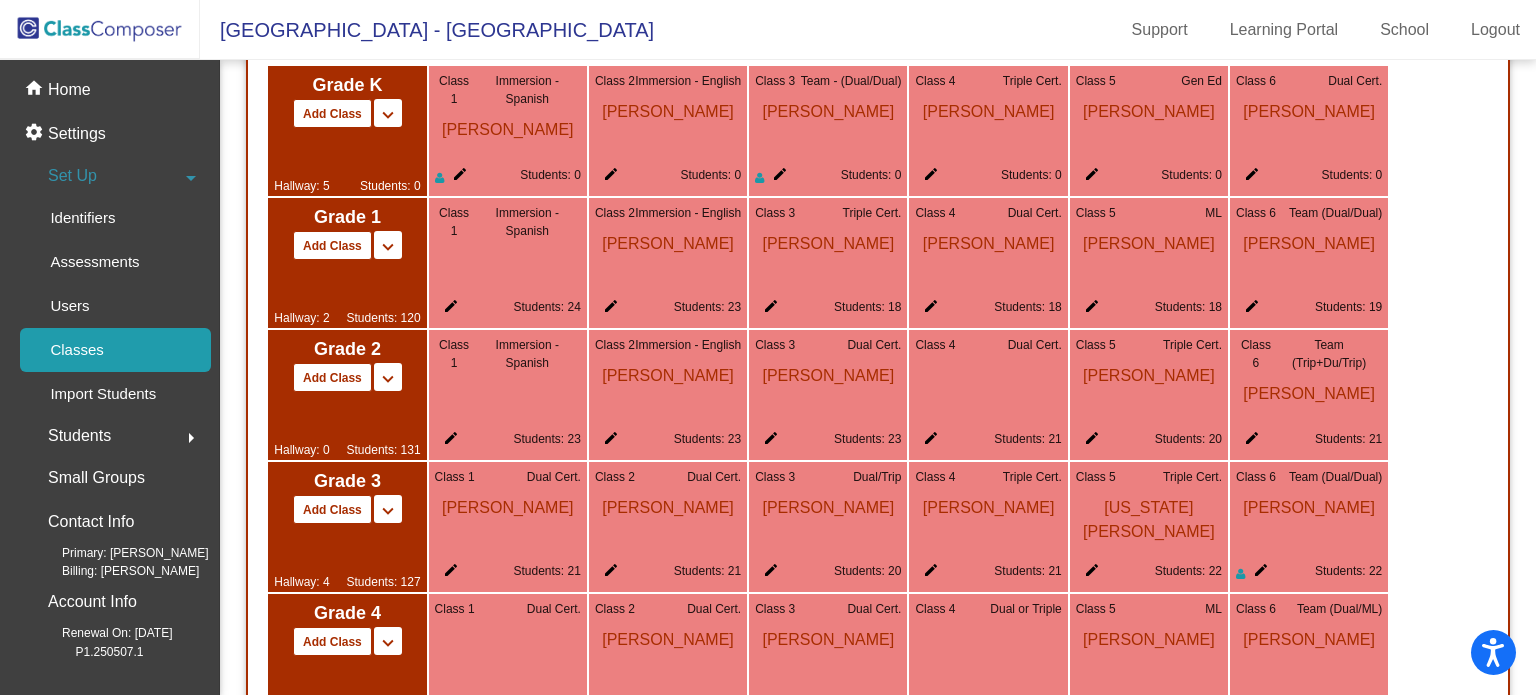 scroll, scrollTop: 1122, scrollLeft: 0, axis: vertical 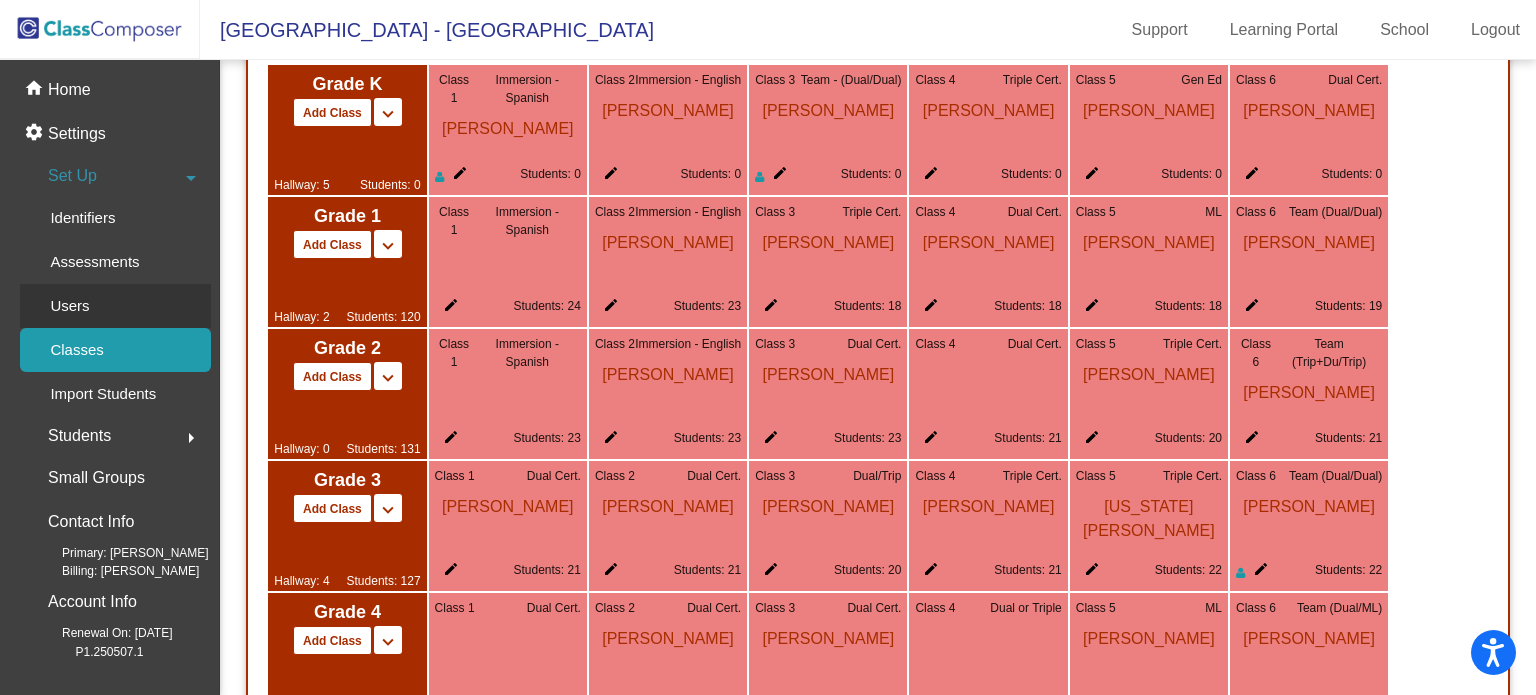 click on "Users" 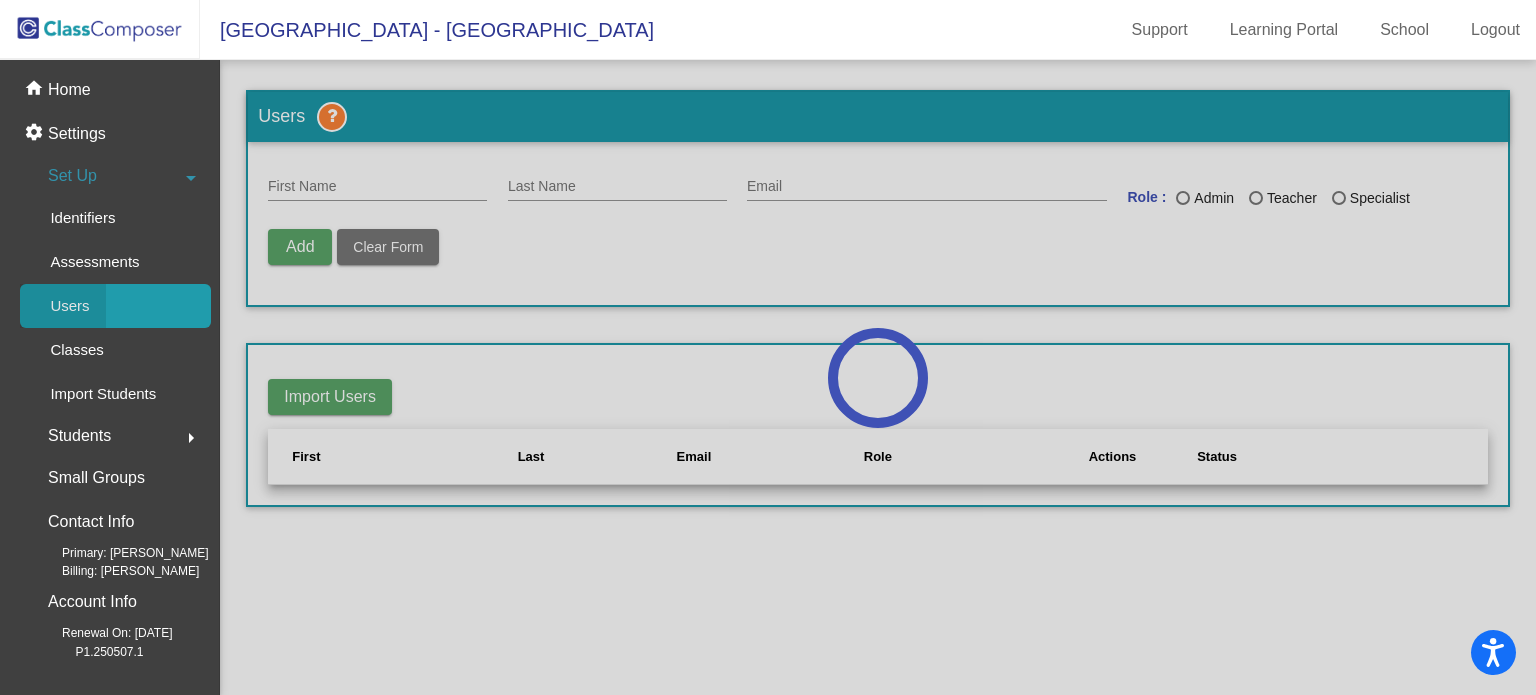 scroll, scrollTop: 0, scrollLeft: 0, axis: both 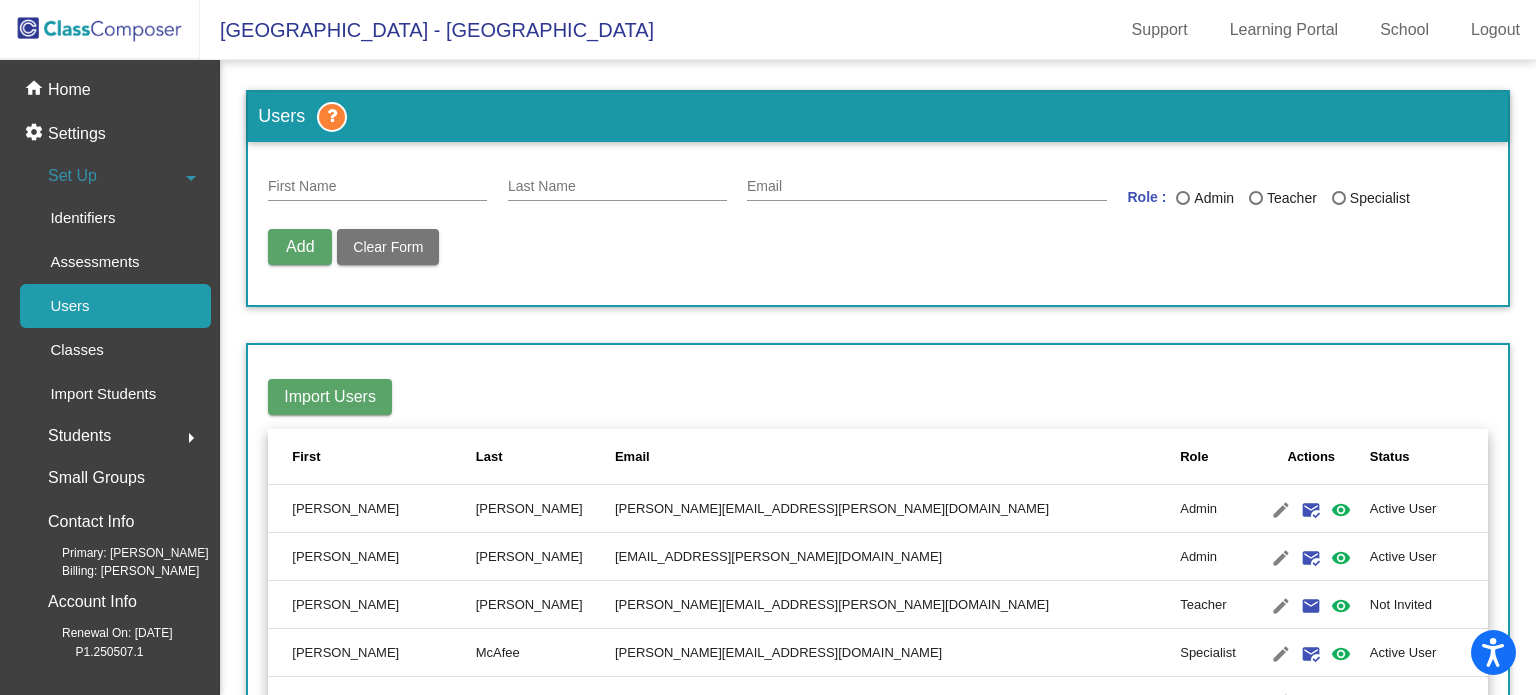 click on "First Name" at bounding box center (377, 187) 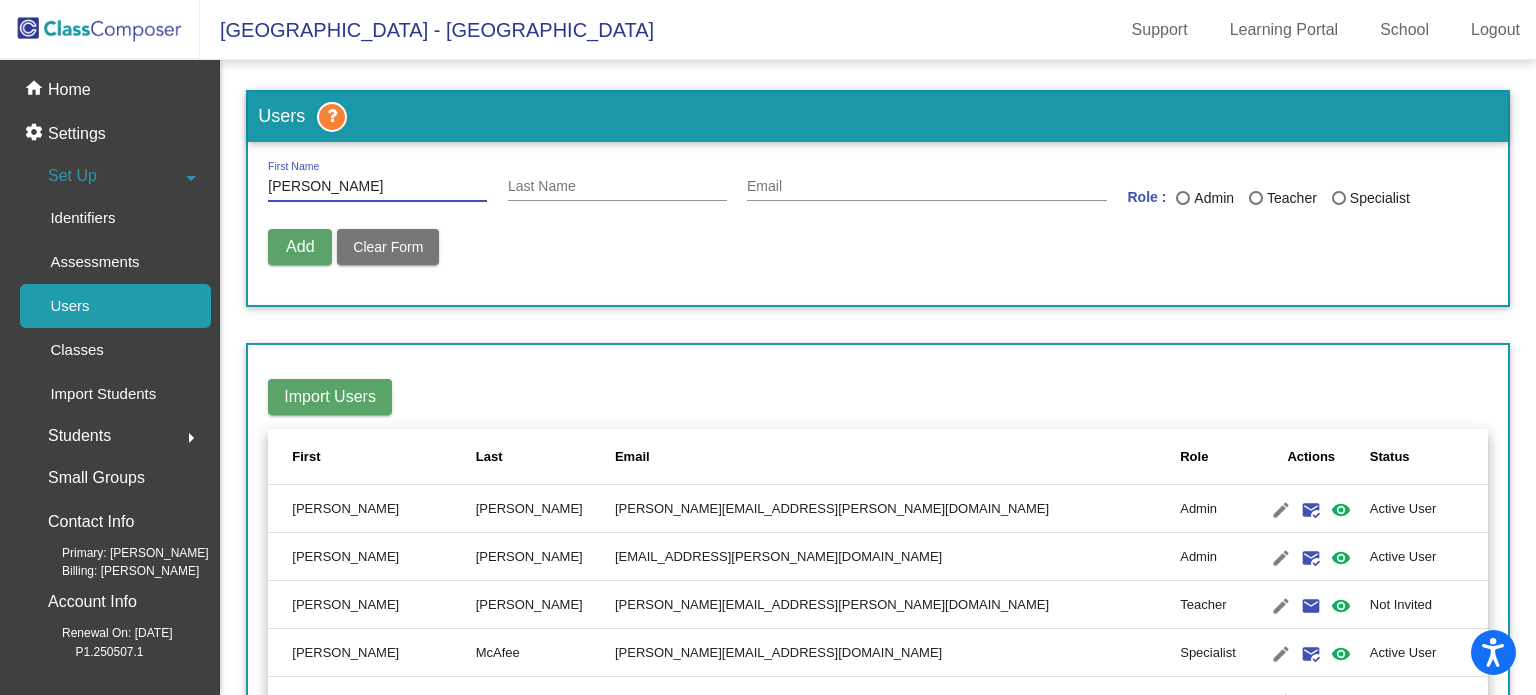type on "Samantha" 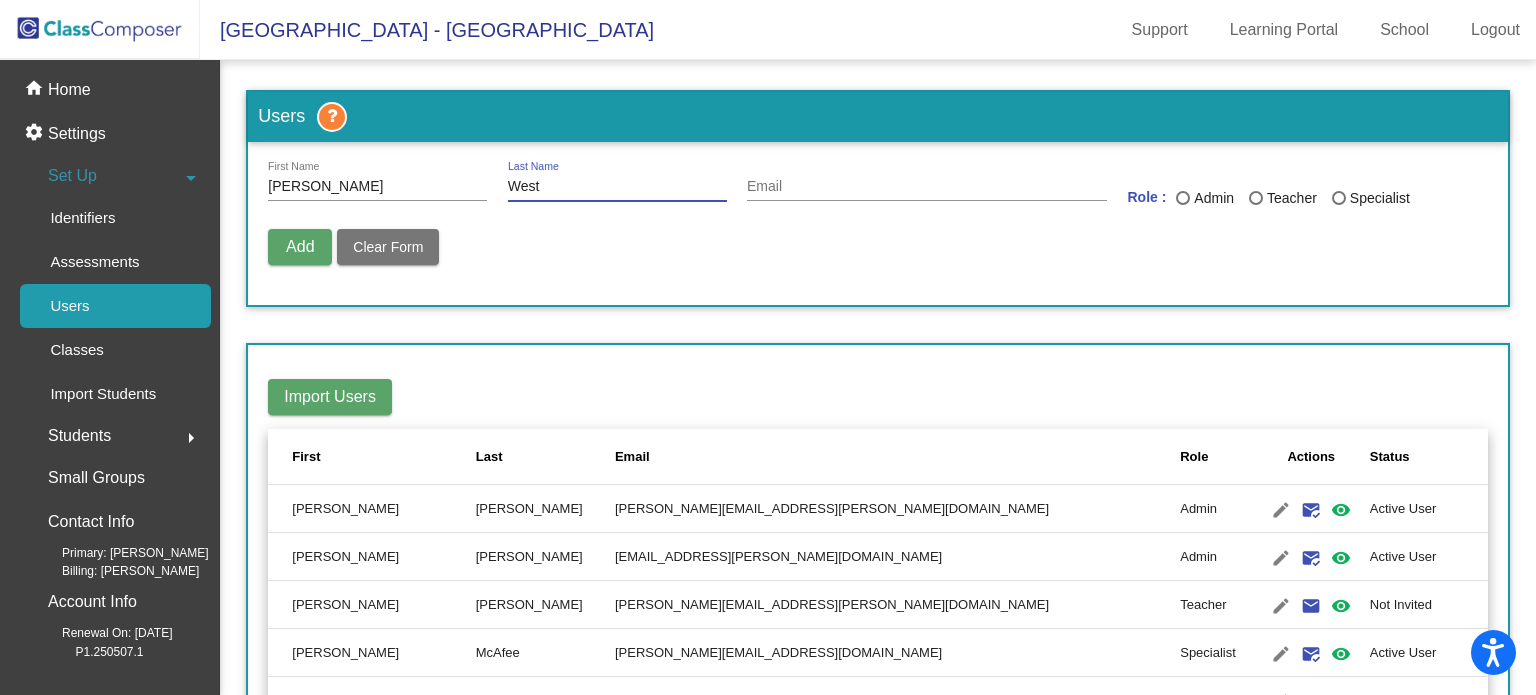 type on "West" 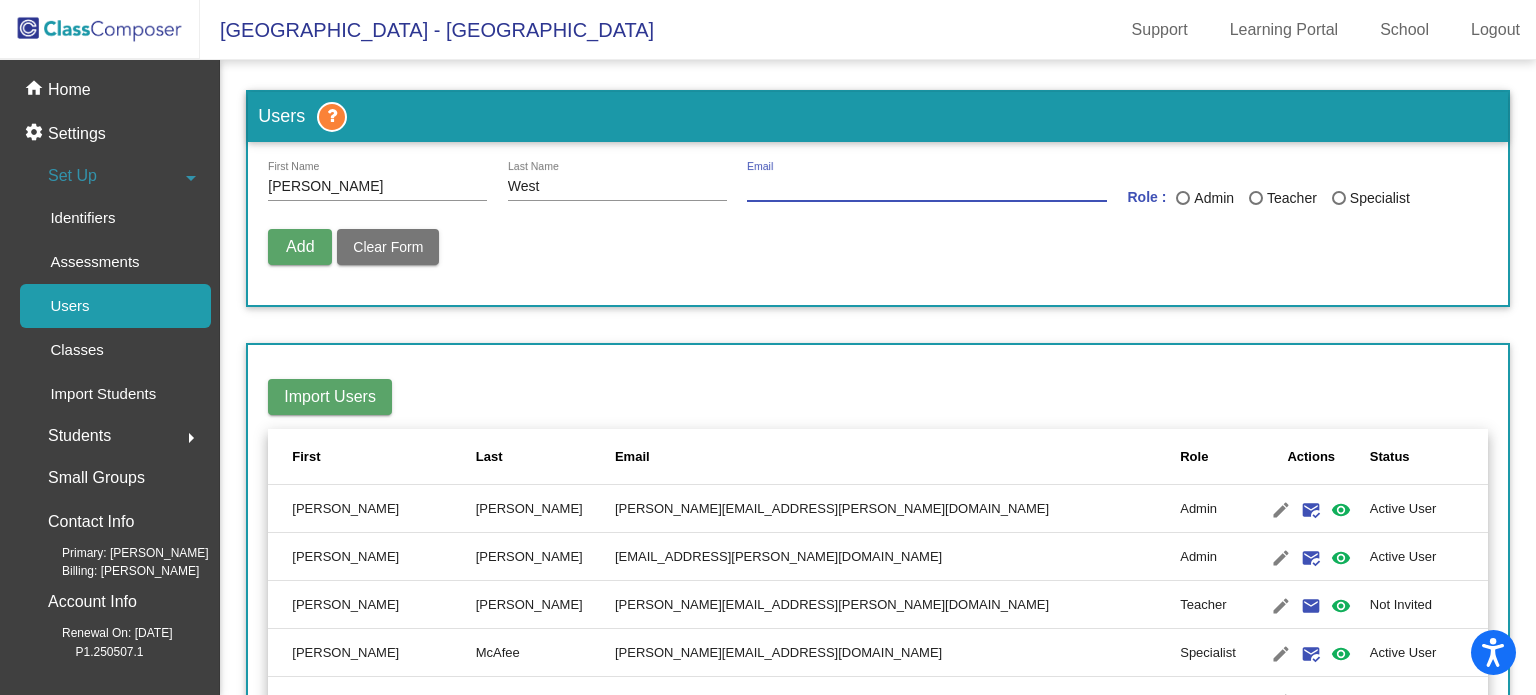 click on "Email" at bounding box center [927, 187] 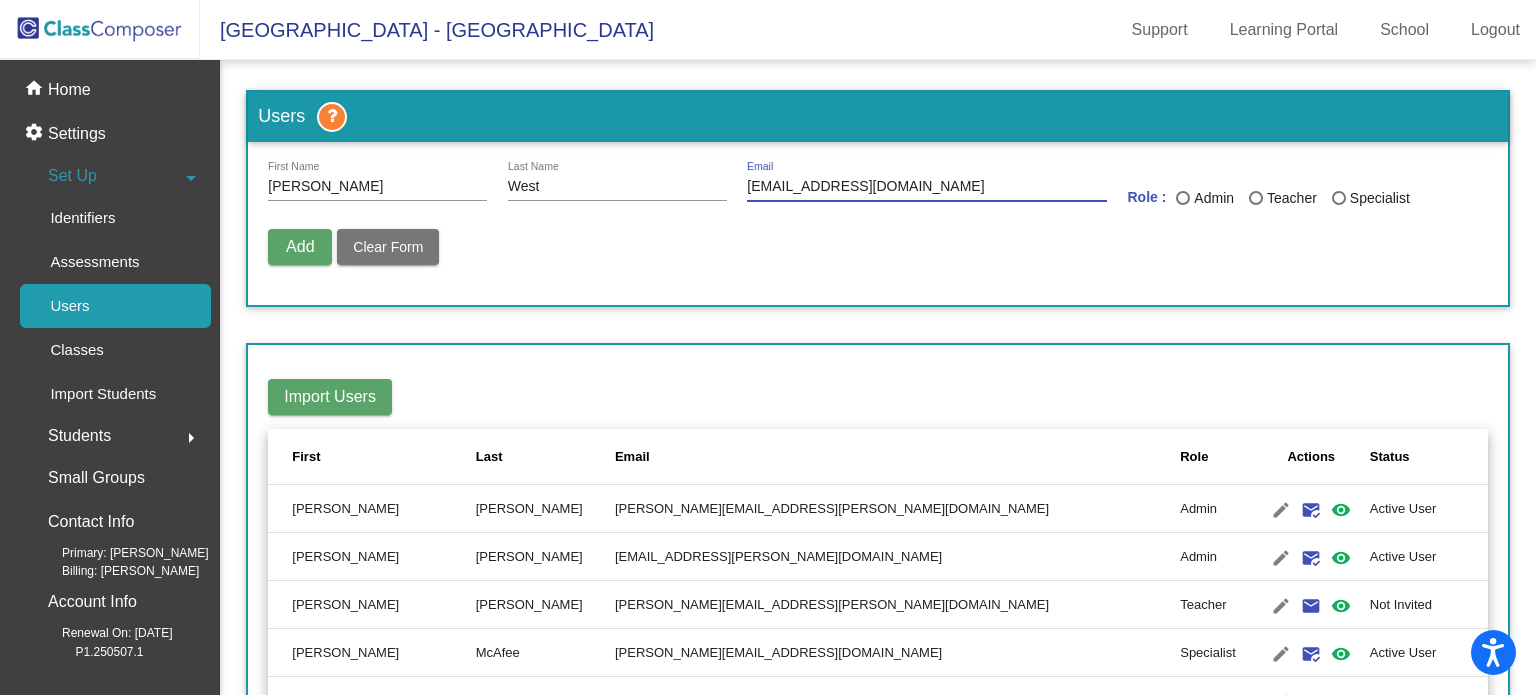 type on "samantha.west@irsd.k12.de.us" 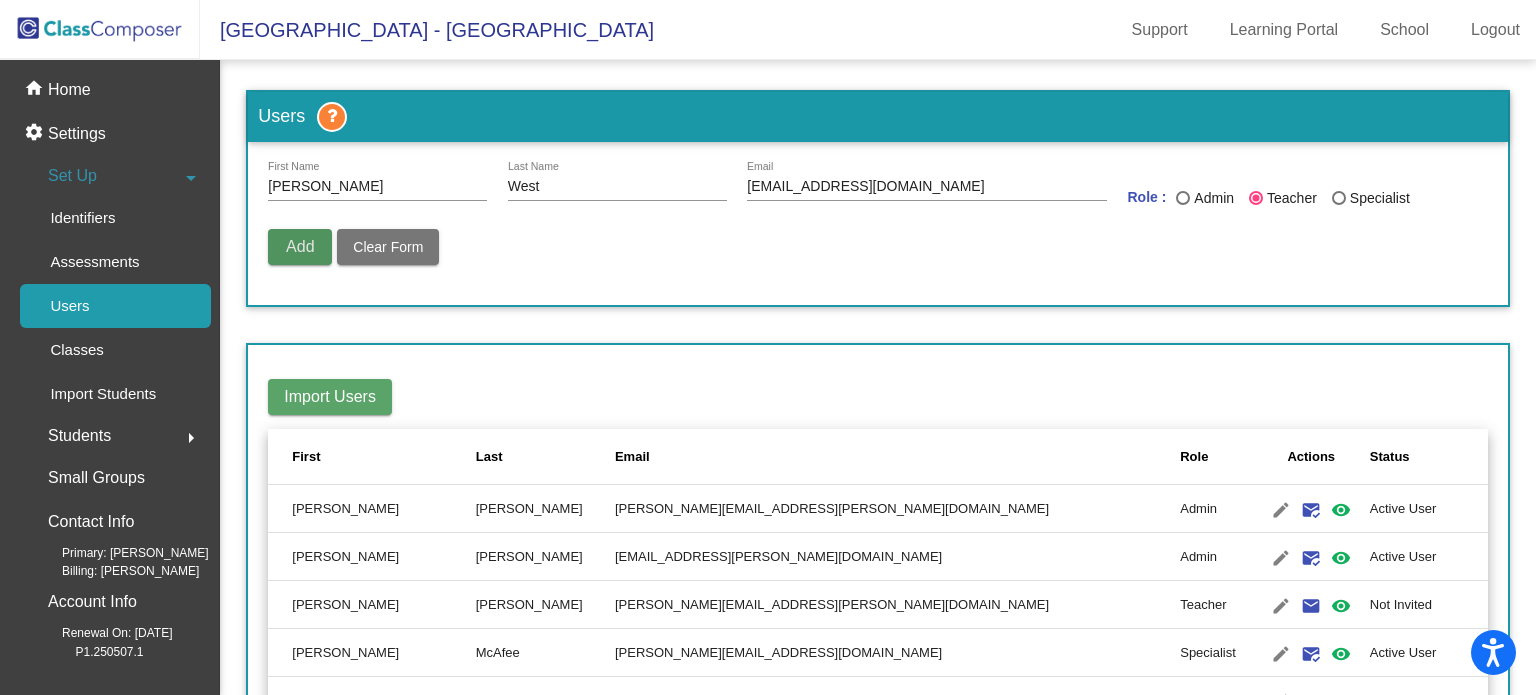 click on "Add" at bounding box center (300, 246) 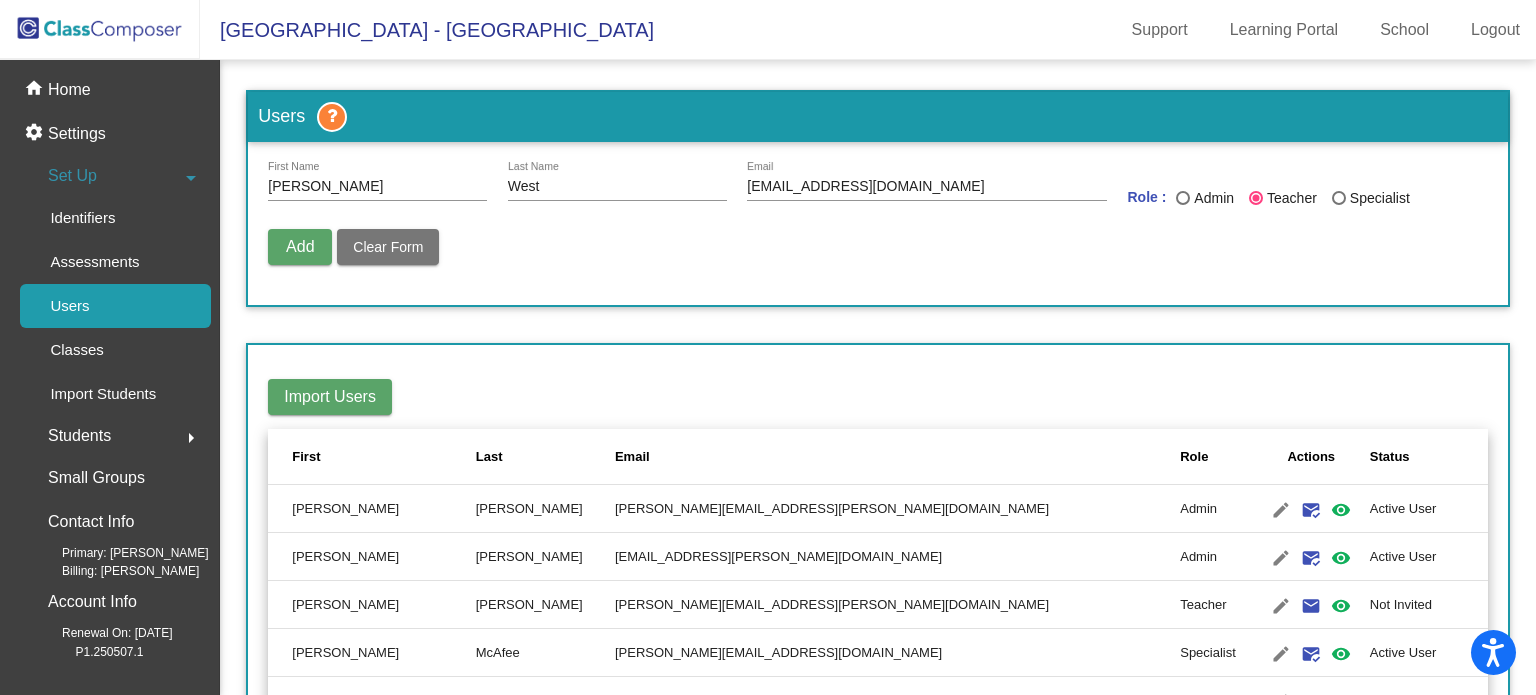 type 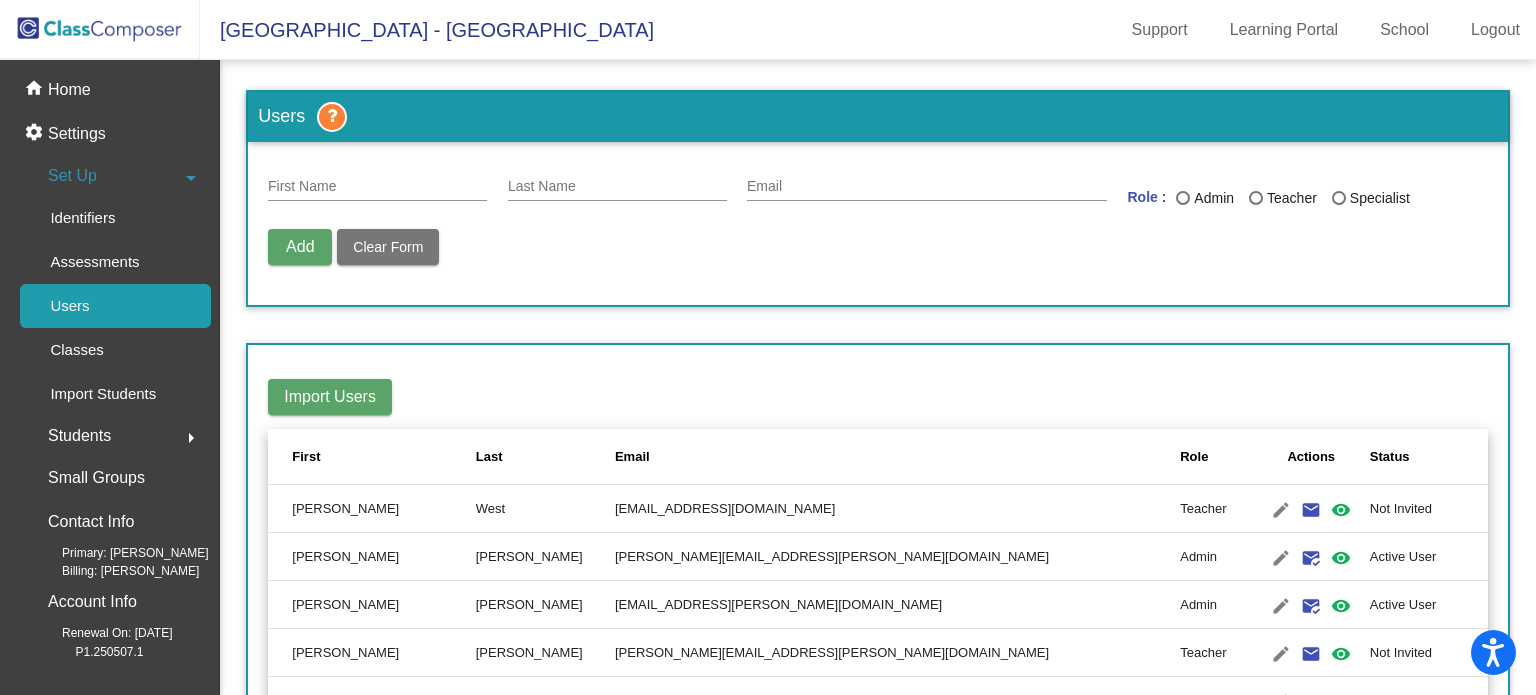click on "First Name" at bounding box center (377, 181) 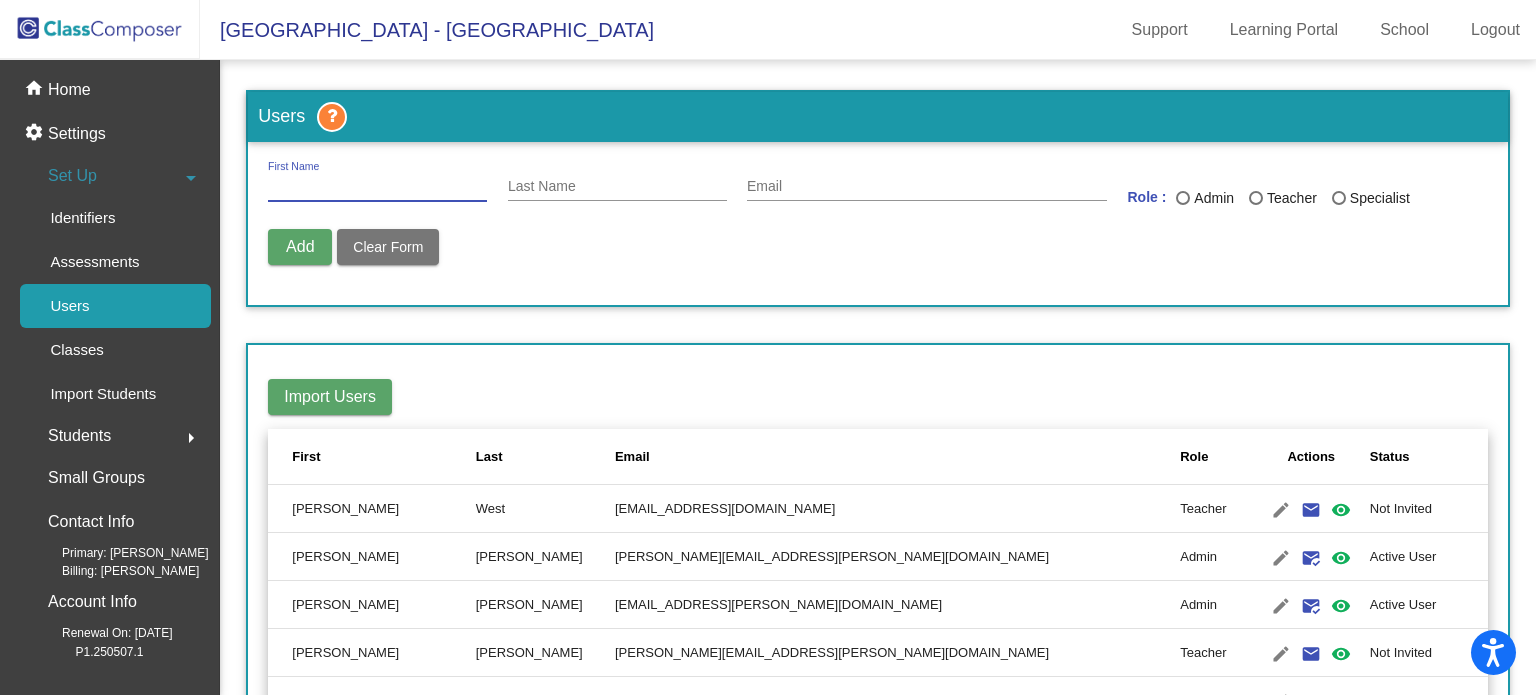 click on "First Name" at bounding box center [377, 187] 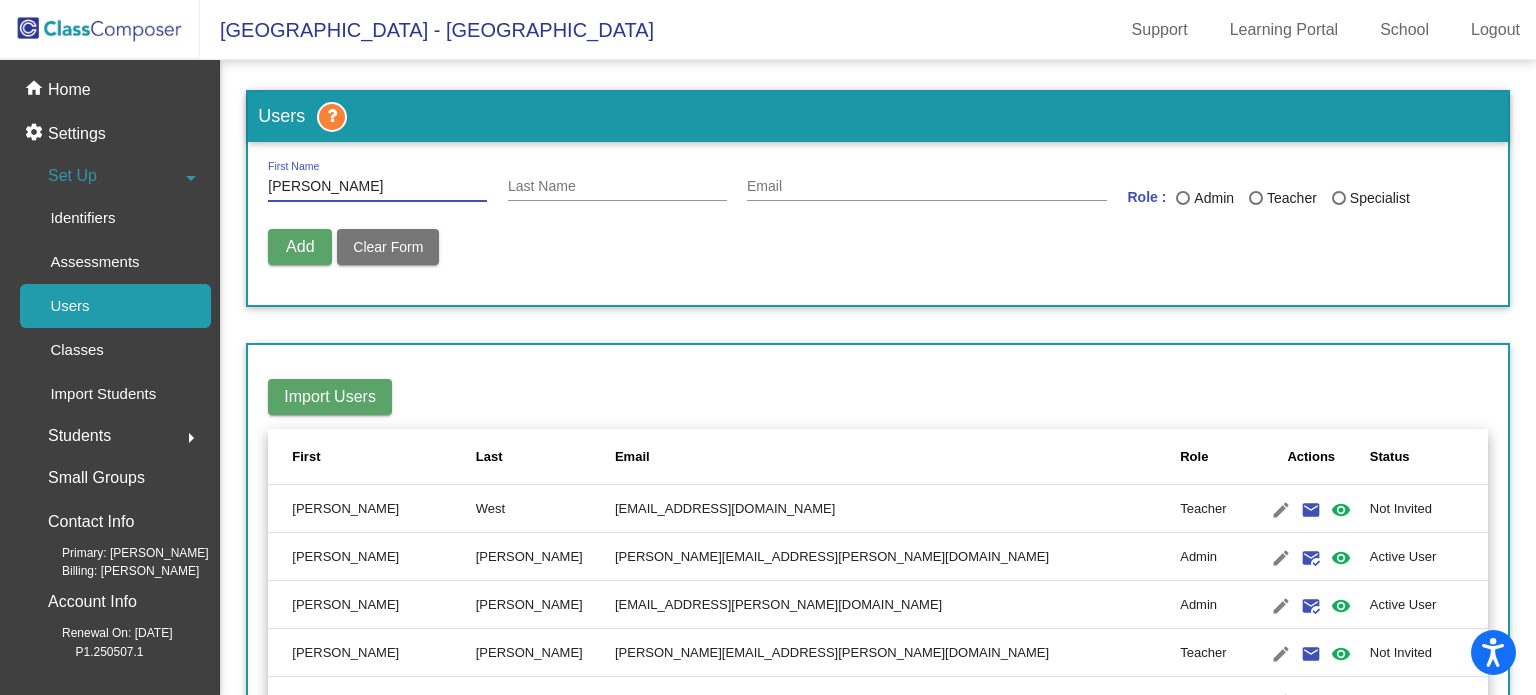 type on "Shana" 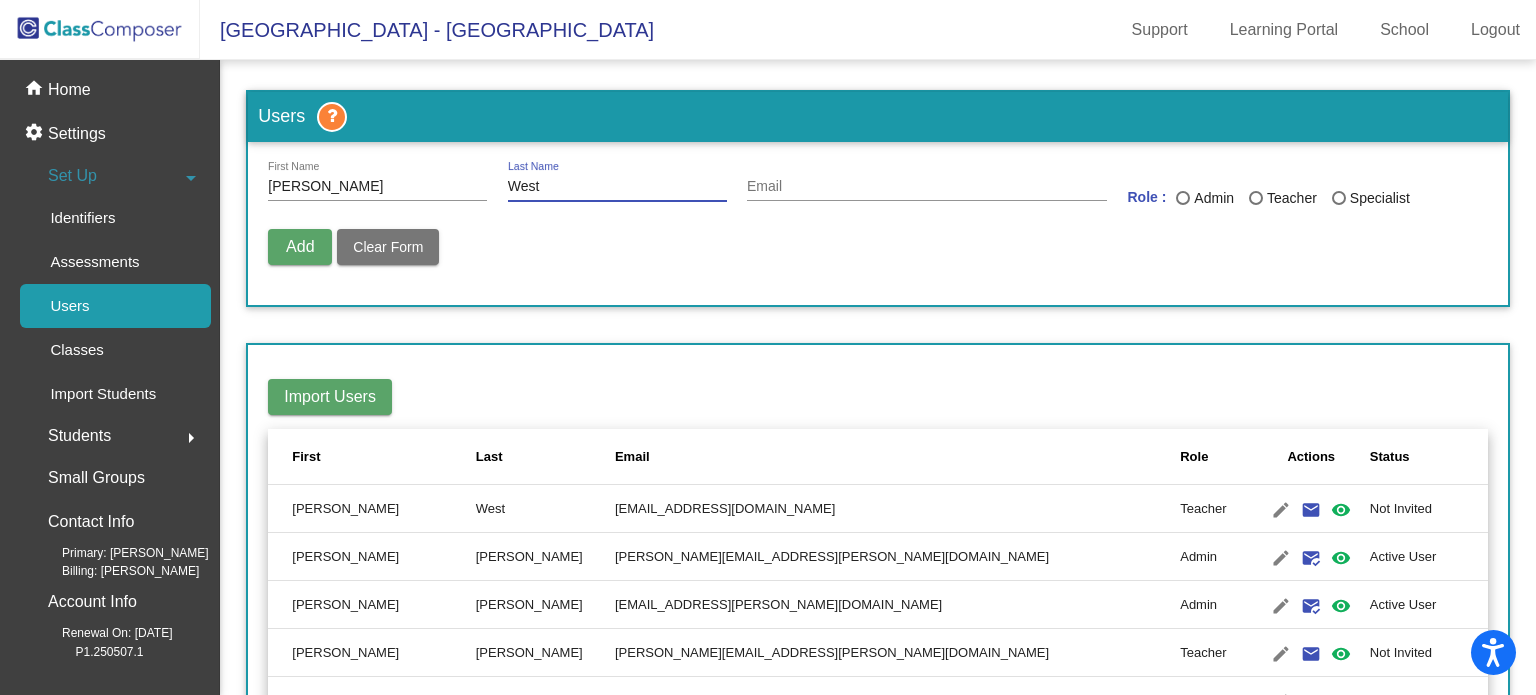 type on "West" 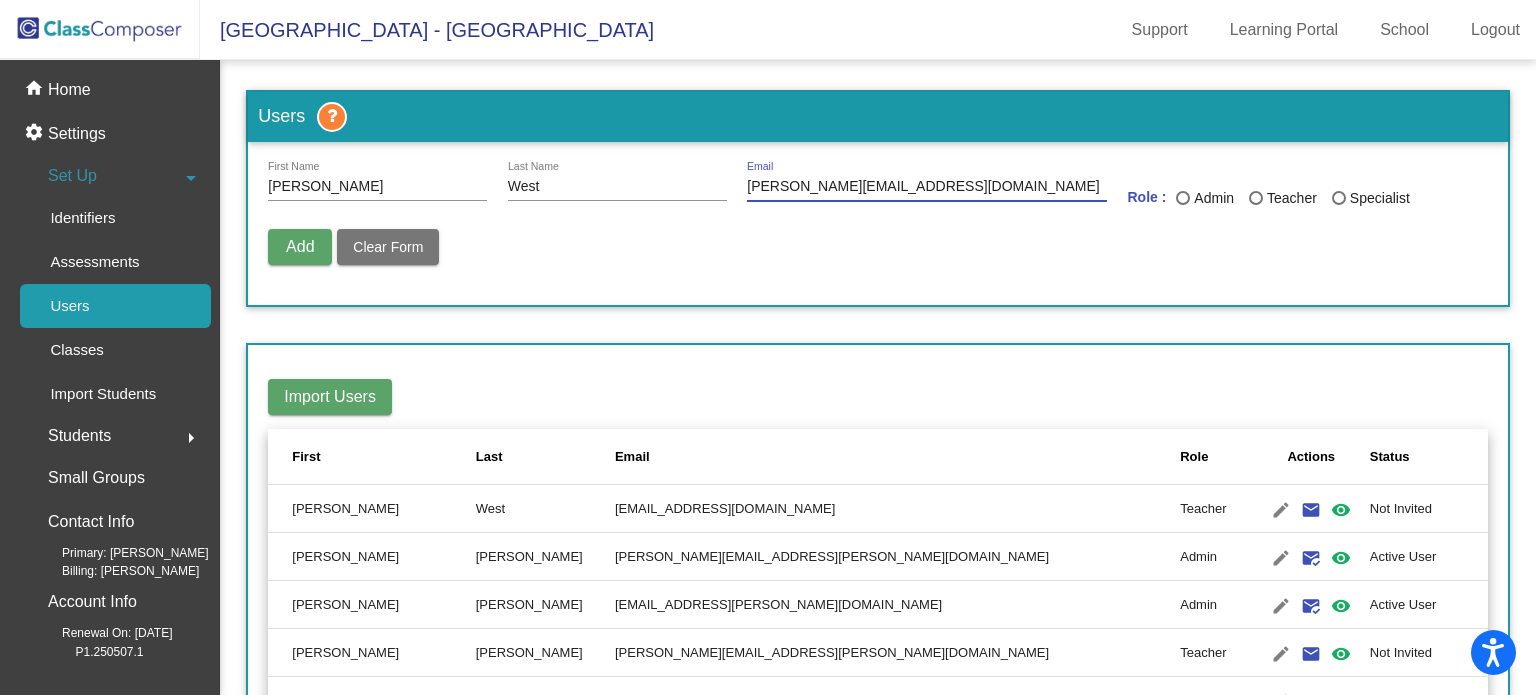type on "shana.west@irsd.k12.de.us" 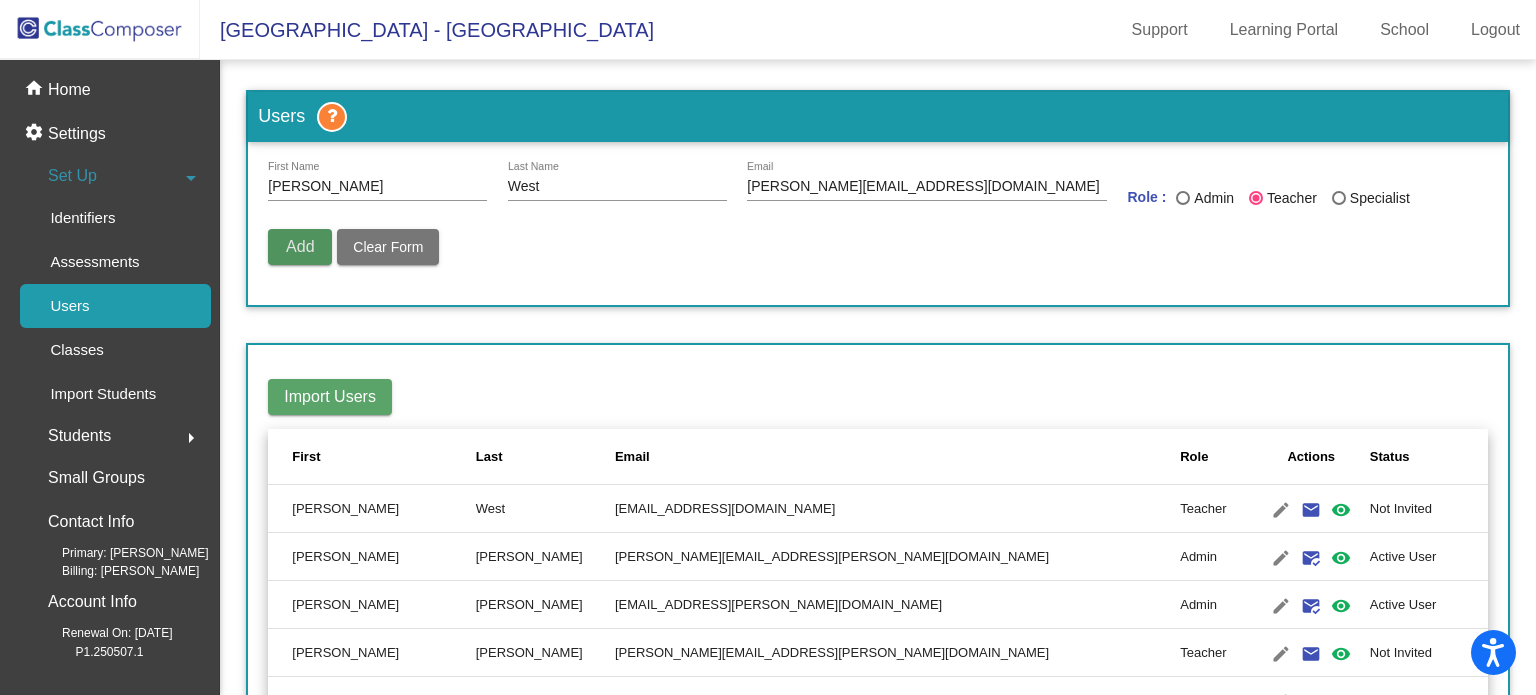 click on "Add" at bounding box center (300, 246) 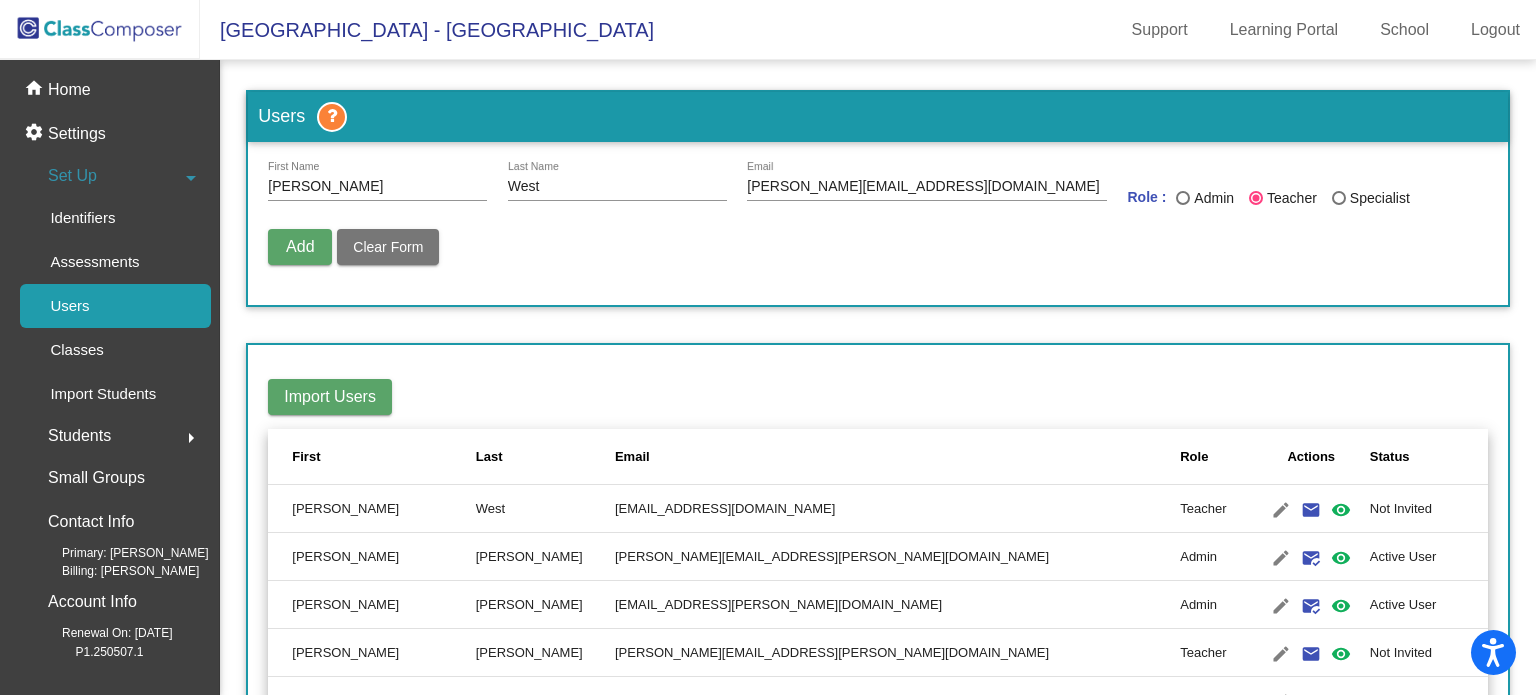 type 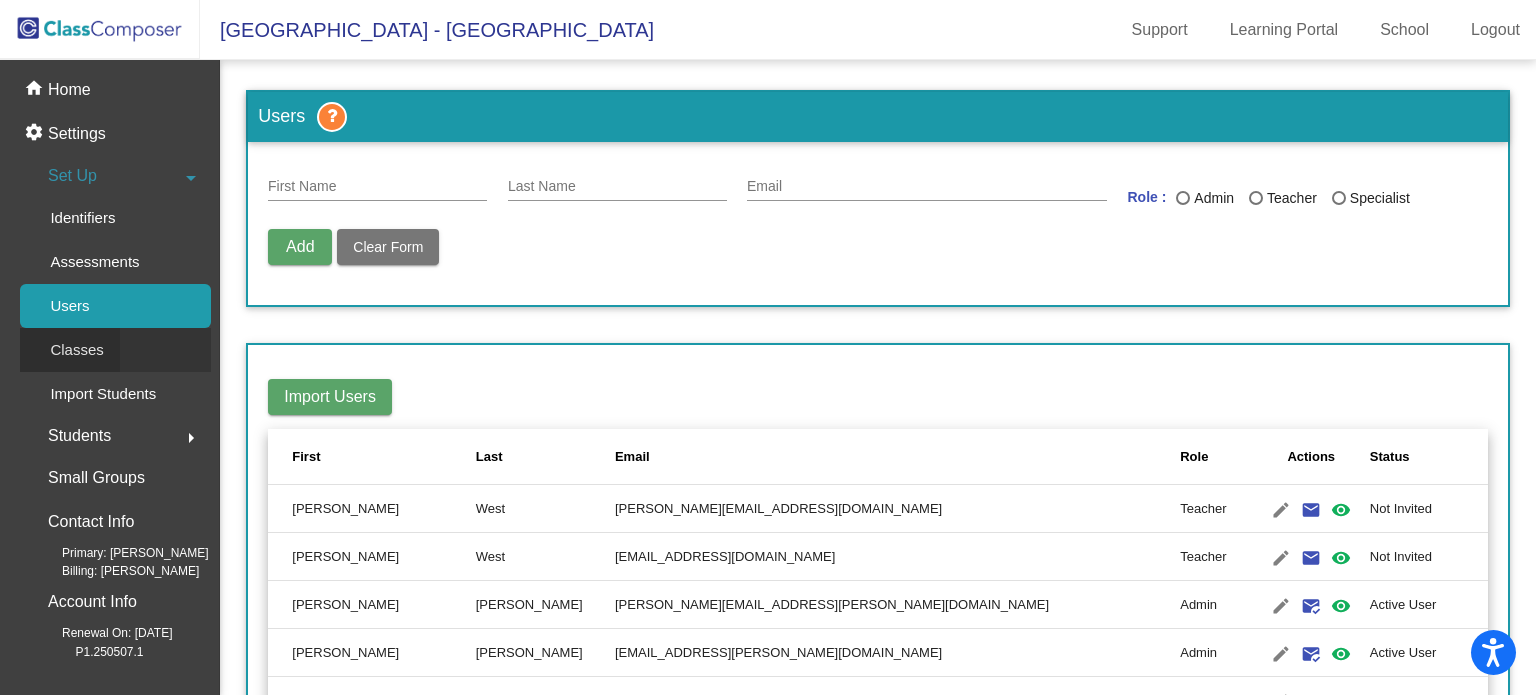 click on "Classes" 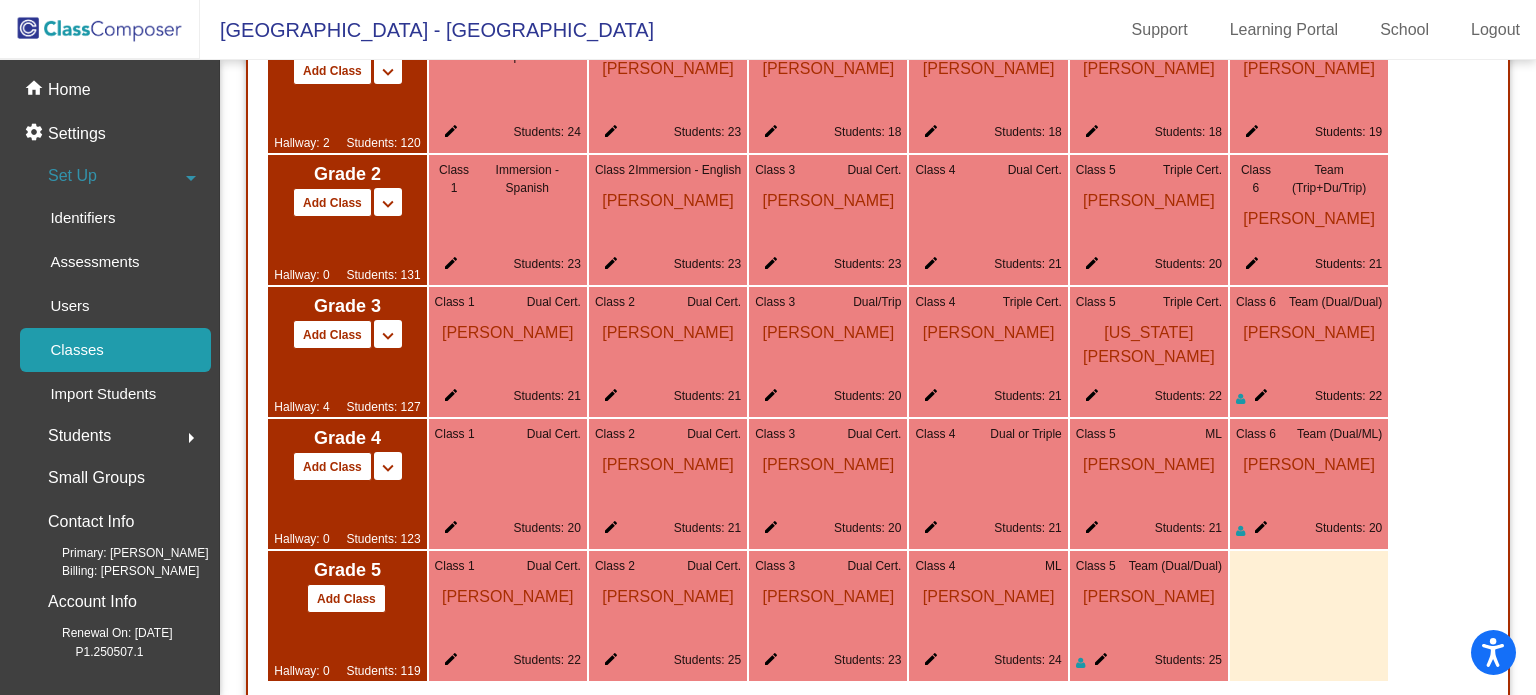 scroll, scrollTop: 1296, scrollLeft: 0, axis: vertical 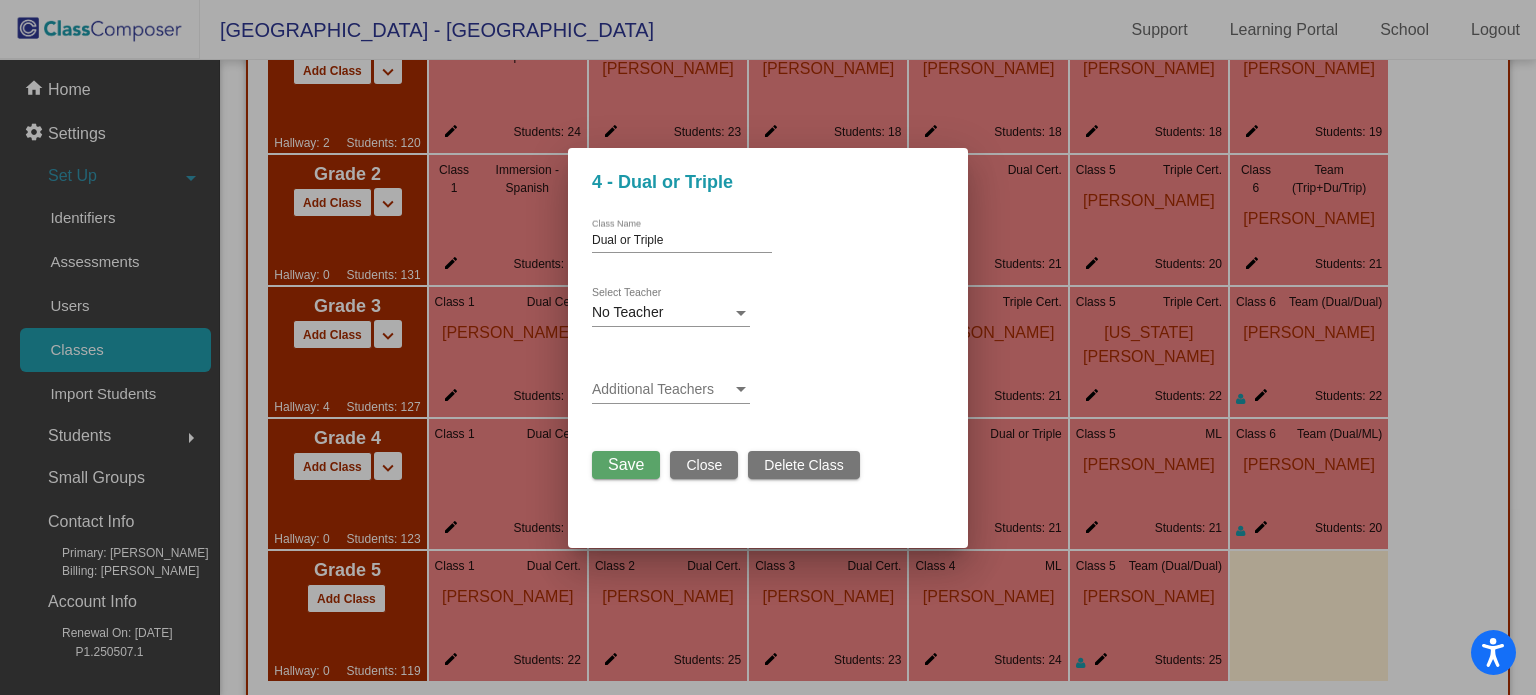 click on "No Teacher" at bounding box center [662, 313] 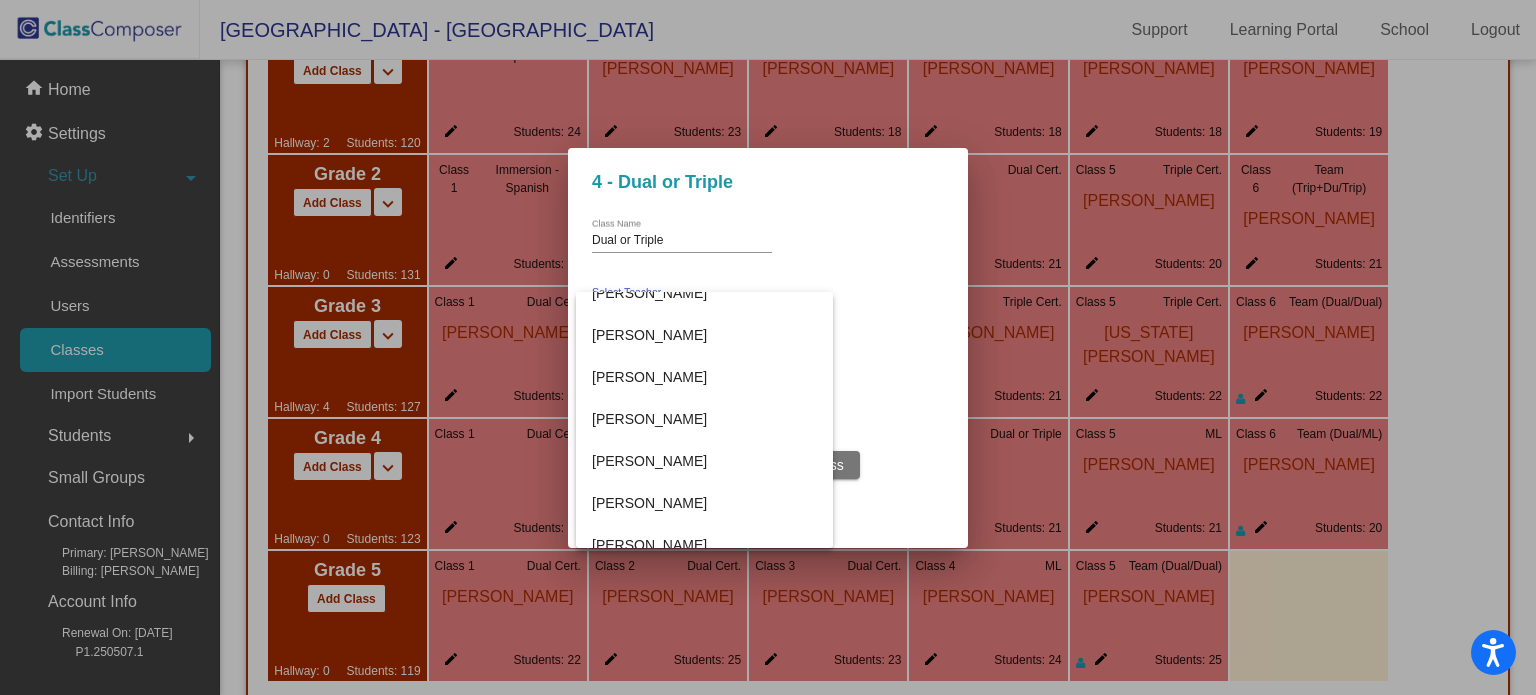 scroll, scrollTop: 1491, scrollLeft: 0, axis: vertical 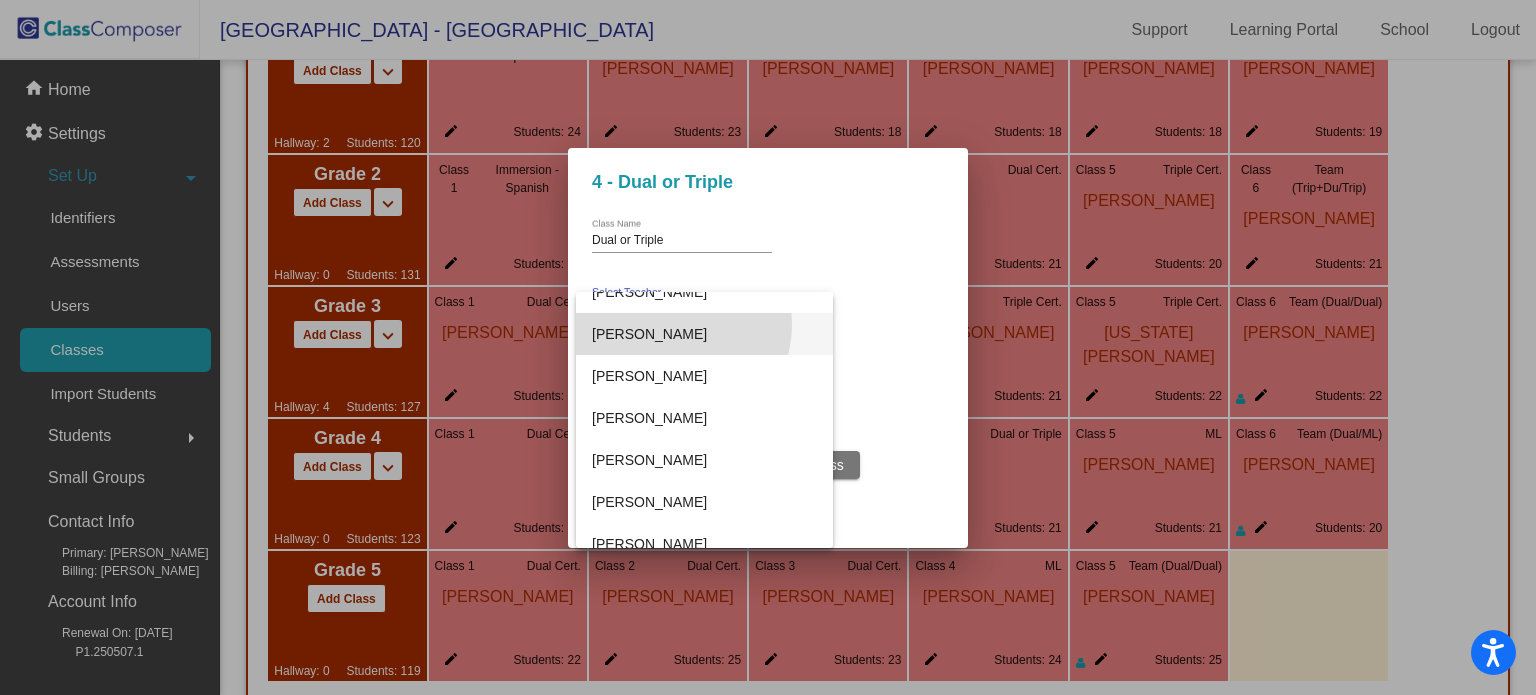 click on "Samantha West" at bounding box center [704, 334] 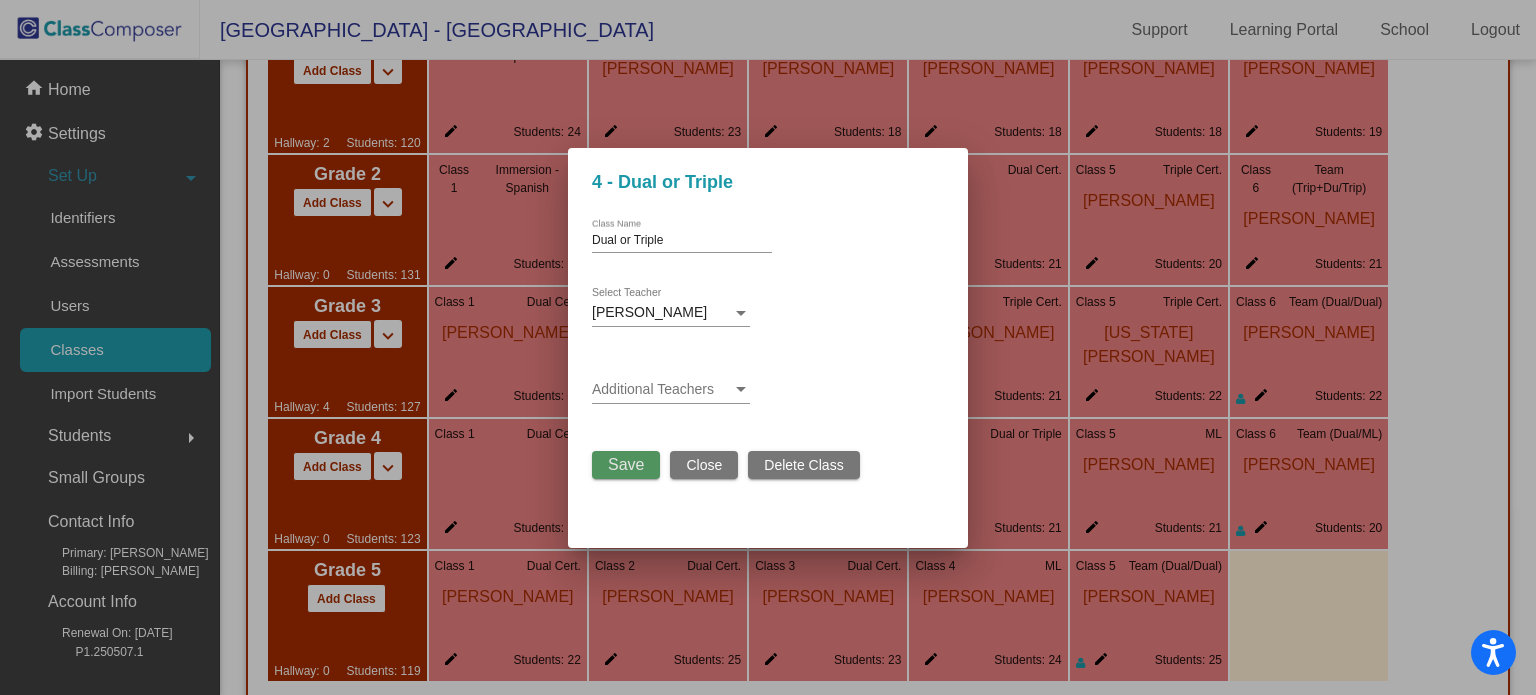 click on "Save" at bounding box center (626, 464) 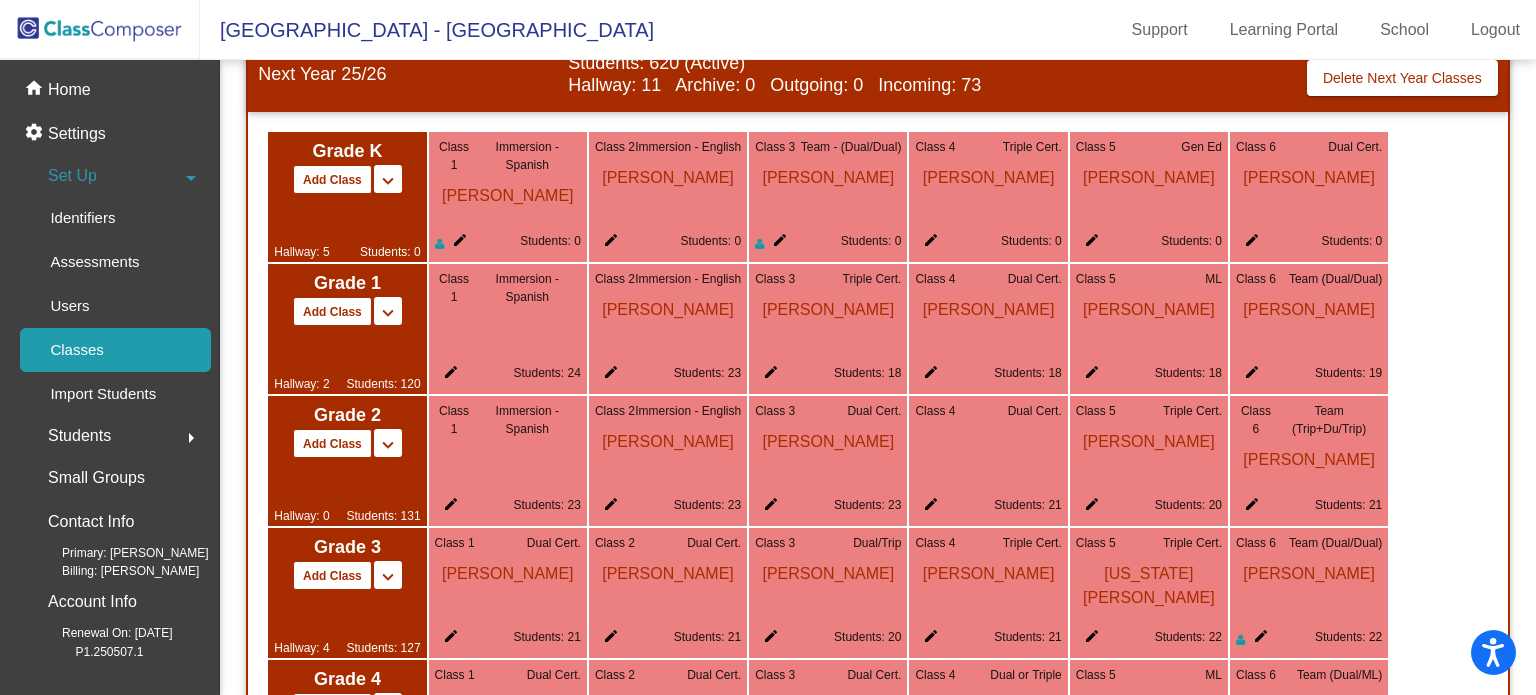 scroll, scrollTop: 1042, scrollLeft: 0, axis: vertical 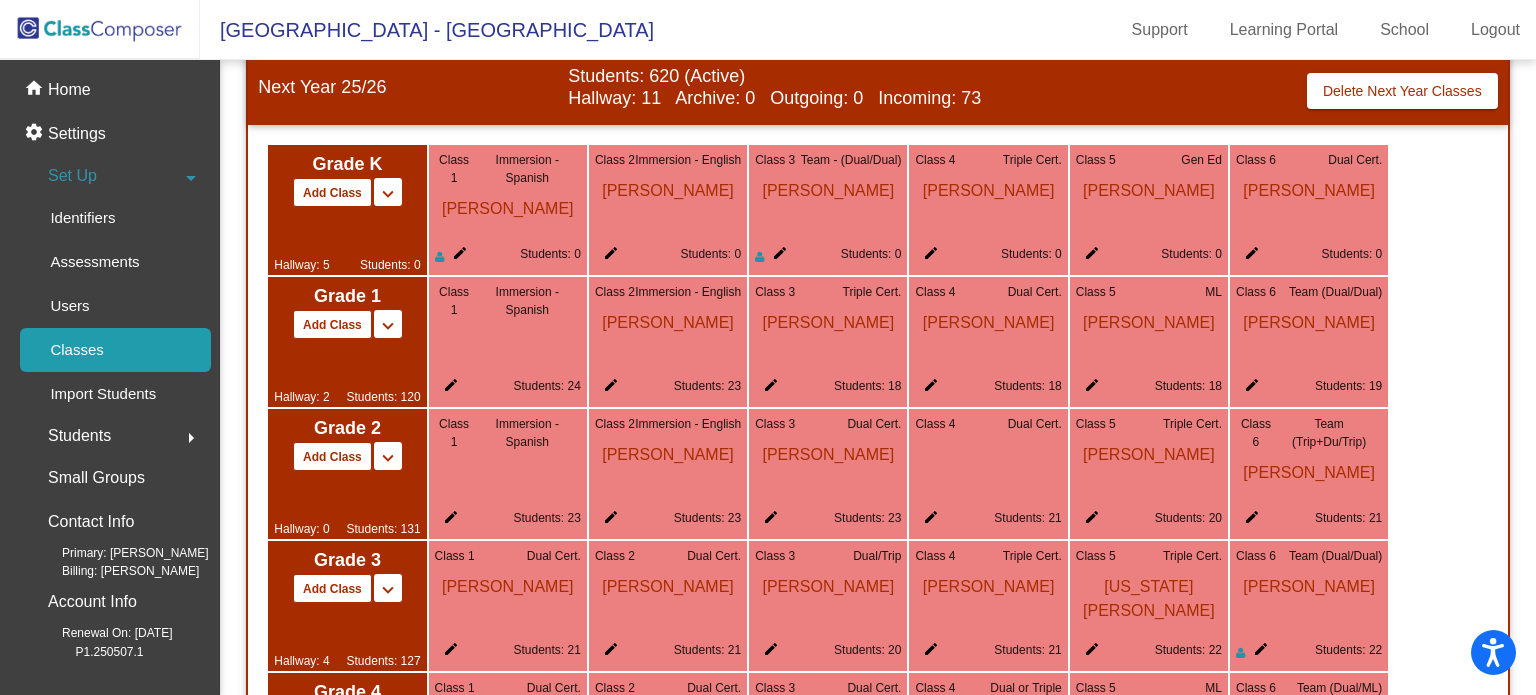 click on "edit" 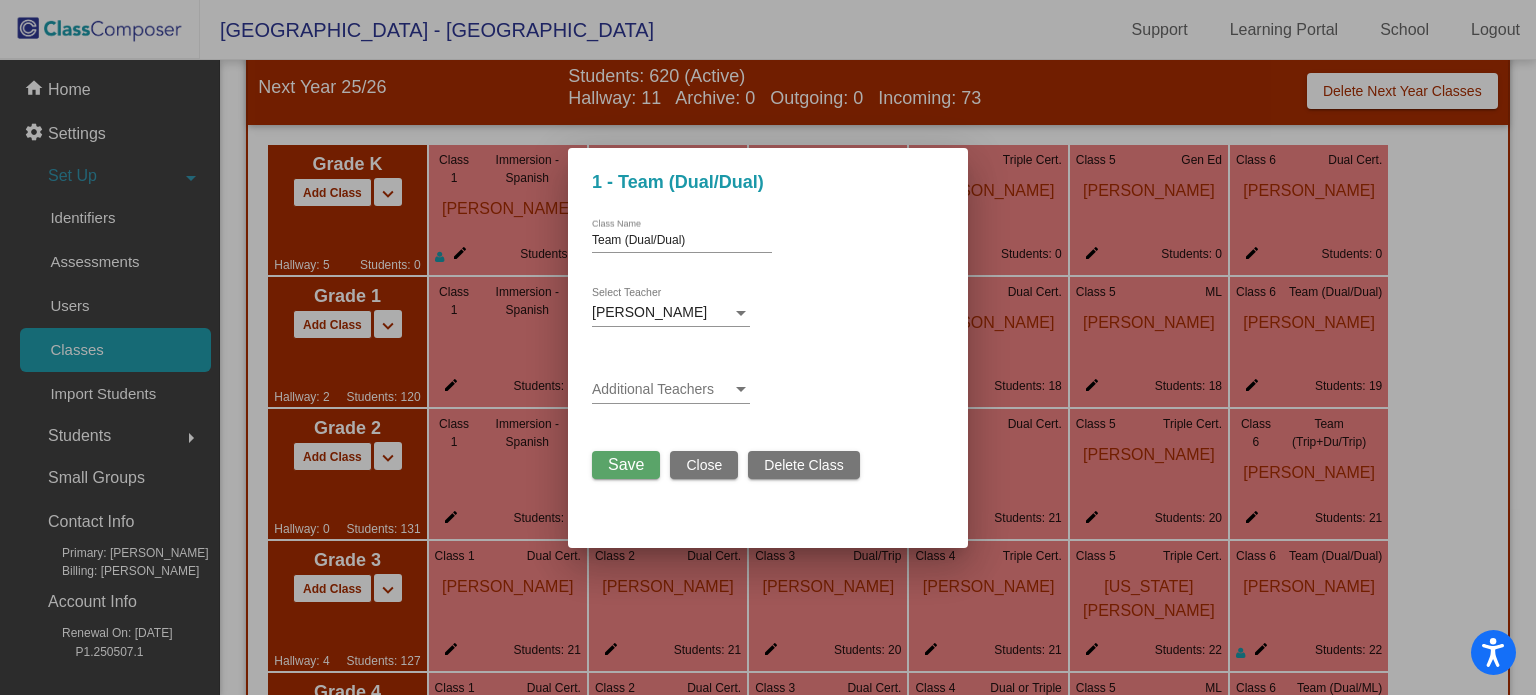 click at bounding box center [662, 390] 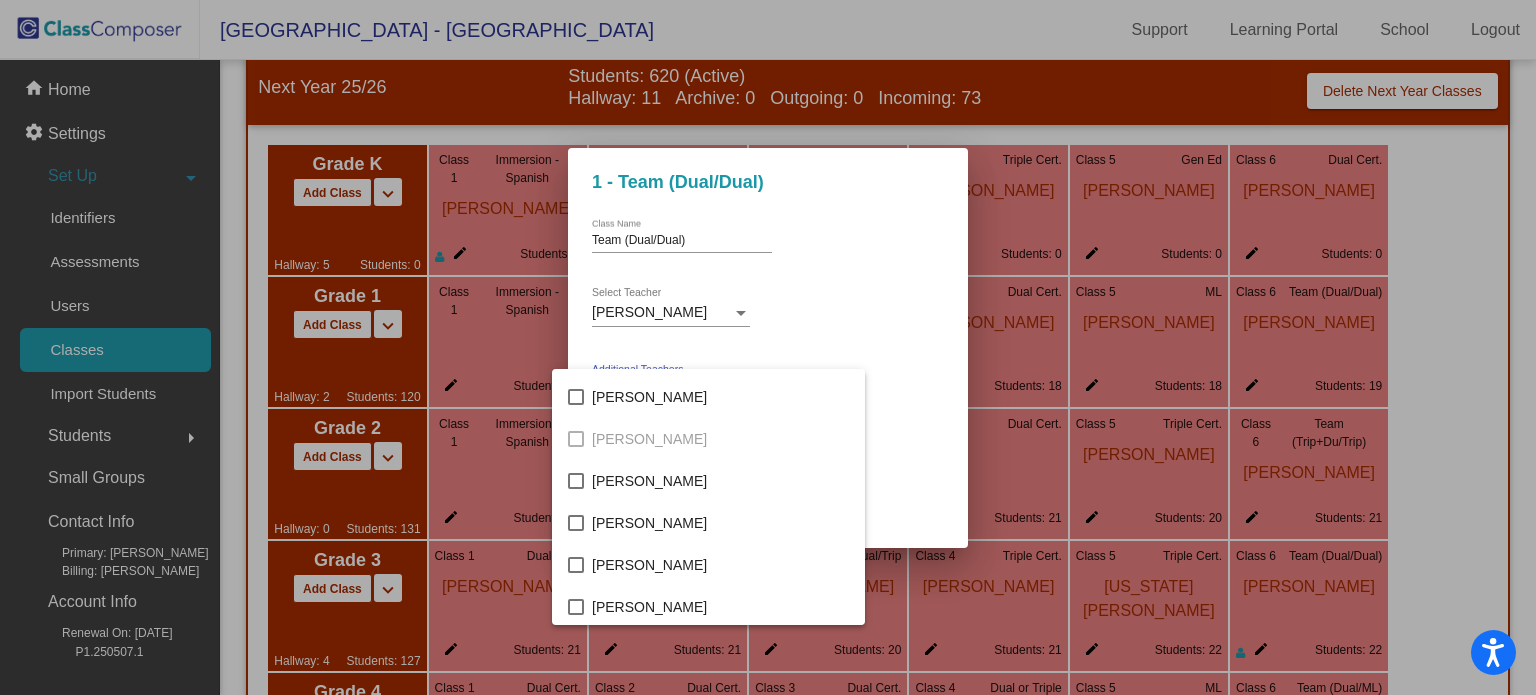 scroll, scrollTop: 1566, scrollLeft: 0, axis: vertical 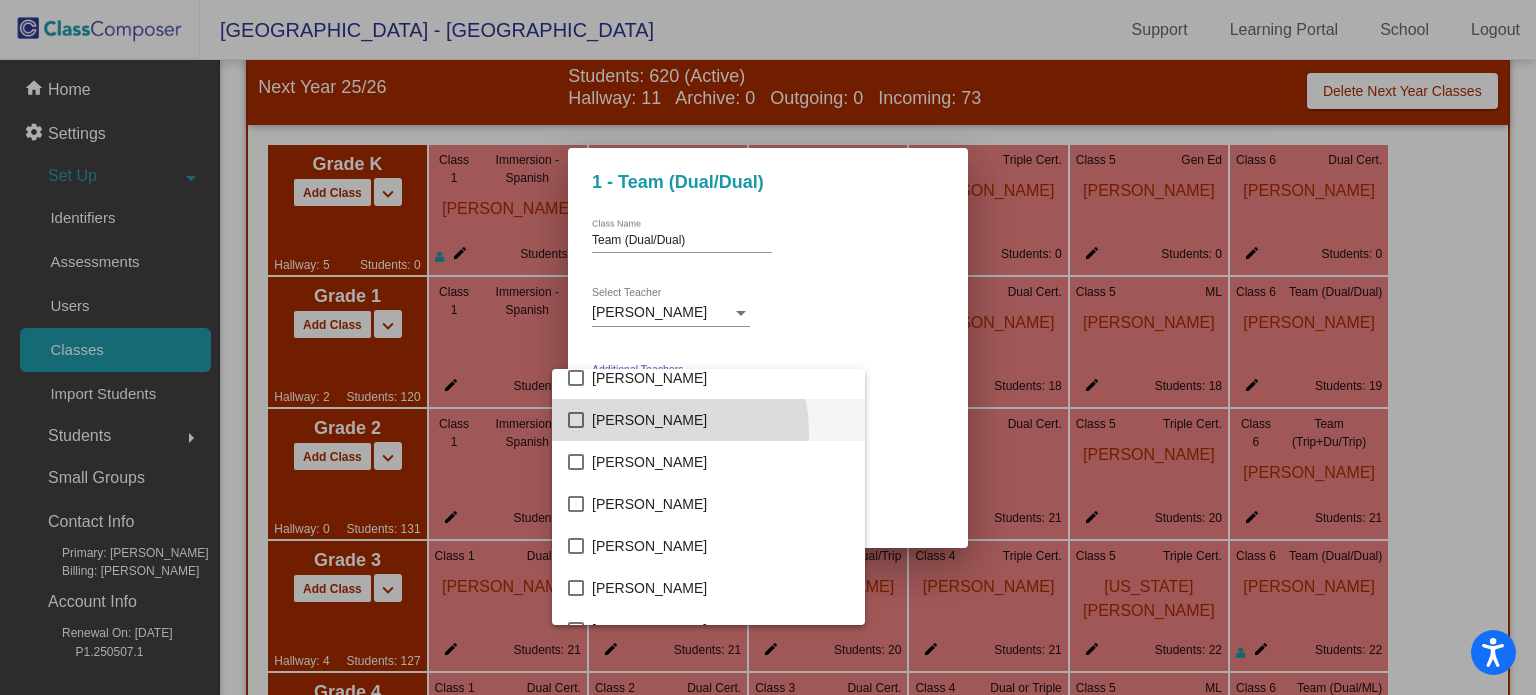 click on "Shana West" at bounding box center [720, 420] 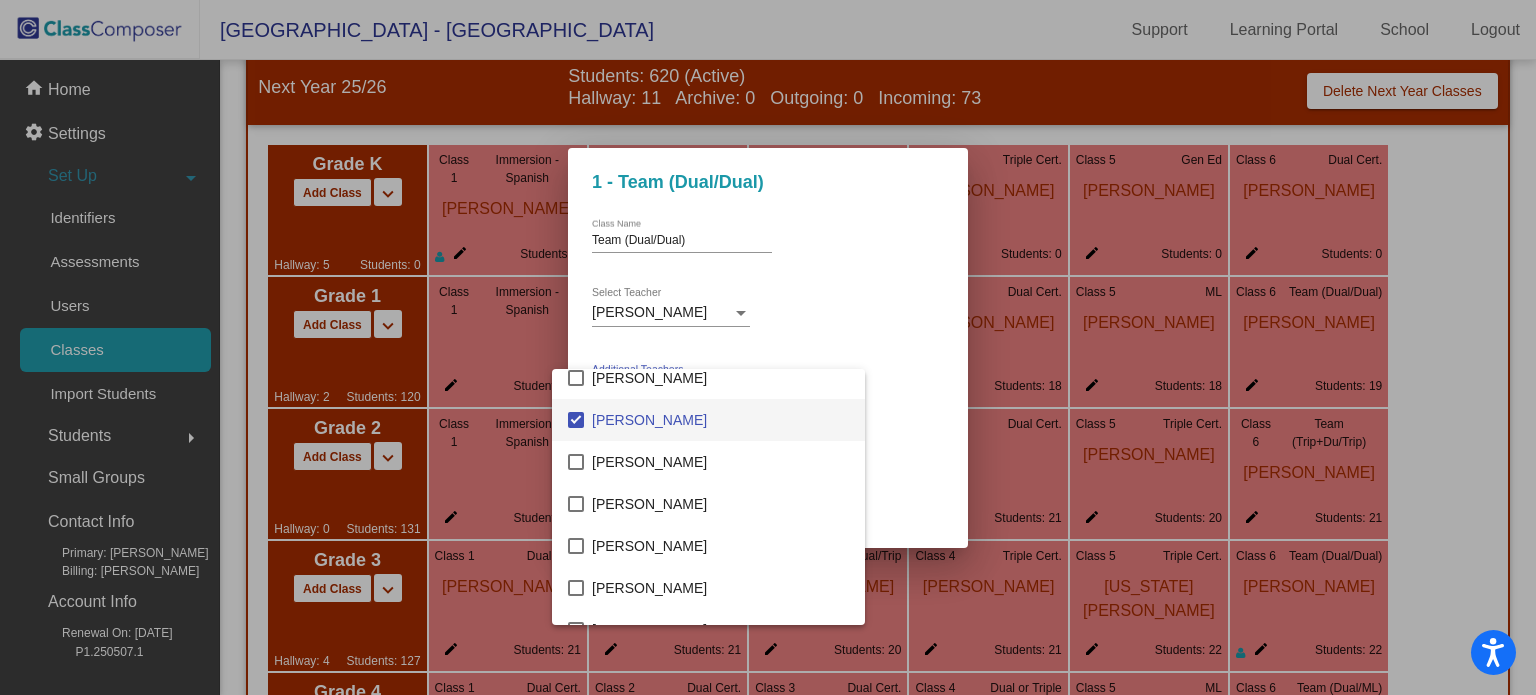 click at bounding box center (768, 347) 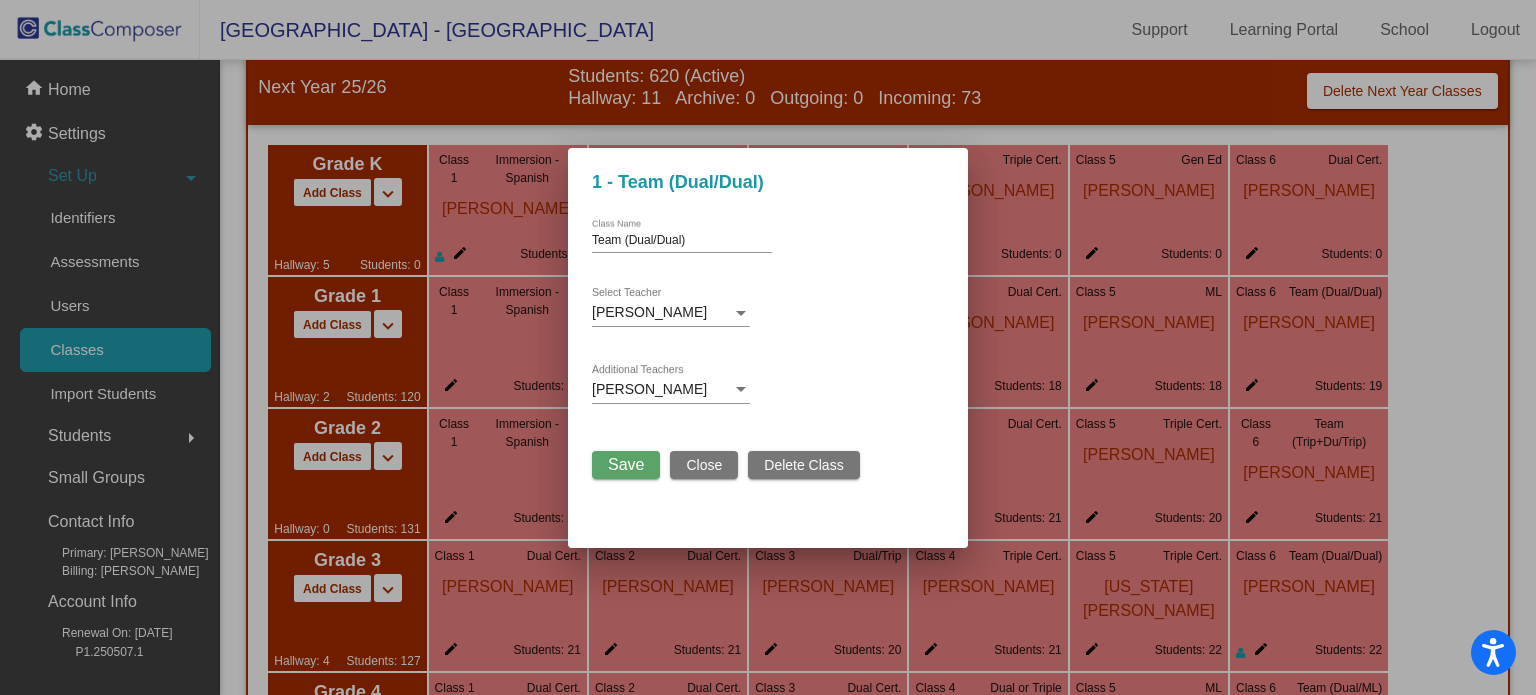 click on "Save" at bounding box center [626, 464] 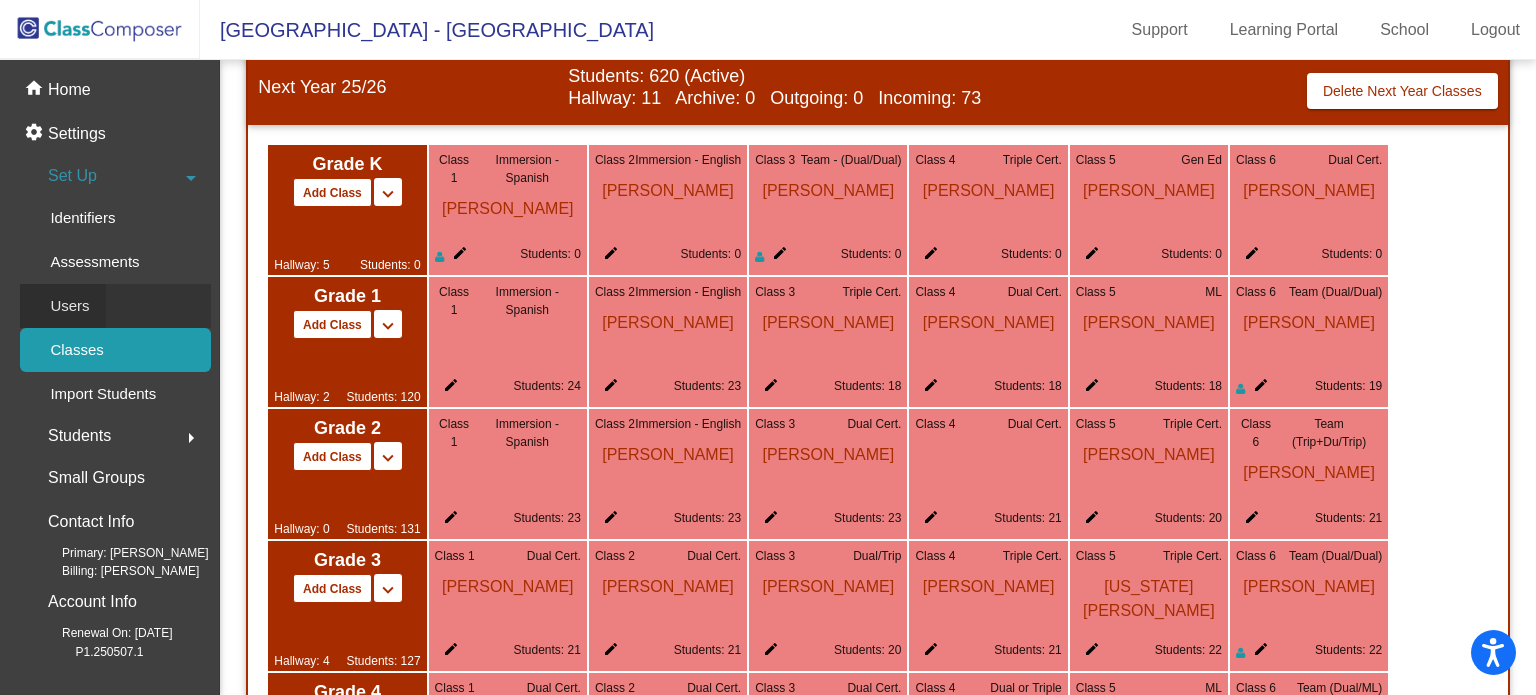click on "Users" 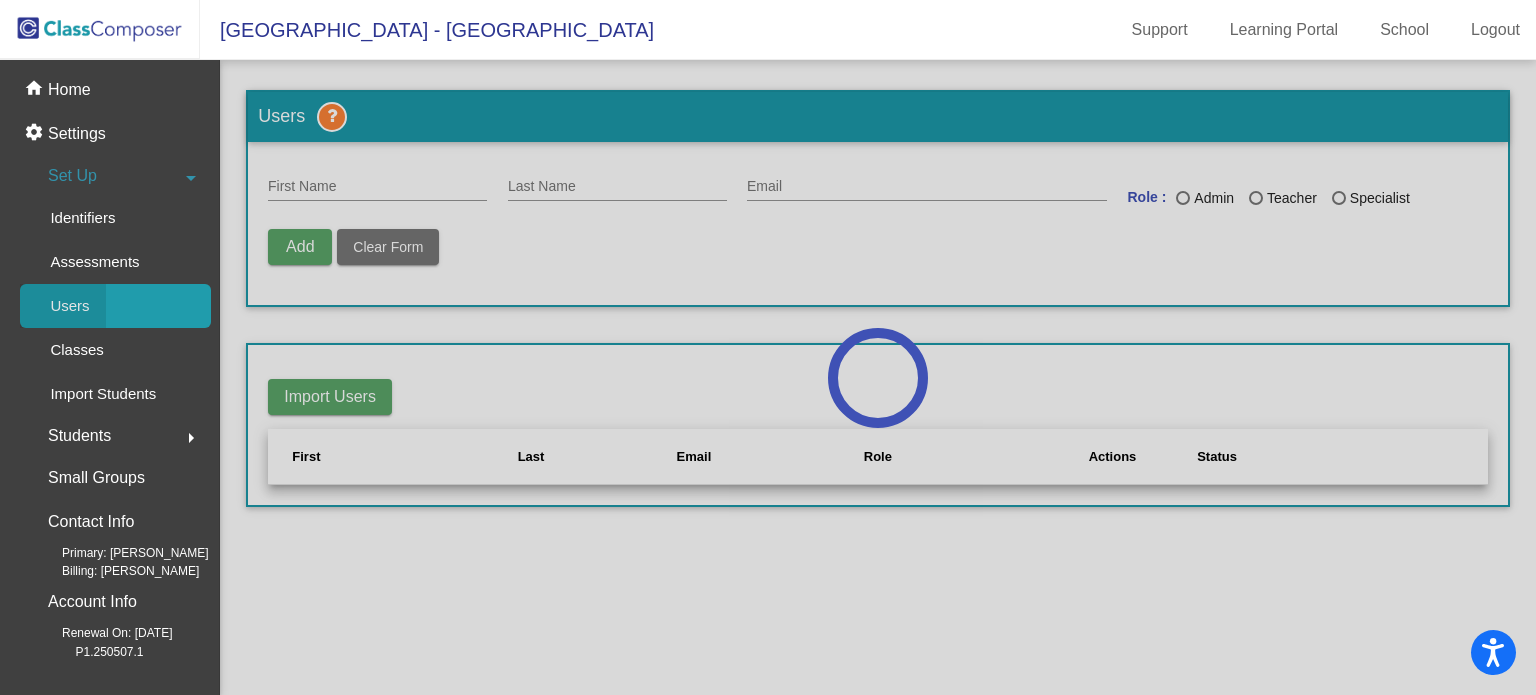 scroll, scrollTop: 0, scrollLeft: 0, axis: both 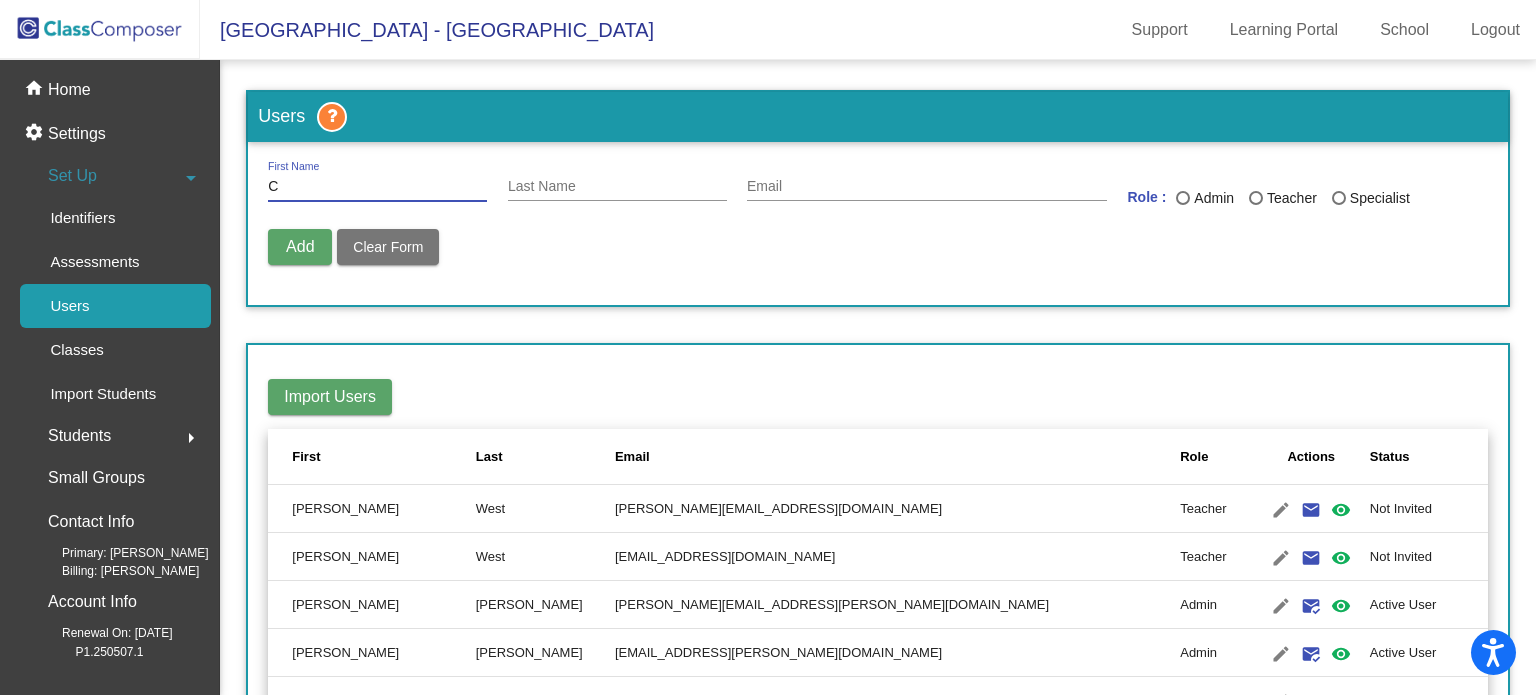 click on "C" at bounding box center (377, 187) 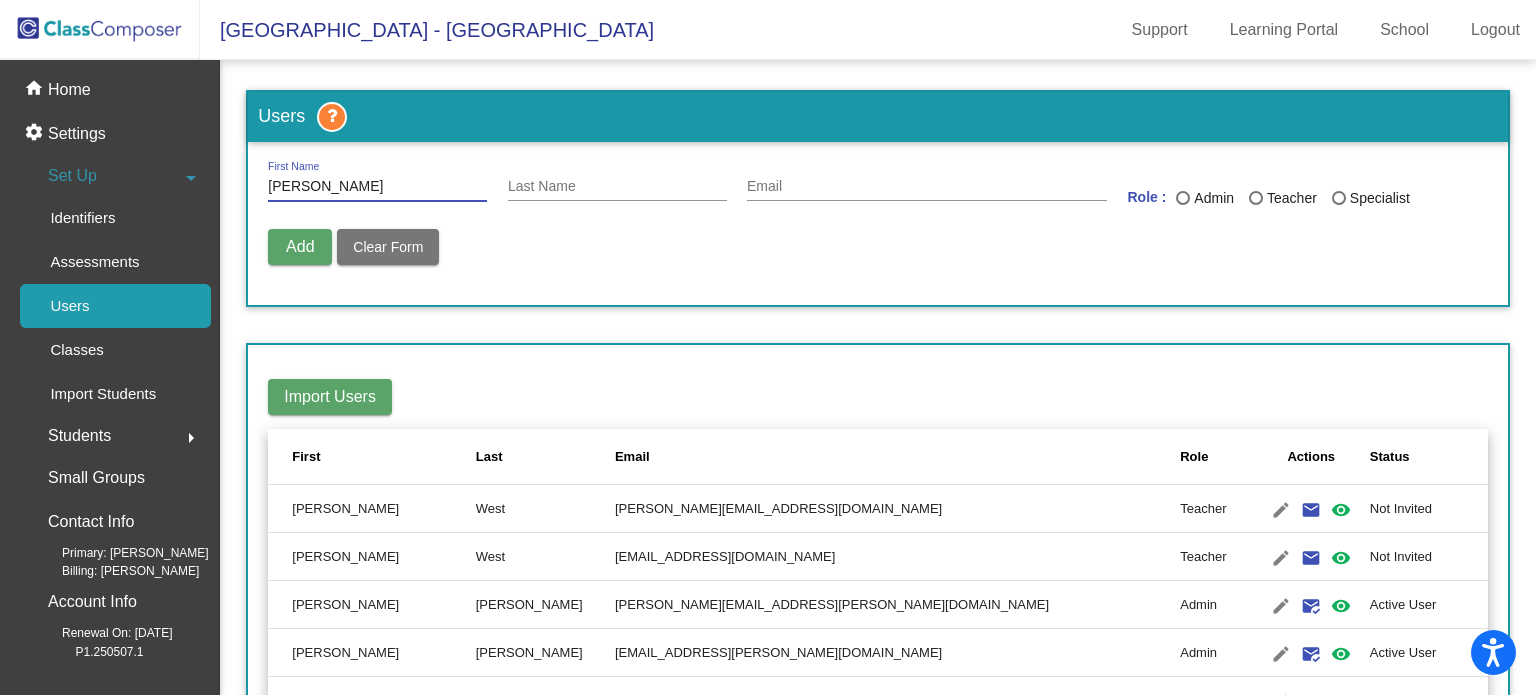 type on "Carmen" 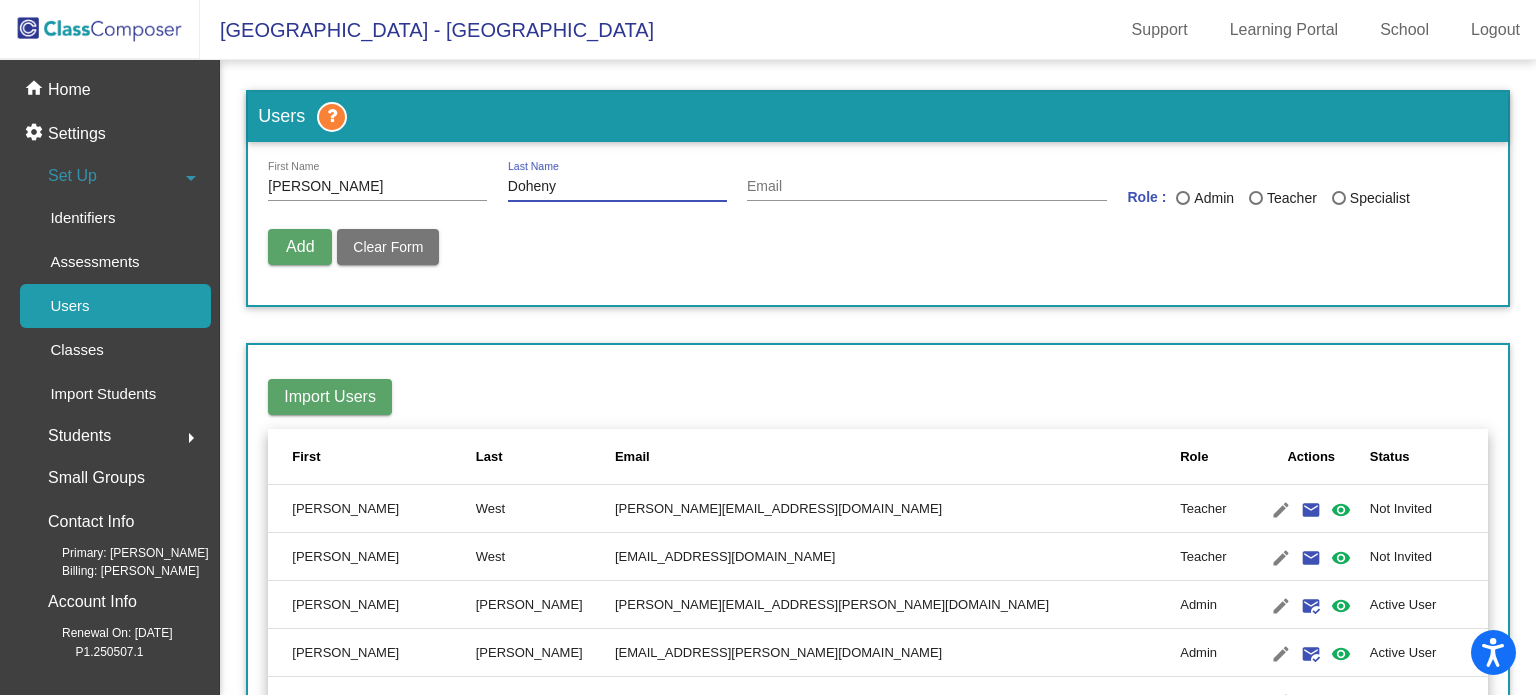 type on "Doheny" 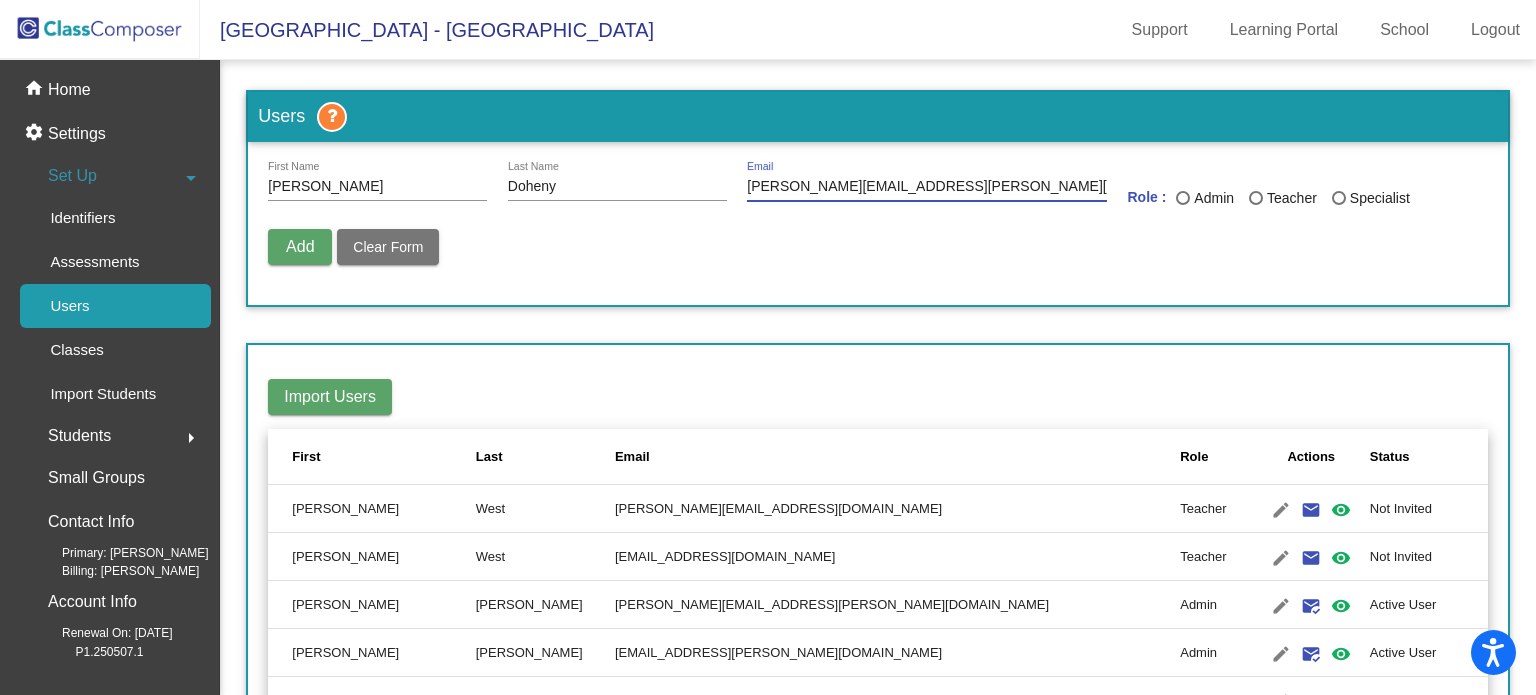 type on "carmen.doheny@irsd.k12.de.us" 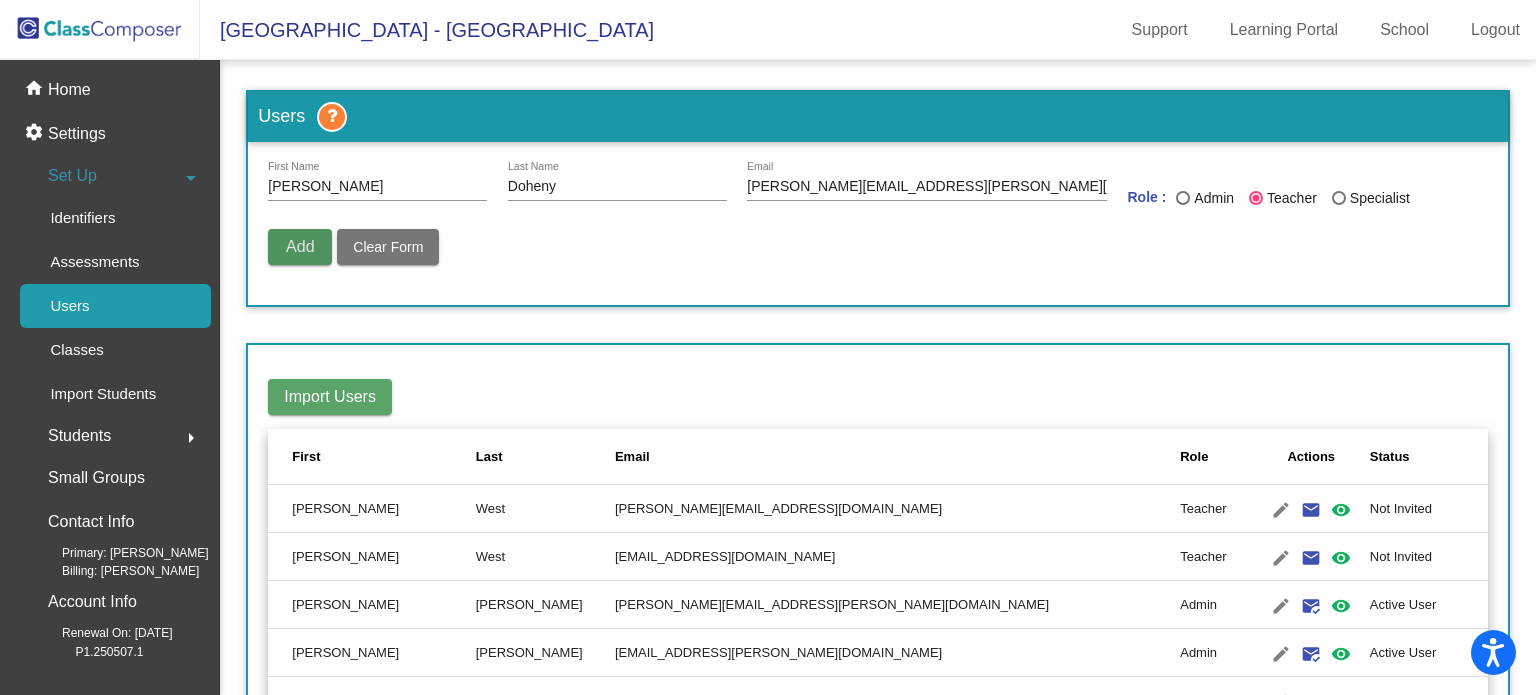 click on "Add" at bounding box center (300, 246) 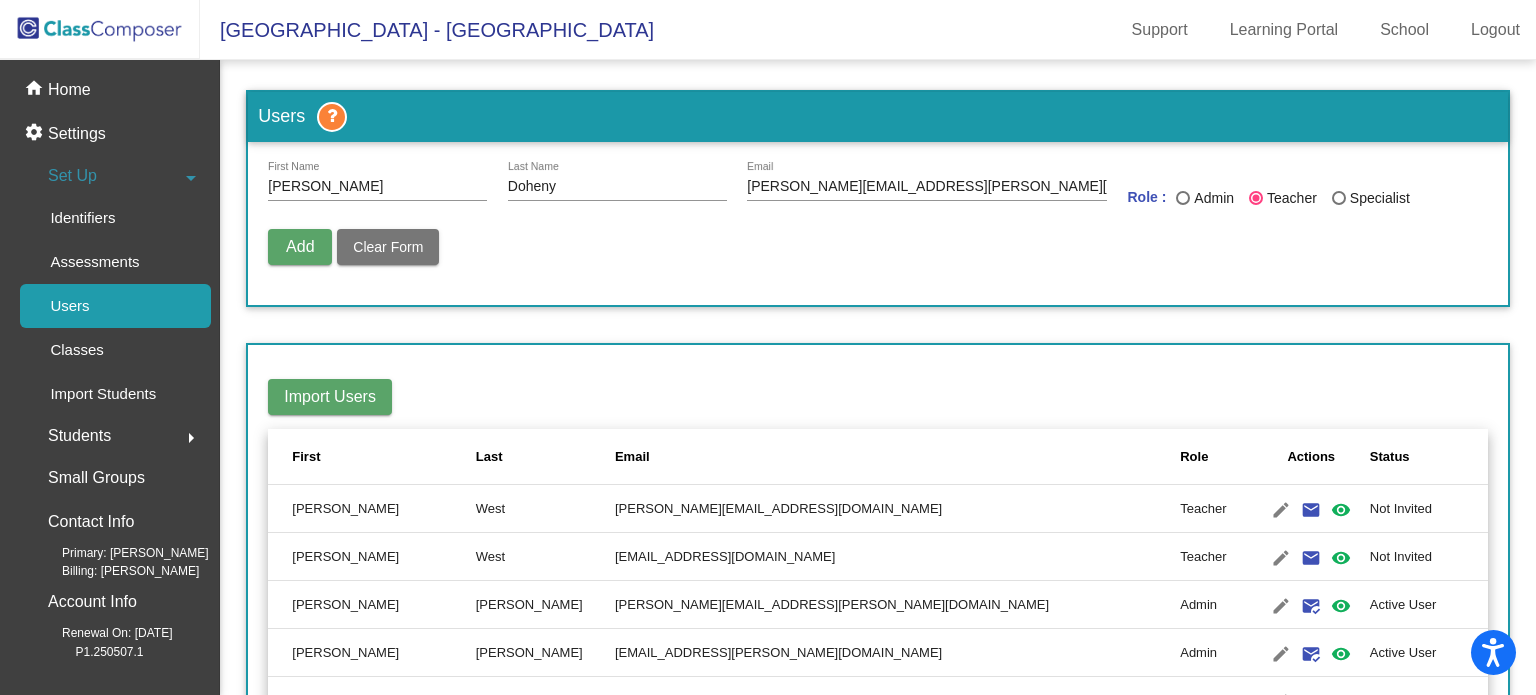 type 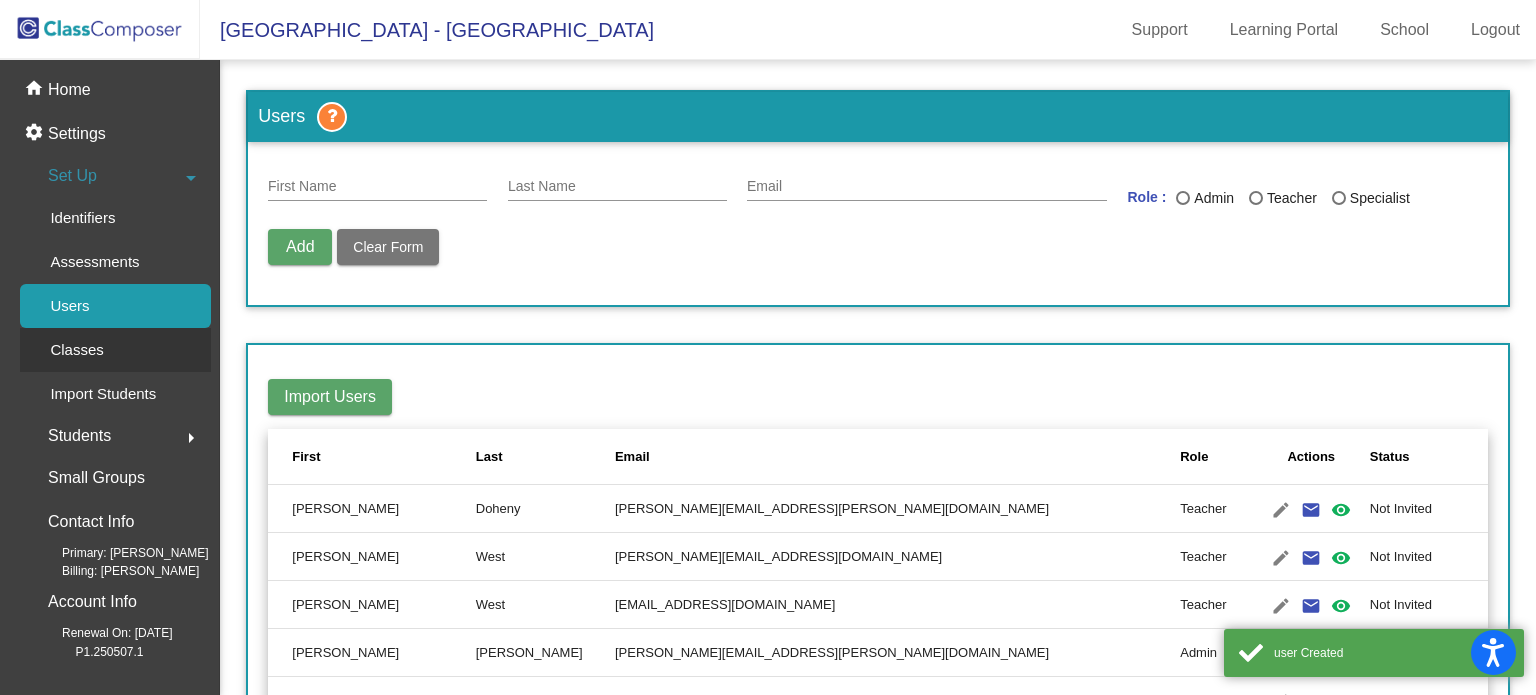 click on "Classes" 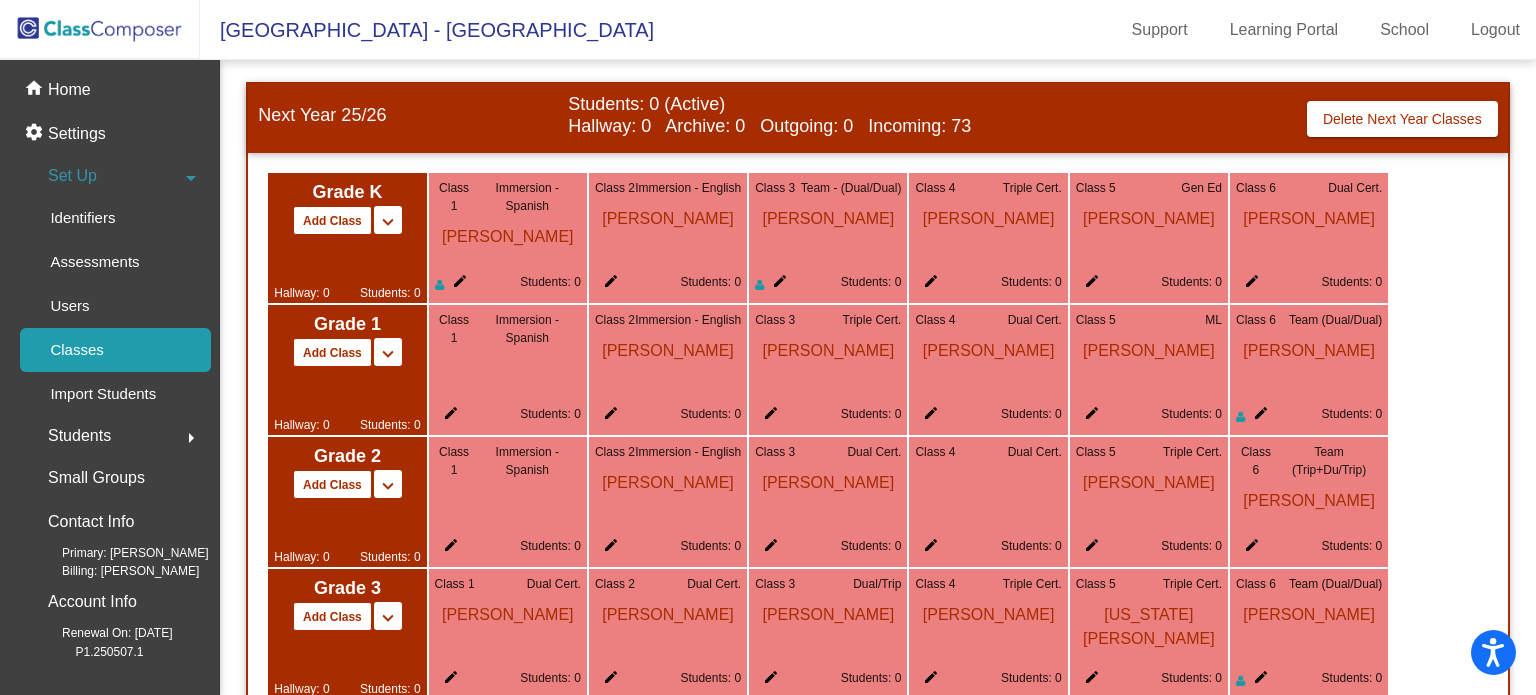 scroll, scrollTop: 1033, scrollLeft: 0, axis: vertical 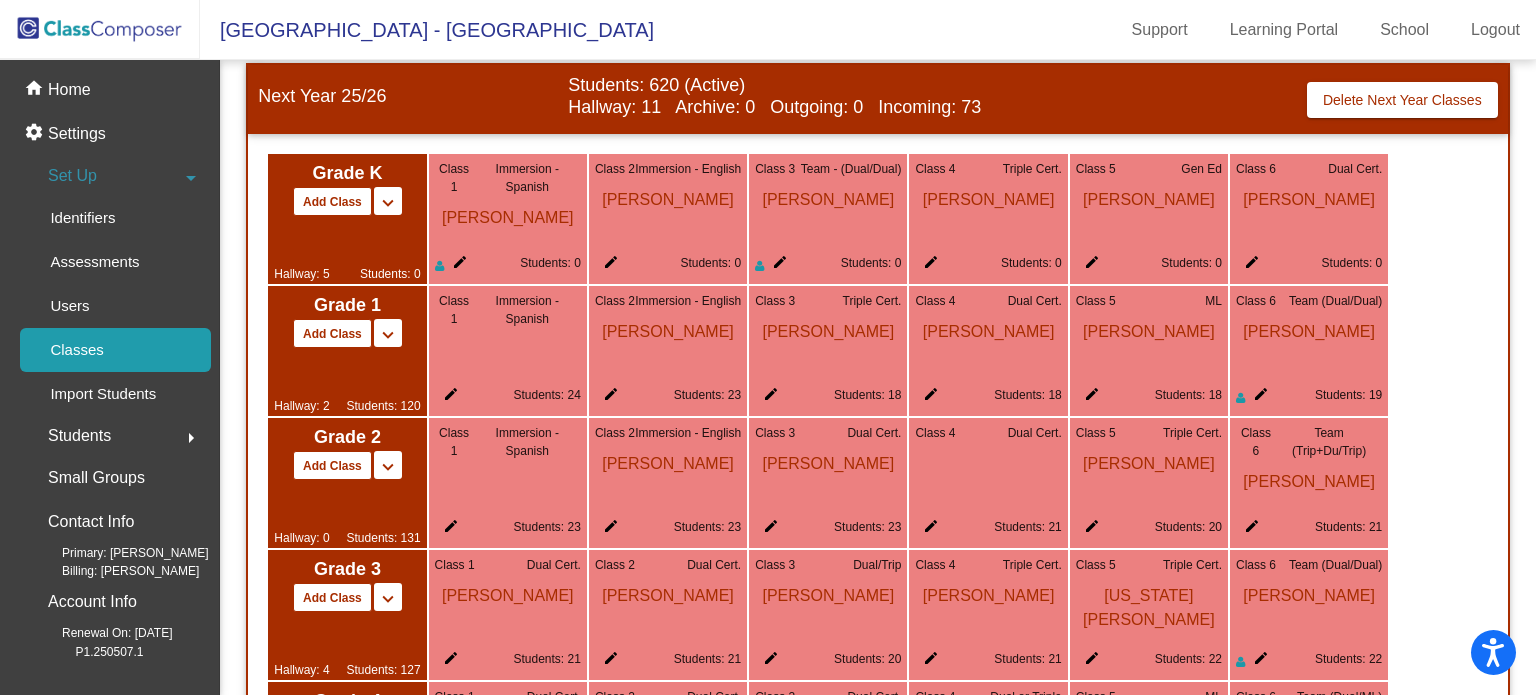 click on "edit" 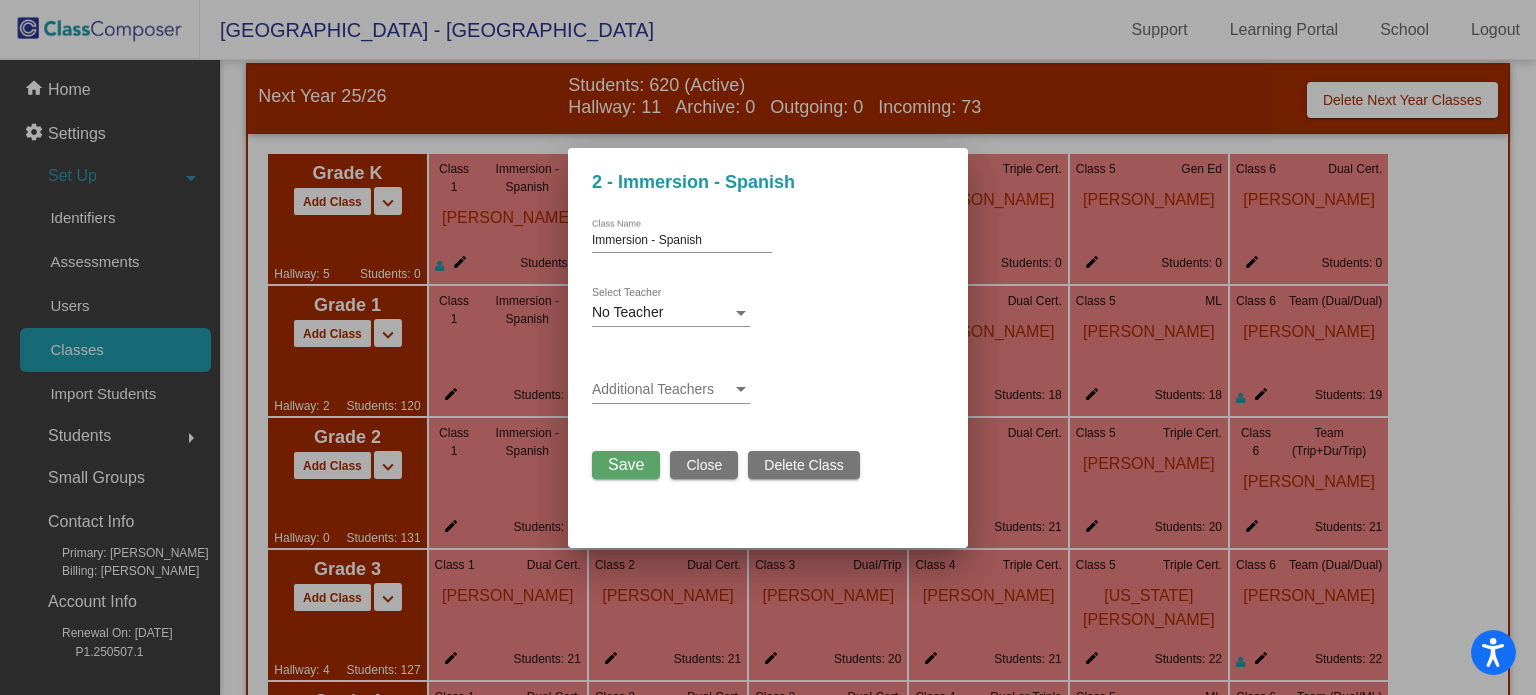 click on "No Teacher Select Teacher" at bounding box center [671, 307] 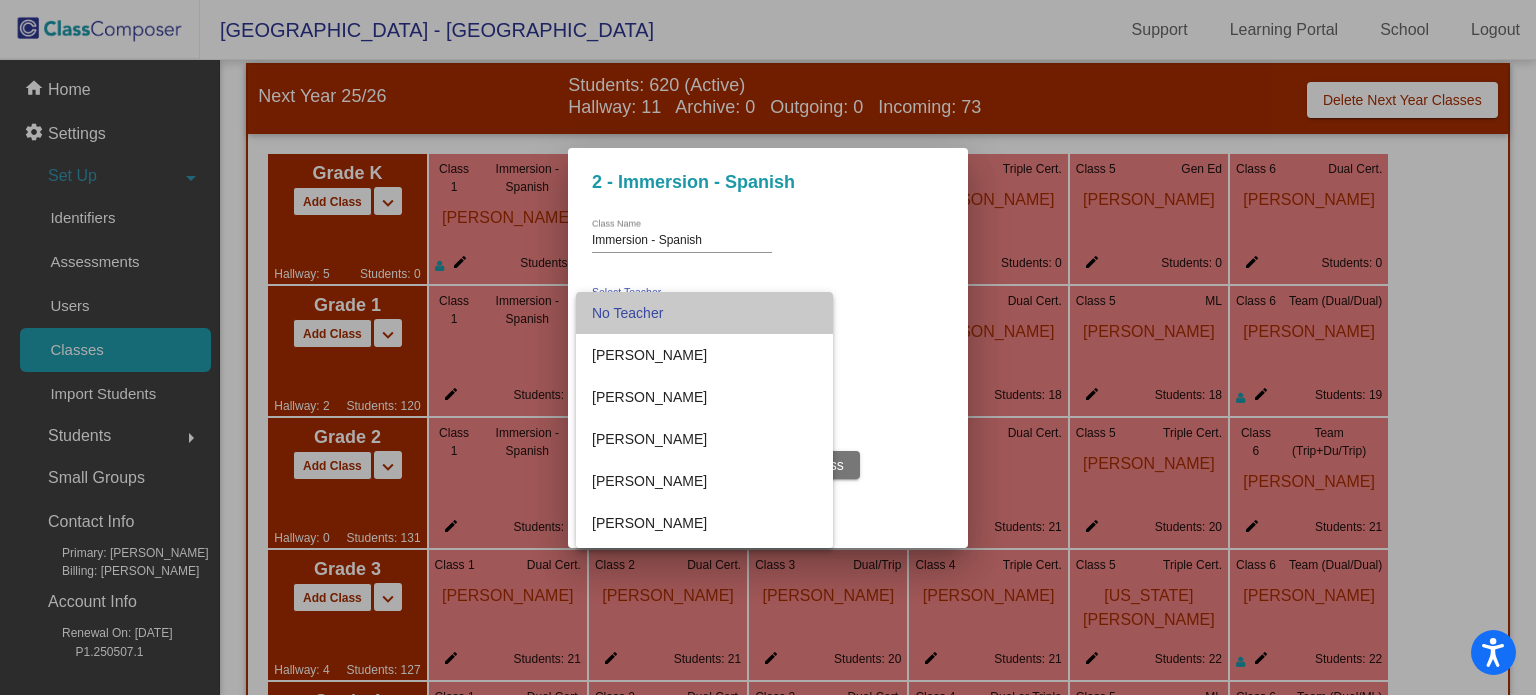click on "No Teacher" at bounding box center (704, 313) 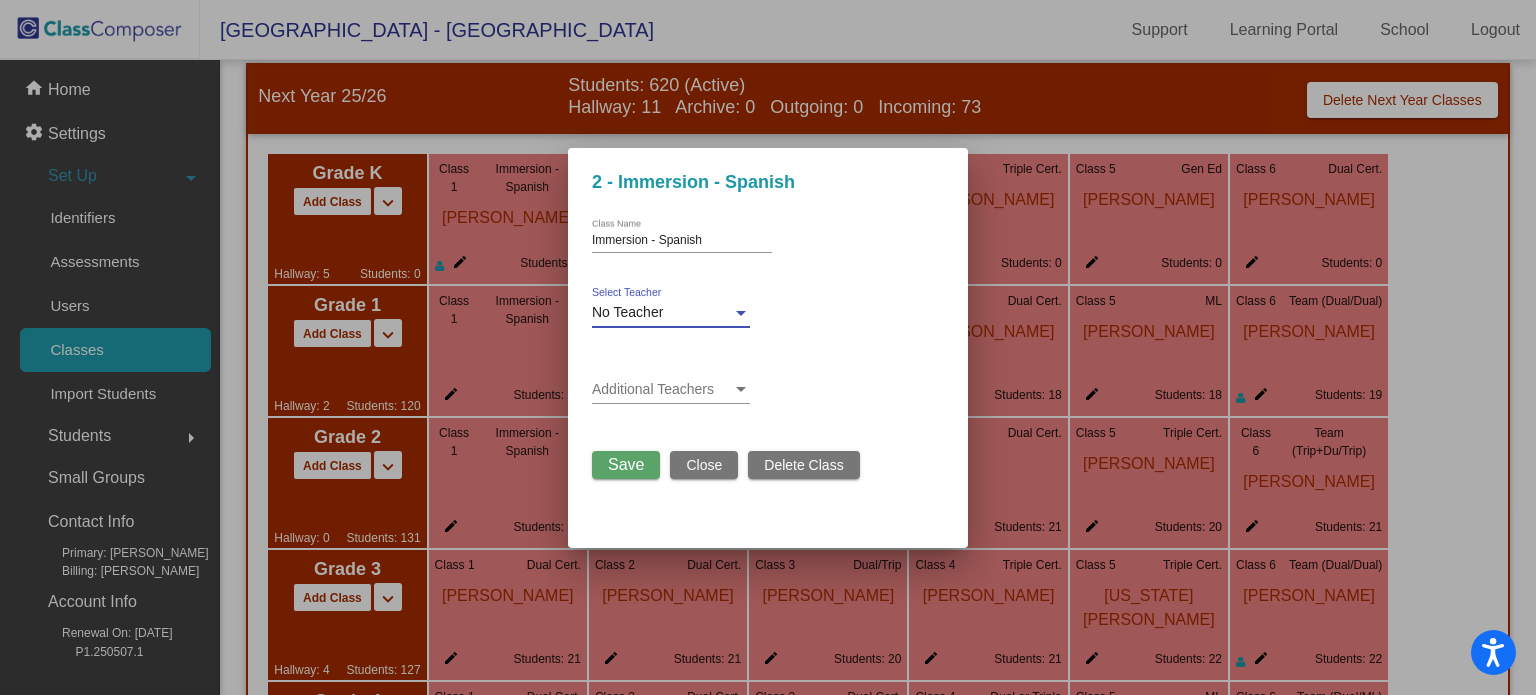 click on "No Teacher" at bounding box center (662, 313) 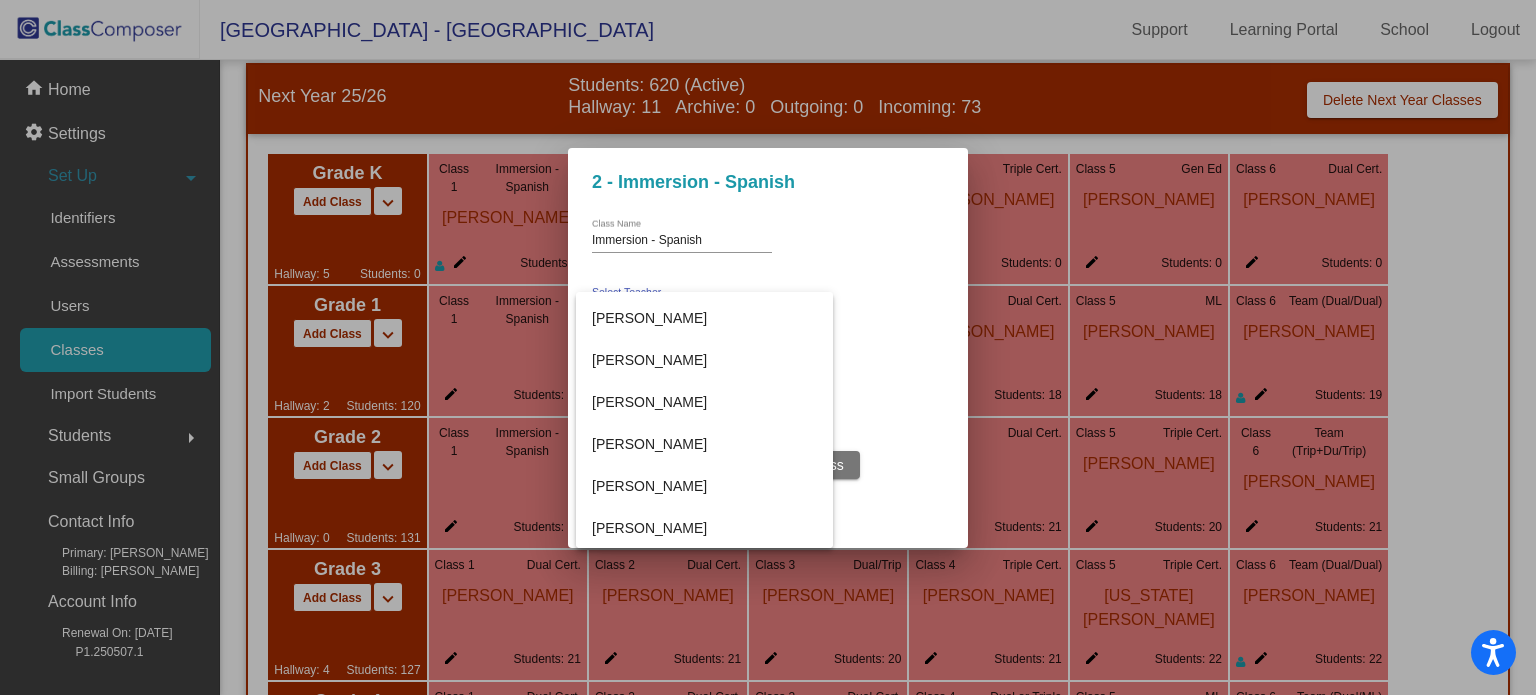 scroll, scrollTop: 332, scrollLeft: 0, axis: vertical 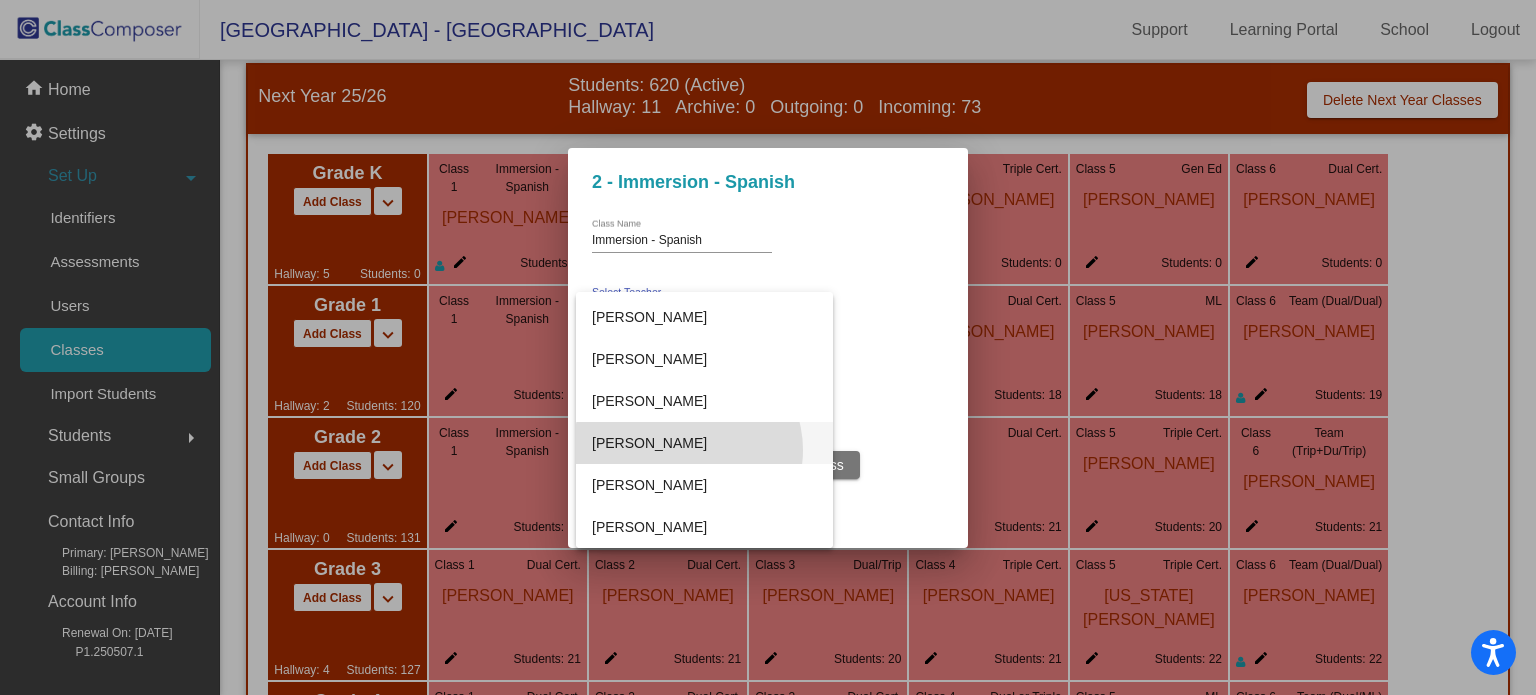 click on "Carmen Doheny" at bounding box center [704, 443] 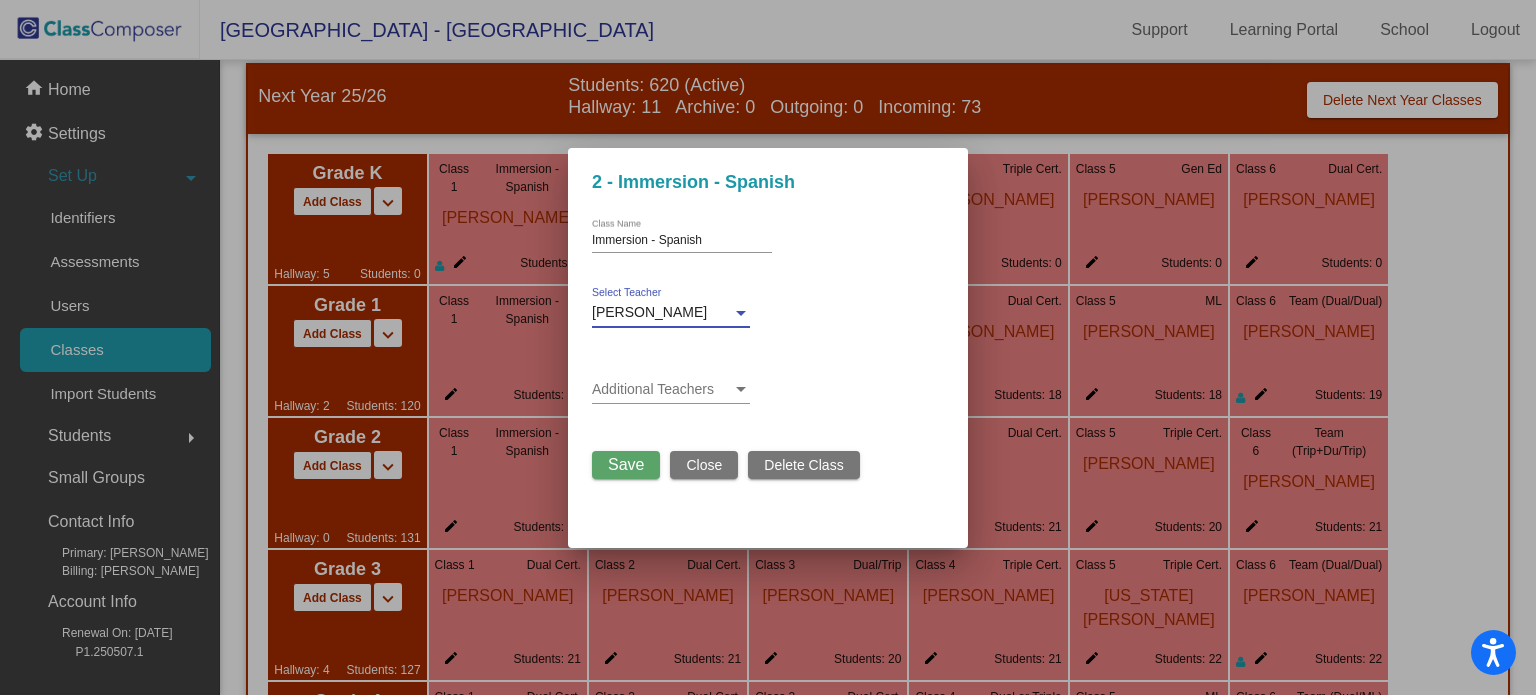 click on "Save" at bounding box center [626, 464] 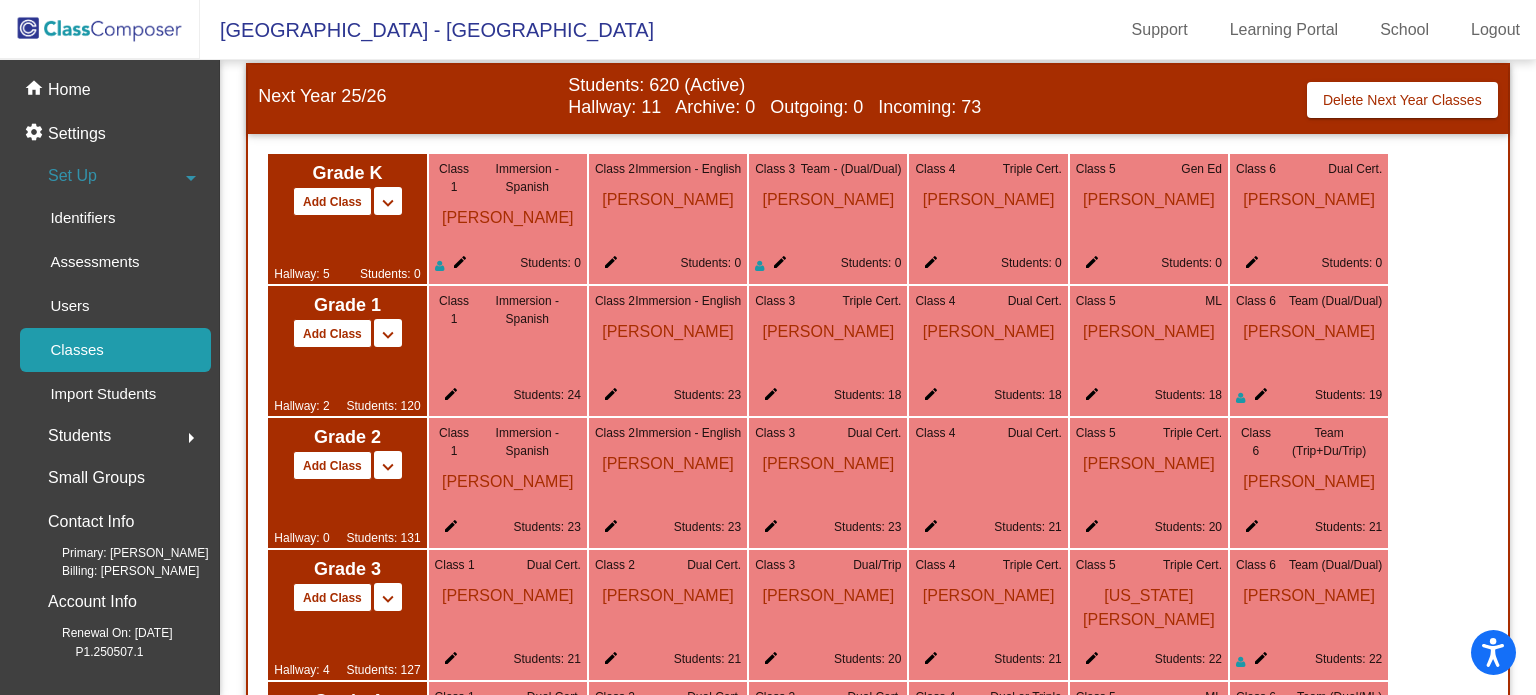 click on "edit" 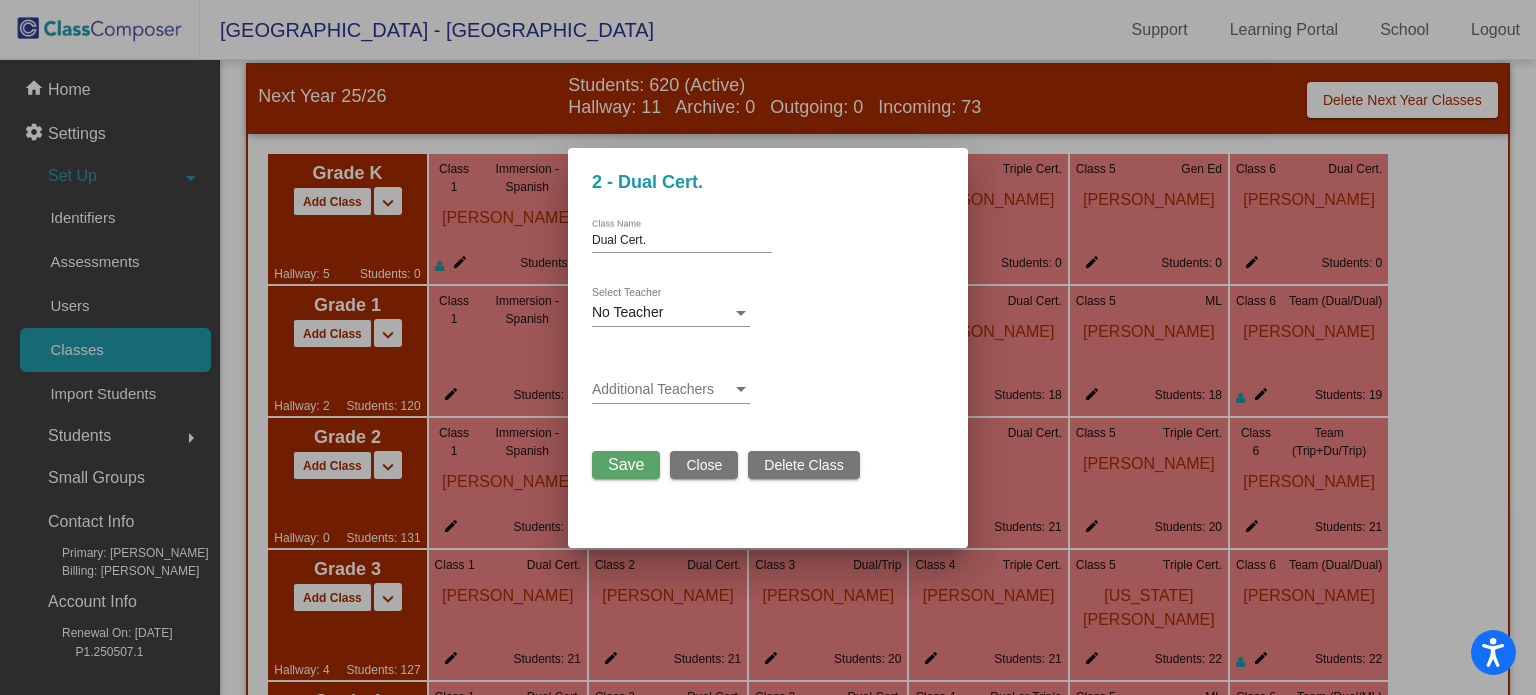 click on "No Teacher Select Teacher" at bounding box center [671, 307] 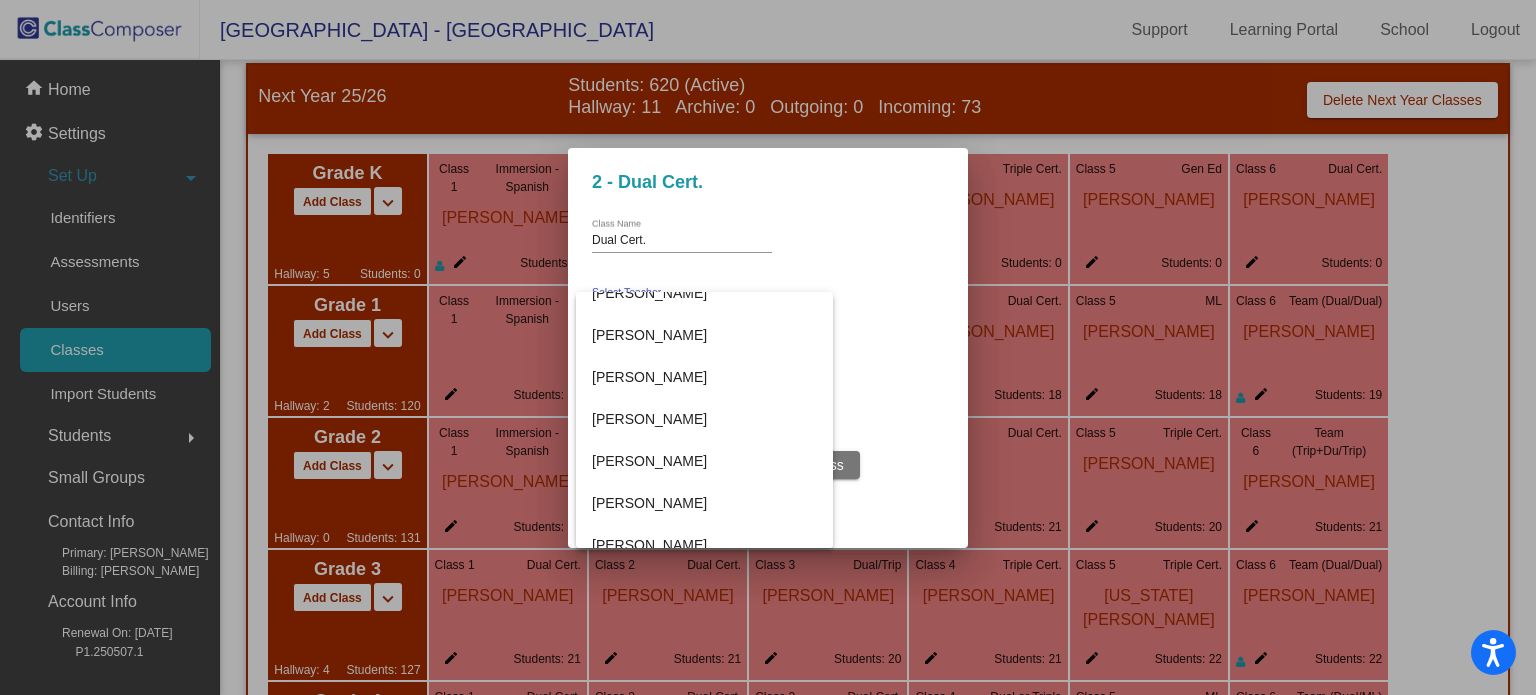 scroll, scrollTop: 900, scrollLeft: 0, axis: vertical 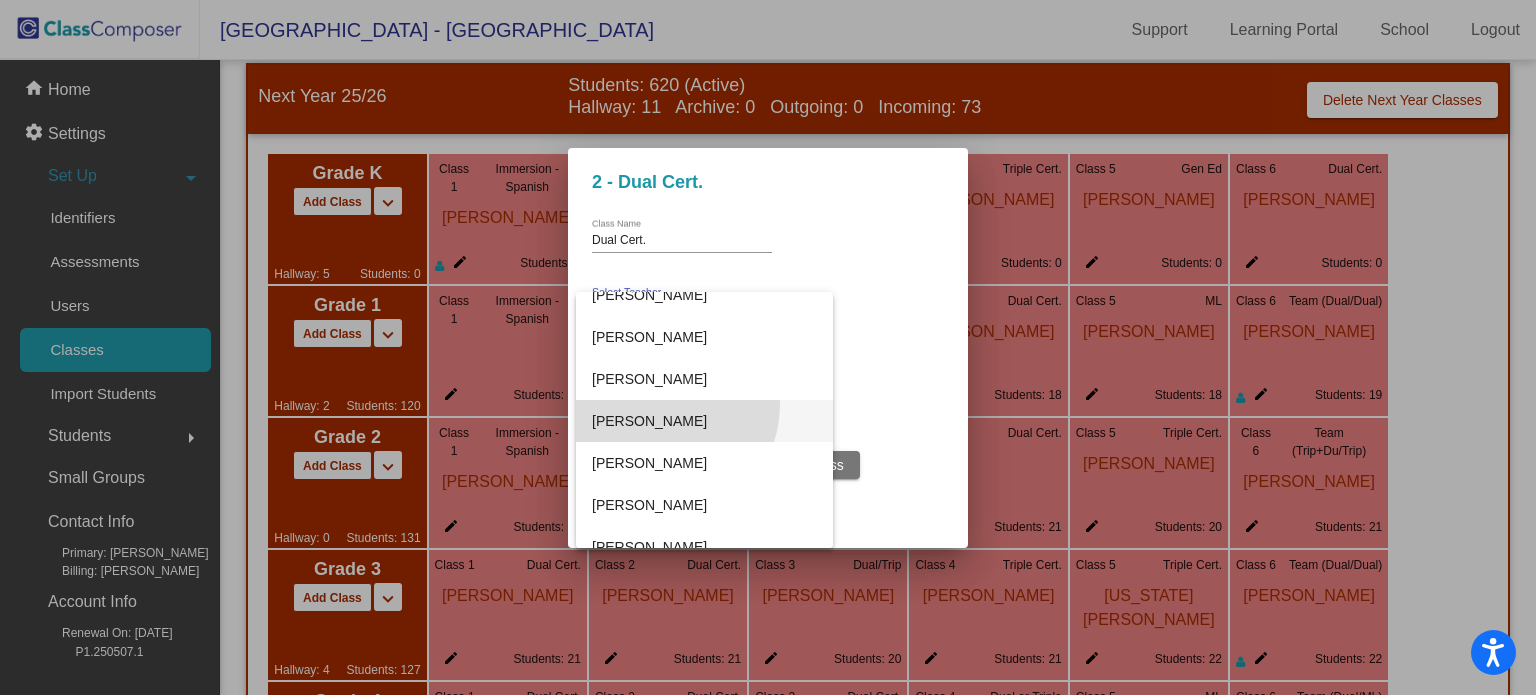 click on "Katie Tubiolo" at bounding box center (704, 421) 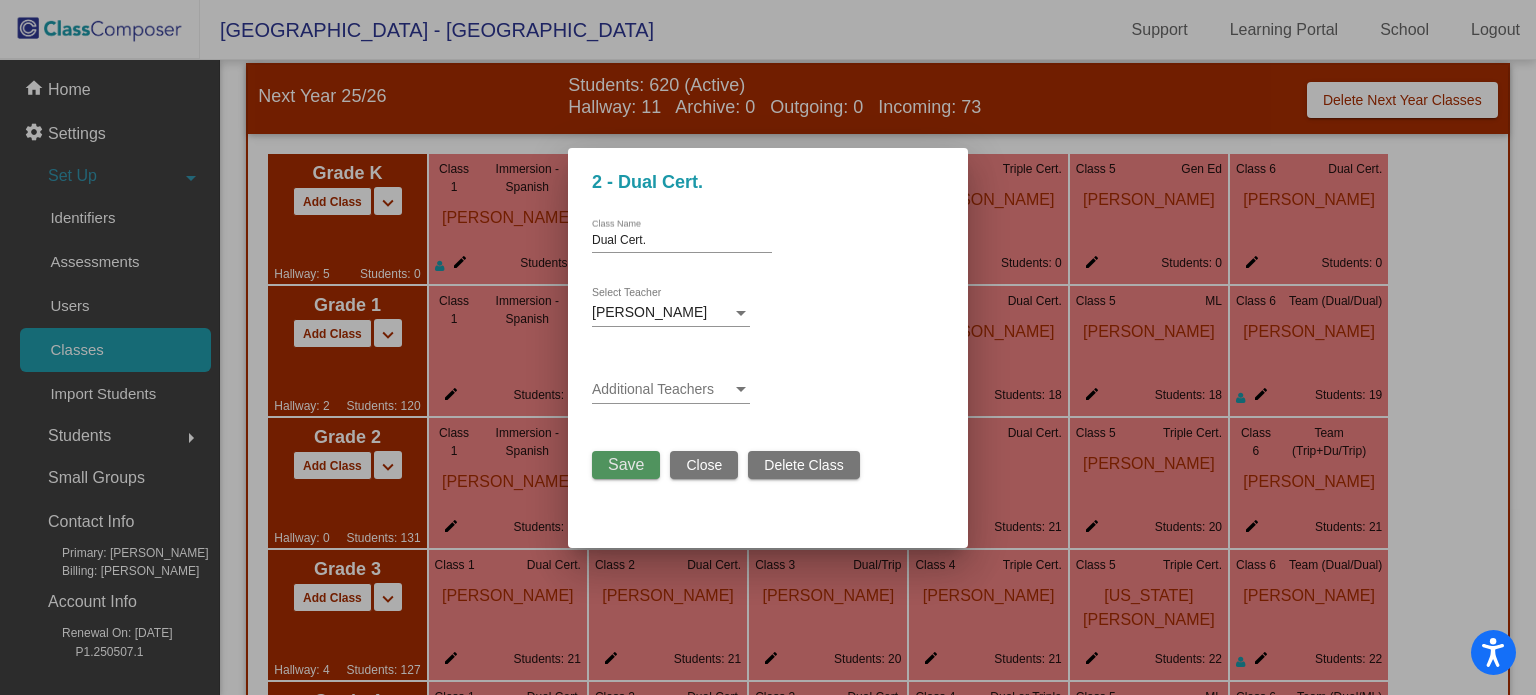 click on "Save" at bounding box center [626, 464] 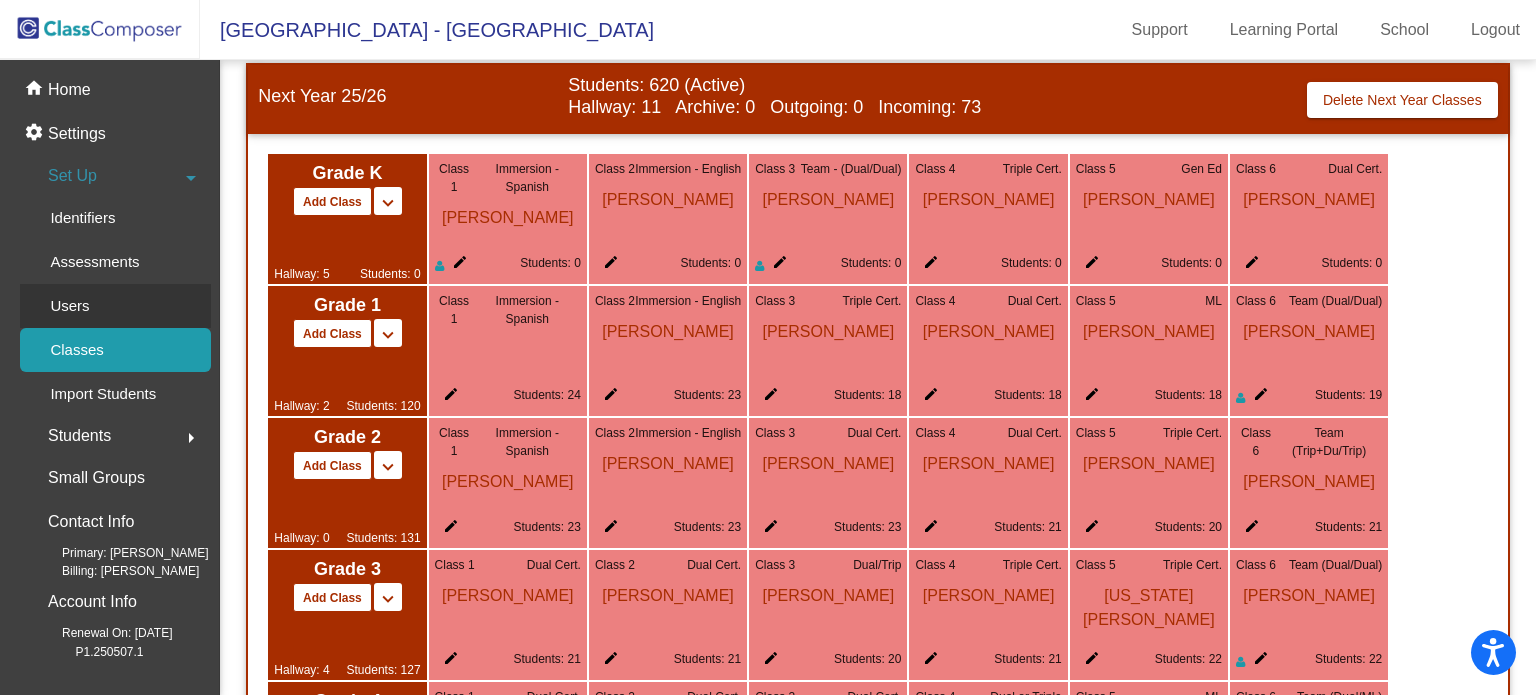 click on "Users" 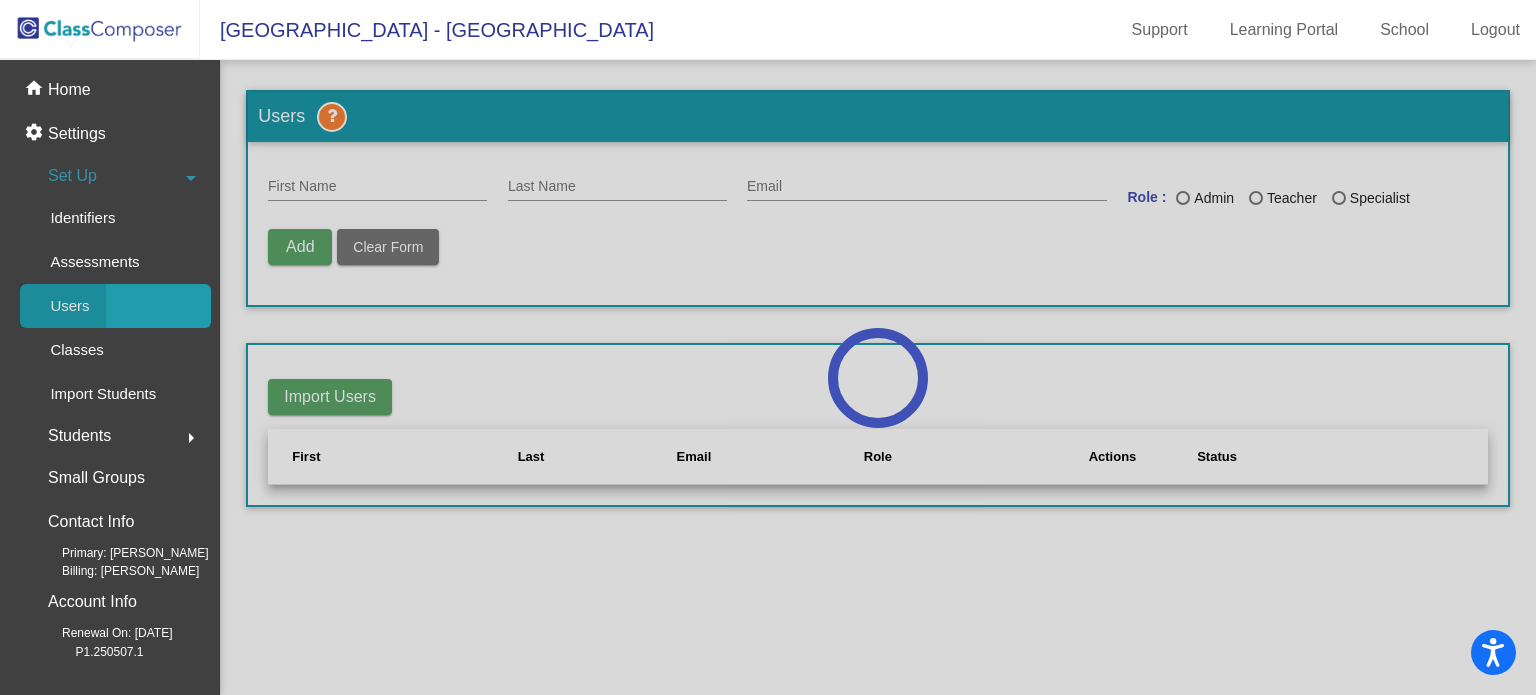 scroll, scrollTop: 0, scrollLeft: 0, axis: both 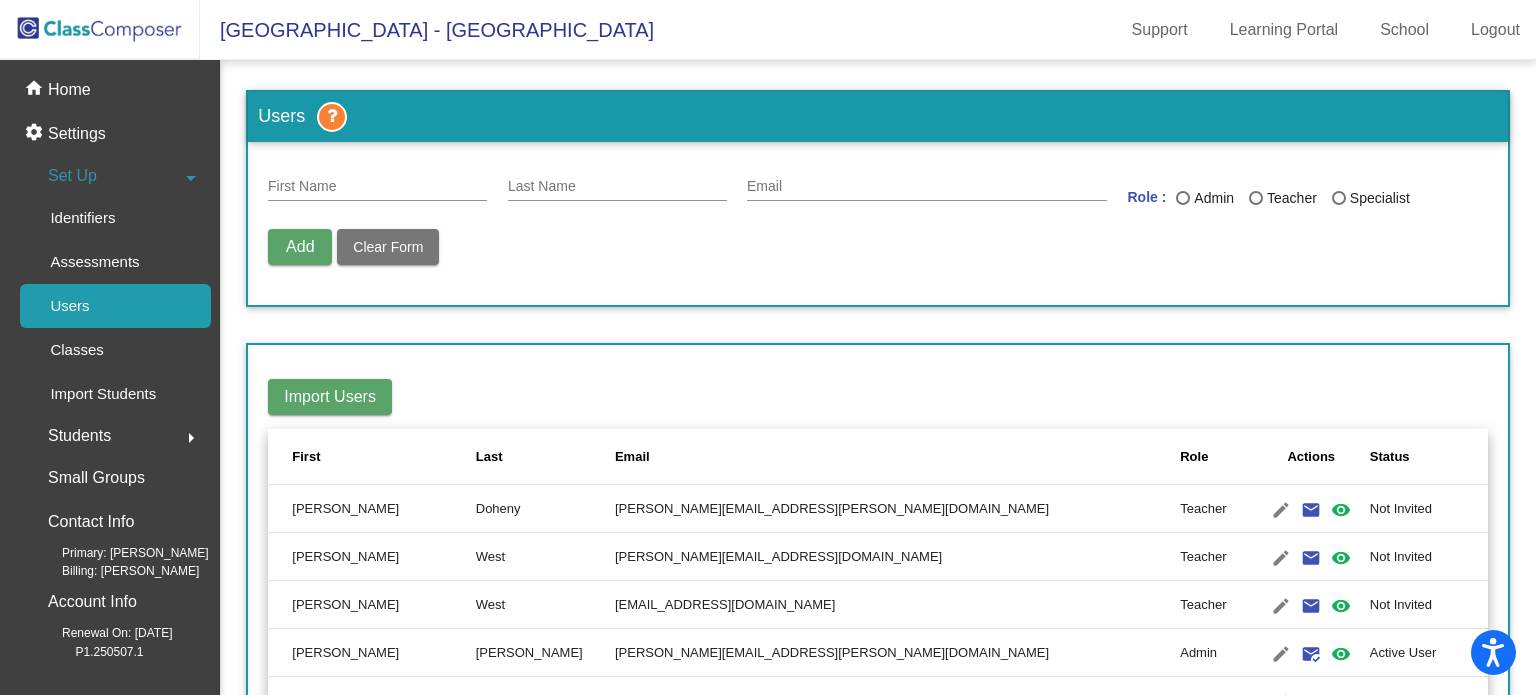 click on "Email" at bounding box center [927, 181] 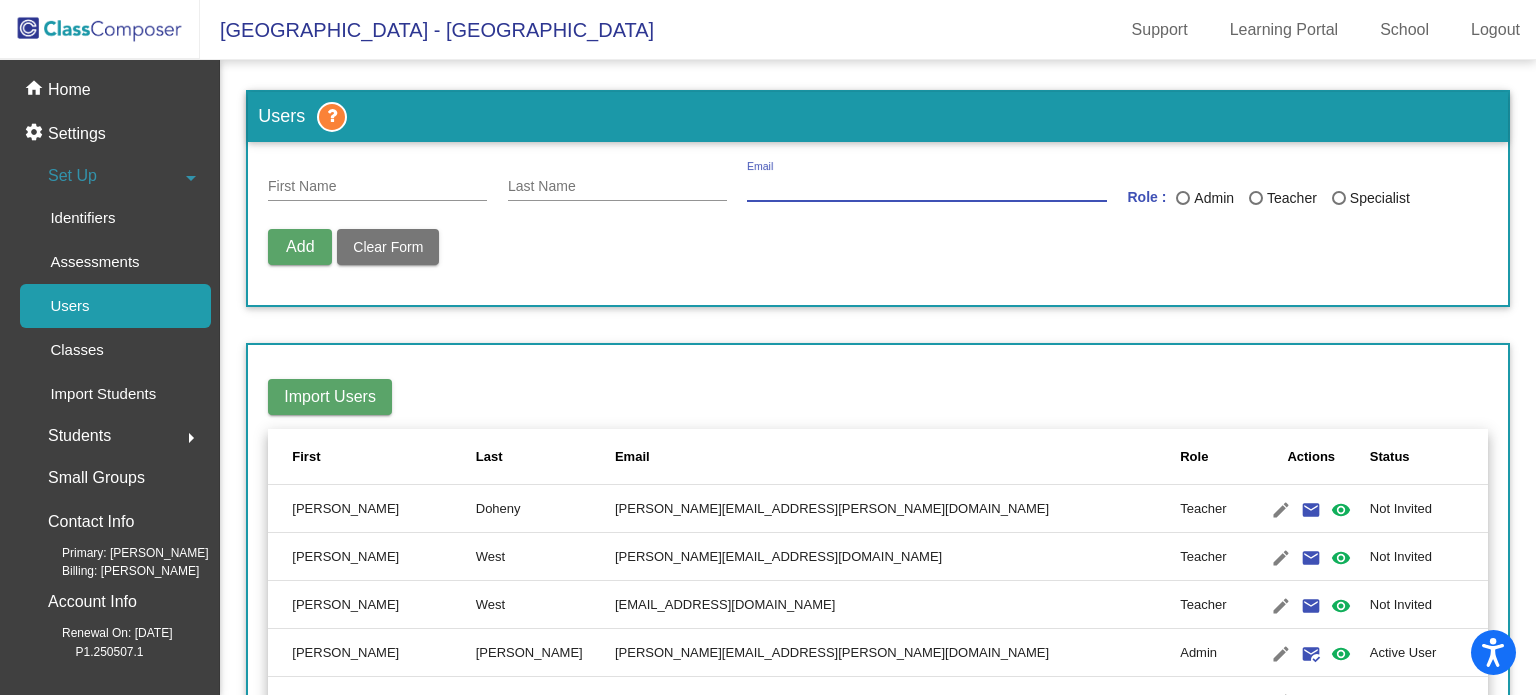 paste on "Aranzazu.GabaldonRivilla@irsd.k12.de.us" 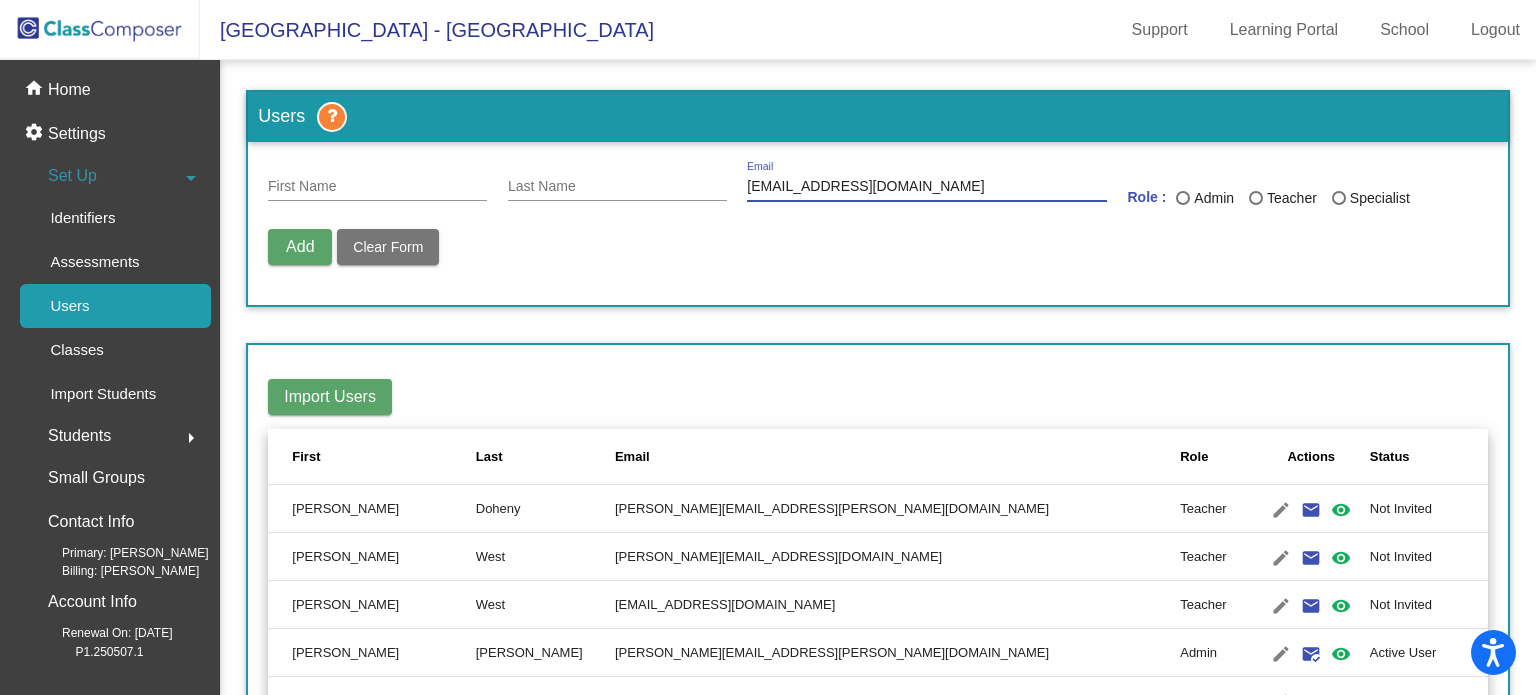type on "Aranzazu.GabaldonRivilla@irsd.k12.de.us" 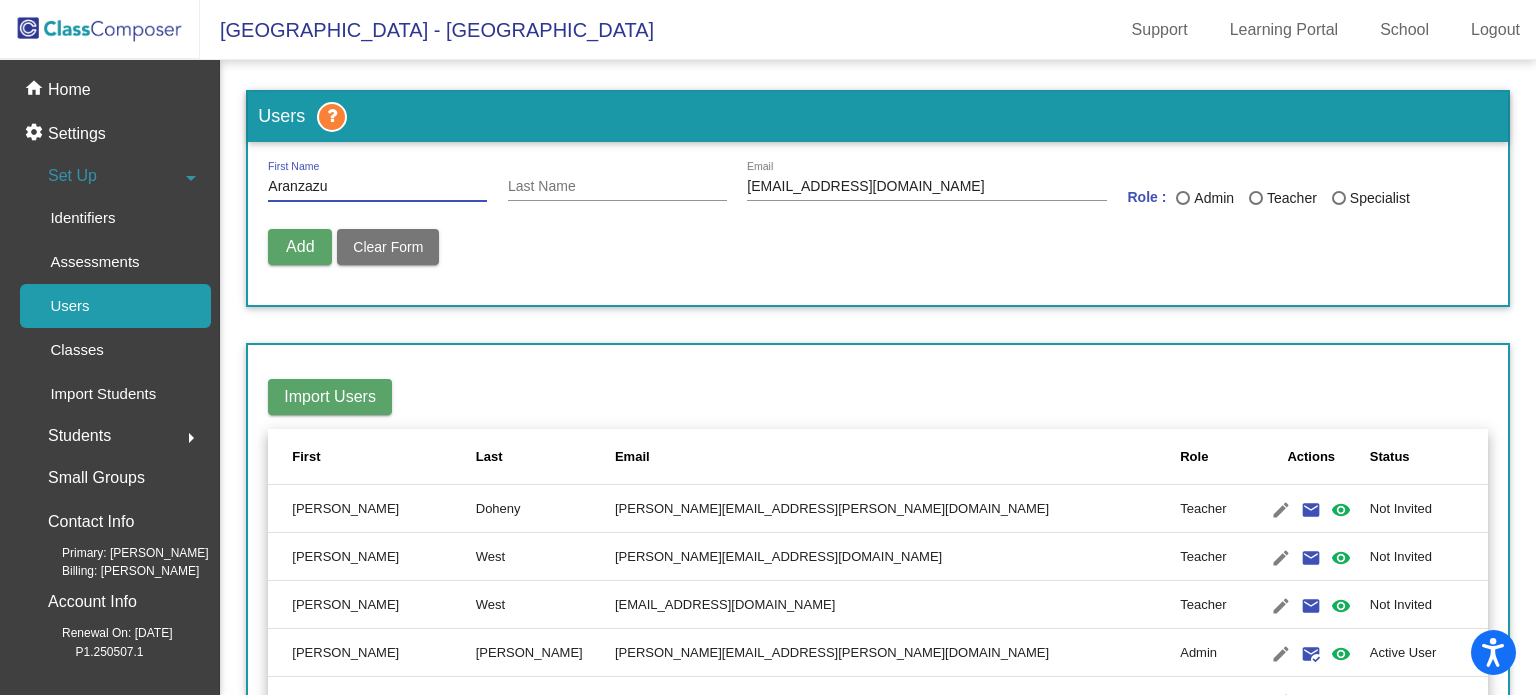 type on "Aranzazu" 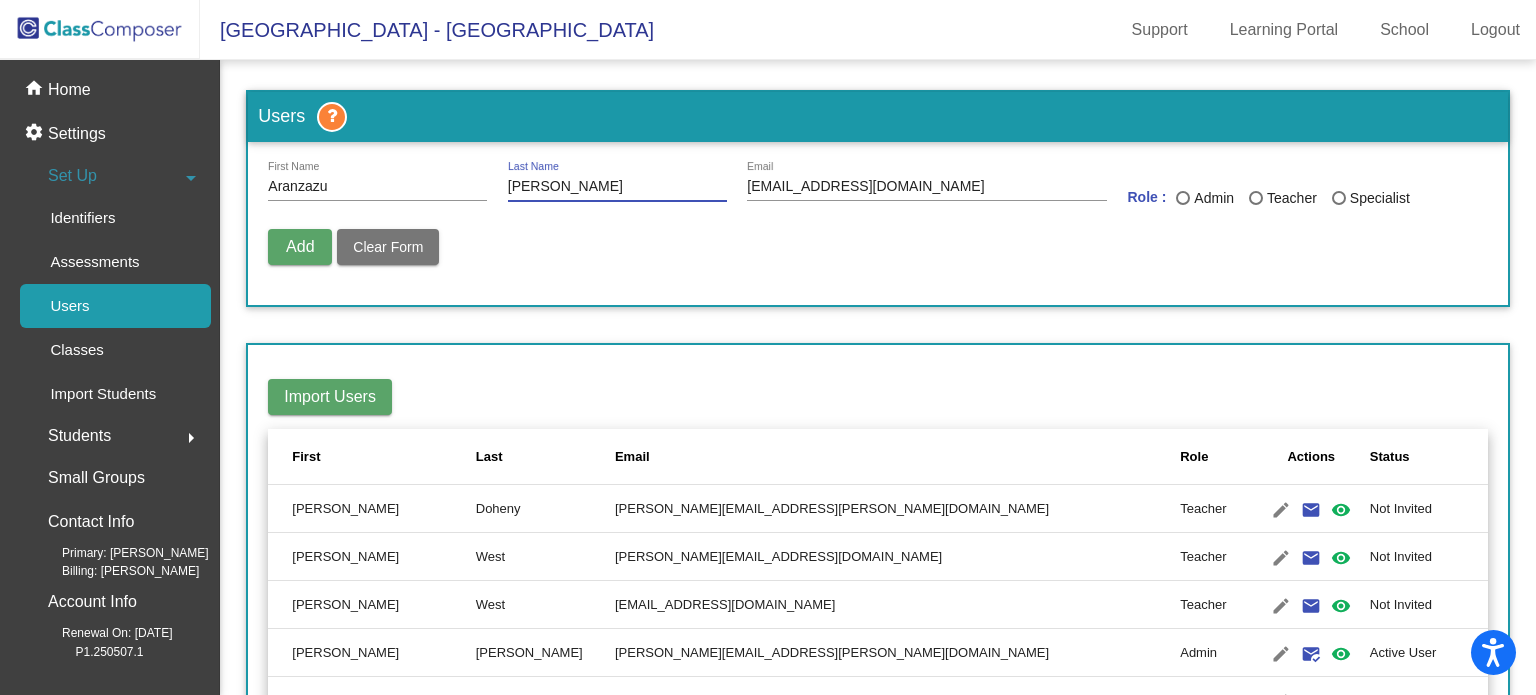 type on "Gabaldon Rivilla" 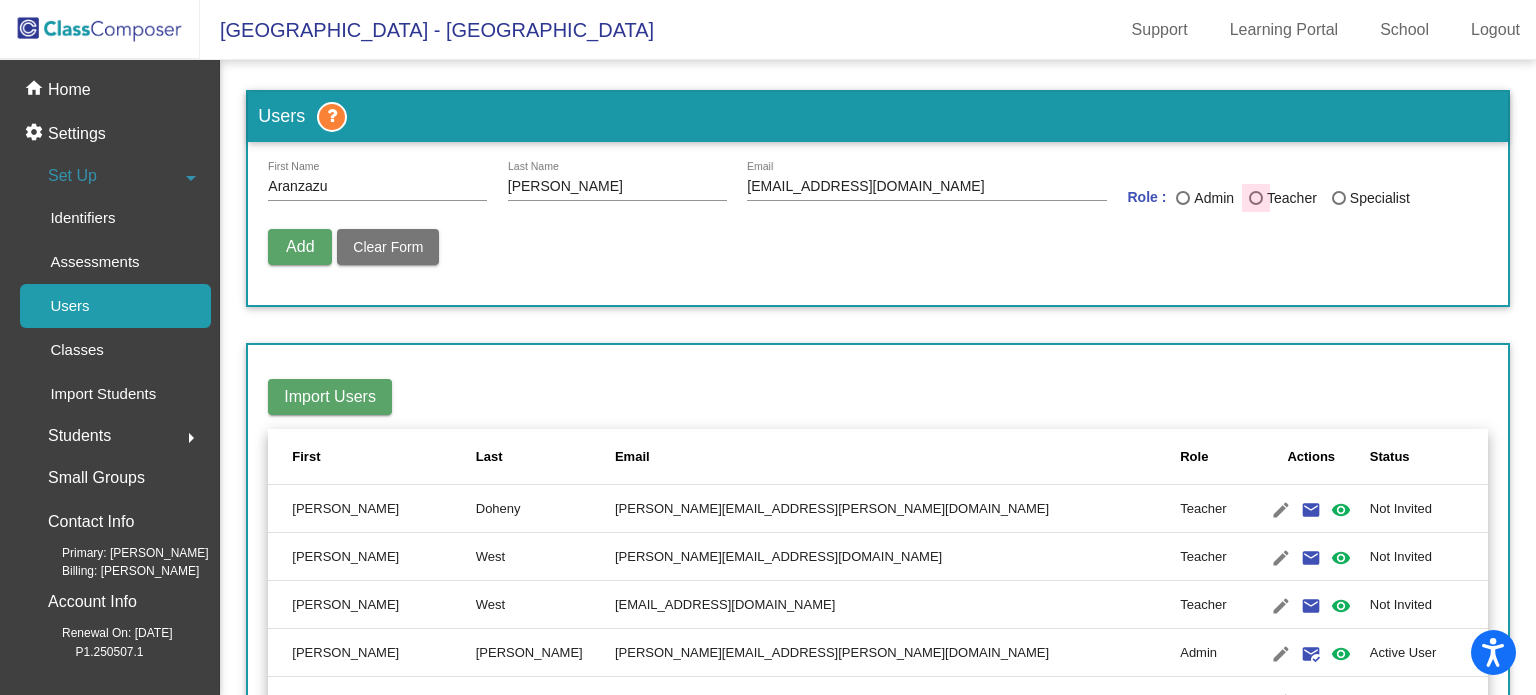 click on "Teacher" at bounding box center (1290, 198) 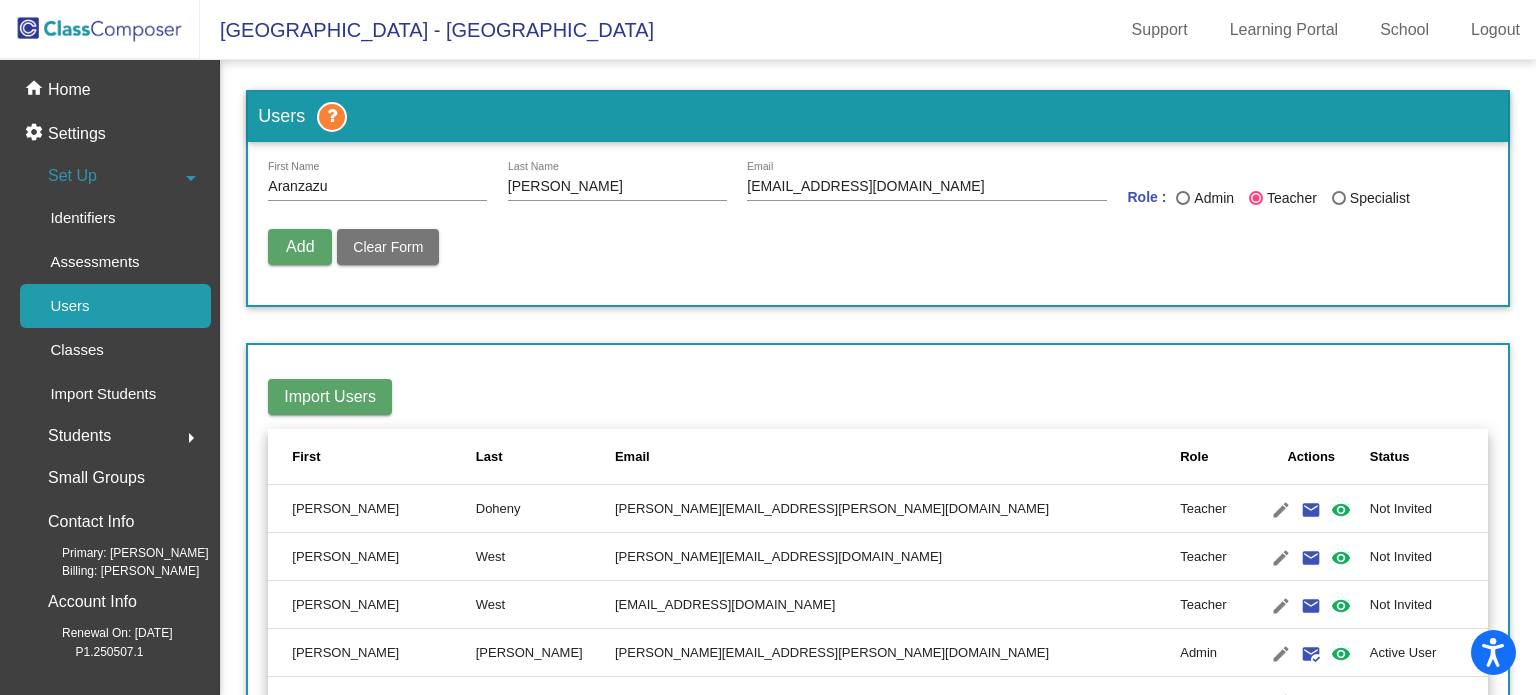 click on "Add" at bounding box center (300, 246) 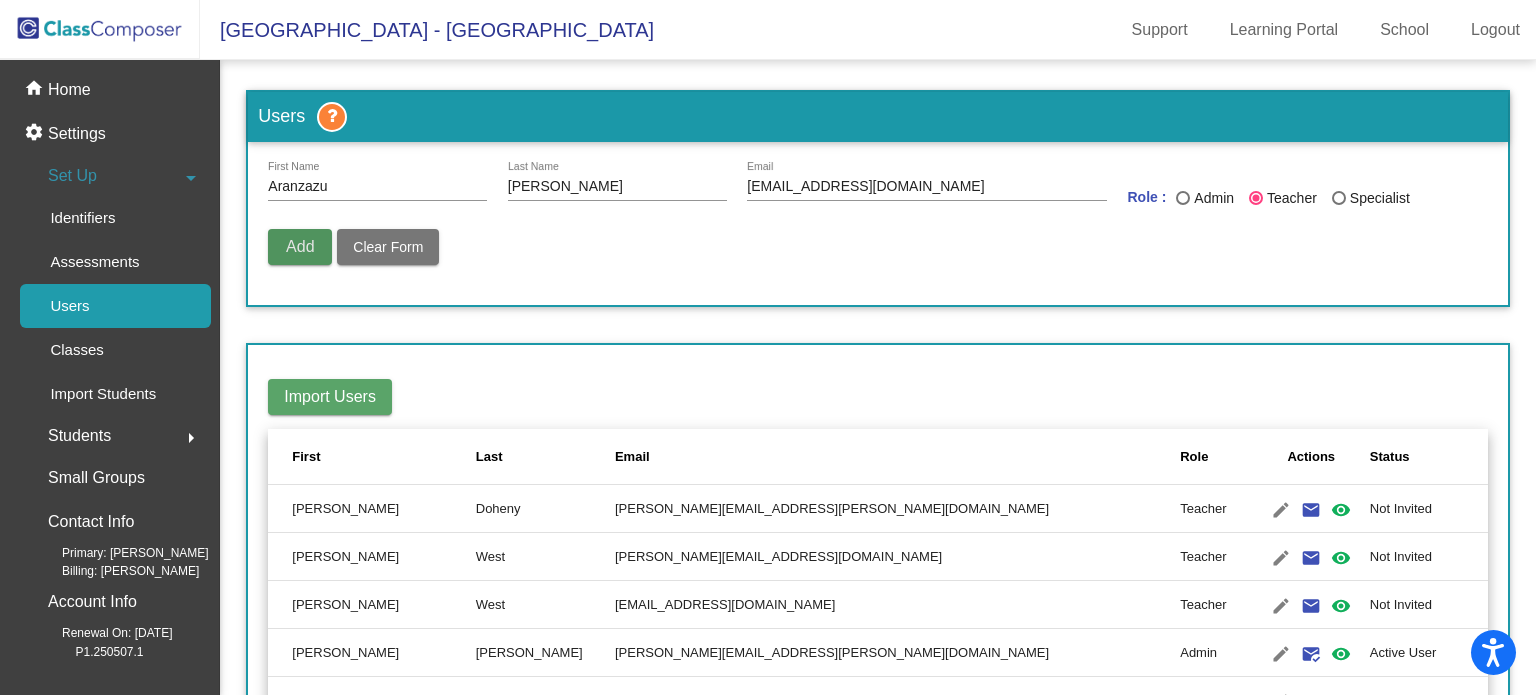 type 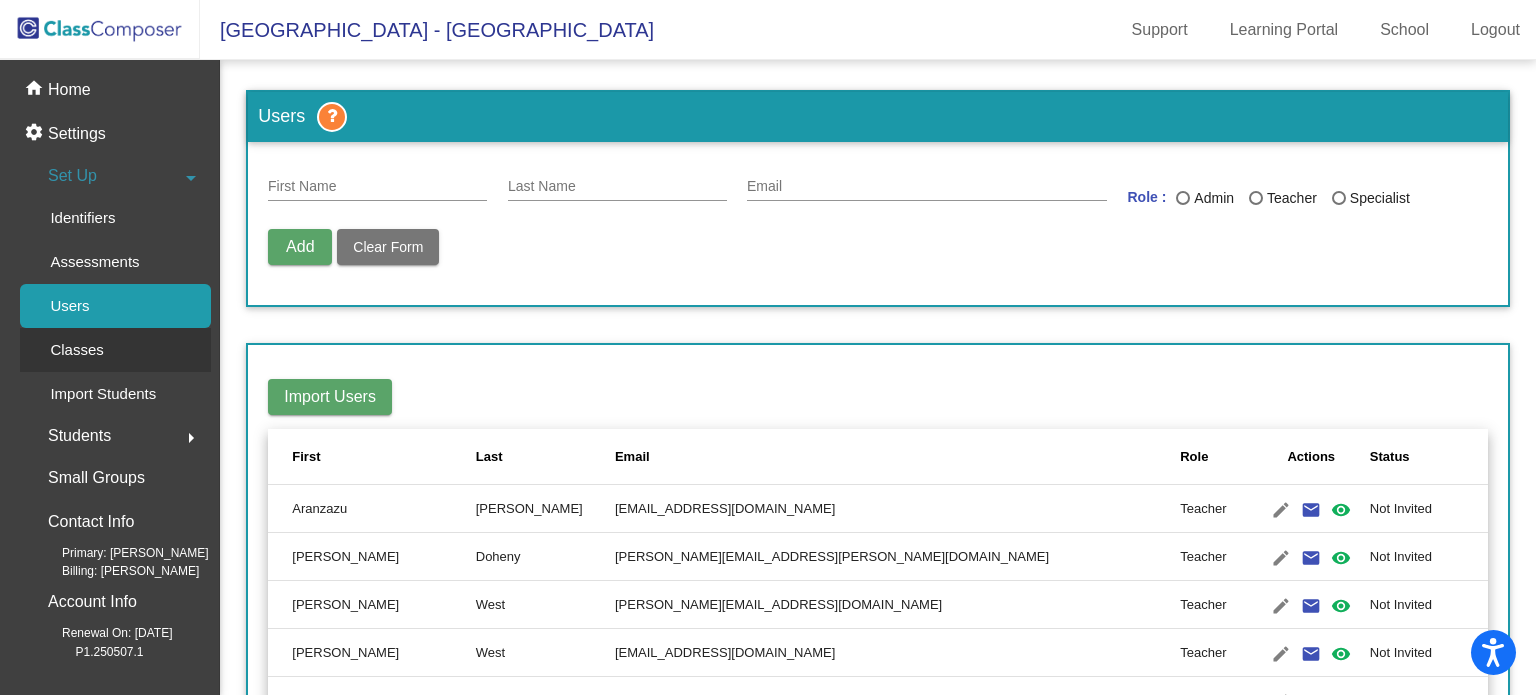 click on "Classes" 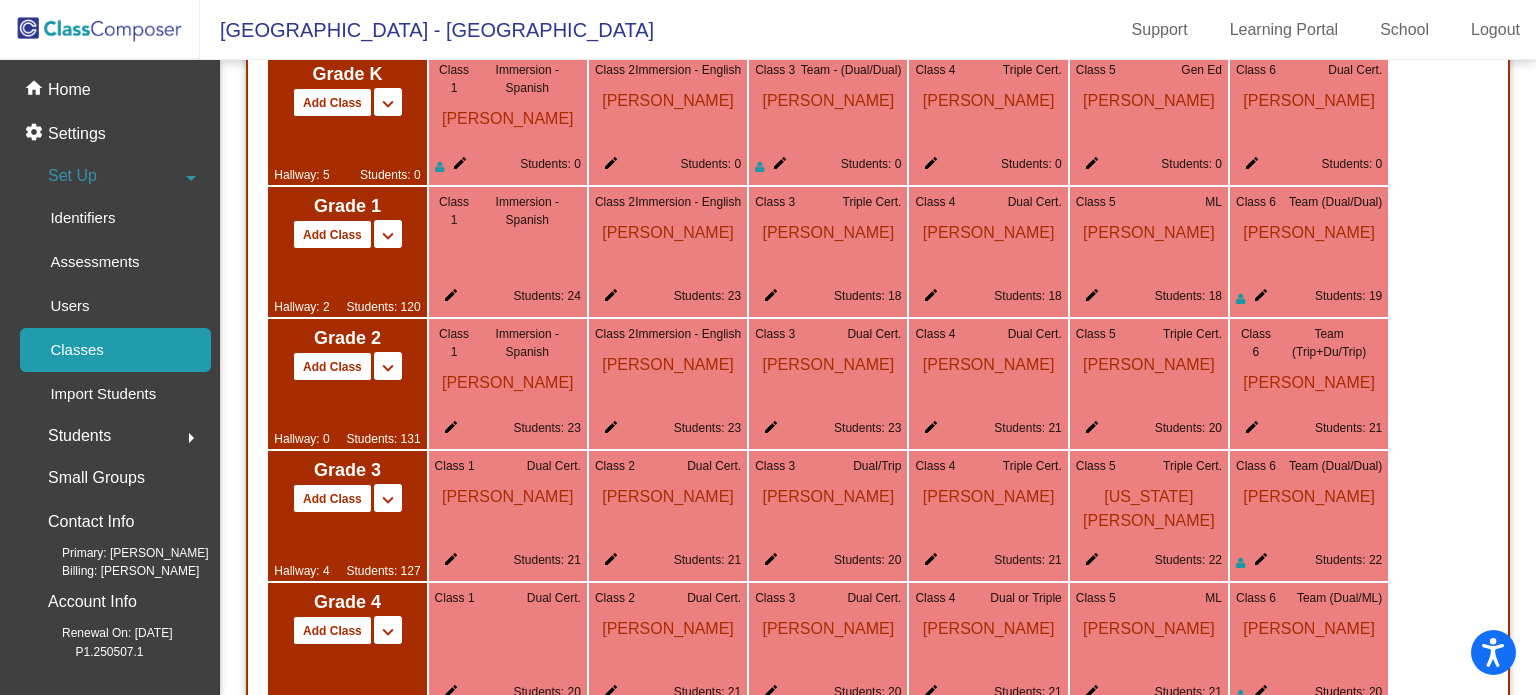 scroll, scrollTop: 1129, scrollLeft: 0, axis: vertical 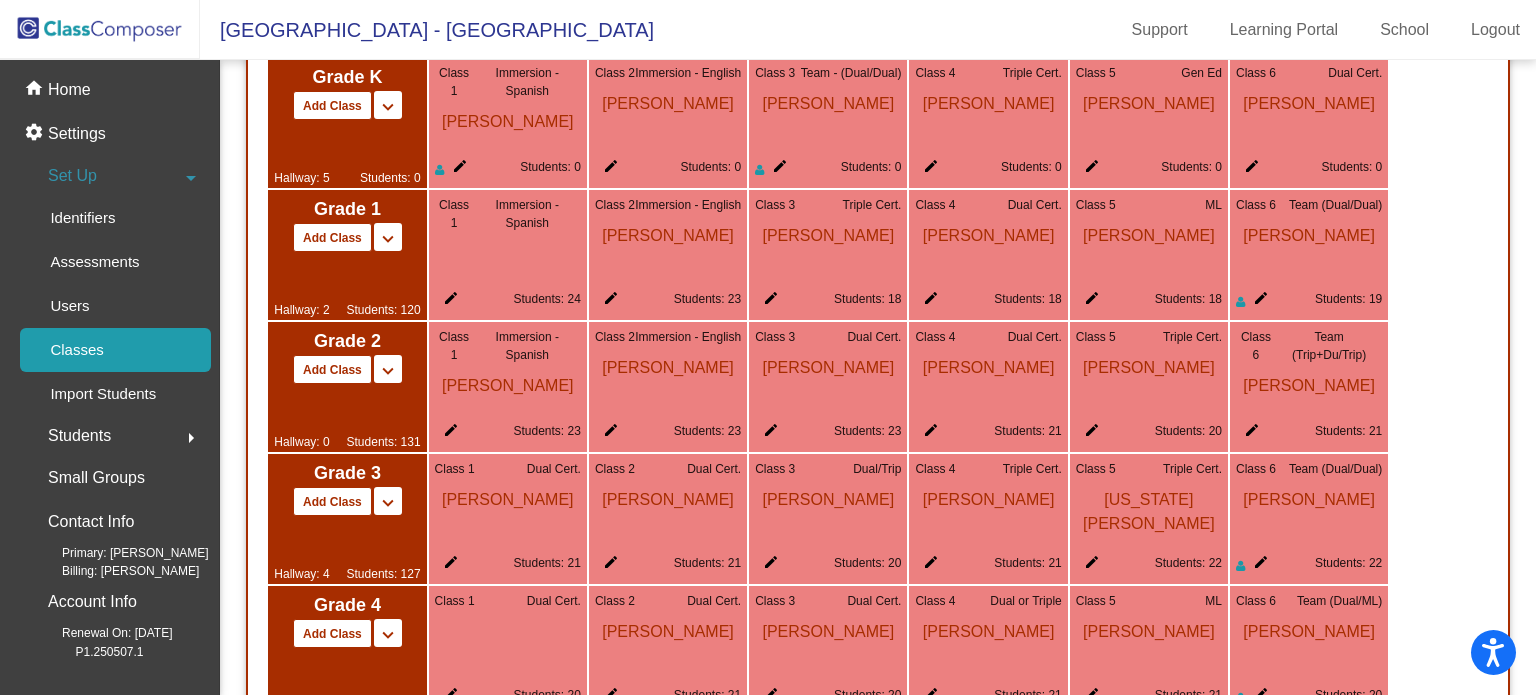 click on "edit" 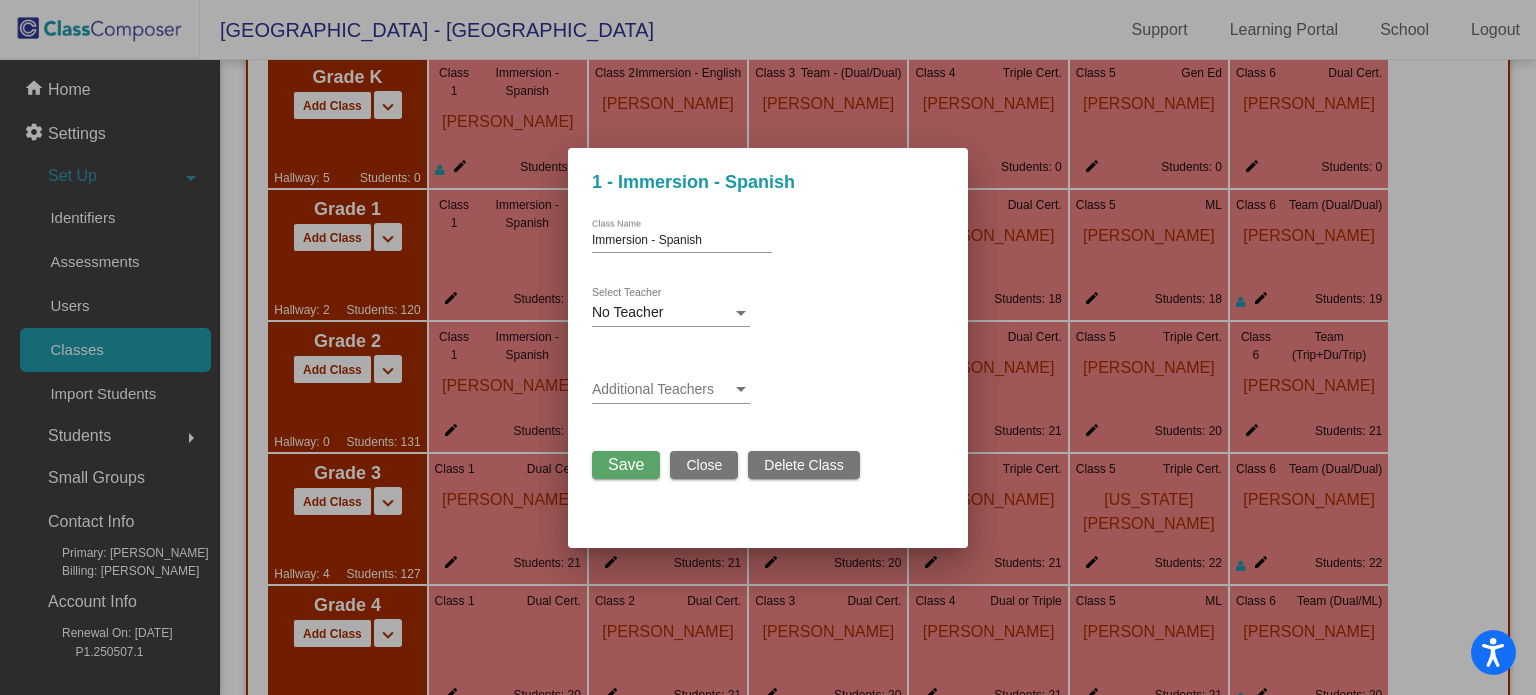 click on "No Teacher Select Teacher" at bounding box center [671, 307] 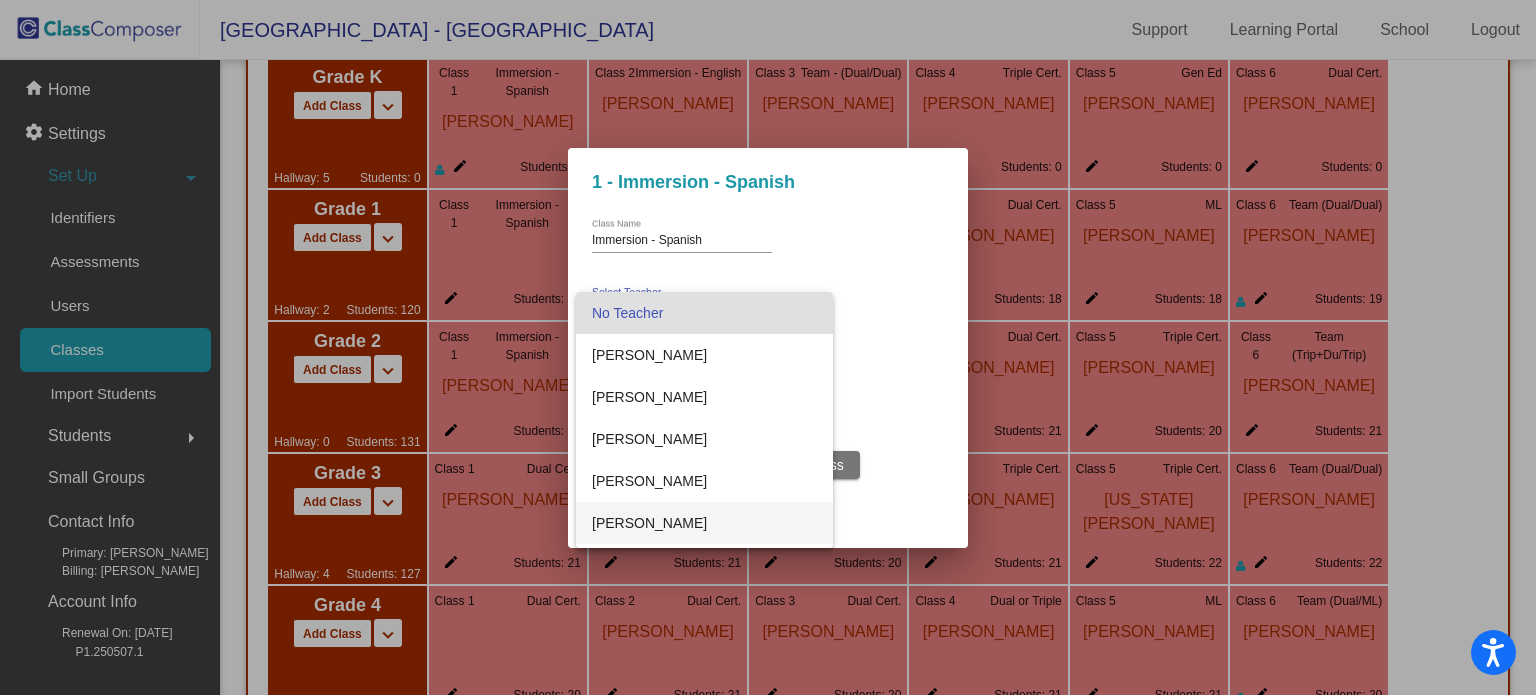 click on "Aranzazu Gabaldon Rivilla" at bounding box center (704, 523) 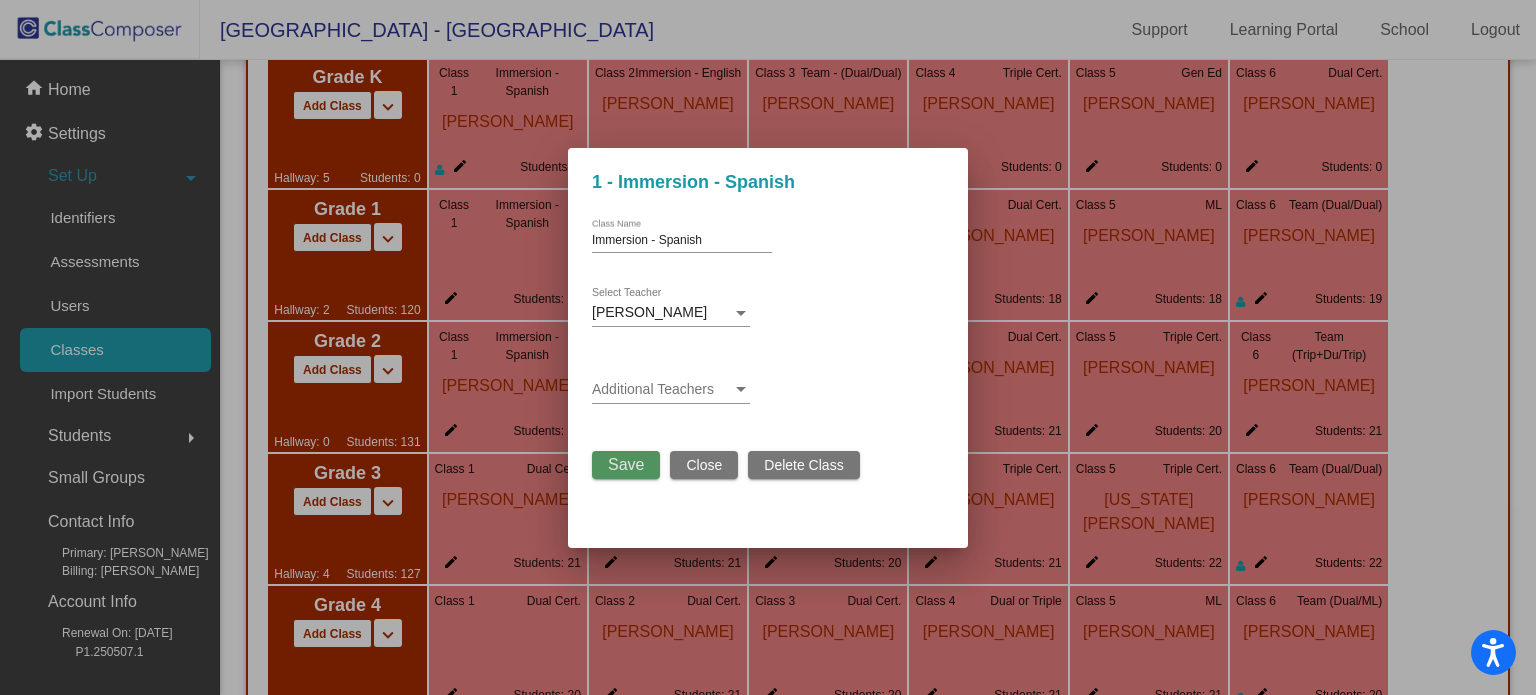 click on "Save" at bounding box center (626, 464) 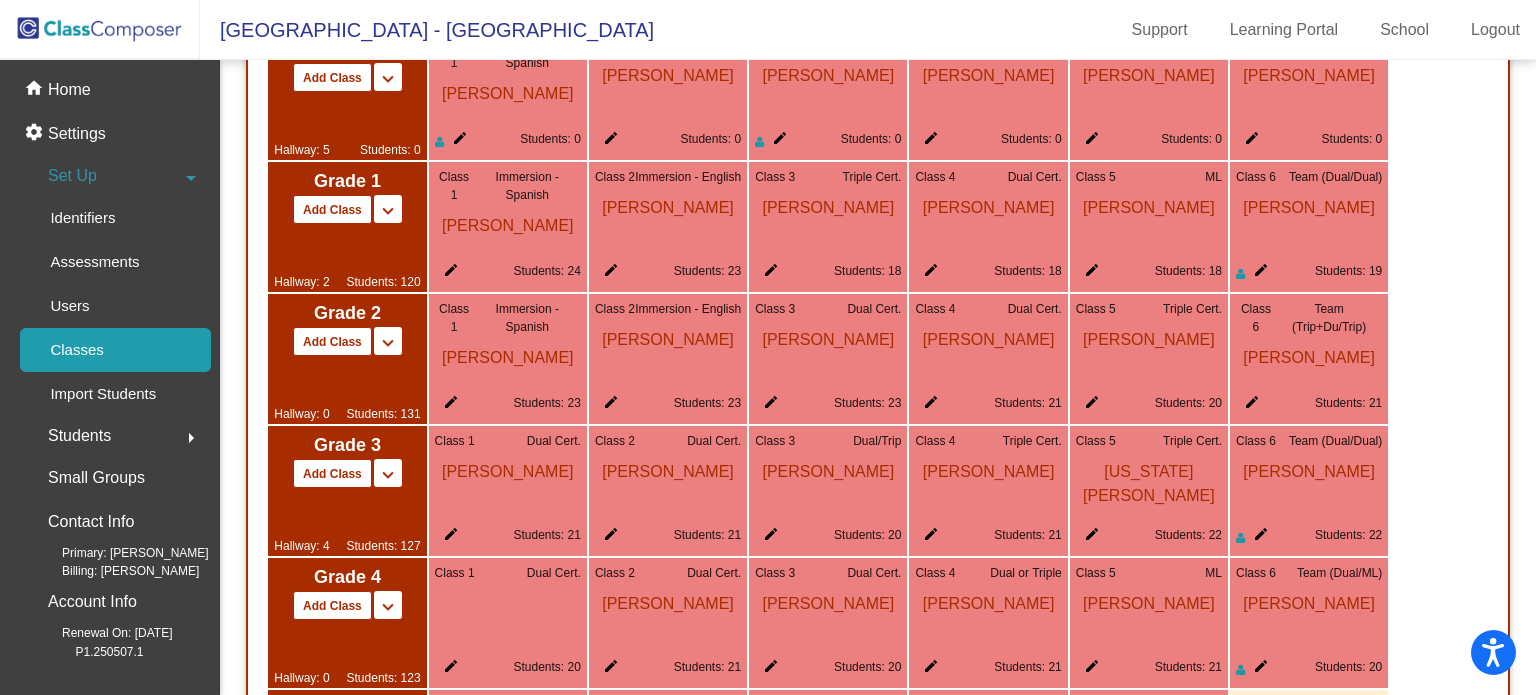scroll, scrollTop: 1156, scrollLeft: 0, axis: vertical 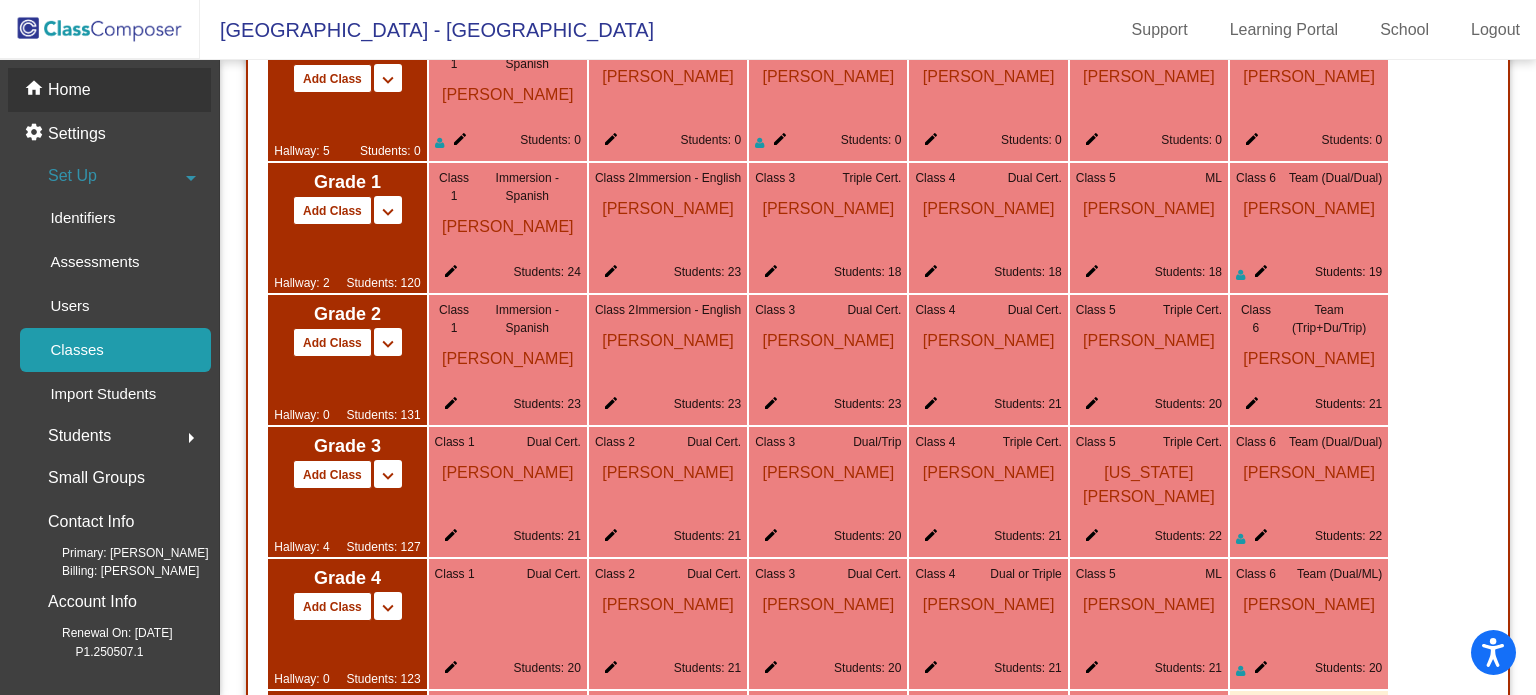 click on "Home" 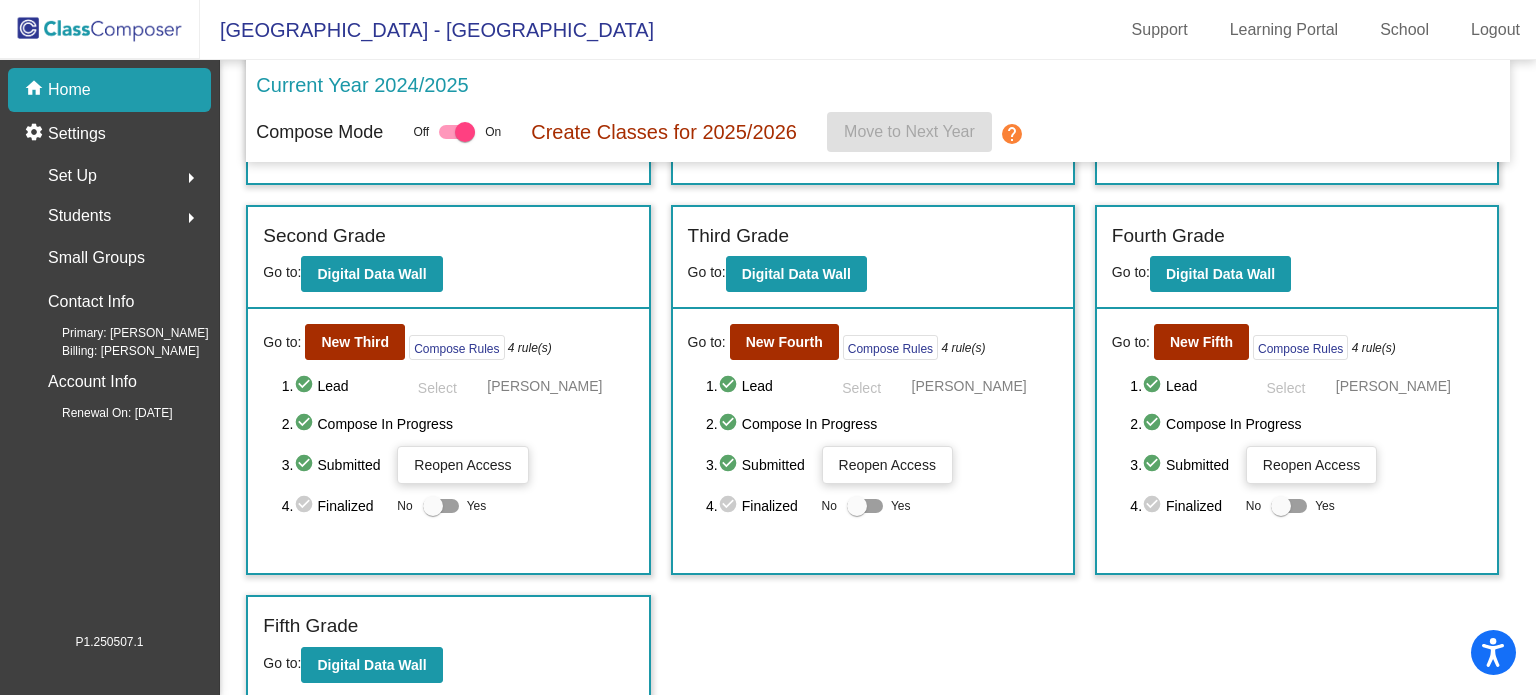 scroll, scrollTop: 0, scrollLeft: 0, axis: both 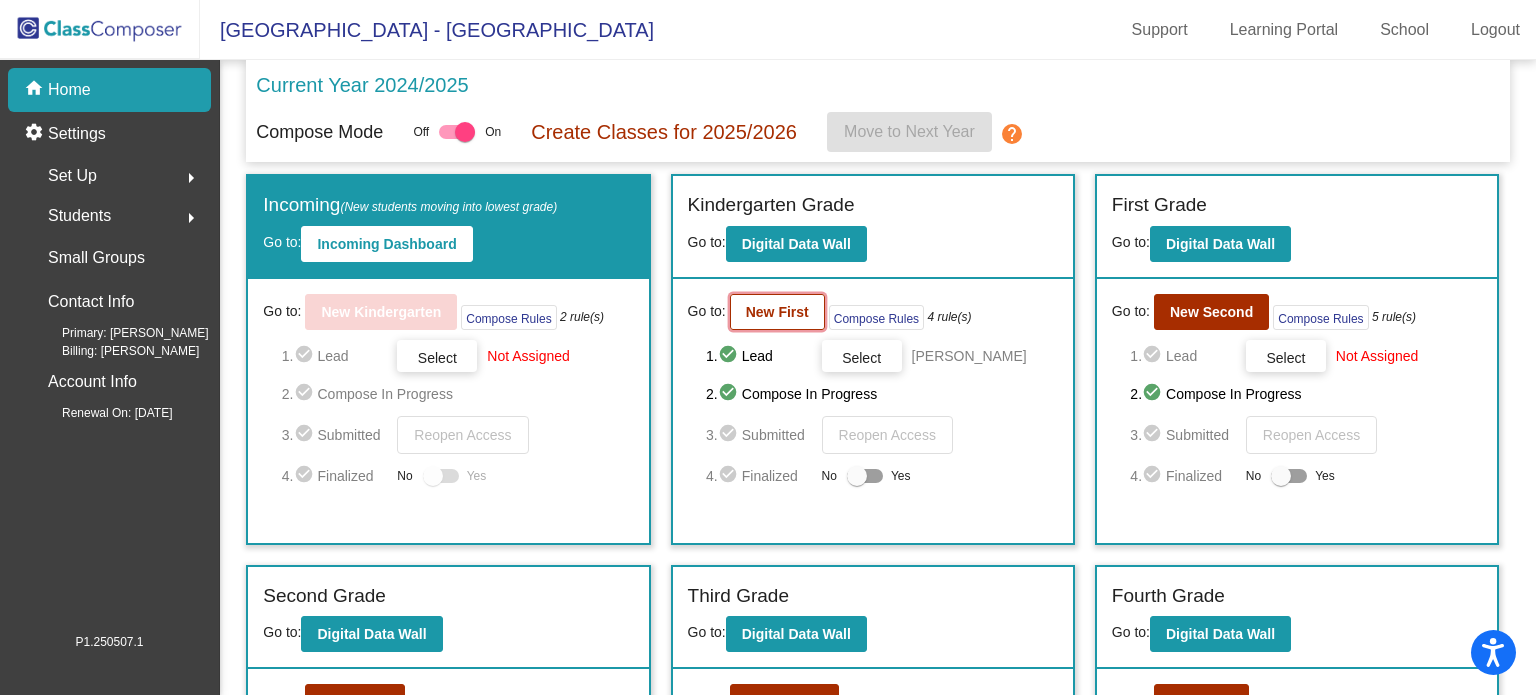 click on "New First" 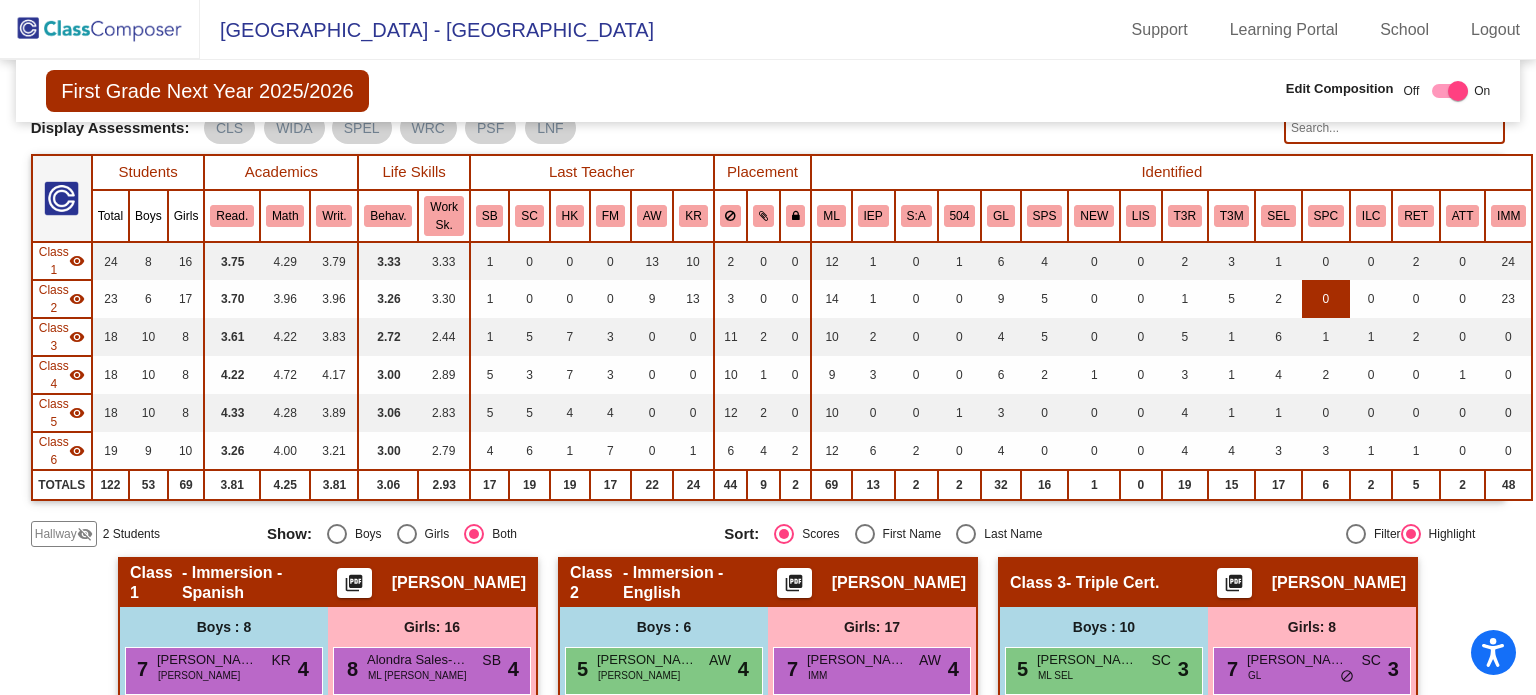 scroll, scrollTop: 100, scrollLeft: 0, axis: vertical 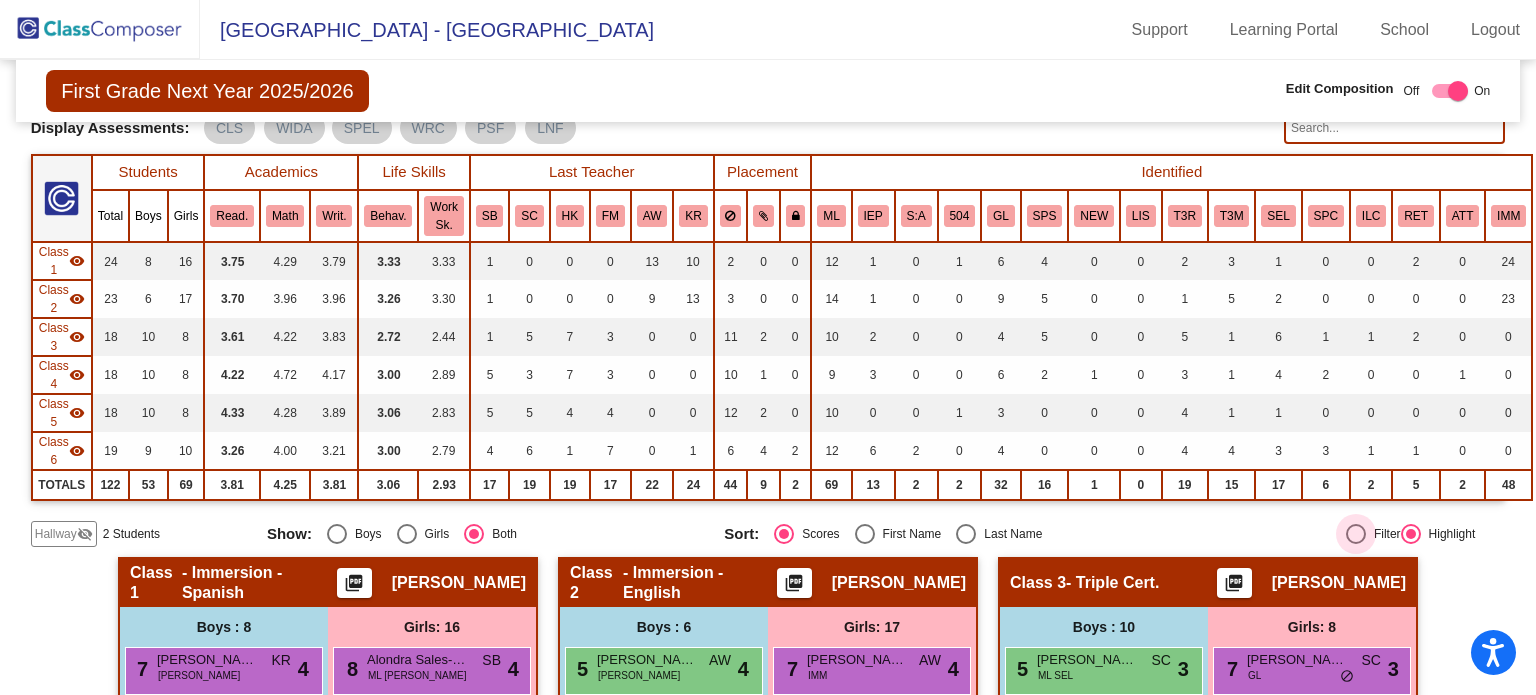 click at bounding box center [1356, 534] 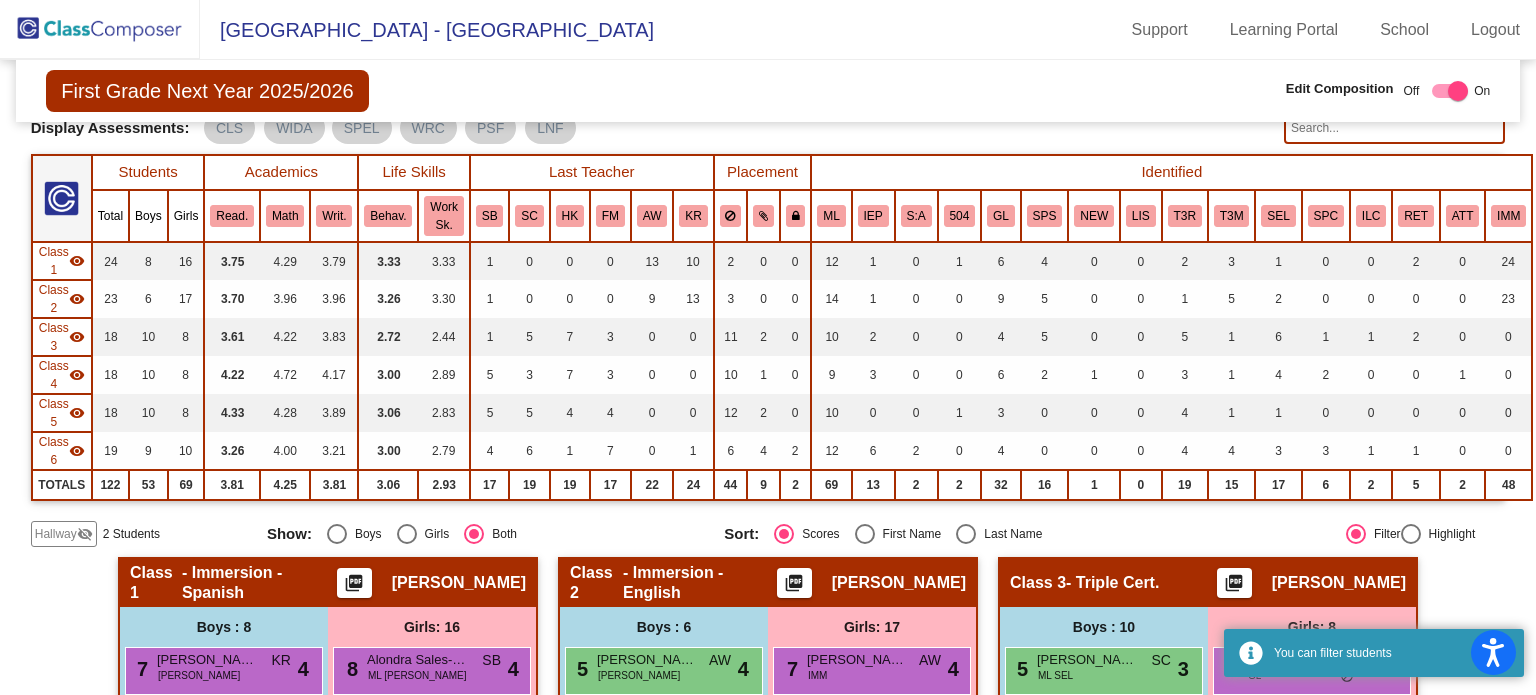 scroll, scrollTop: 56, scrollLeft: 0, axis: vertical 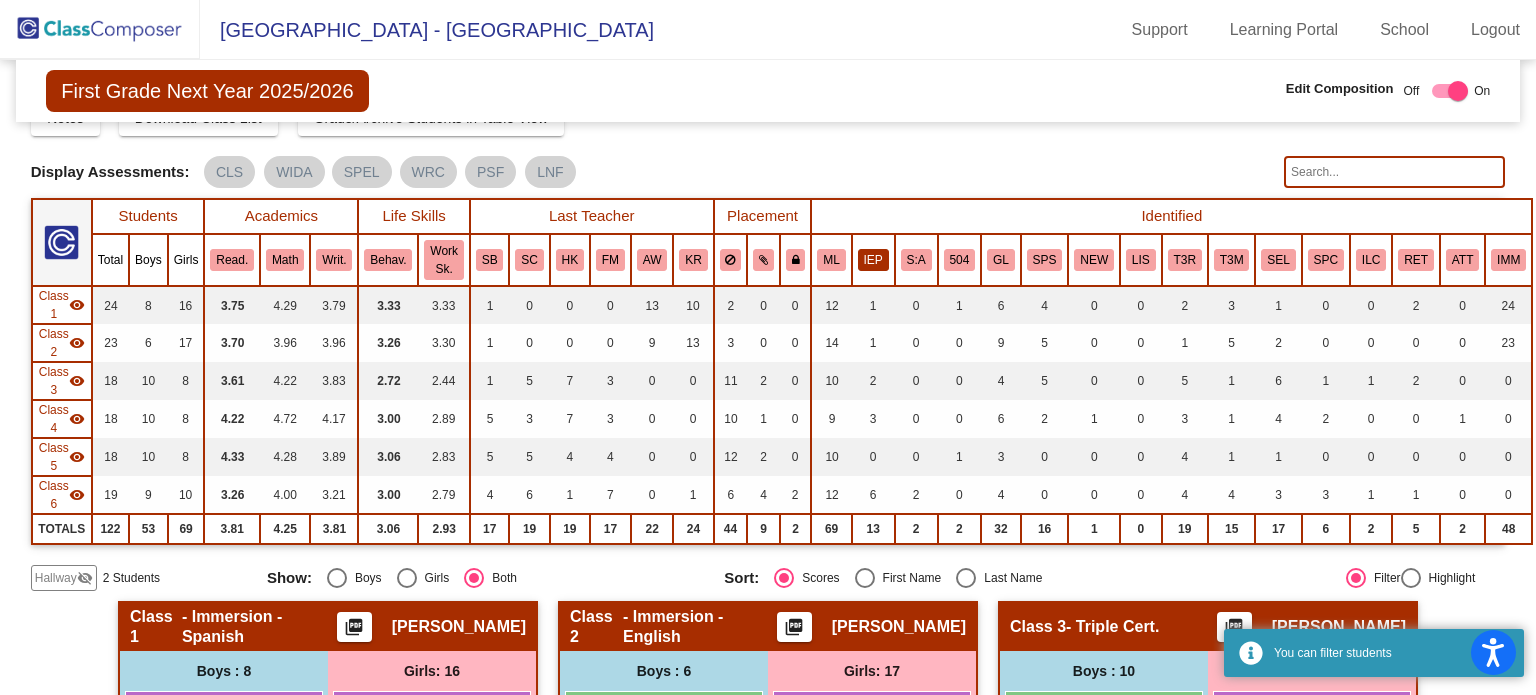 click on "IEP" 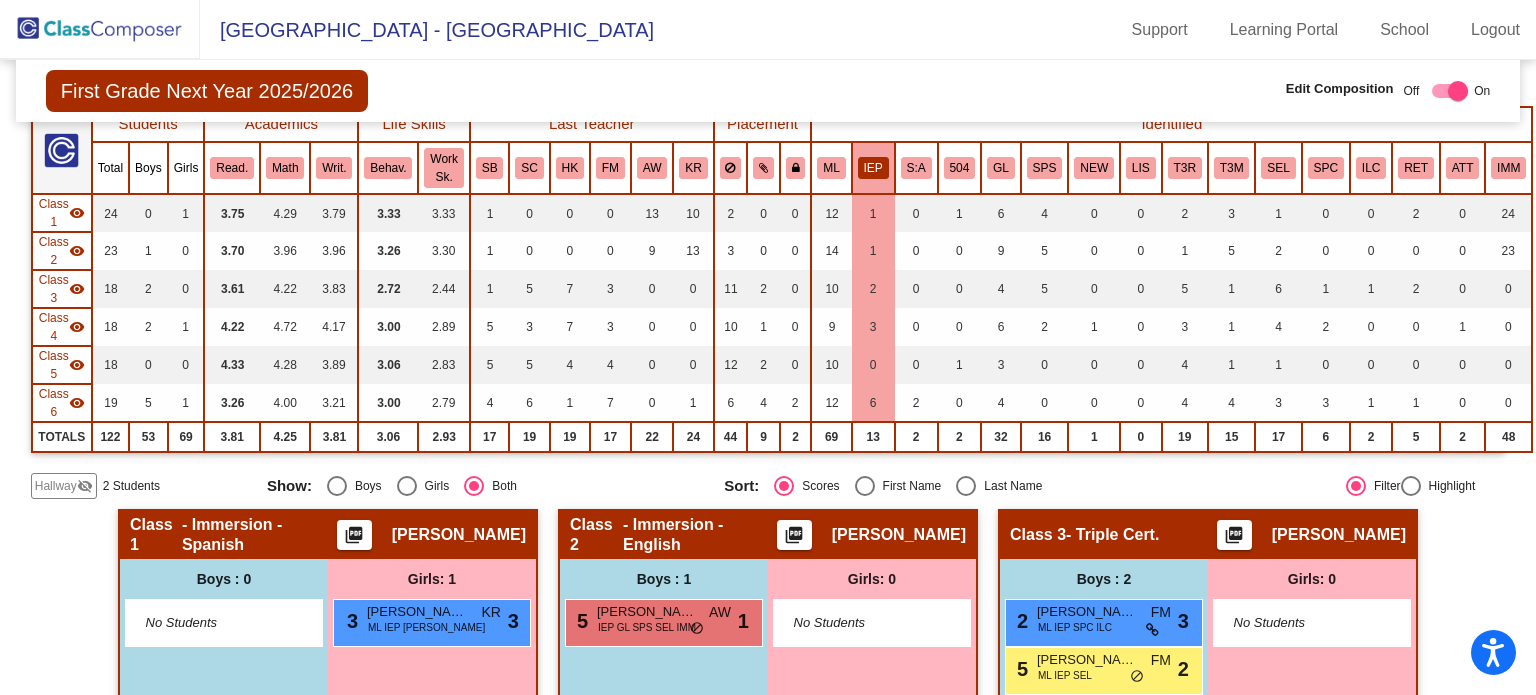 scroll, scrollTop: 148, scrollLeft: 0, axis: vertical 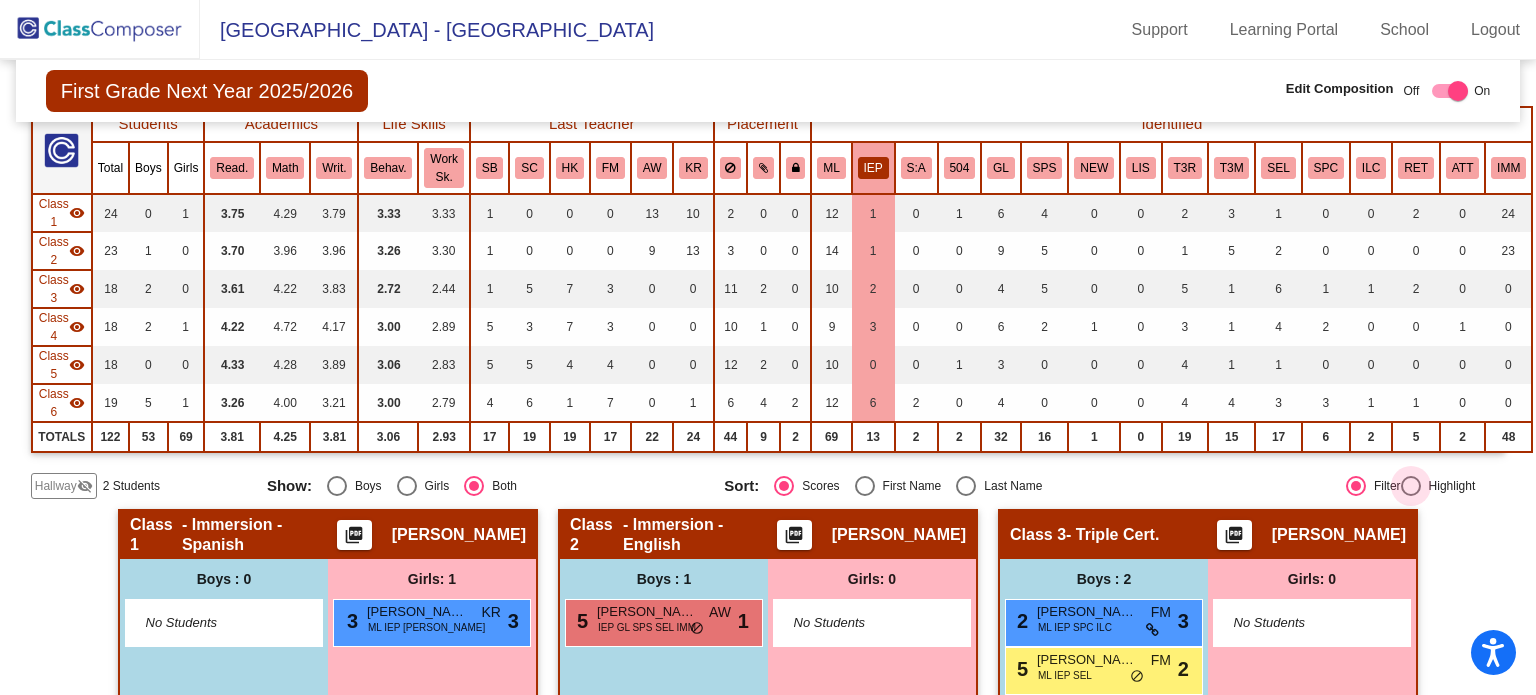 click on "Highlight" at bounding box center [1448, 486] 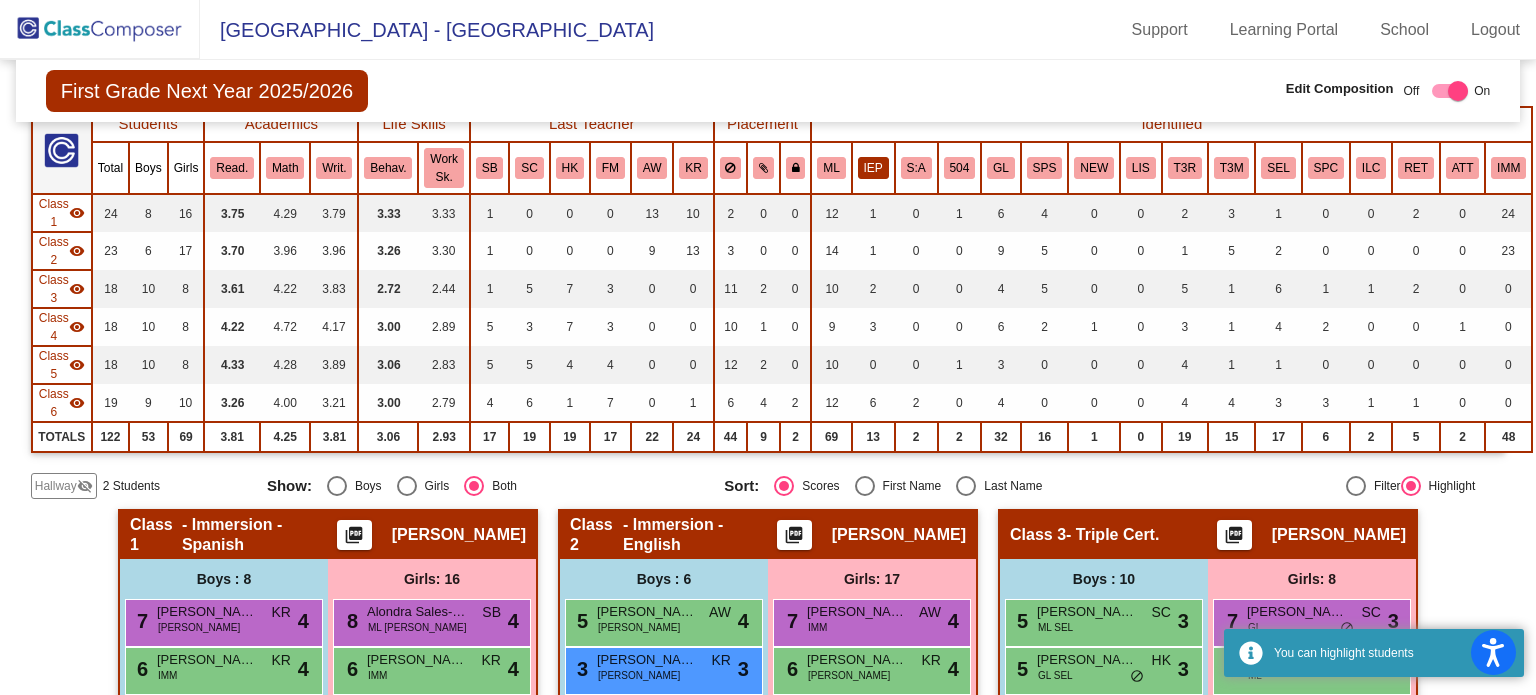 click on "IEP" 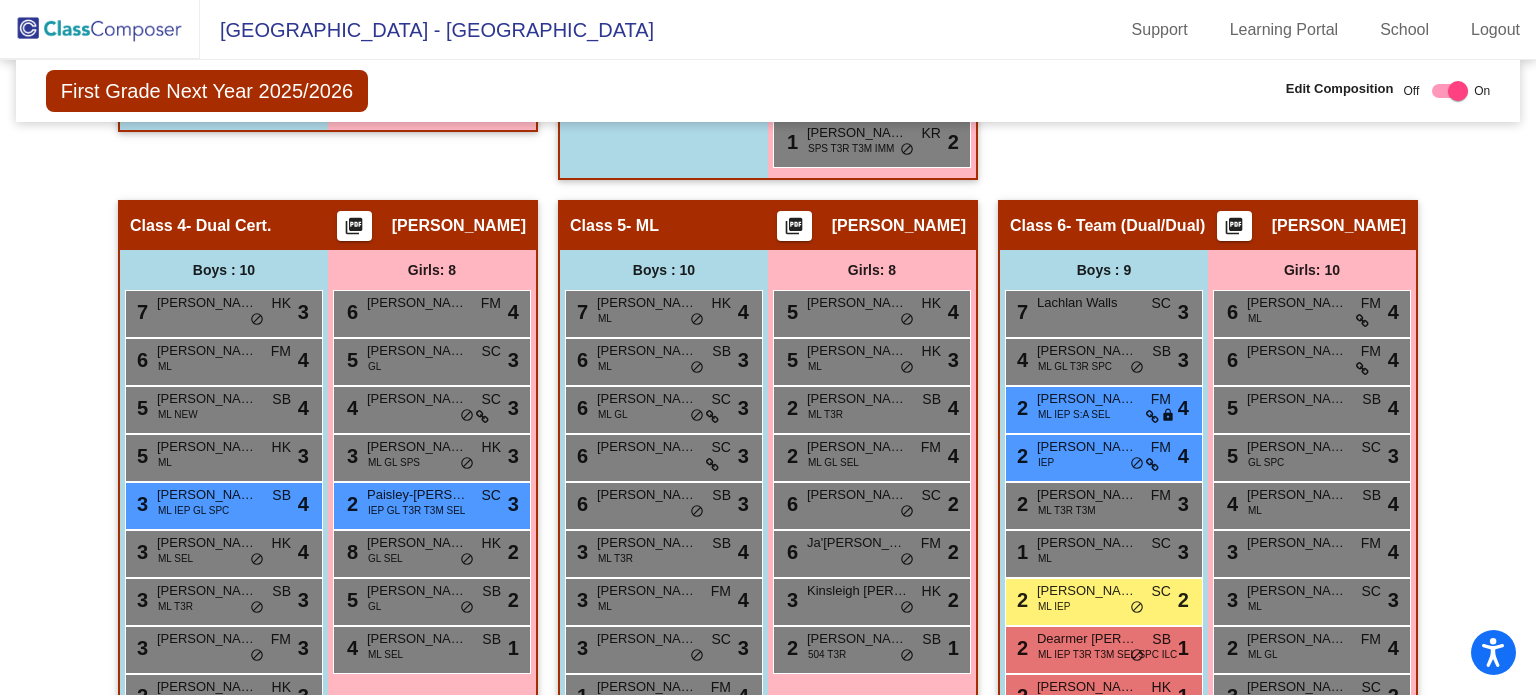 scroll, scrollTop: 1496, scrollLeft: 0, axis: vertical 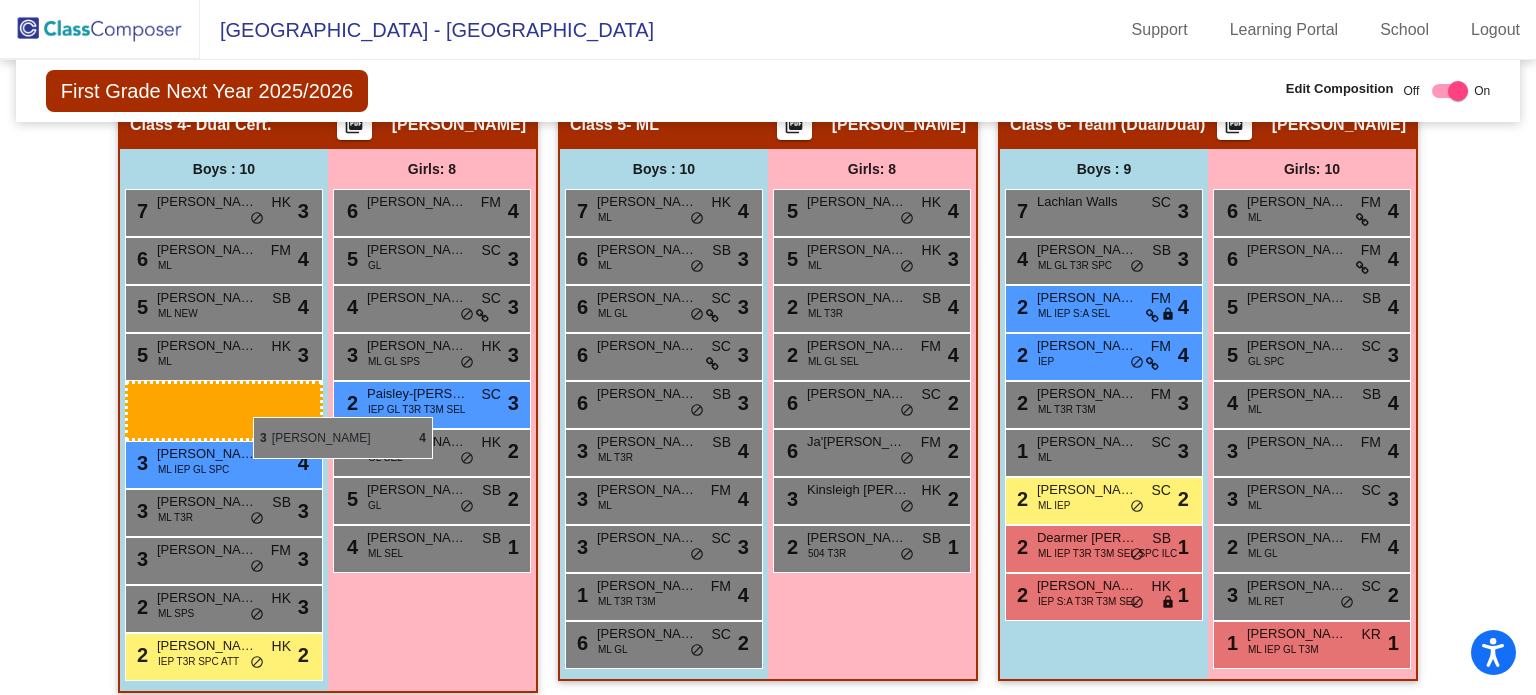 drag, startPoint x: 255, startPoint y: 433, endPoint x: 230, endPoint y: 342, distance: 94.371605 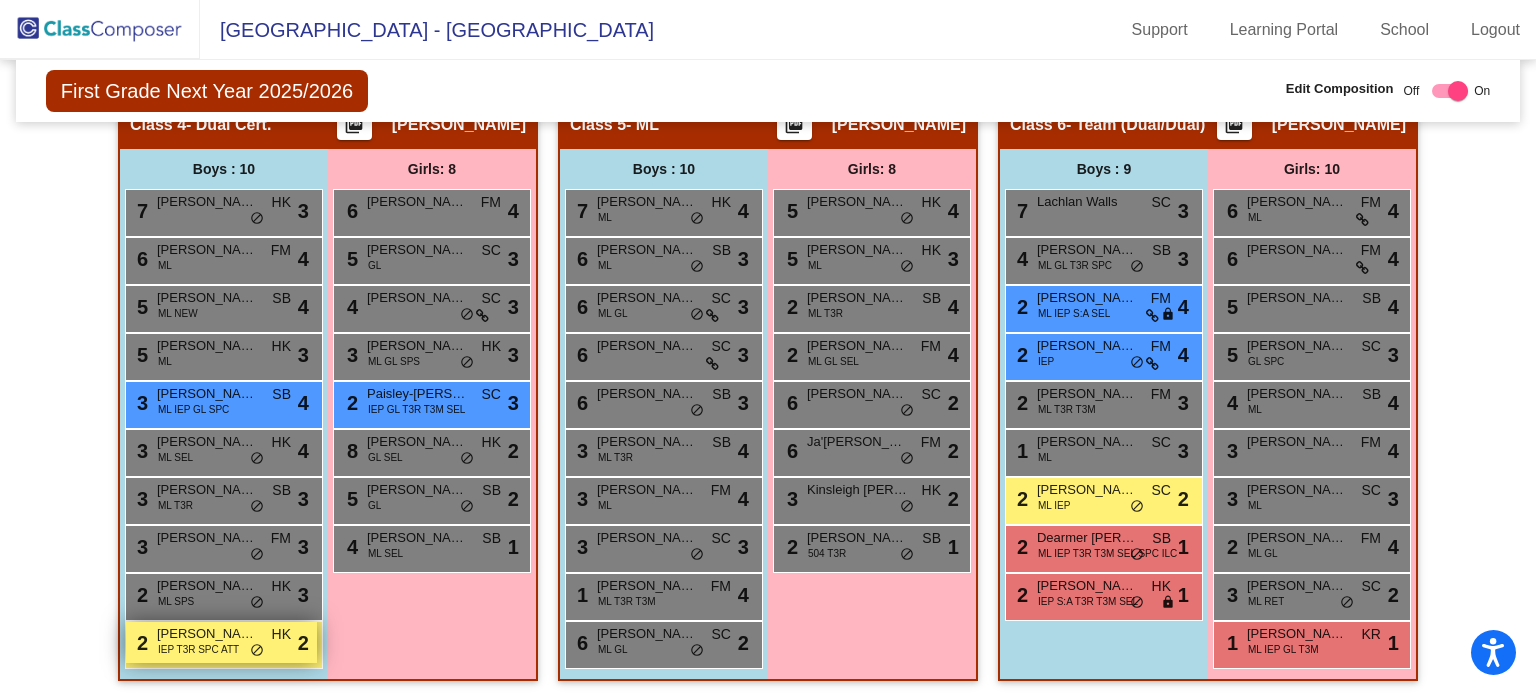 click on "IEP T3R SPC ATT" at bounding box center (198, 649) 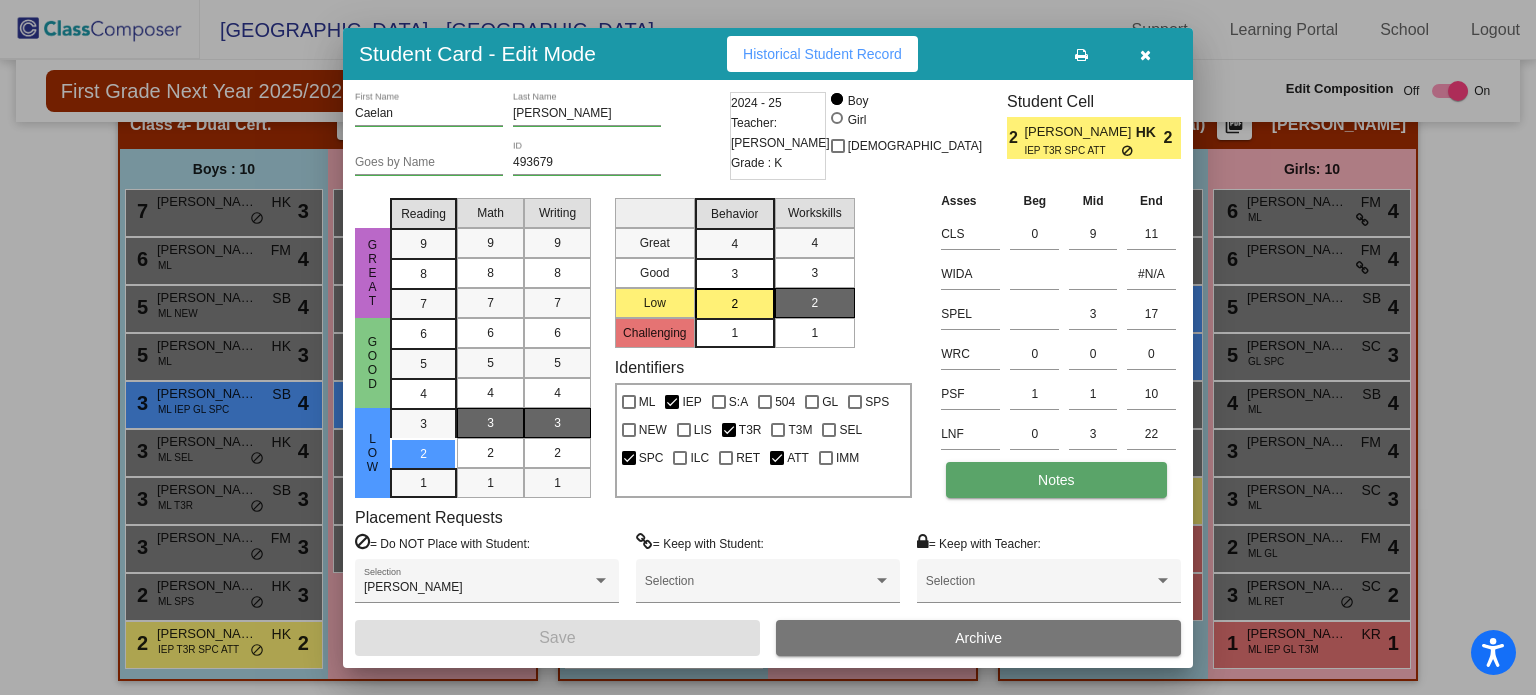 click on "Notes" at bounding box center [1056, 480] 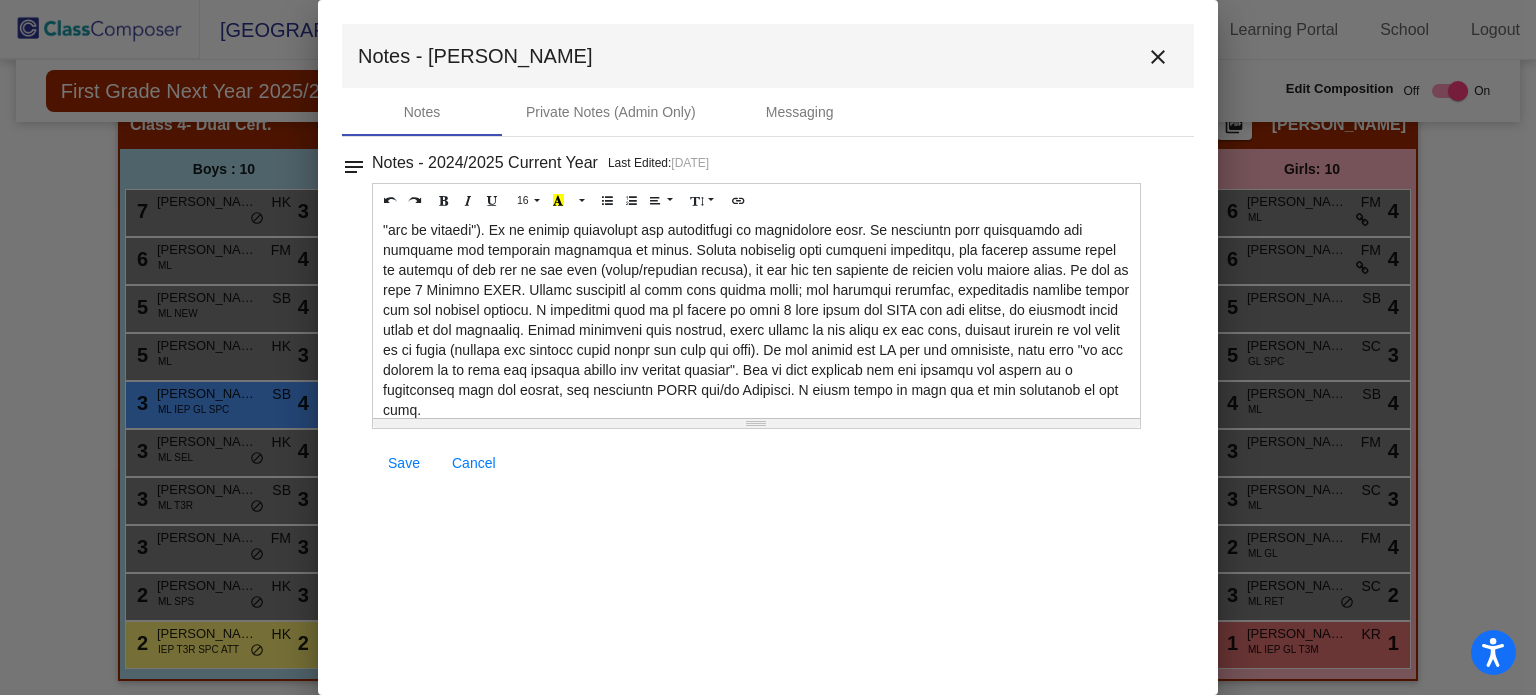 scroll, scrollTop: 72, scrollLeft: 0, axis: vertical 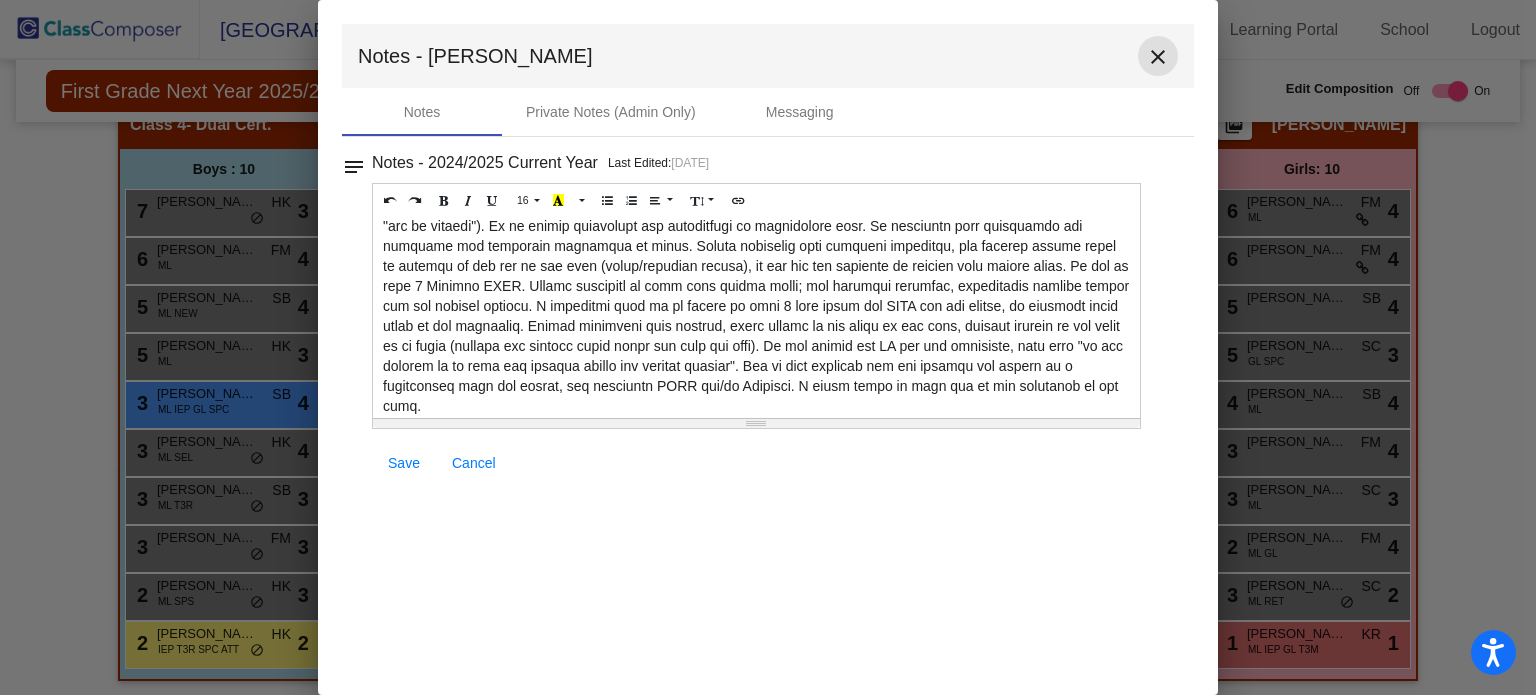 click on "close" at bounding box center (1158, 57) 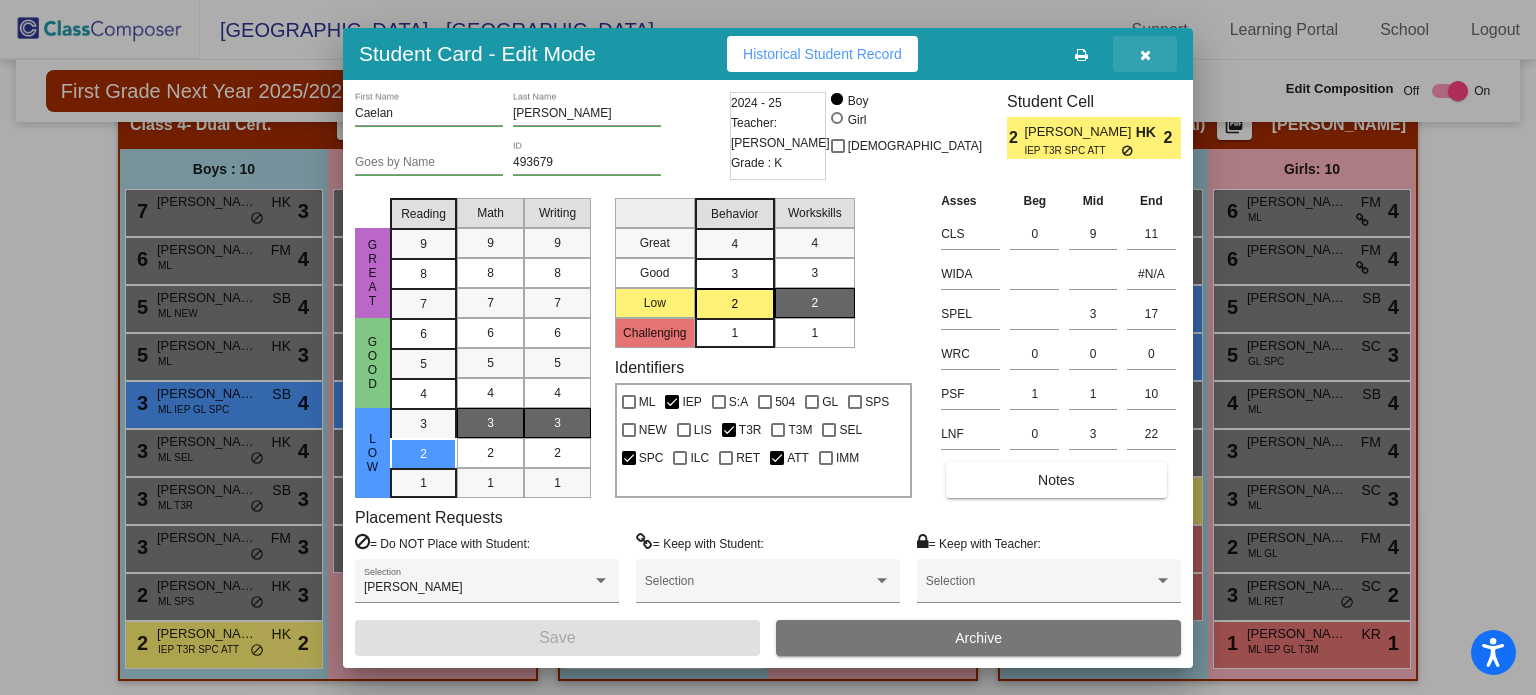 click at bounding box center [1145, 55] 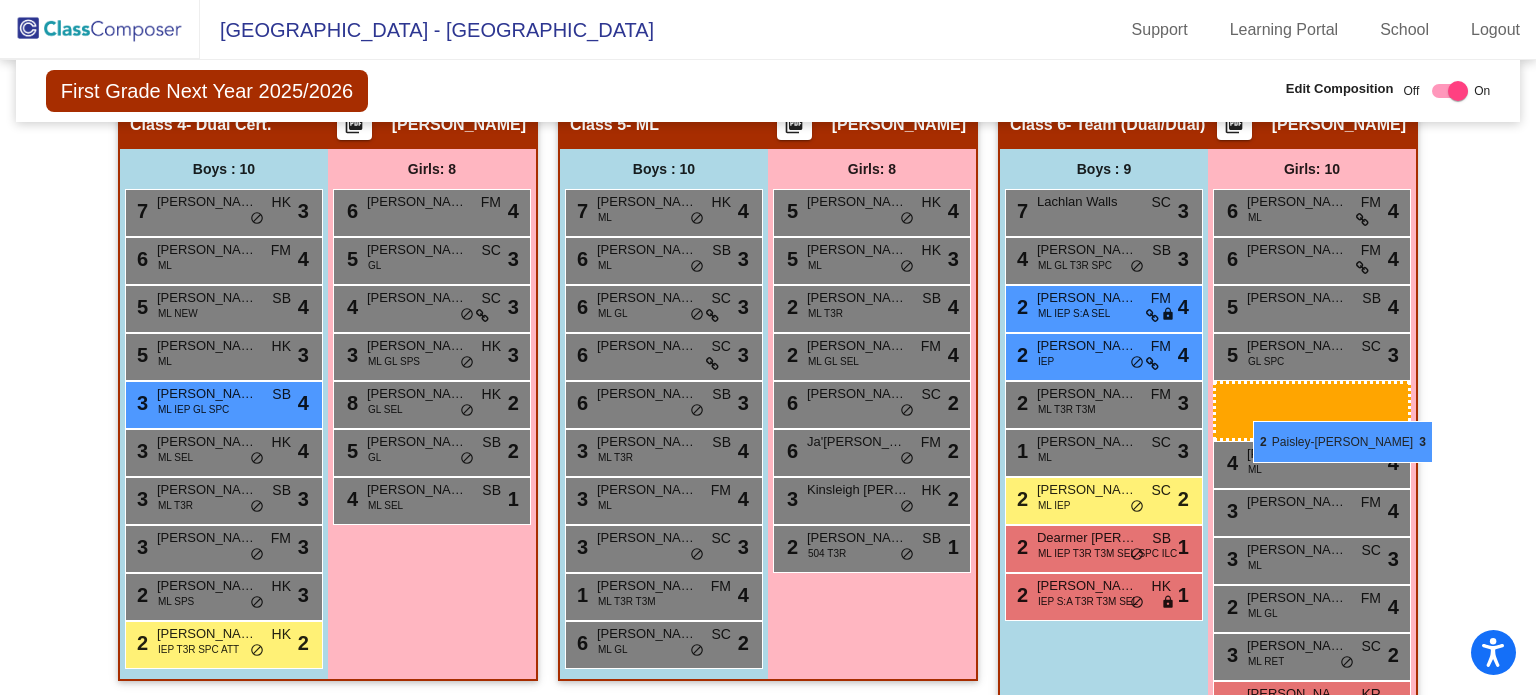 drag, startPoint x: 415, startPoint y: 387, endPoint x: 1253, endPoint y: 421, distance: 838.68945 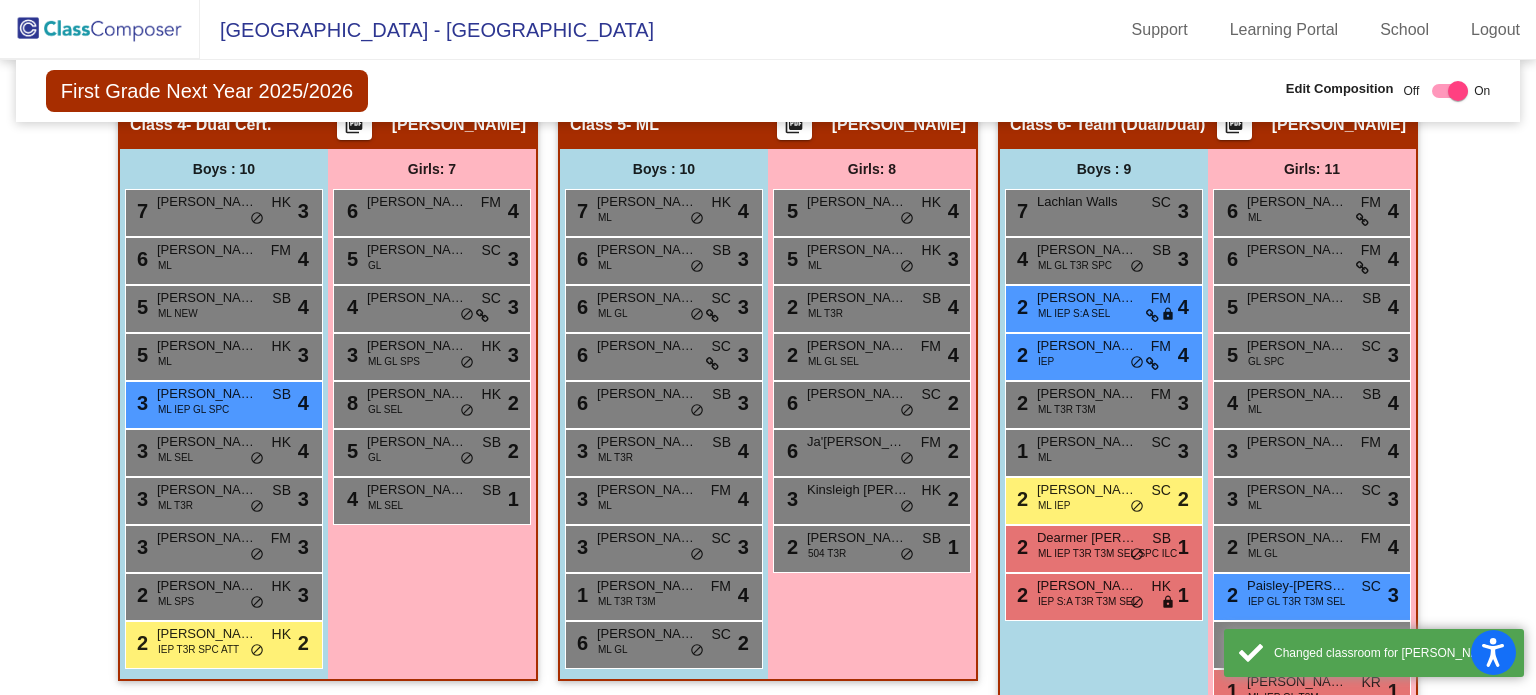 scroll, scrollTop: 1544, scrollLeft: 0, axis: vertical 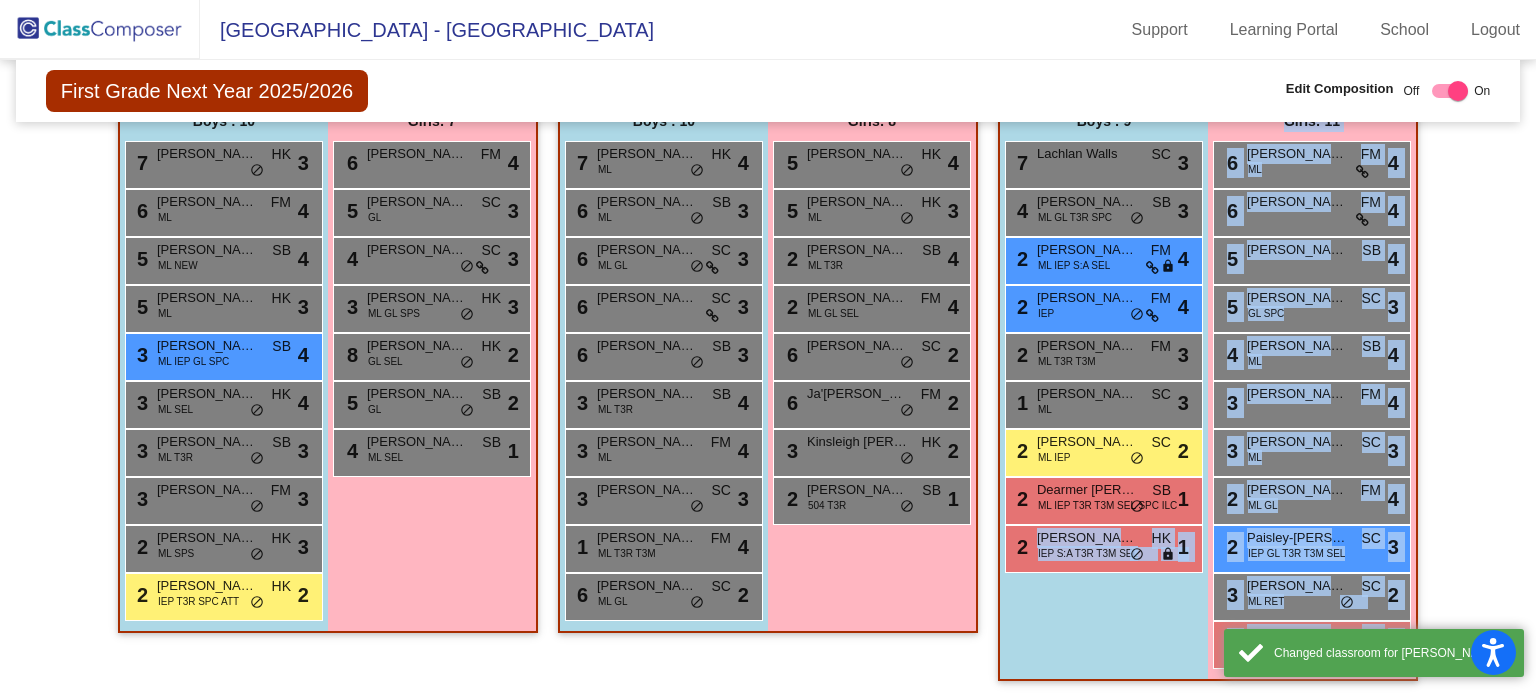 drag, startPoint x: 1224, startPoint y: 641, endPoint x: 1186, endPoint y: 636, distance: 38.327538 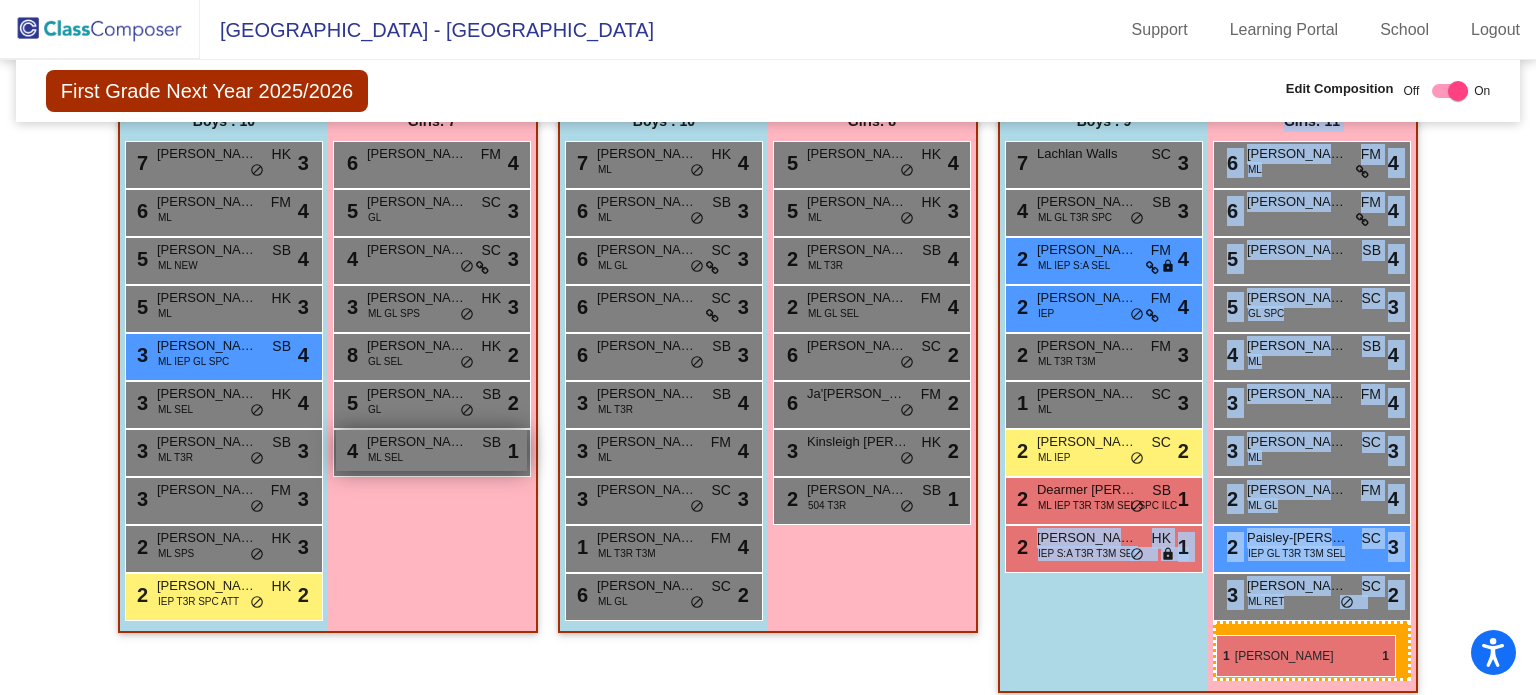 scroll, scrollTop: 1496, scrollLeft: 0, axis: vertical 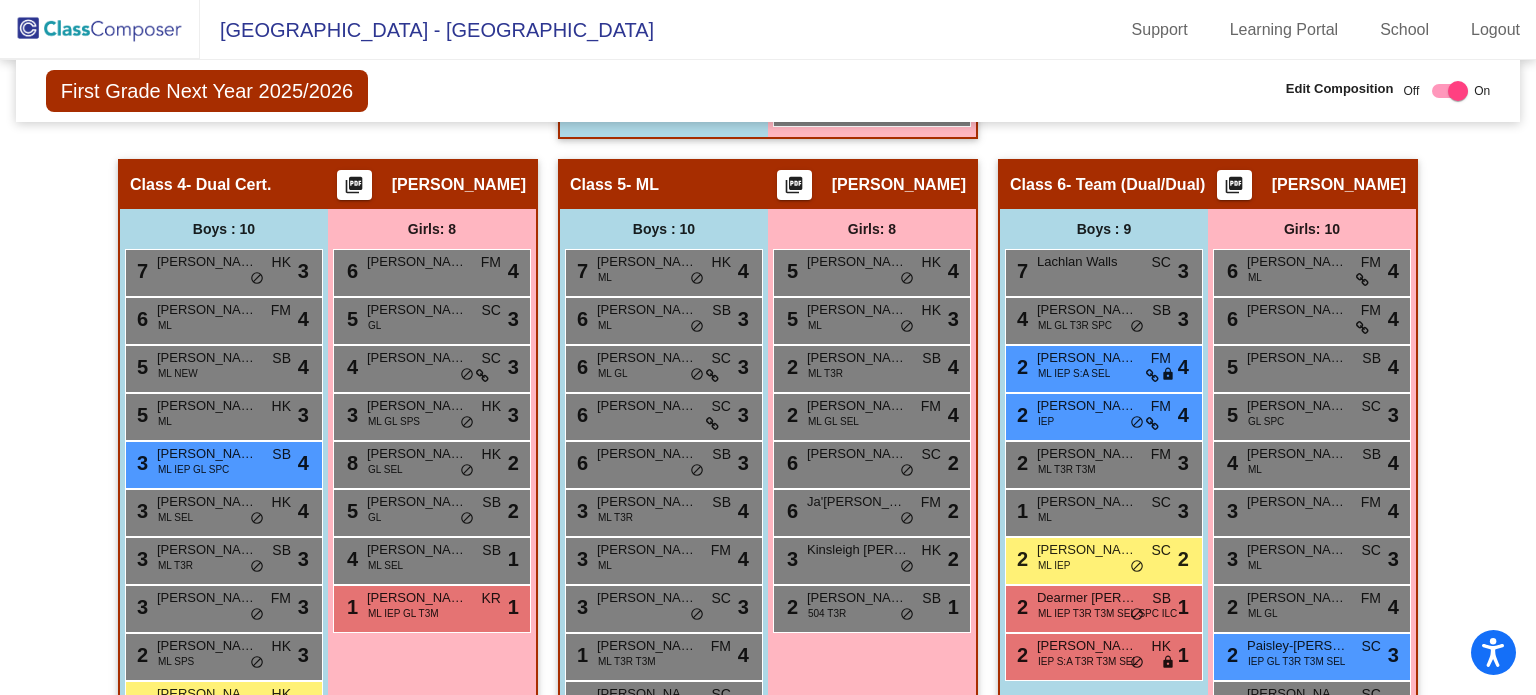 click on "Girls: 8 6 Caisleigh Carter FM lock do_not_disturb_alt 4 5 Addison Bailey GL SC lock do_not_disturb_alt 3 4 Rowan O'Bier SC lock do_not_disturb_alt 3 3 Yoselin Martinez-Sandoval ML GL SPS HK lock do_not_disturb_alt 3 8 Mya Hudson GL SEL HK lock do_not_disturb_alt 2 5 Zoe Luke GL SB lock do_not_disturb_alt 2 4 Dayana Velasquez Martin ML SEL SB lock do_not_disturb_alt 1 1 Alondra Gomez-Niz ML IEP GL T3M KR lock do_not_disturb_alt 1" at bounding box center (0, 0) 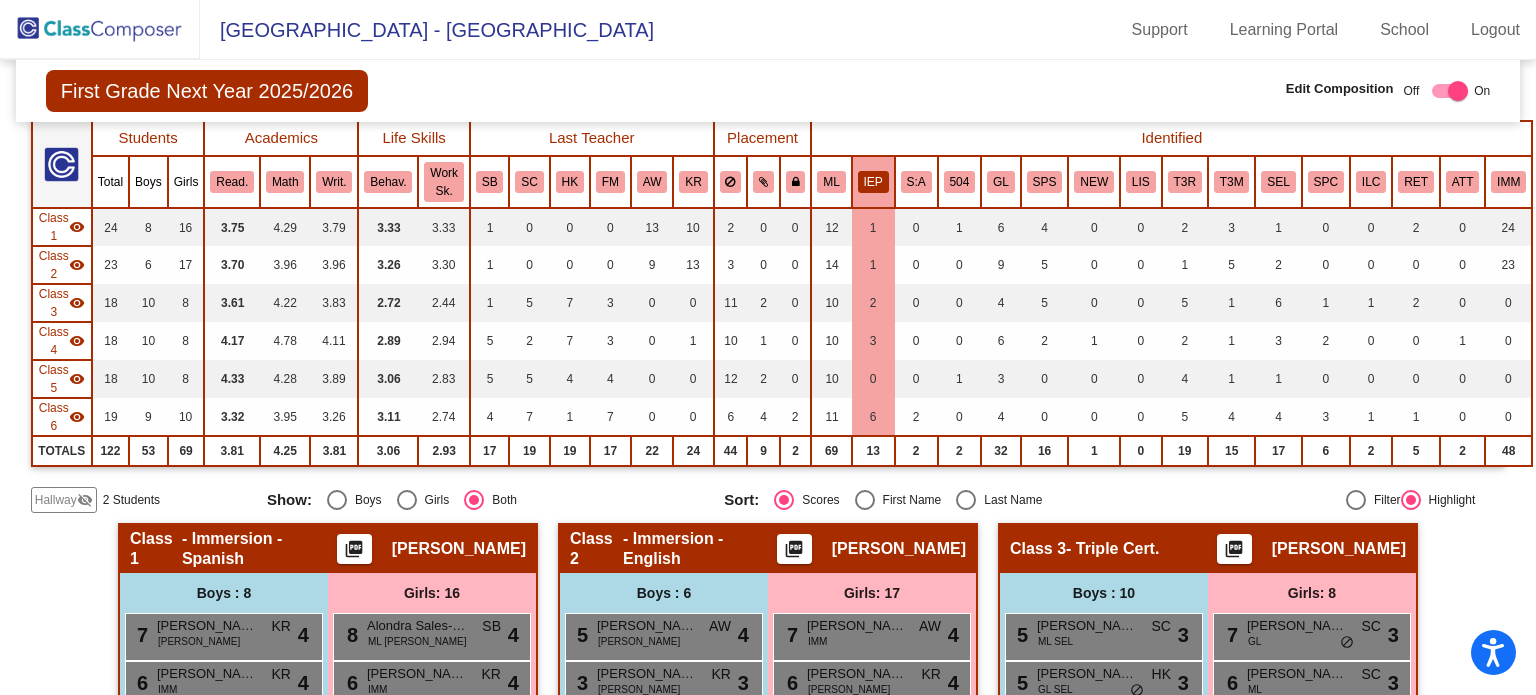 scroll, scrollTop: 111, scrollLeft: 0, axis: vertical 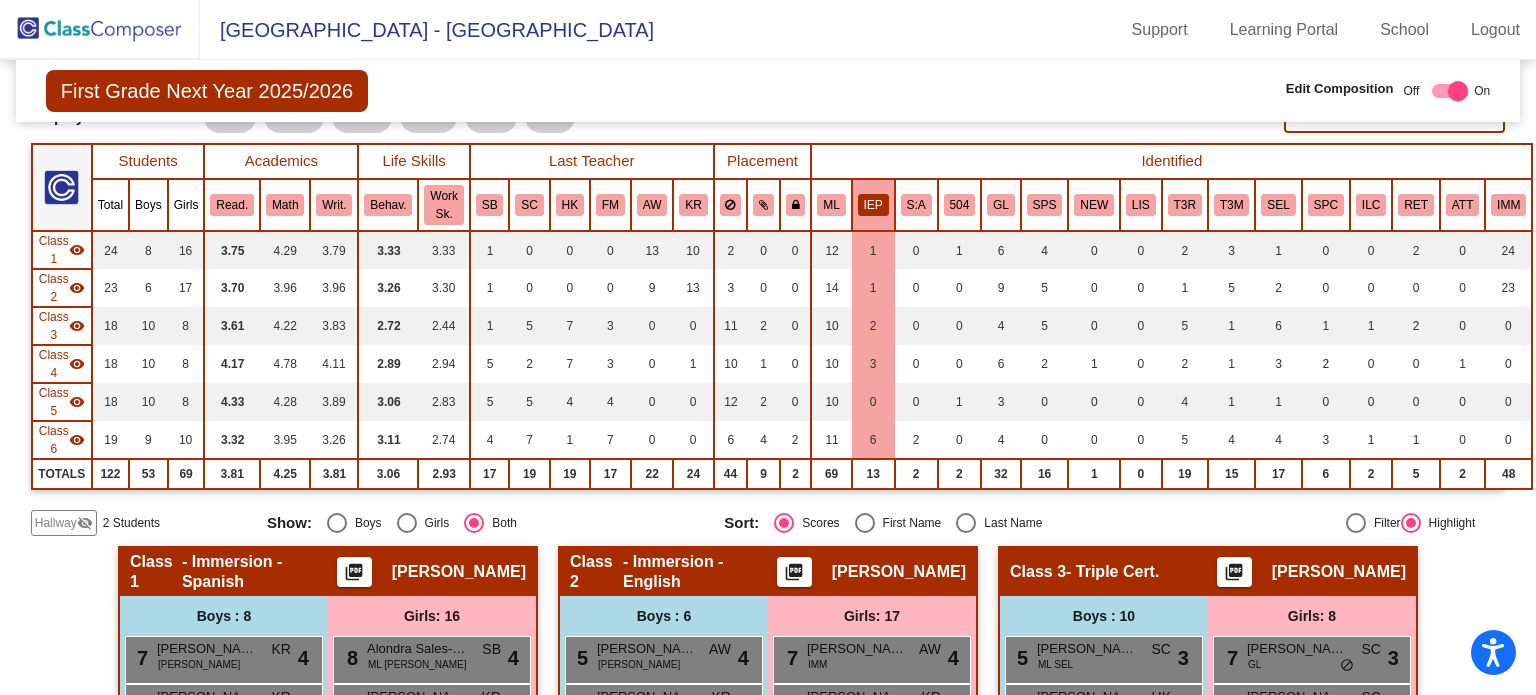 click on "IEP" 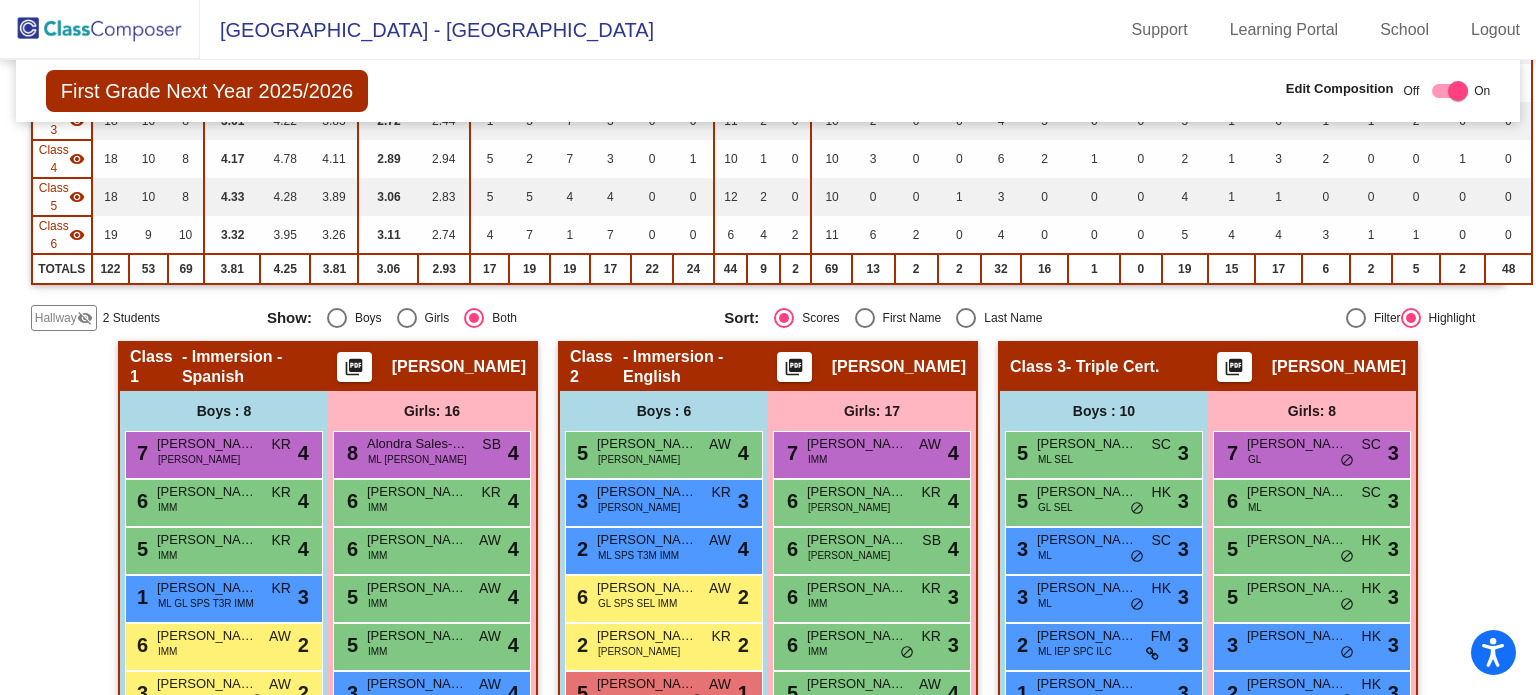 scroll, scrollTop: 0, scrollLeft: 0, axis: both 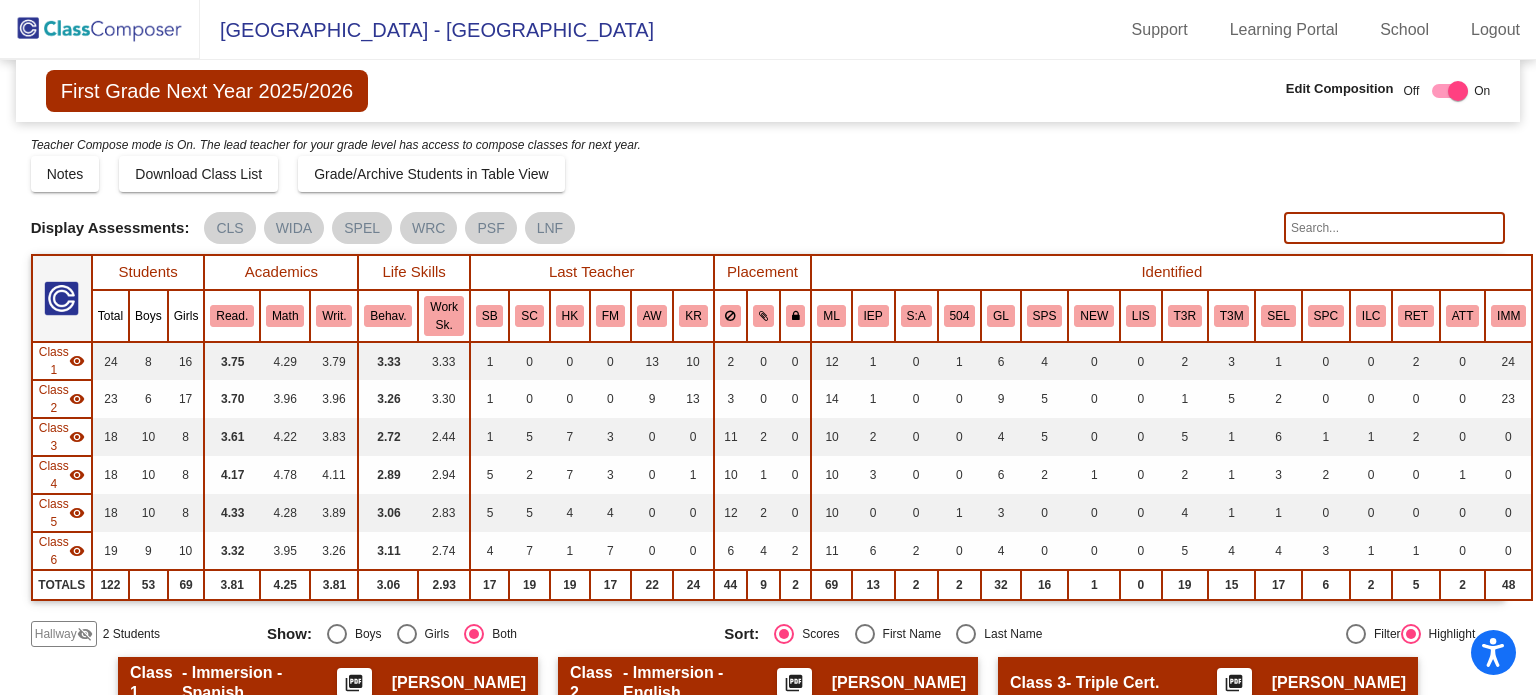 click 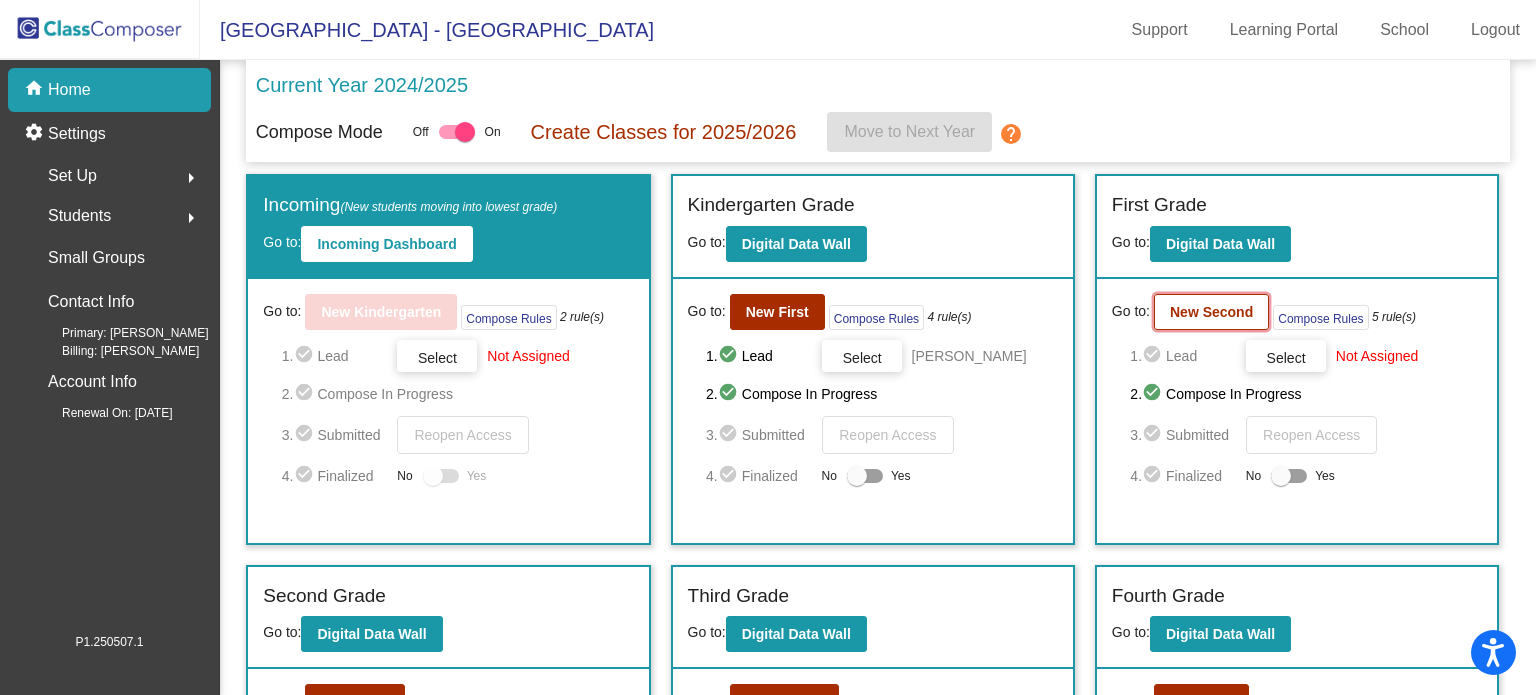click on "New Second" 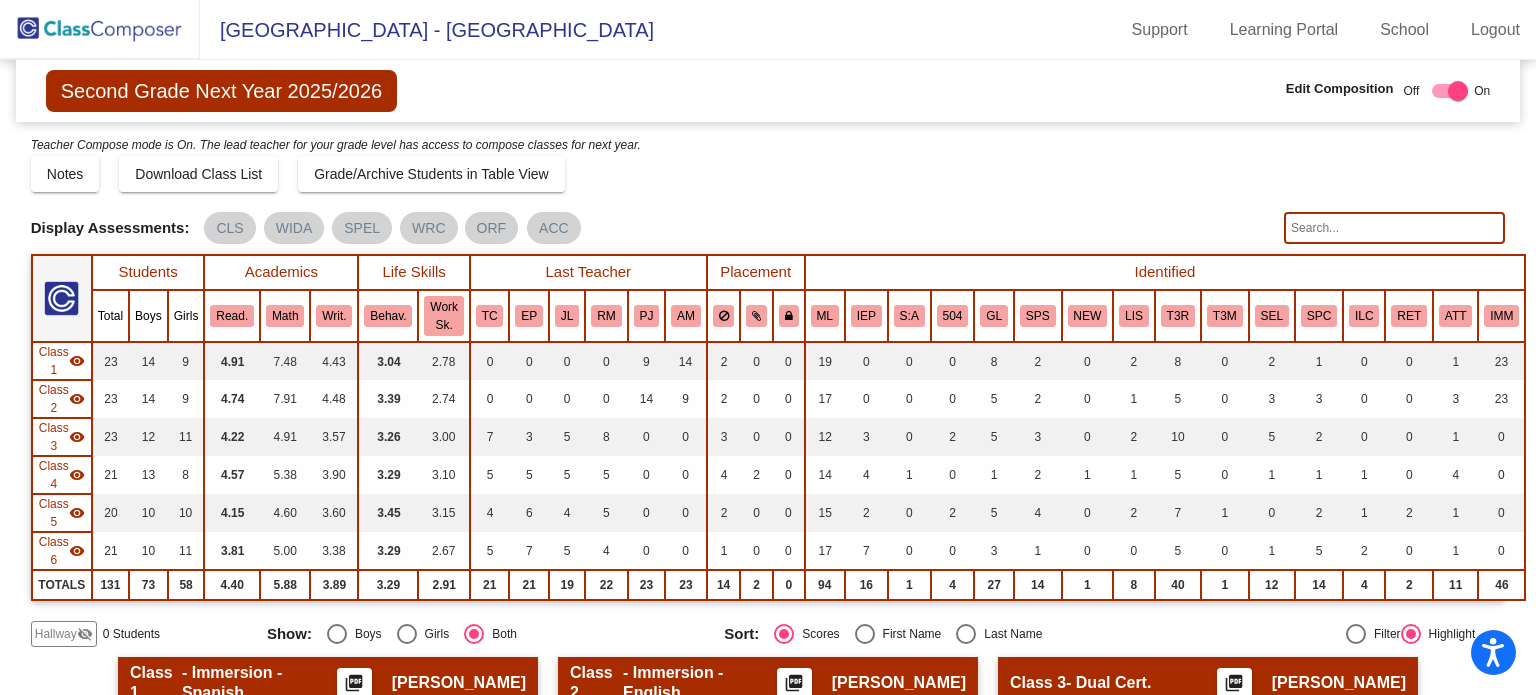 scroll, scrollTop: 0, scrollLeft: 0, axis: both 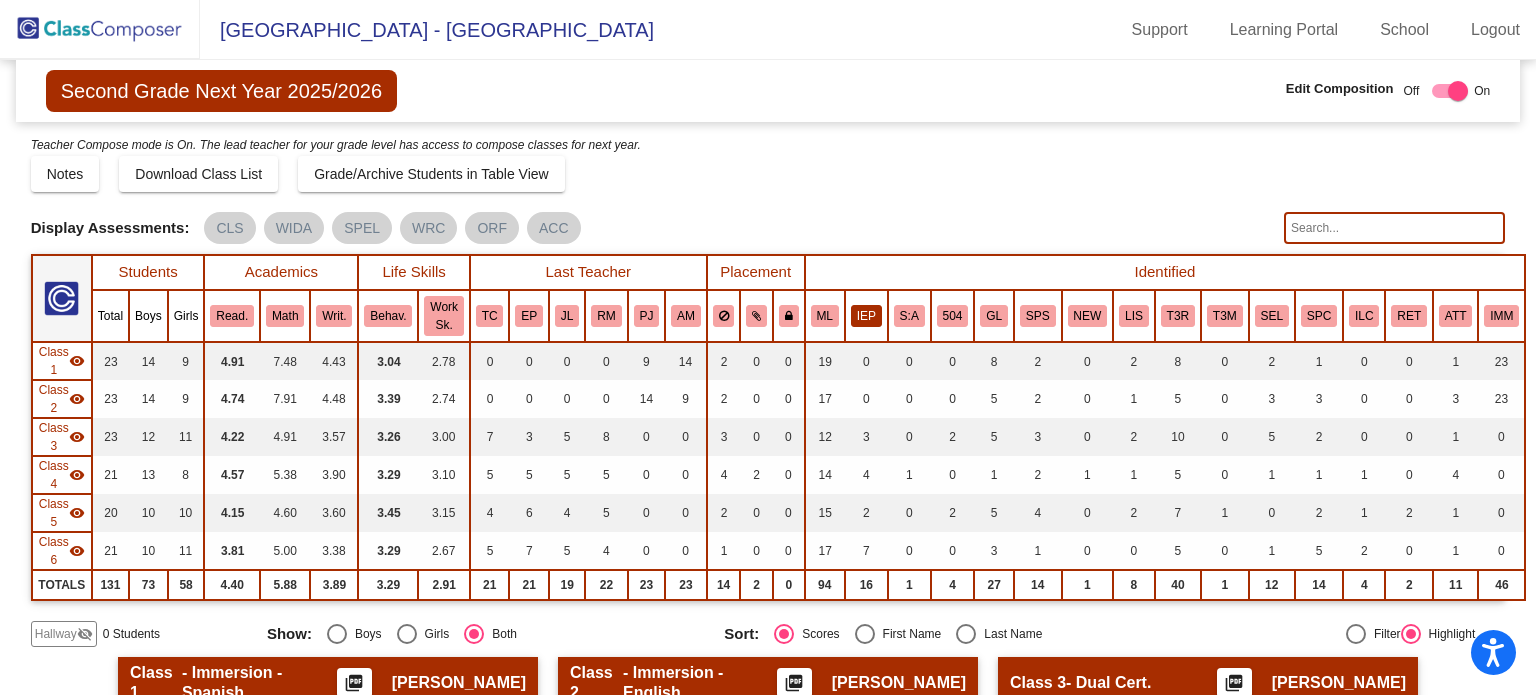 click on "IEP" 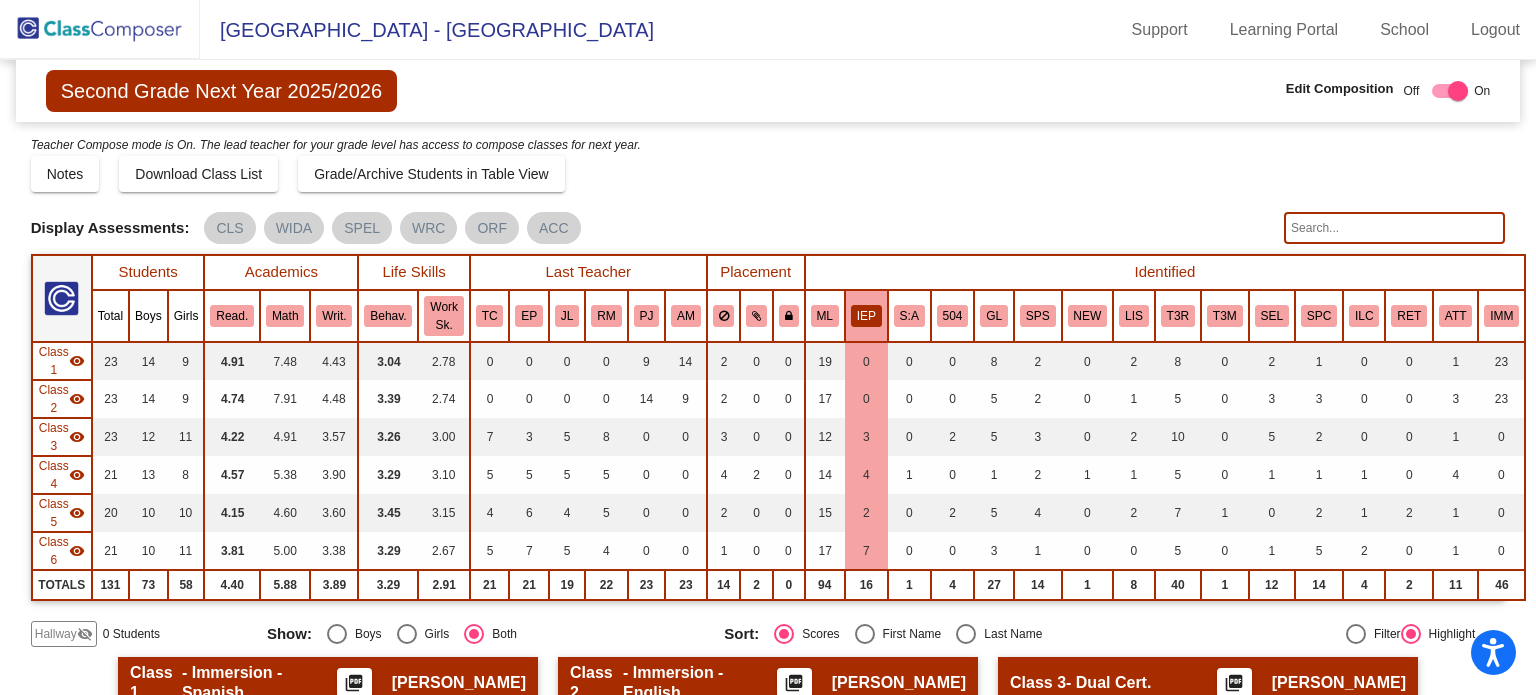 click on "IEP" 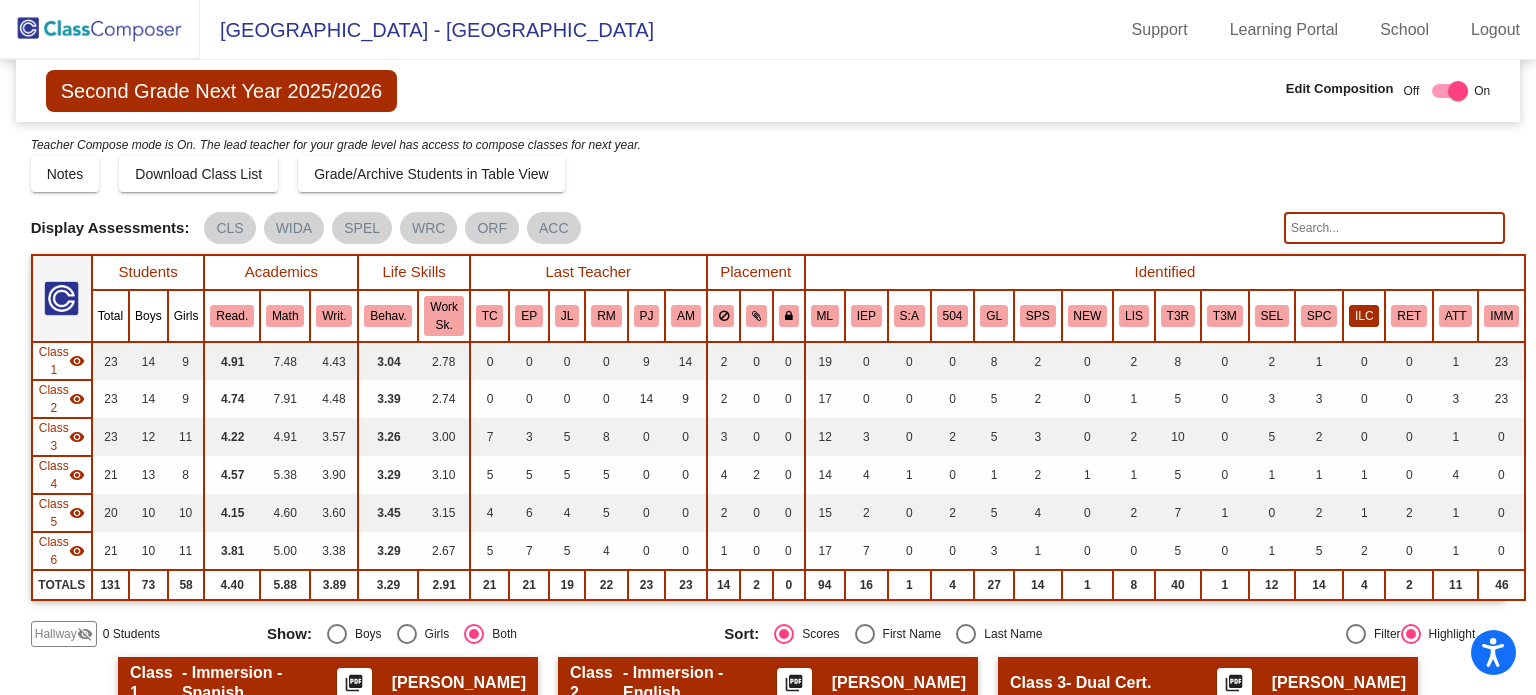 click on "ILC" 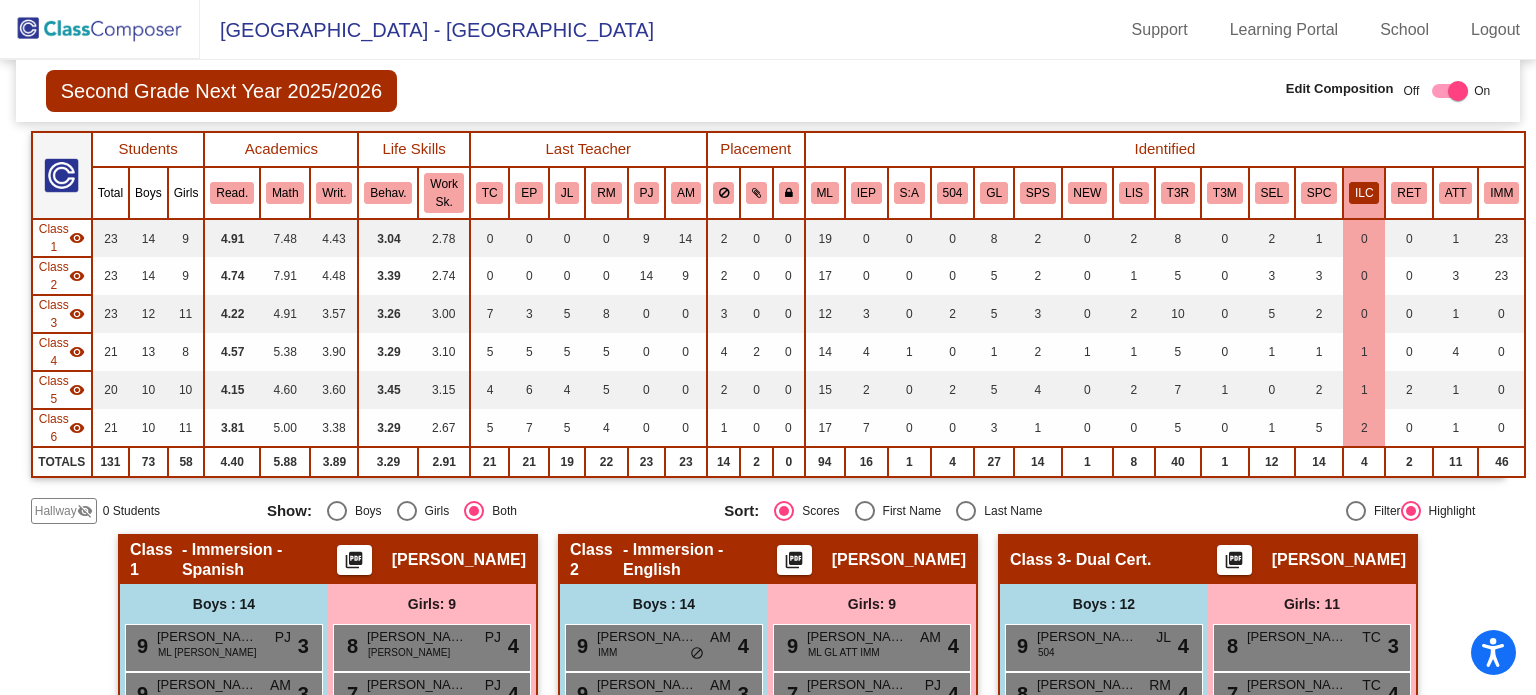 scroll, scrollTop: 0, scrollLeft: 0, axis: both 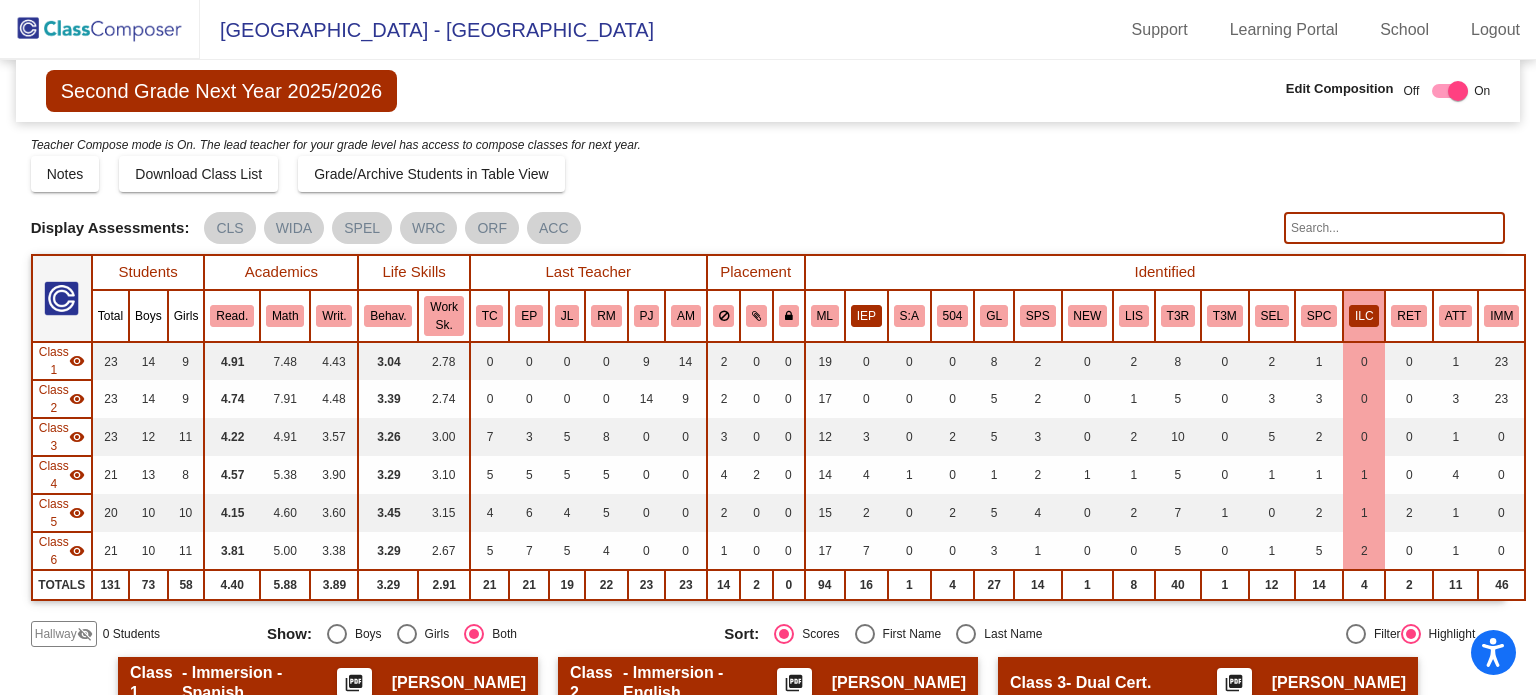 click on "IEP" 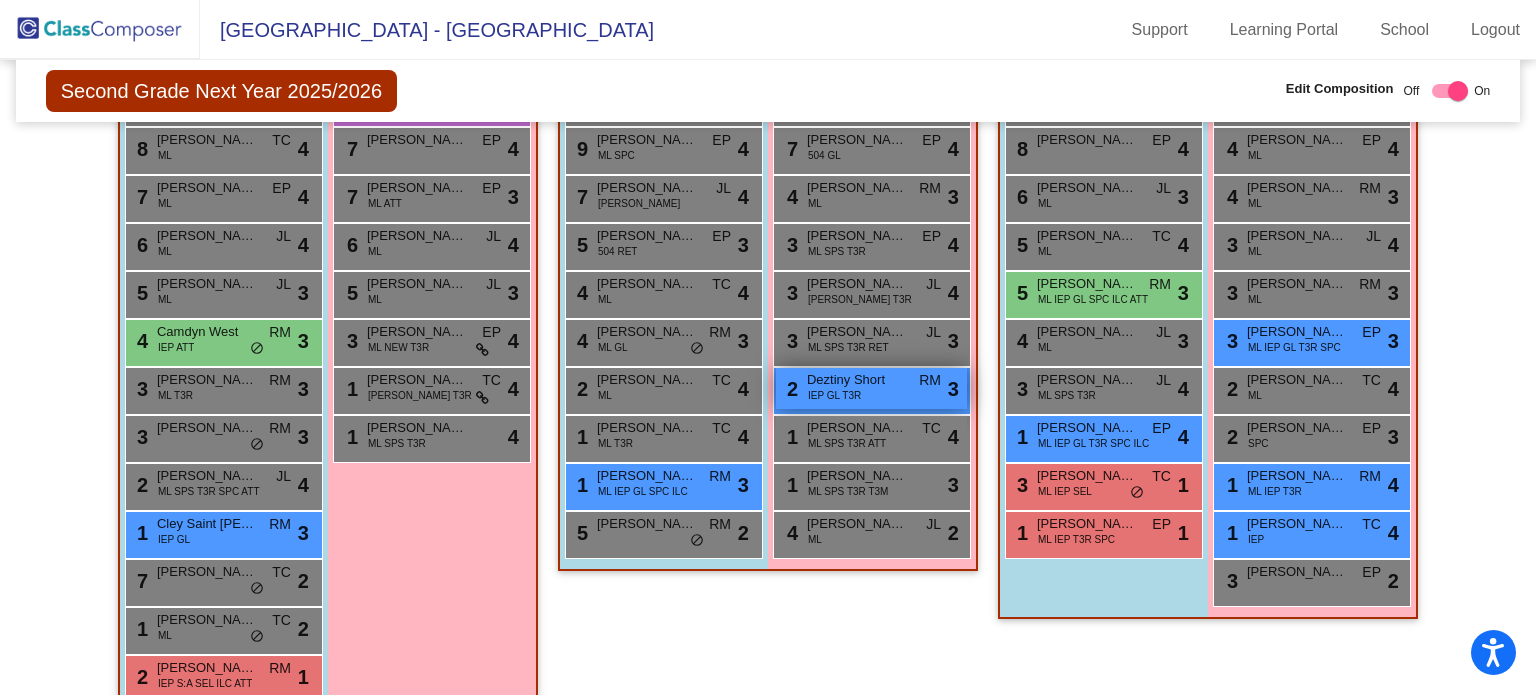 scroll, scrollTop: 1463, scrollLeft: 0, axis: vertical 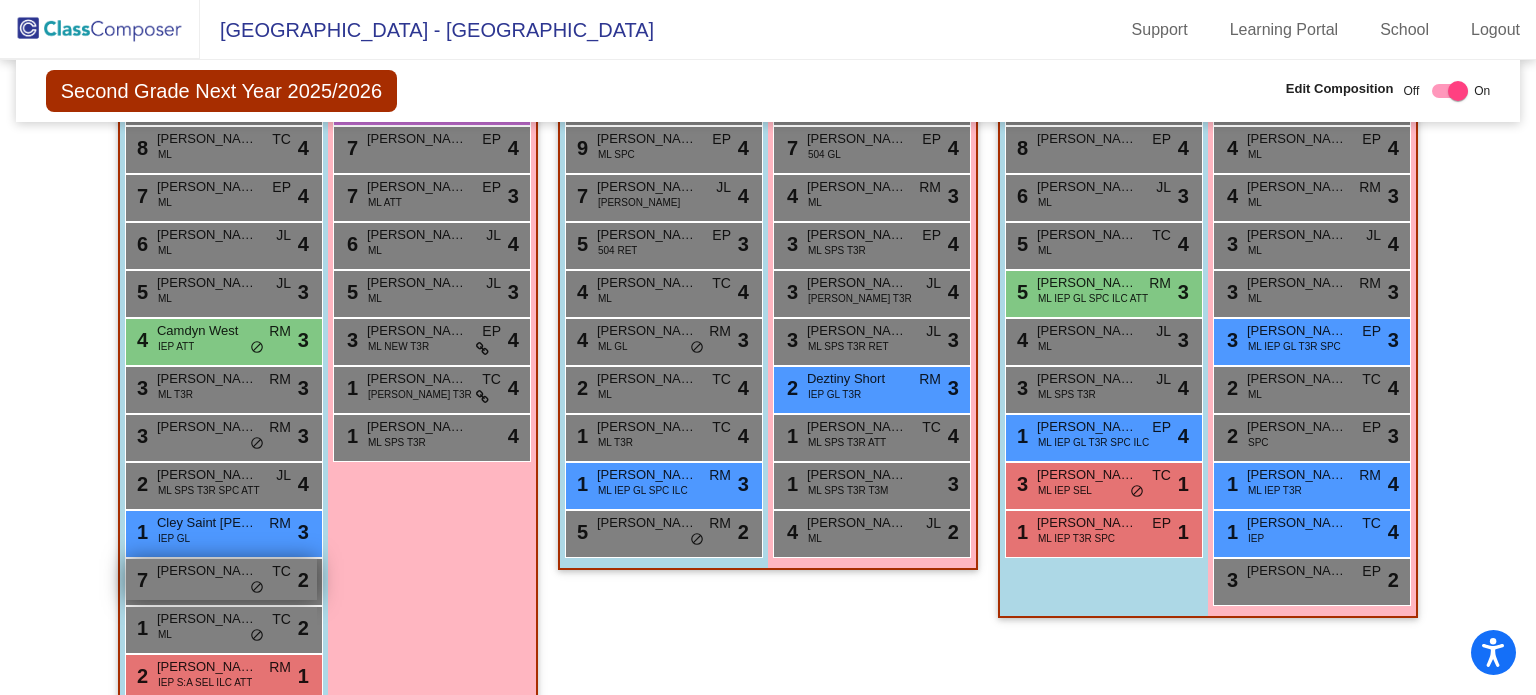 click on "Noah Burton" at bounding box center [207, 571] 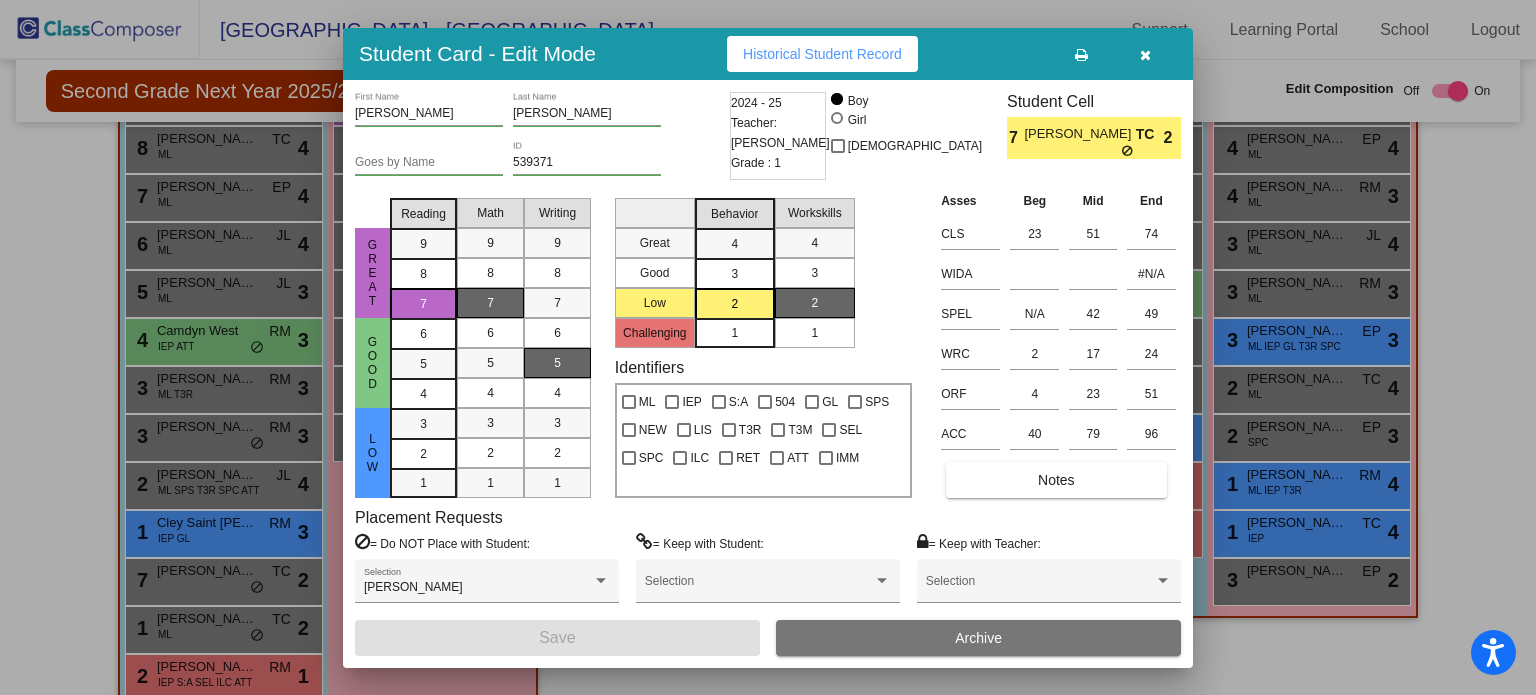 click at bounding box center [1145, 55] 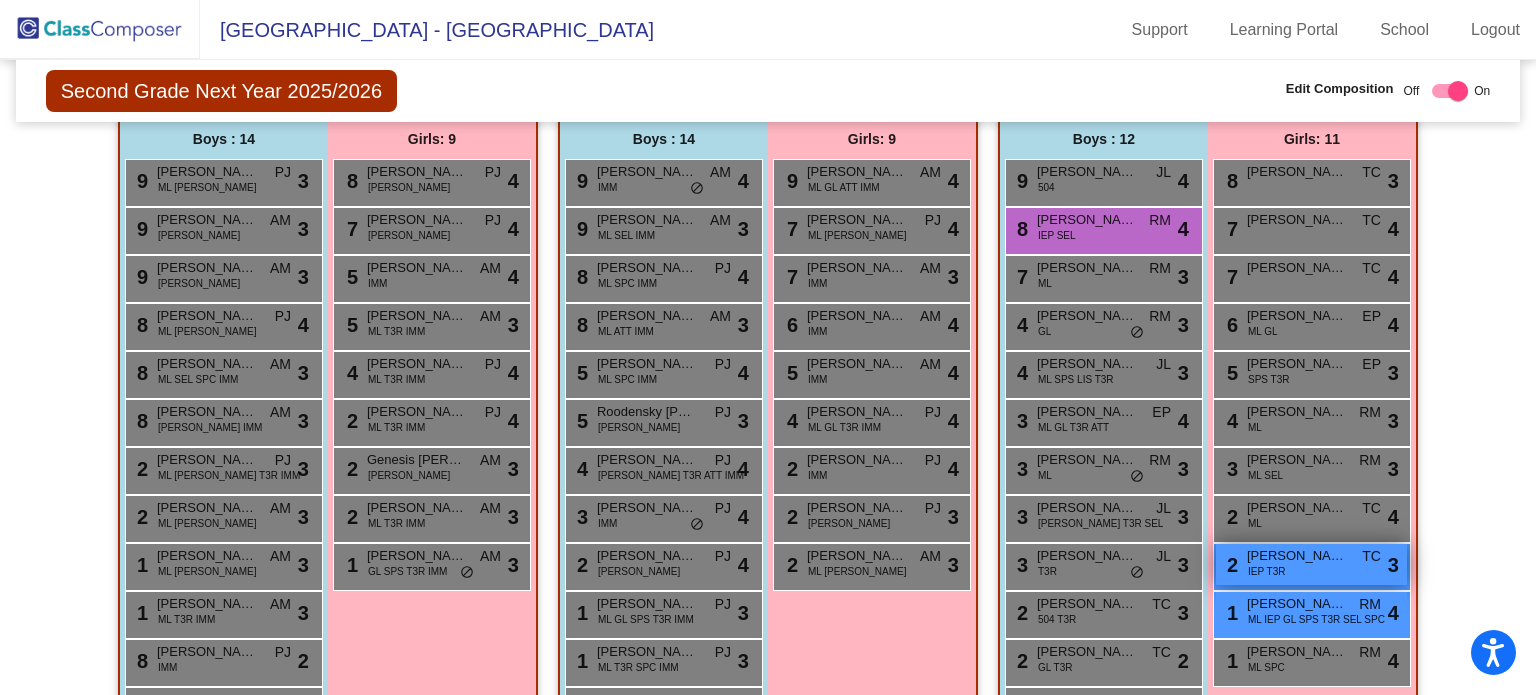 scroll, scrollTop: 636, scrollLeft: 0, axis: vertical 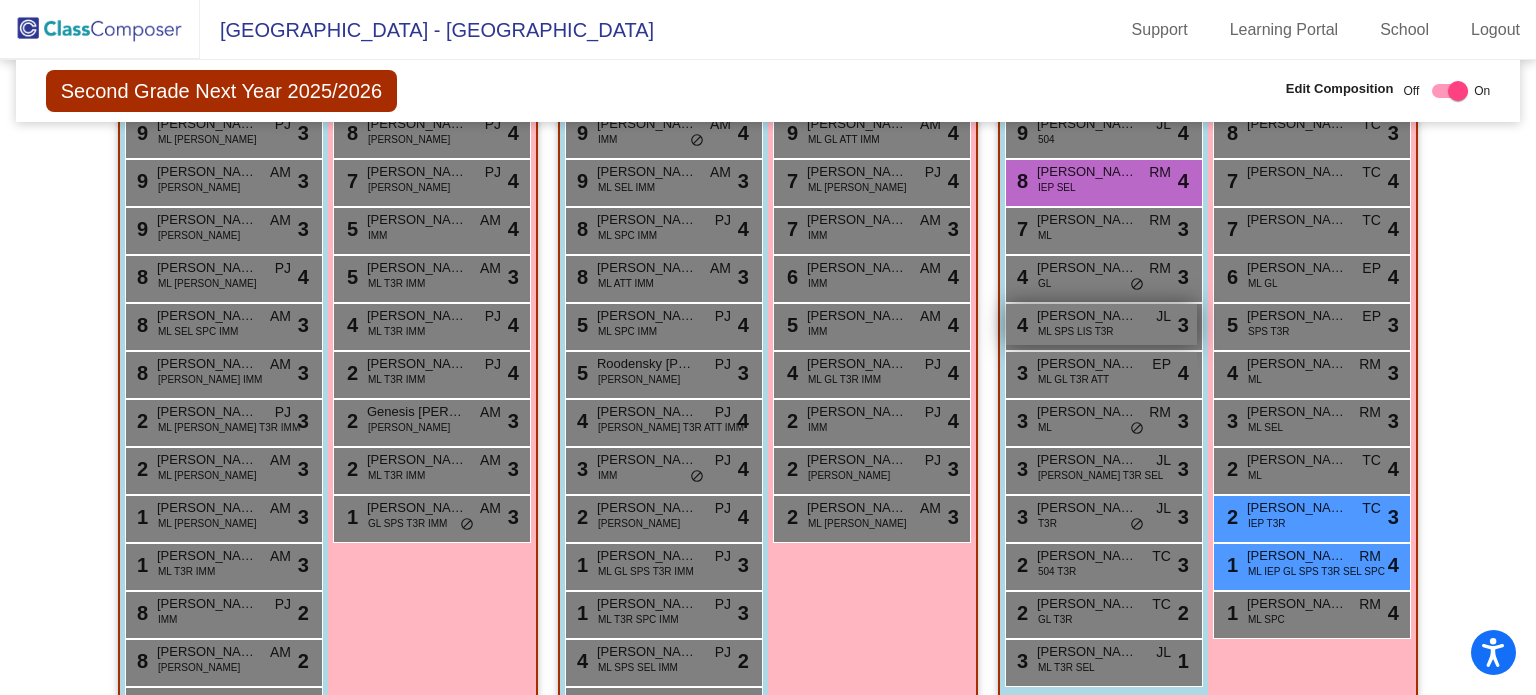 click on "4 Joshua Lopez-Lopez ML SPS LIS T3R JL lock do_not_disturb_alt 3" at bounding box center (1101, 324) 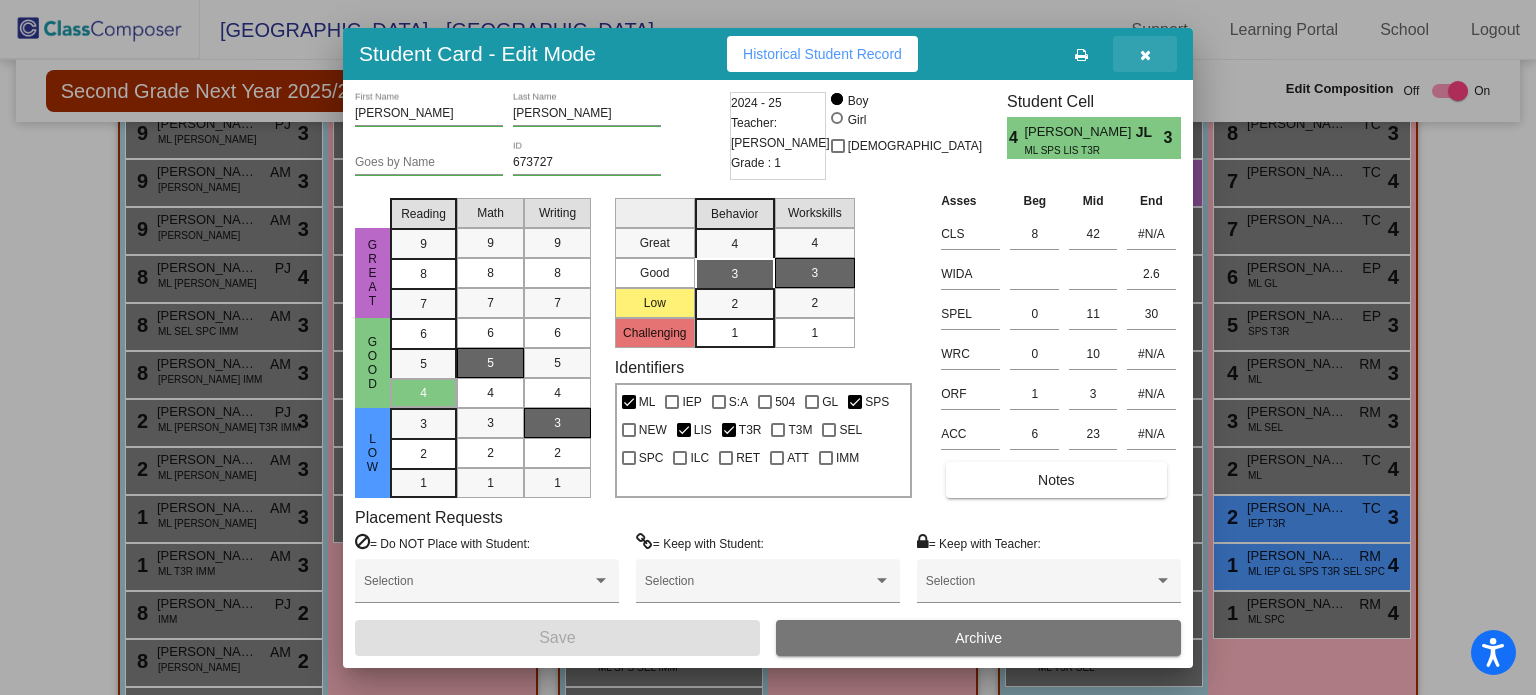 click at bounding box center [1145, 54] 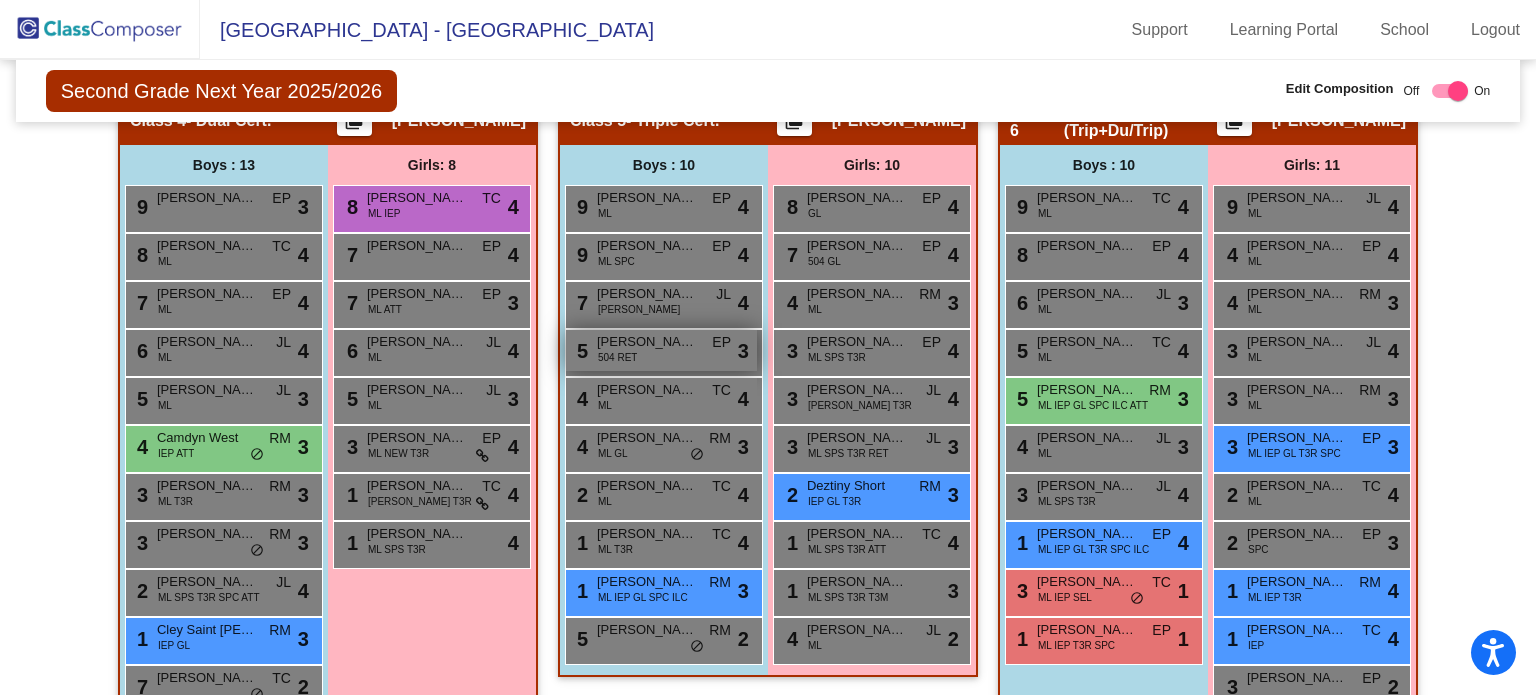 scroll, scrollTop: 1355, scrollLeft: 0, axis: vertical 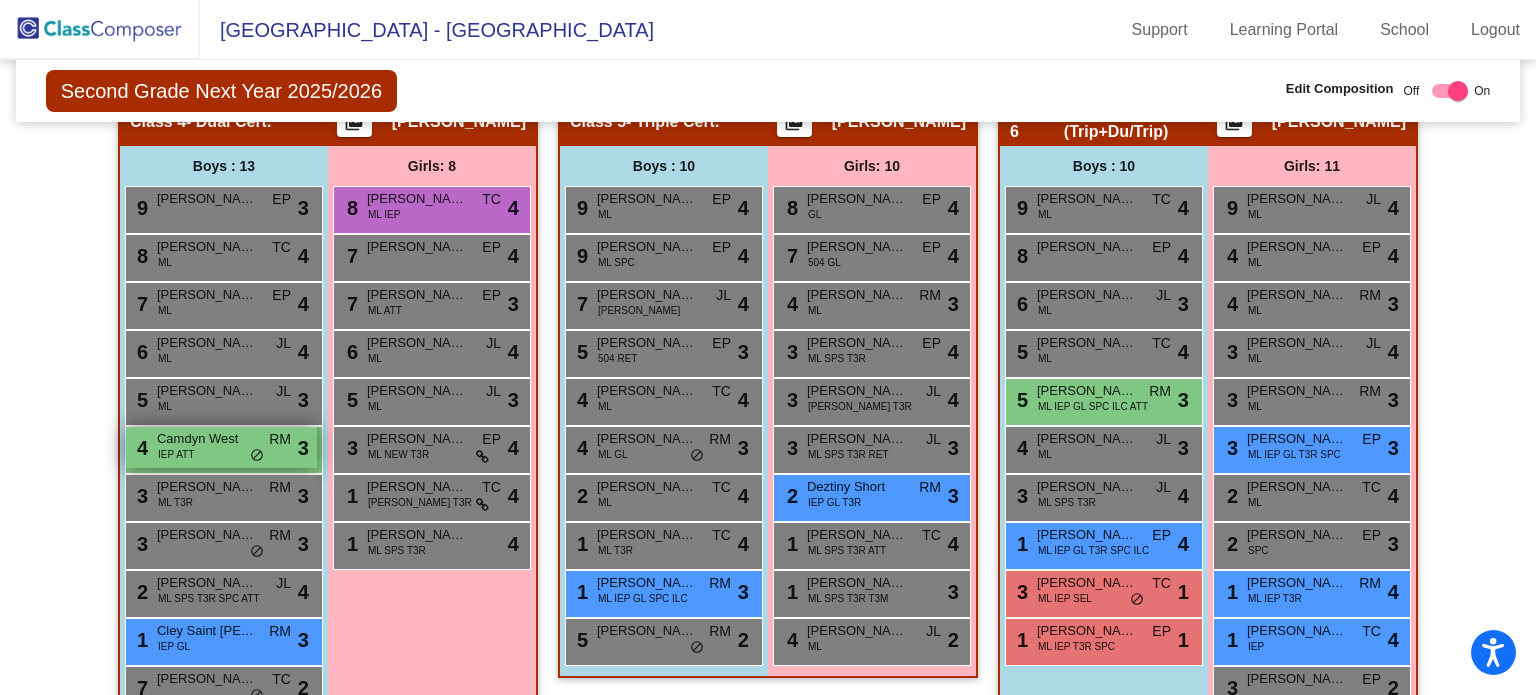 click on "IEP ATT" at bounding box center (176, 454) 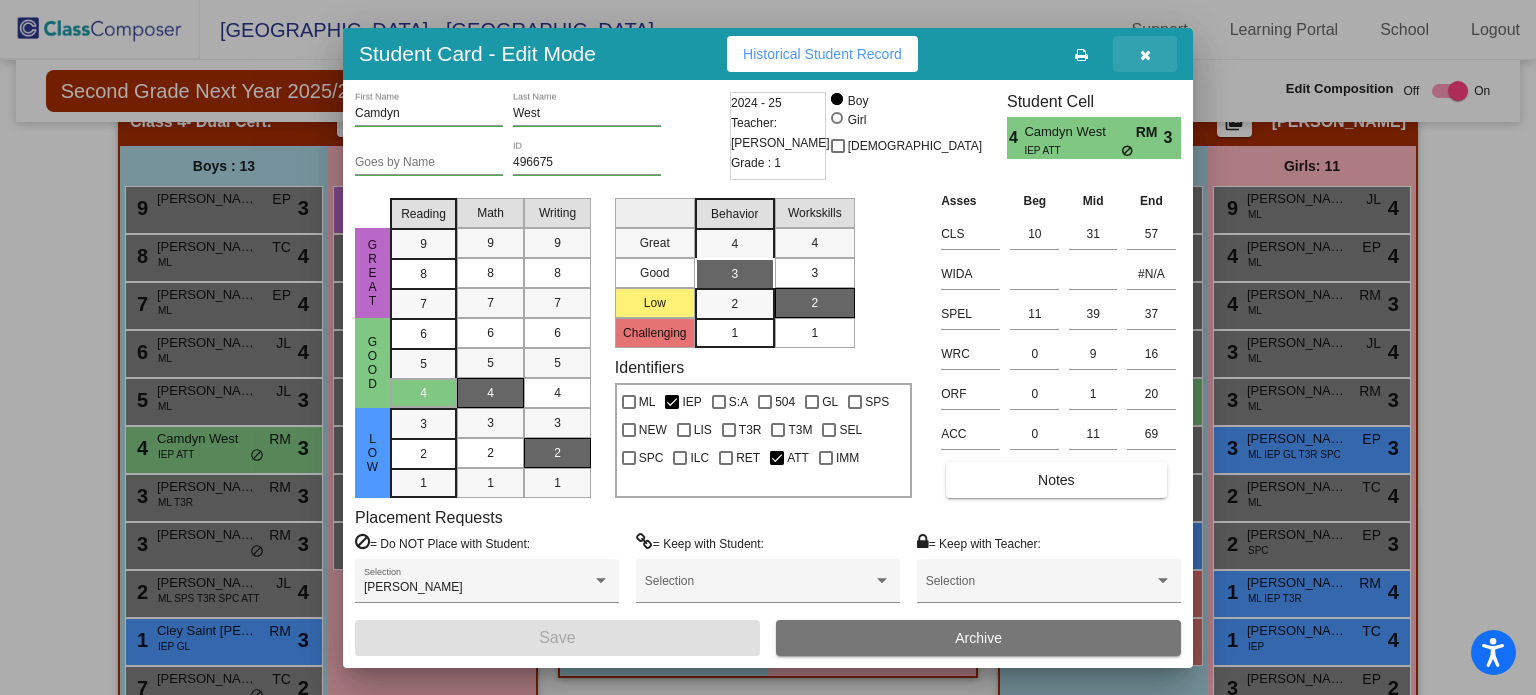 click at bounding box center [1145, 54] 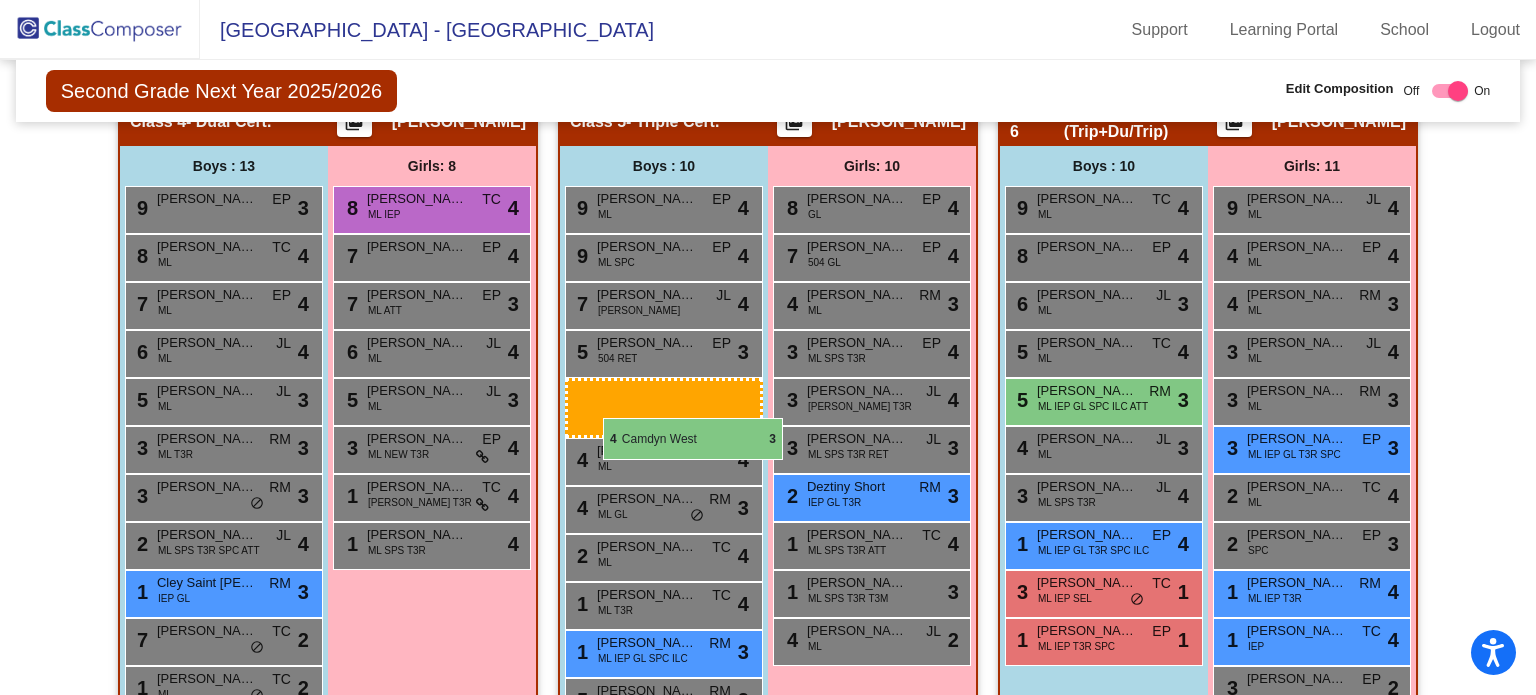 drag, startPoint x: 195, startPoint y: 449, endPoint x: 603, endPoint y: 418, distance: 409.176 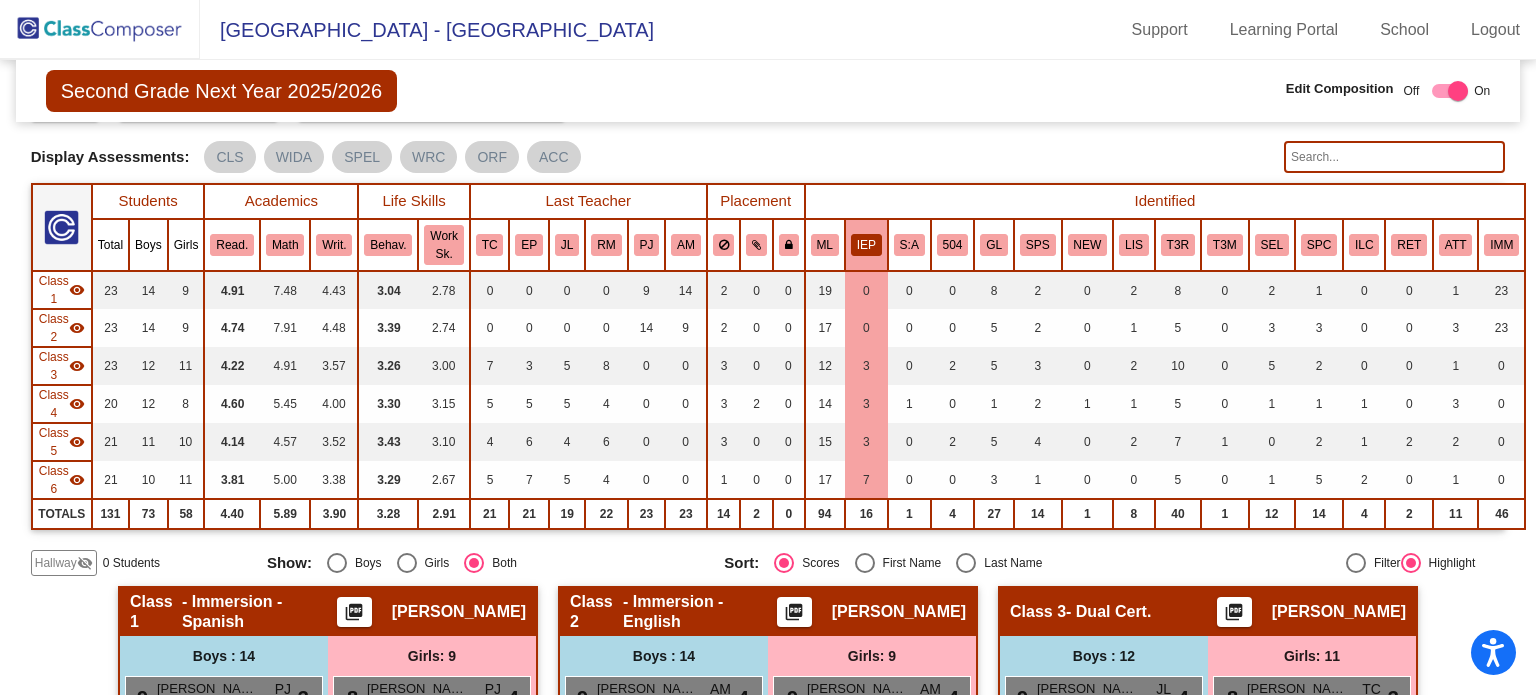 scroll, scrollTop: 70, scrollLeft: 0, axis: vertical 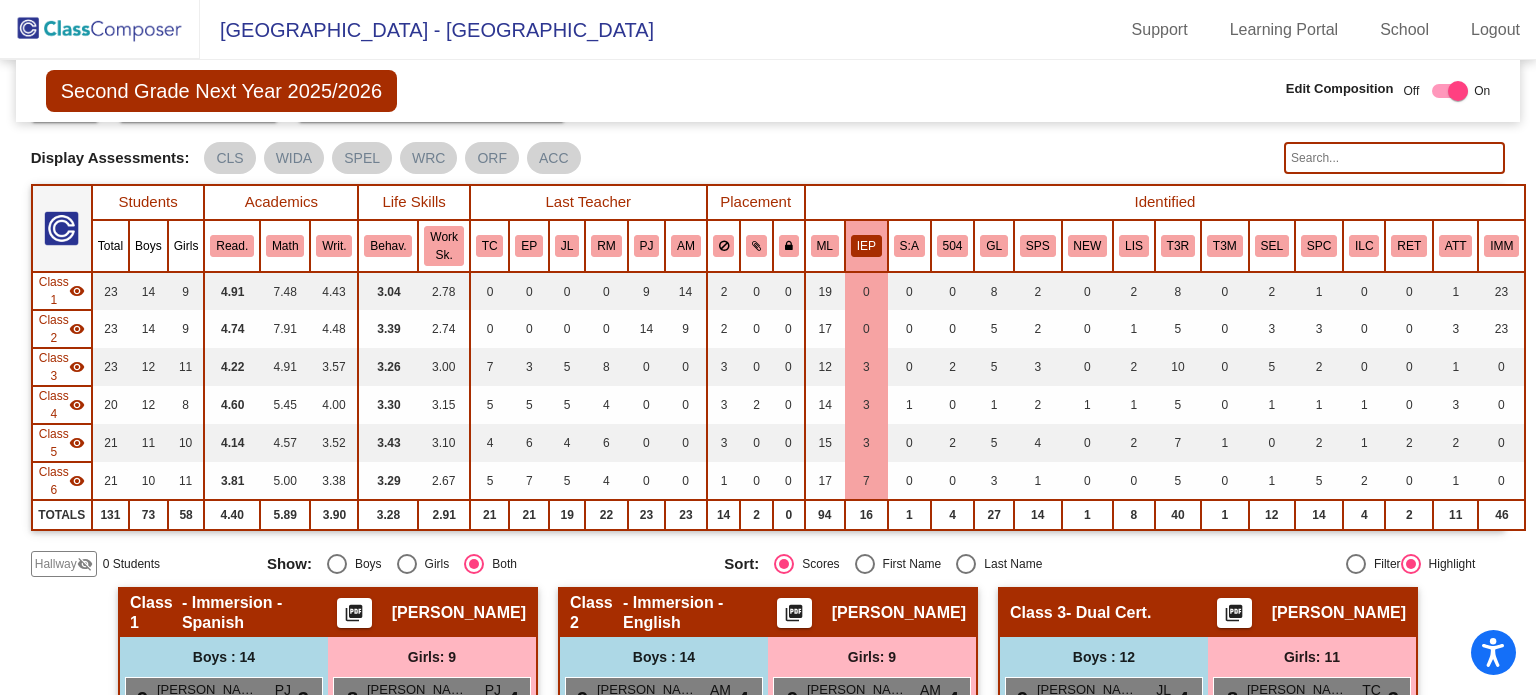 click on "visibility" 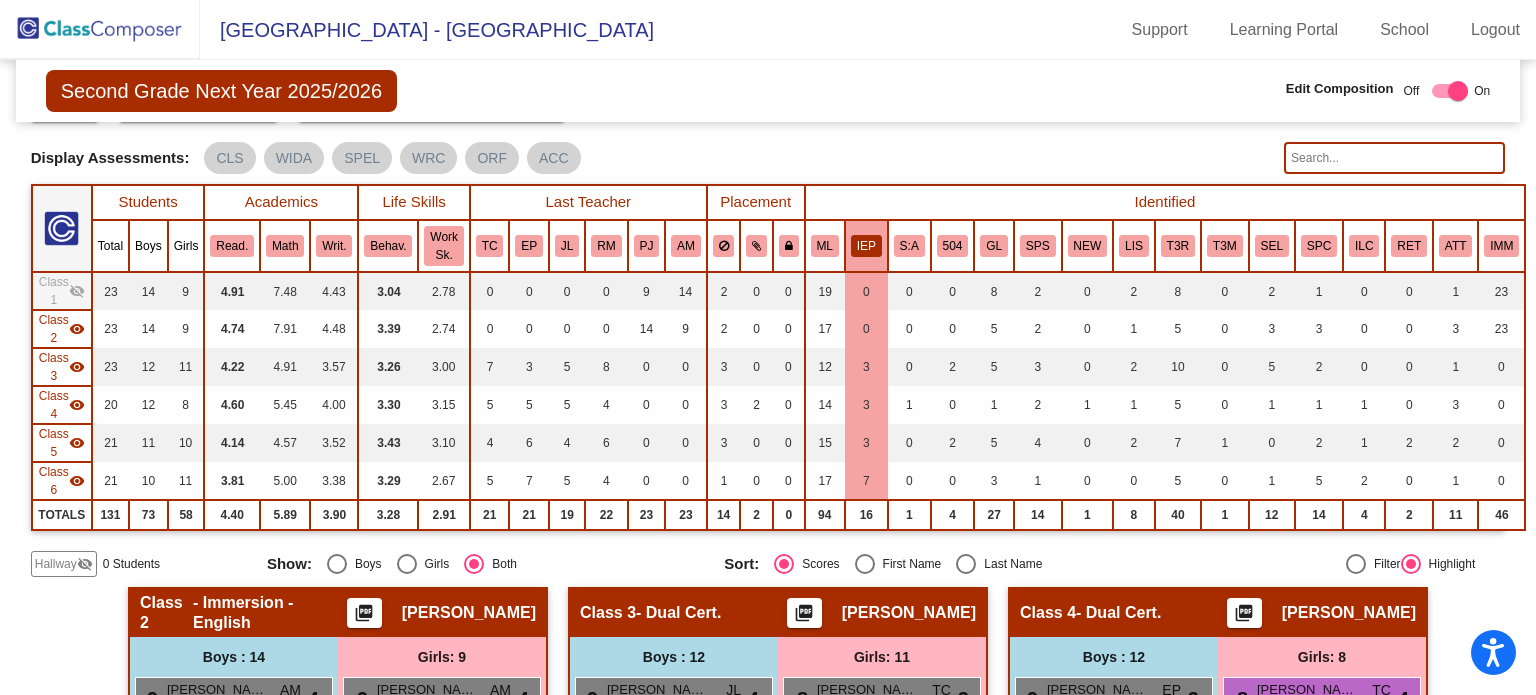 click on "visibility_off" 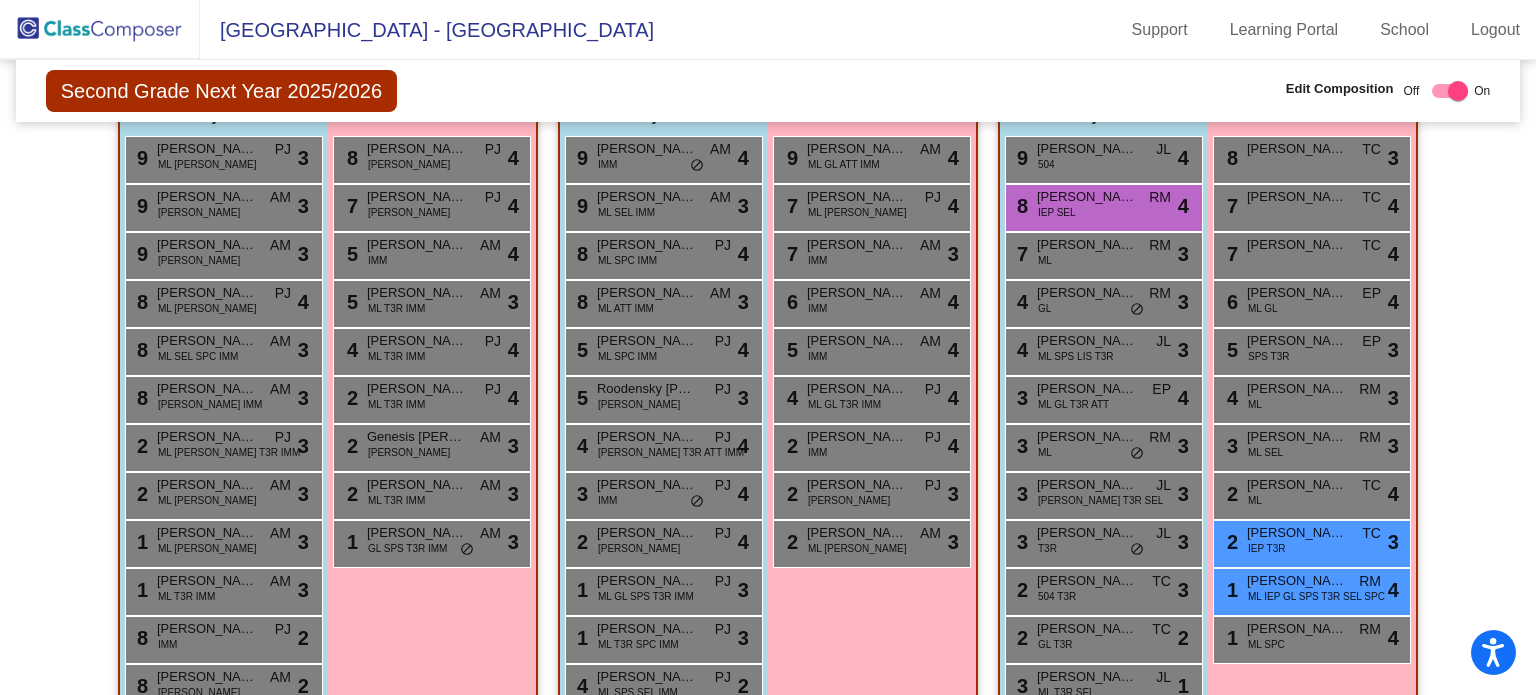 scroll, scrollTop: 610, scrollLeft: 0, axis: vertical 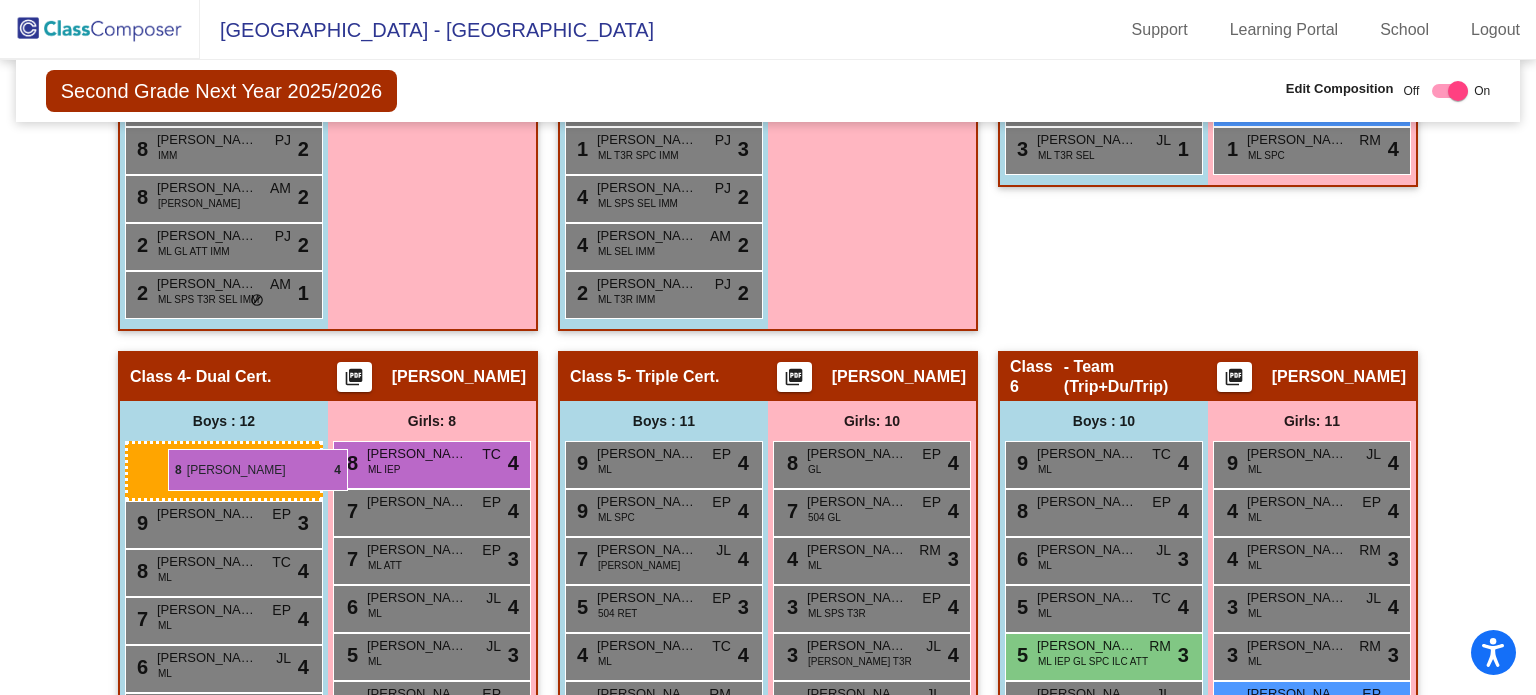 drag, startPoint x: 1094, startPoint y: 201, endPoint x: 168, endPoint y: 449, distance: 958.63446 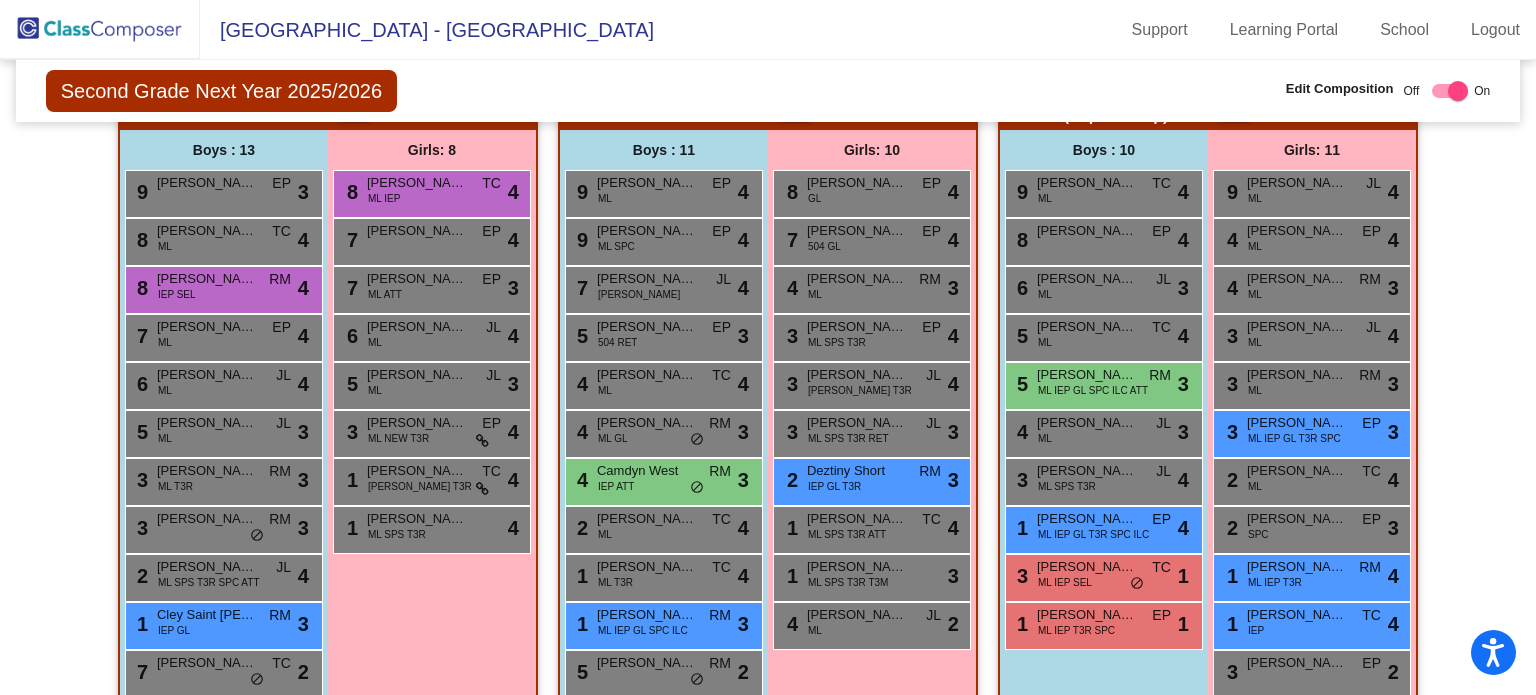 scroll, scrollTop: 1496, scrollLeft: 0, axis: vertical 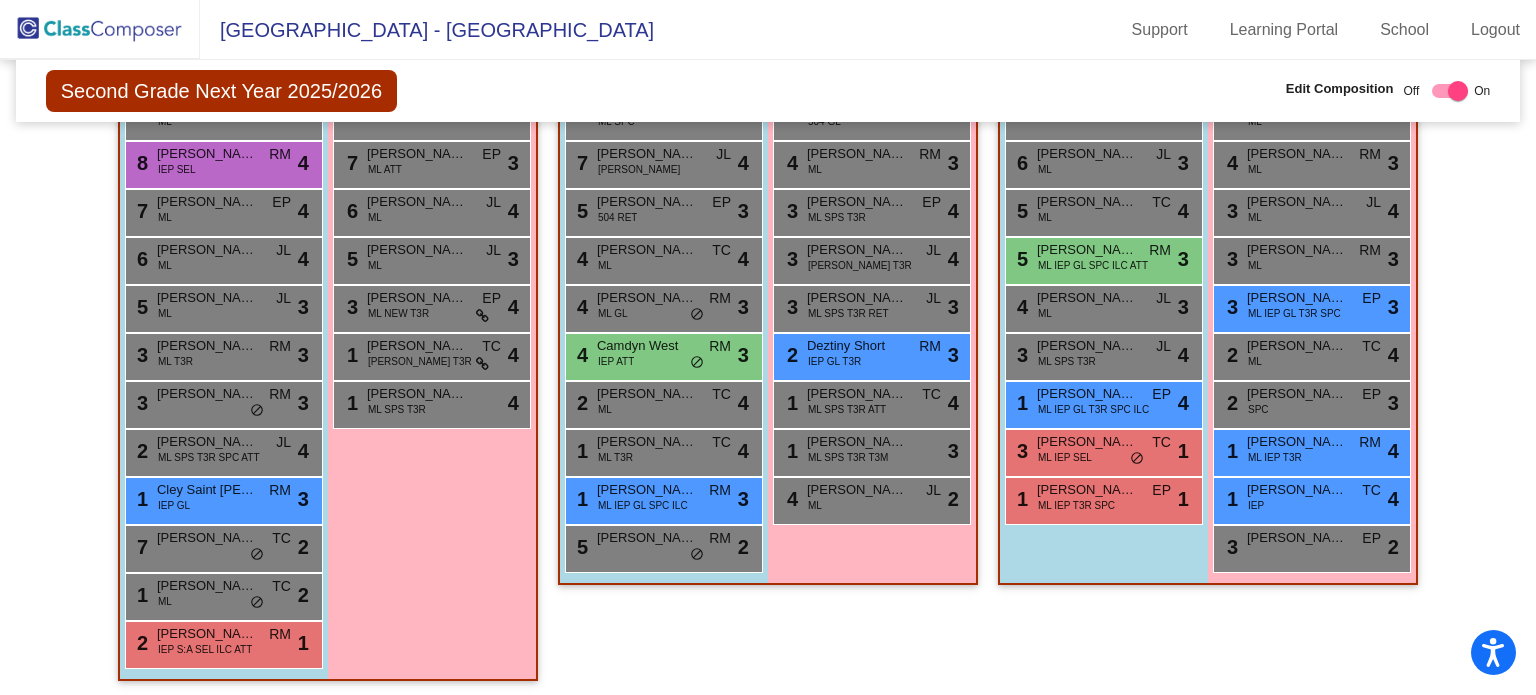click 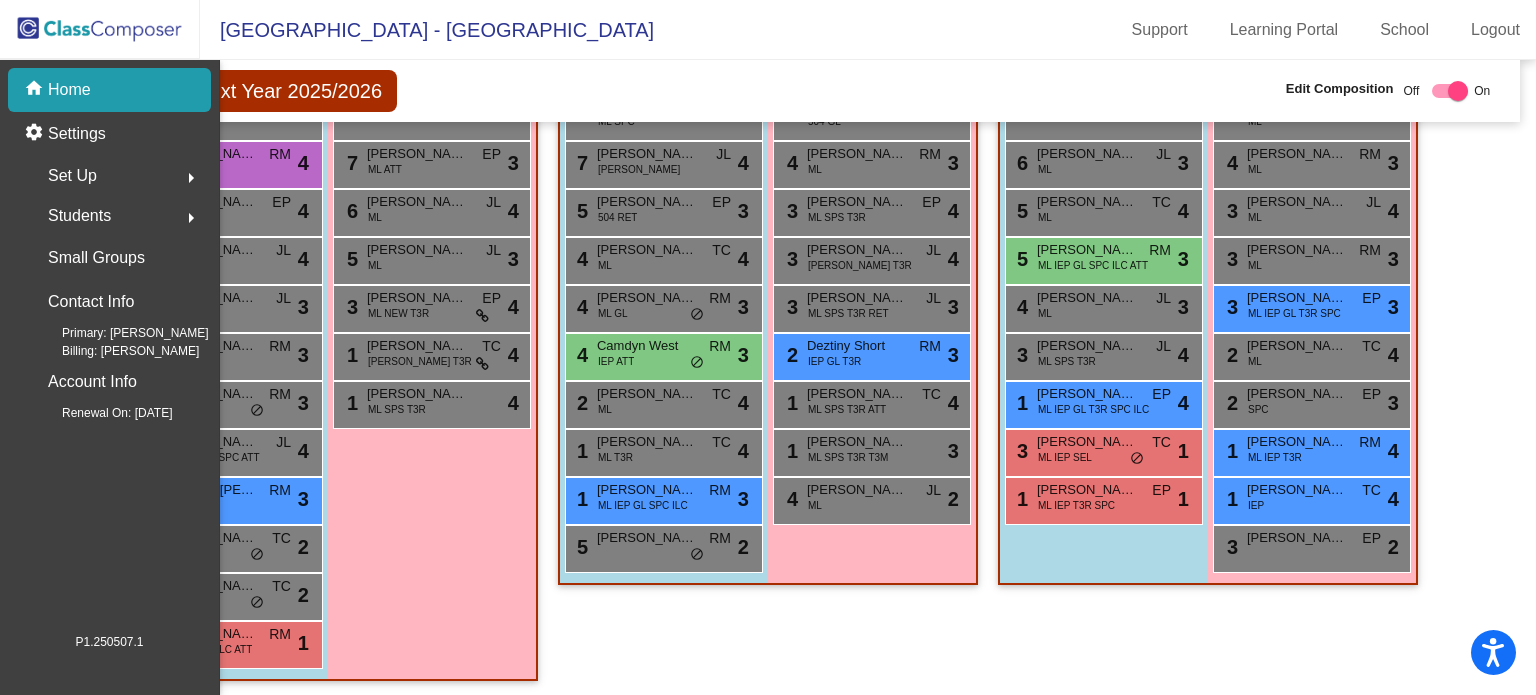 scroll, scrollTop: 0, scrollLeft: 0, axis: both 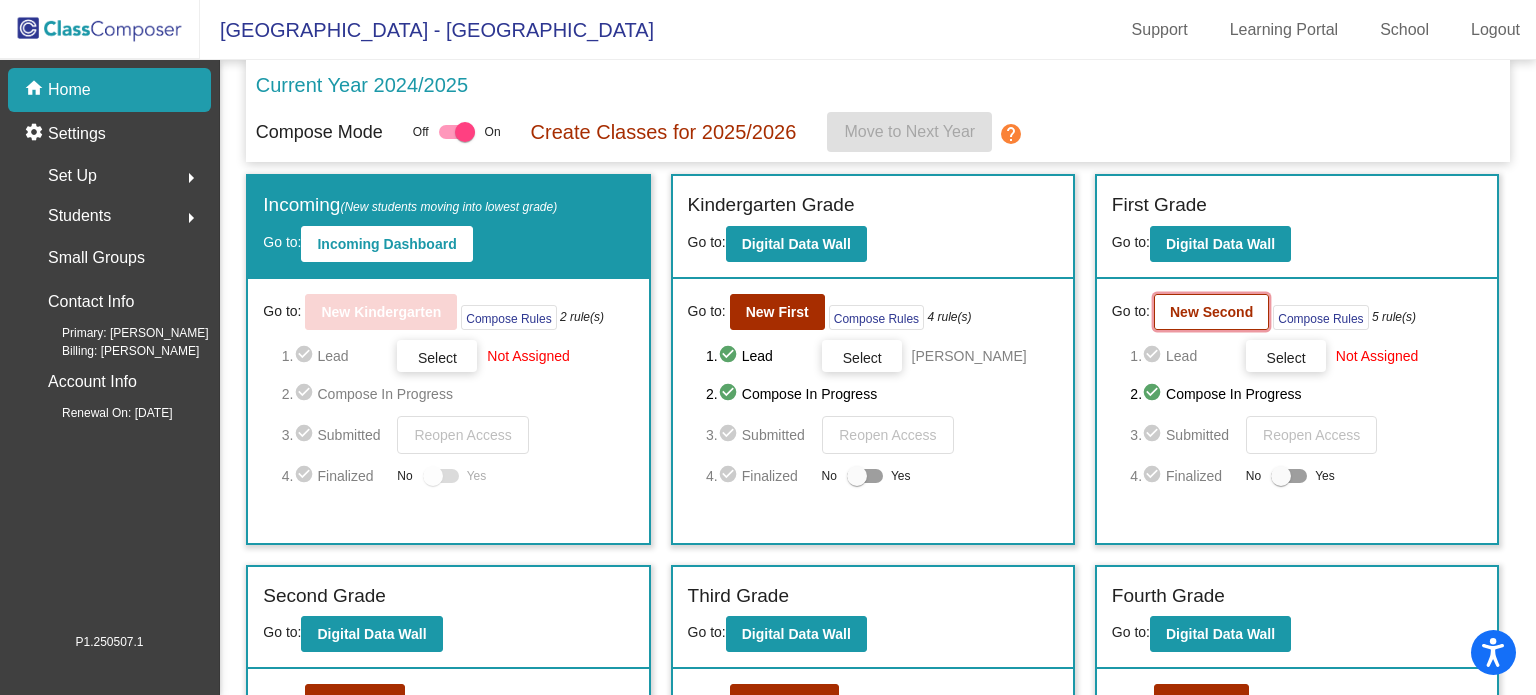 click on "New Second" 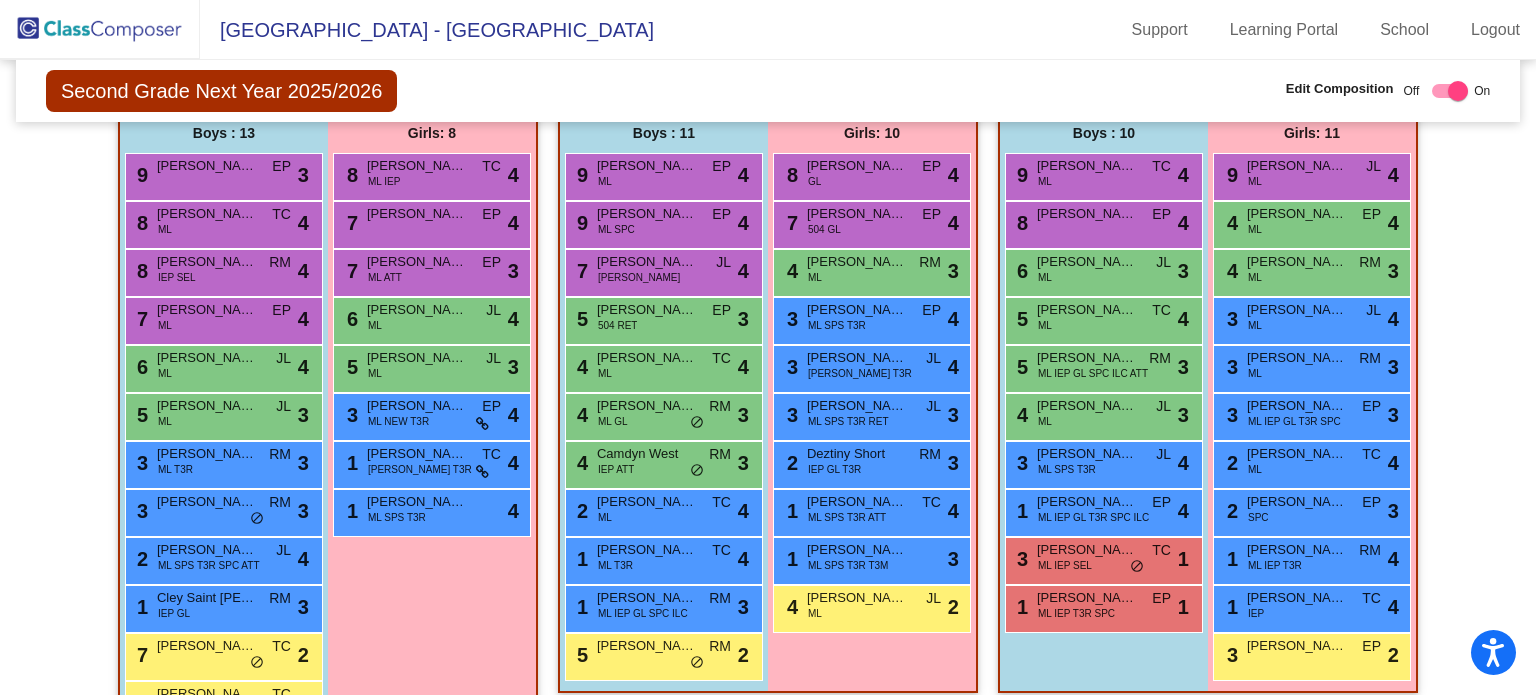 scroll, scrollTop: 1388, scrollLeft: 0, axis: vertical 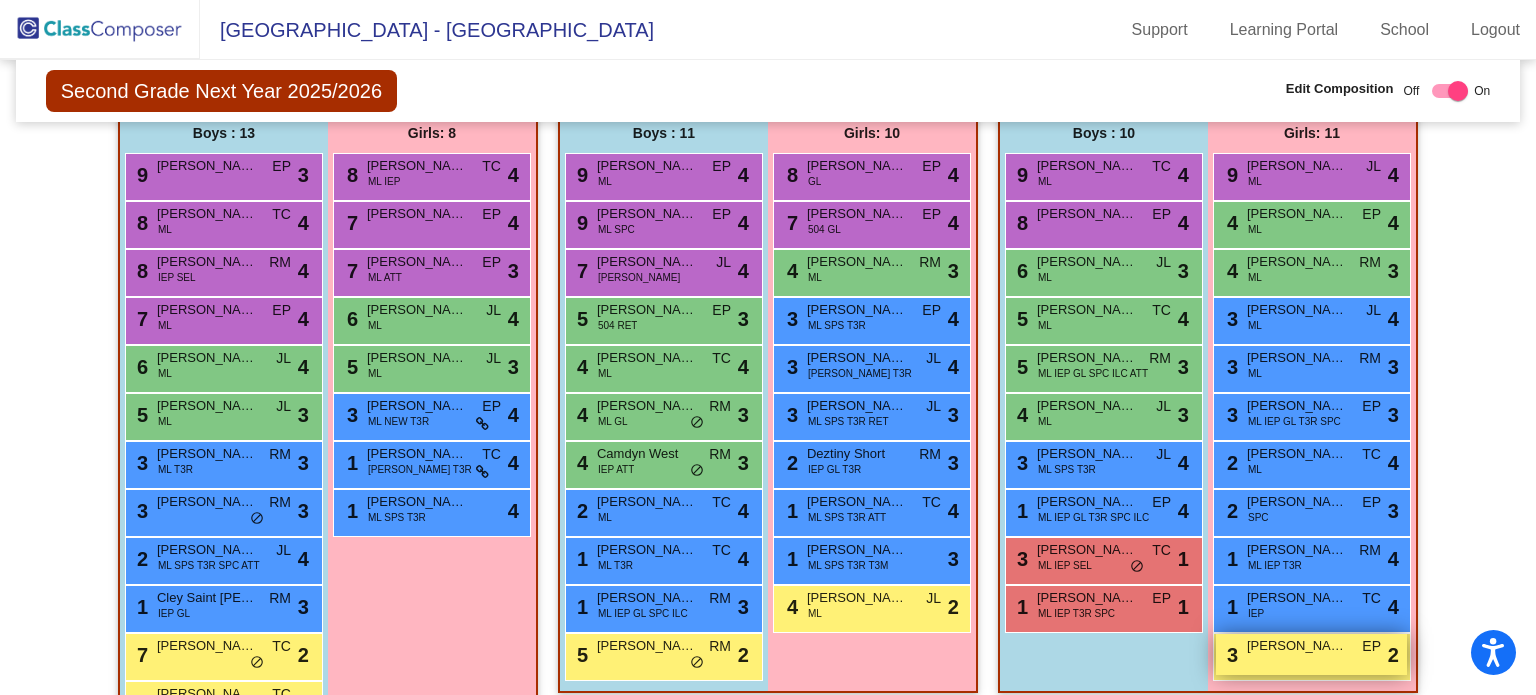 click on "Madisyn Berry" at bounding box center (1297, 646) 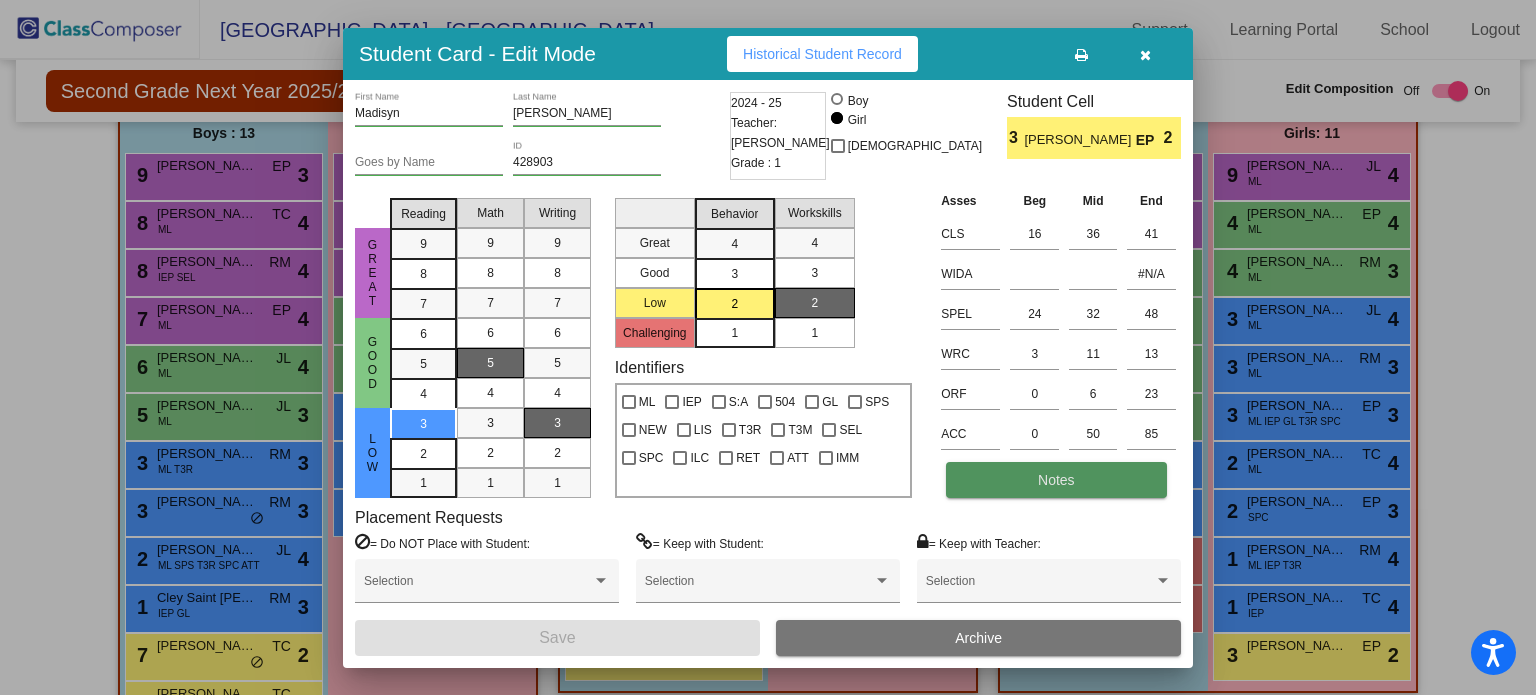 click on "Notes" at bounding box center [1056, 480] 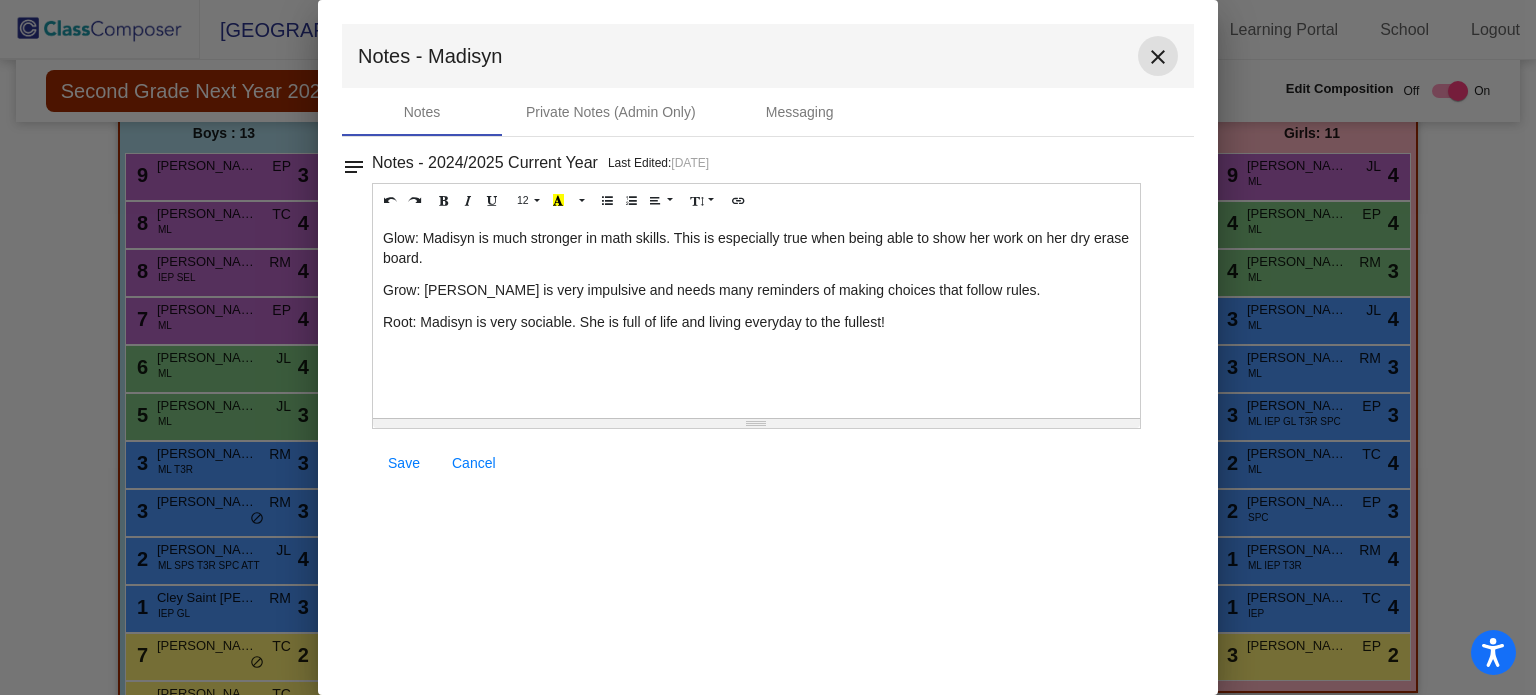 click on "close" at bounding box center (1158, 57) 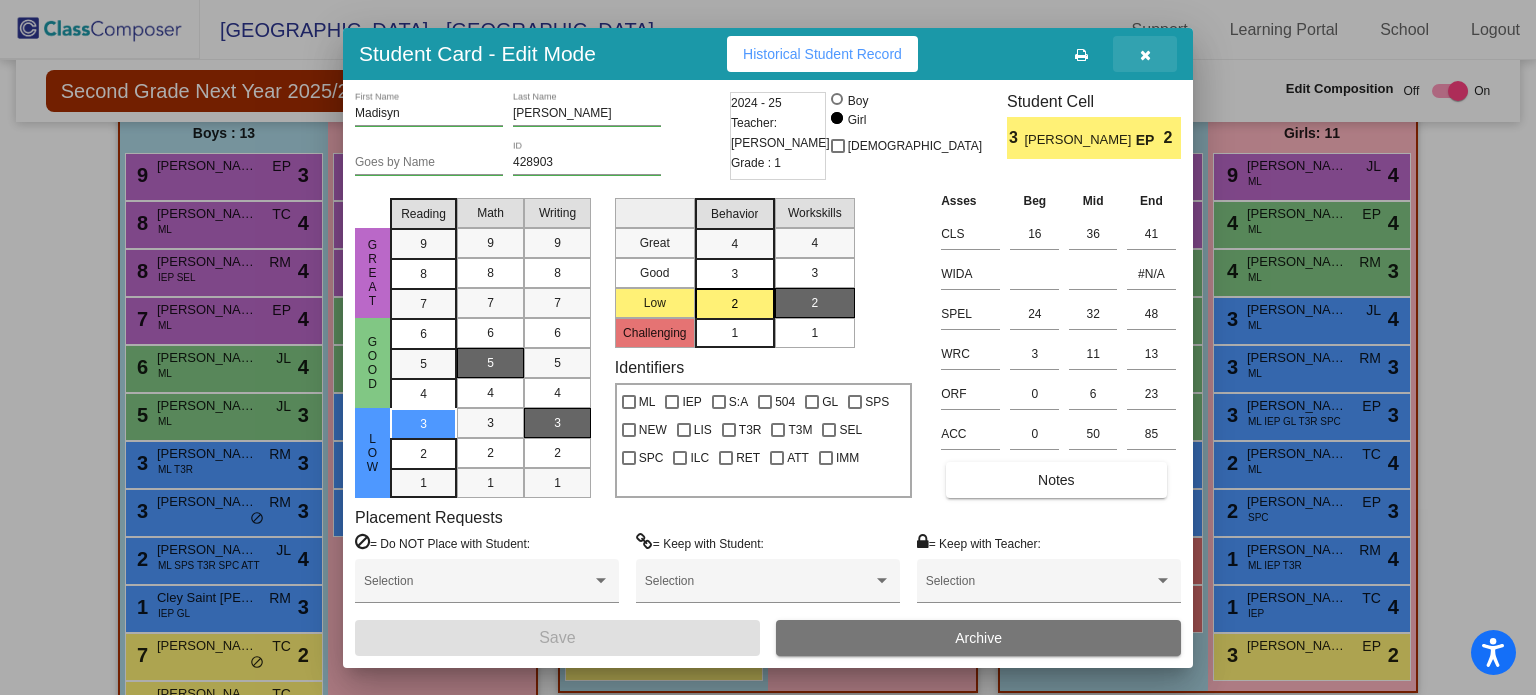 click at bounding box center [1145, 54] 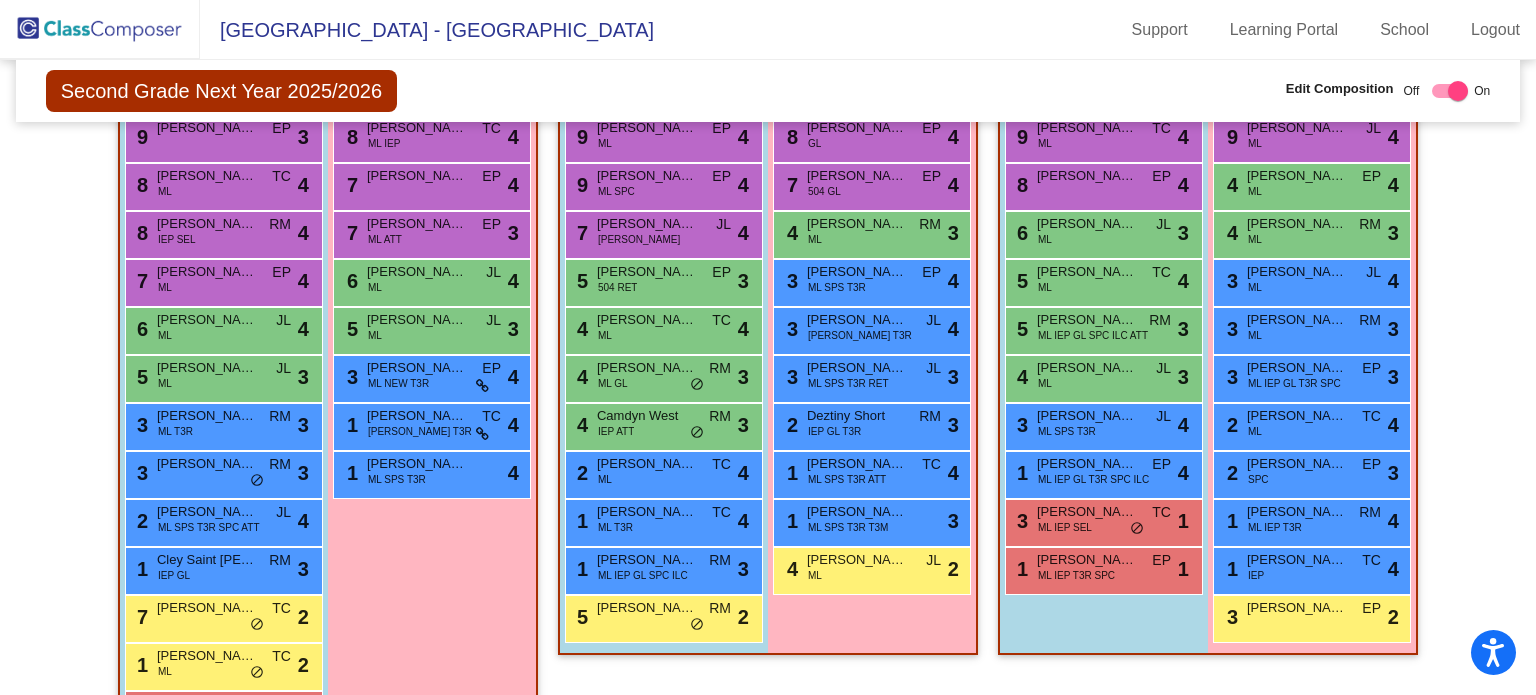 scroll, scrollTop: 1424, scrollLeft: 0, axis: vertical 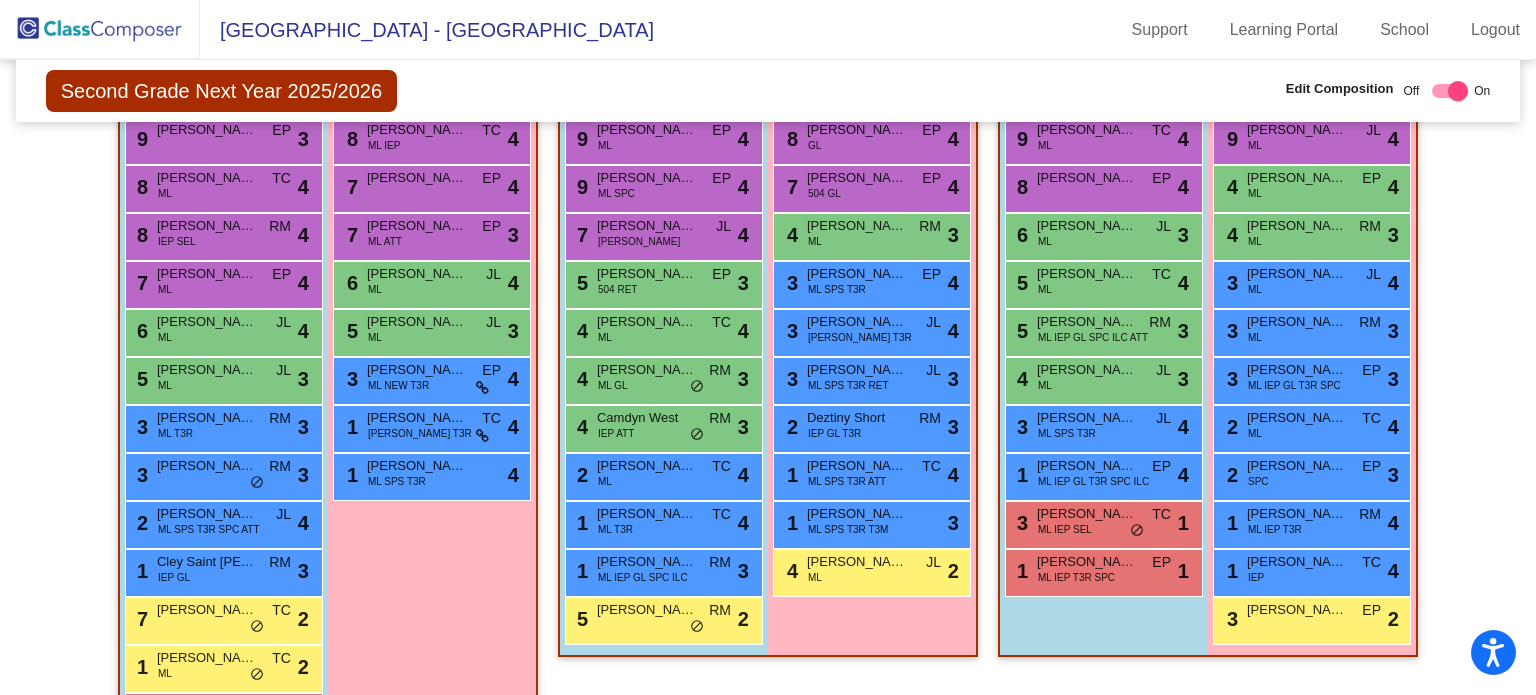 click 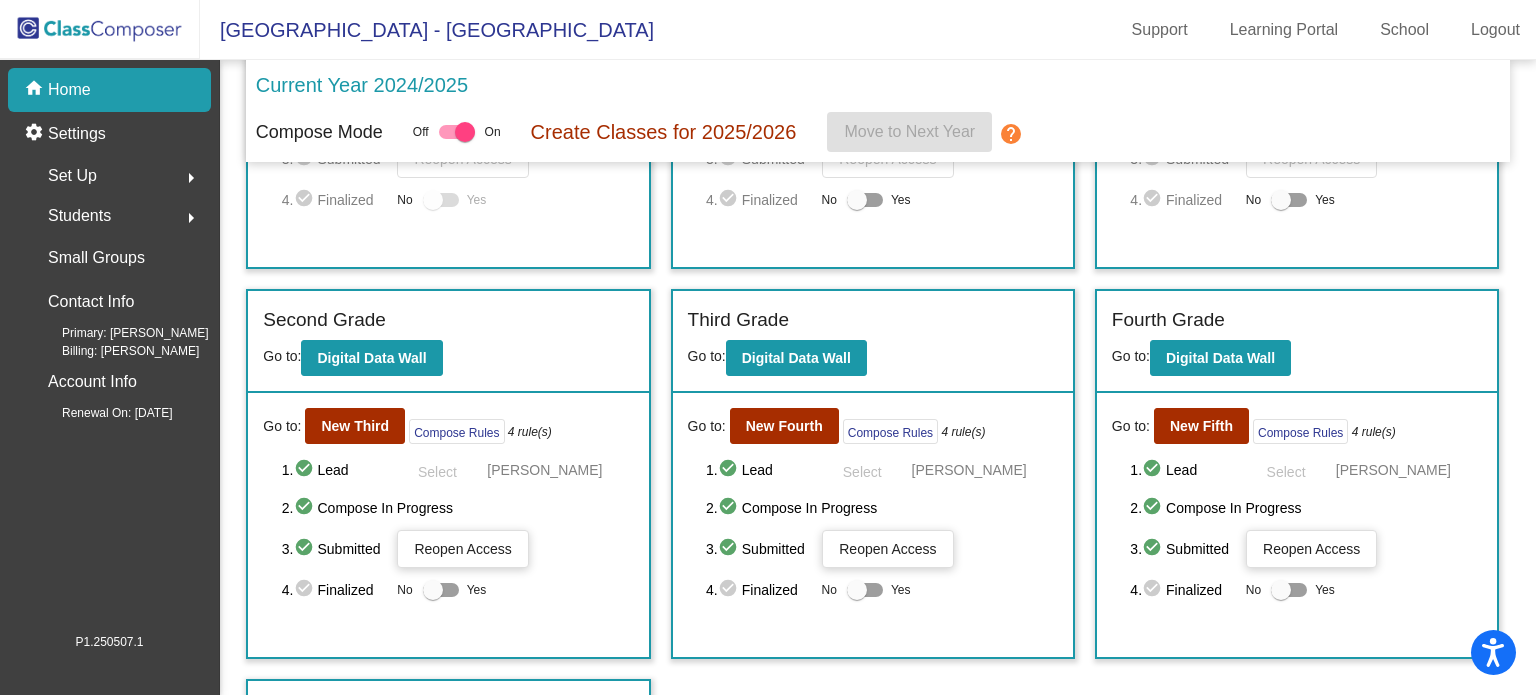 scroll, scrollTop: 278, scrollLeft: 0, axis: vertical 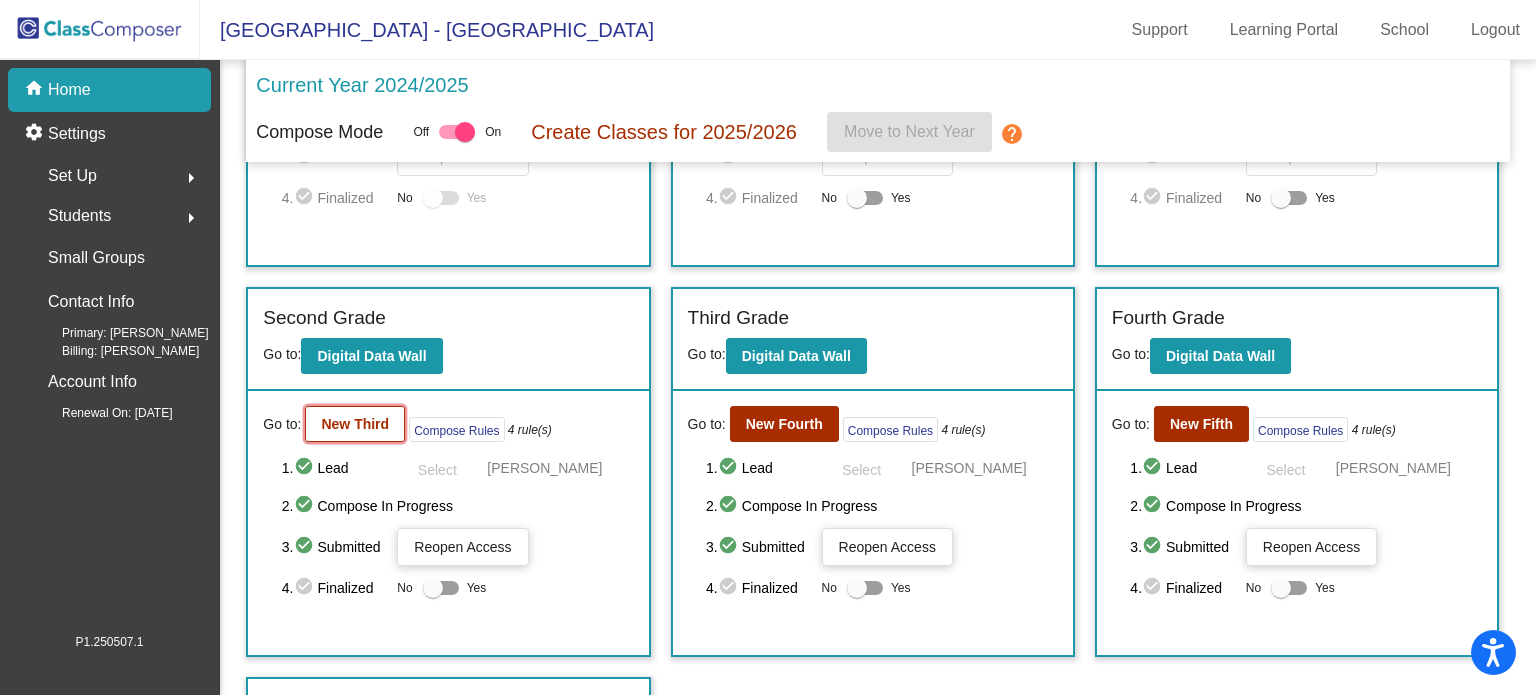 click on "New Third" 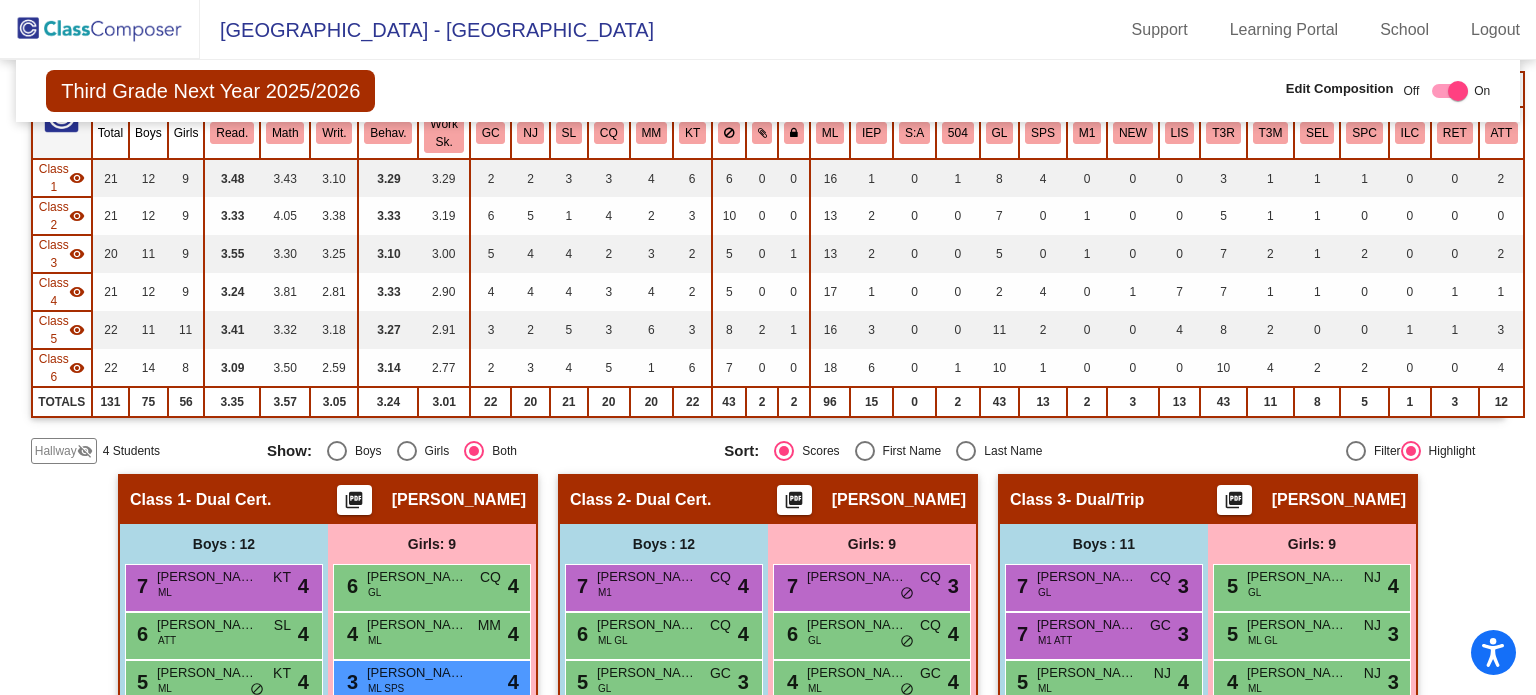 scroll, scrollTop: 0, scrollLeft: 0, axis: both 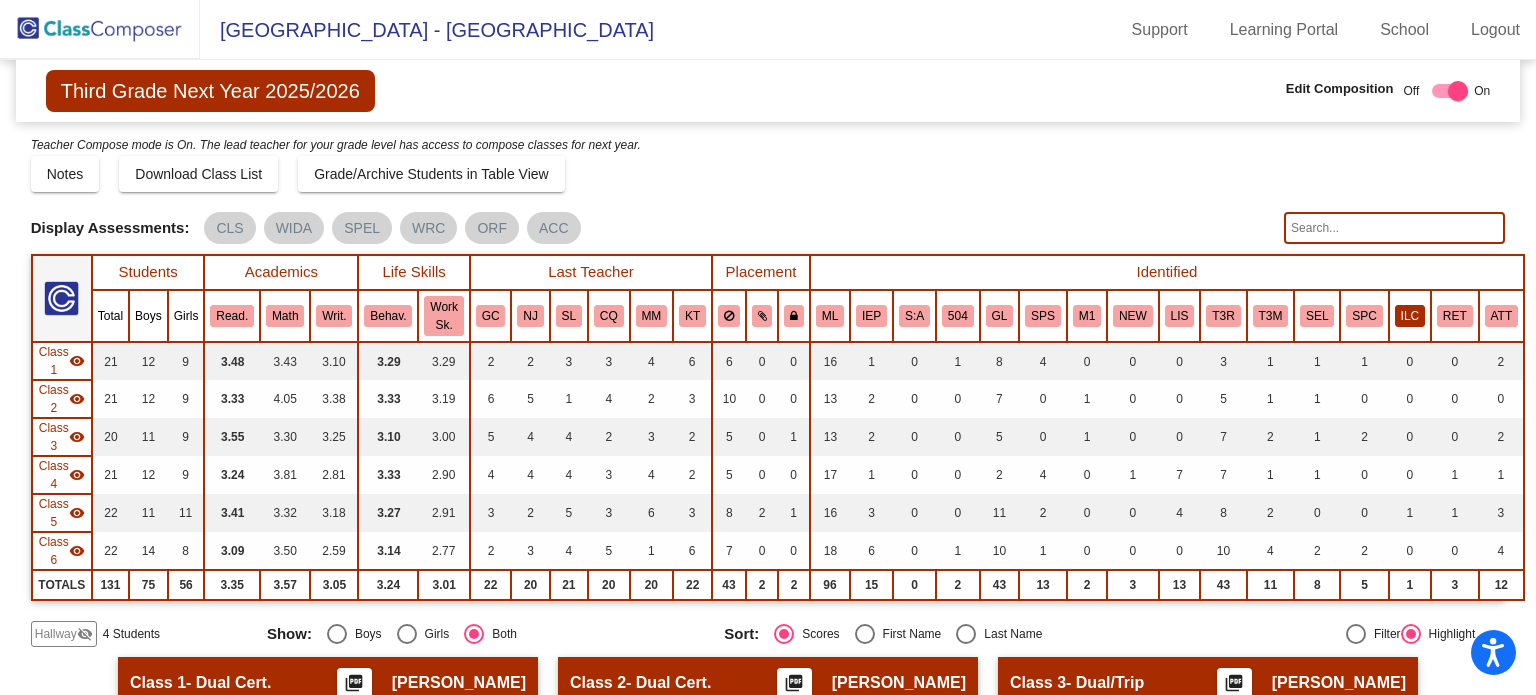 click on "ILC" 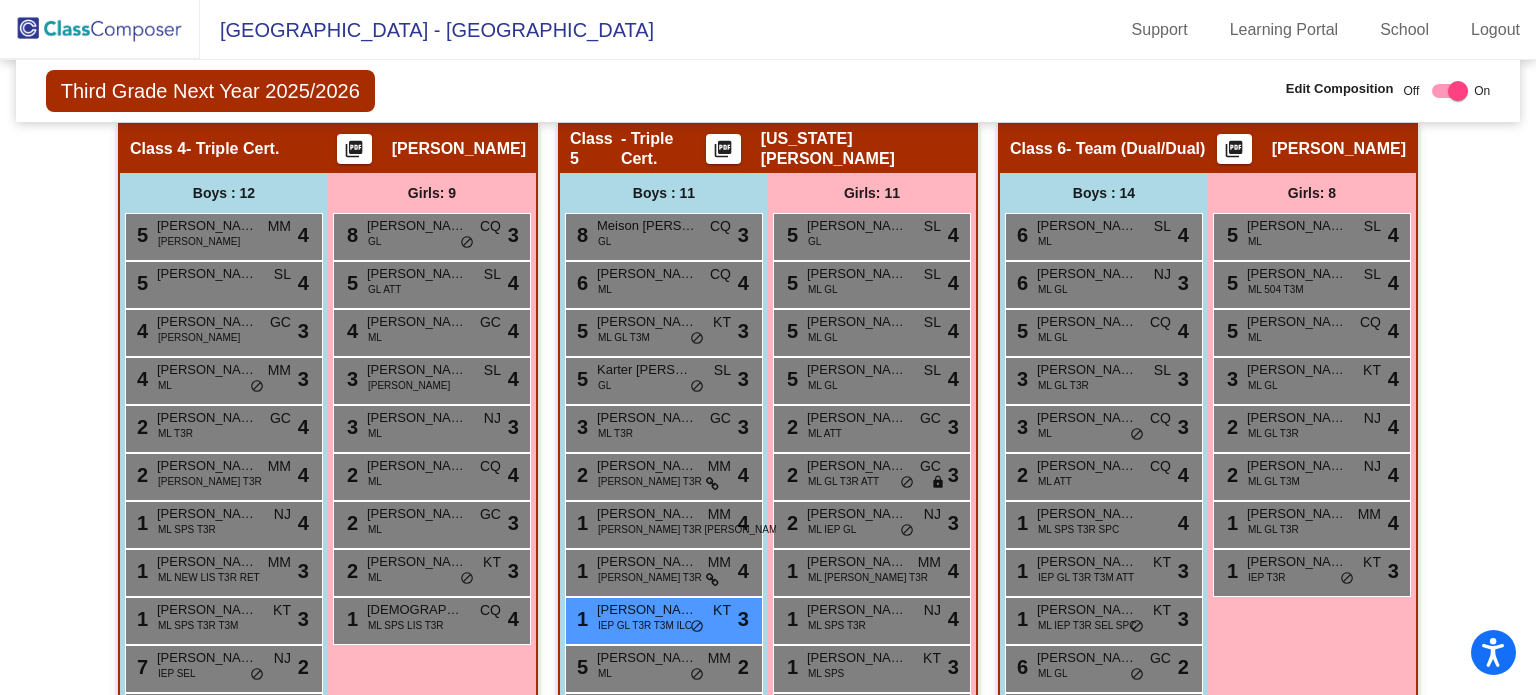 scroll, scrollTop: 1232, scrollLeft: 0, axis: vertical 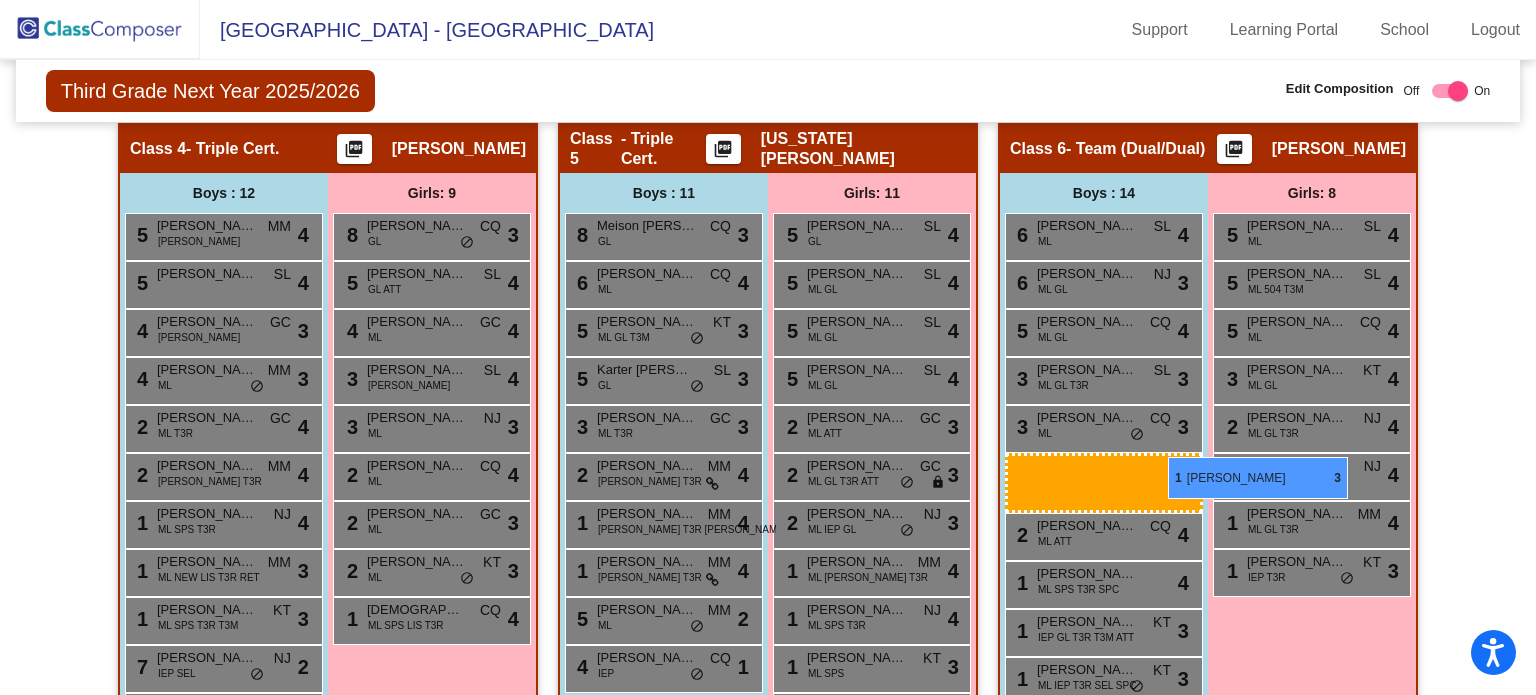 drag, startPoint x: 630, startPoint y: 606, endPoint x: 1168, endPoint y: 457, distance: 558.2517 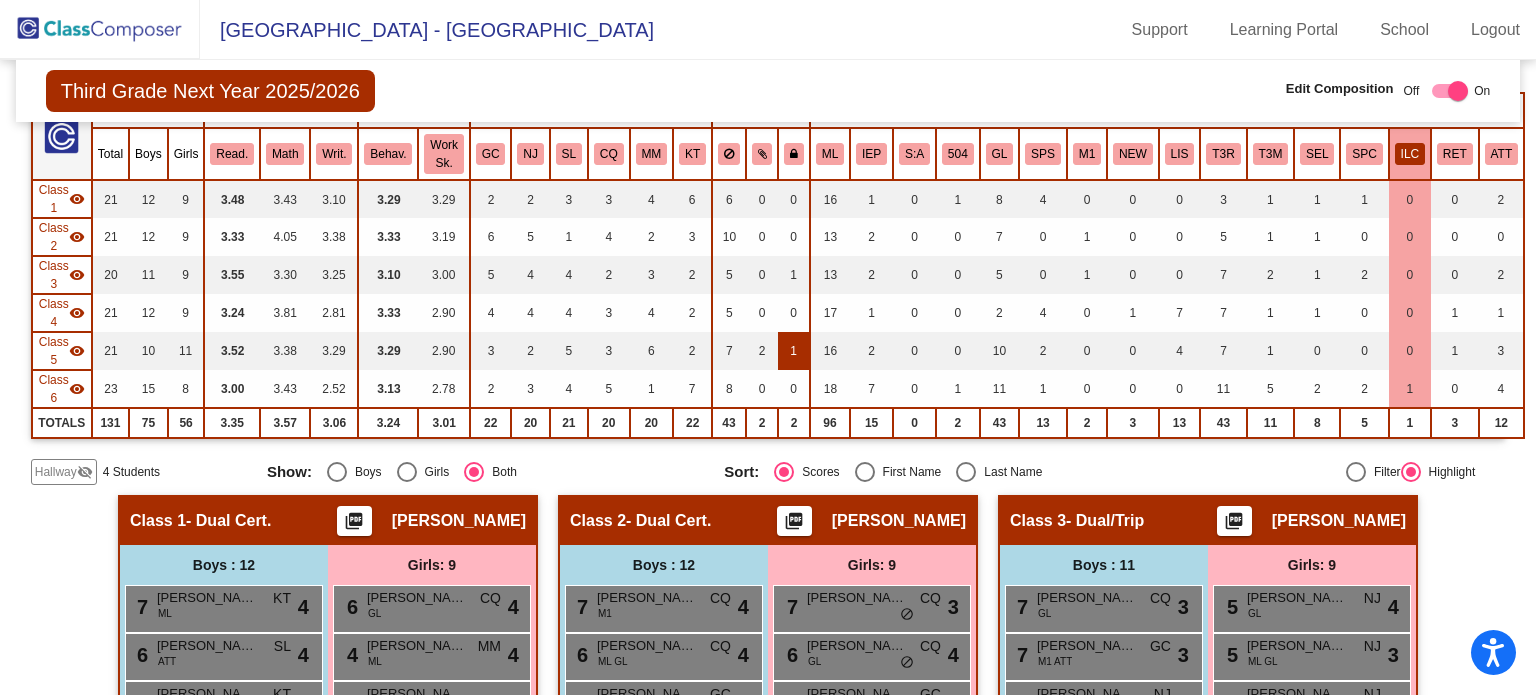 scroll, scrollTop: 0, scrollLeft: 0, axis: both 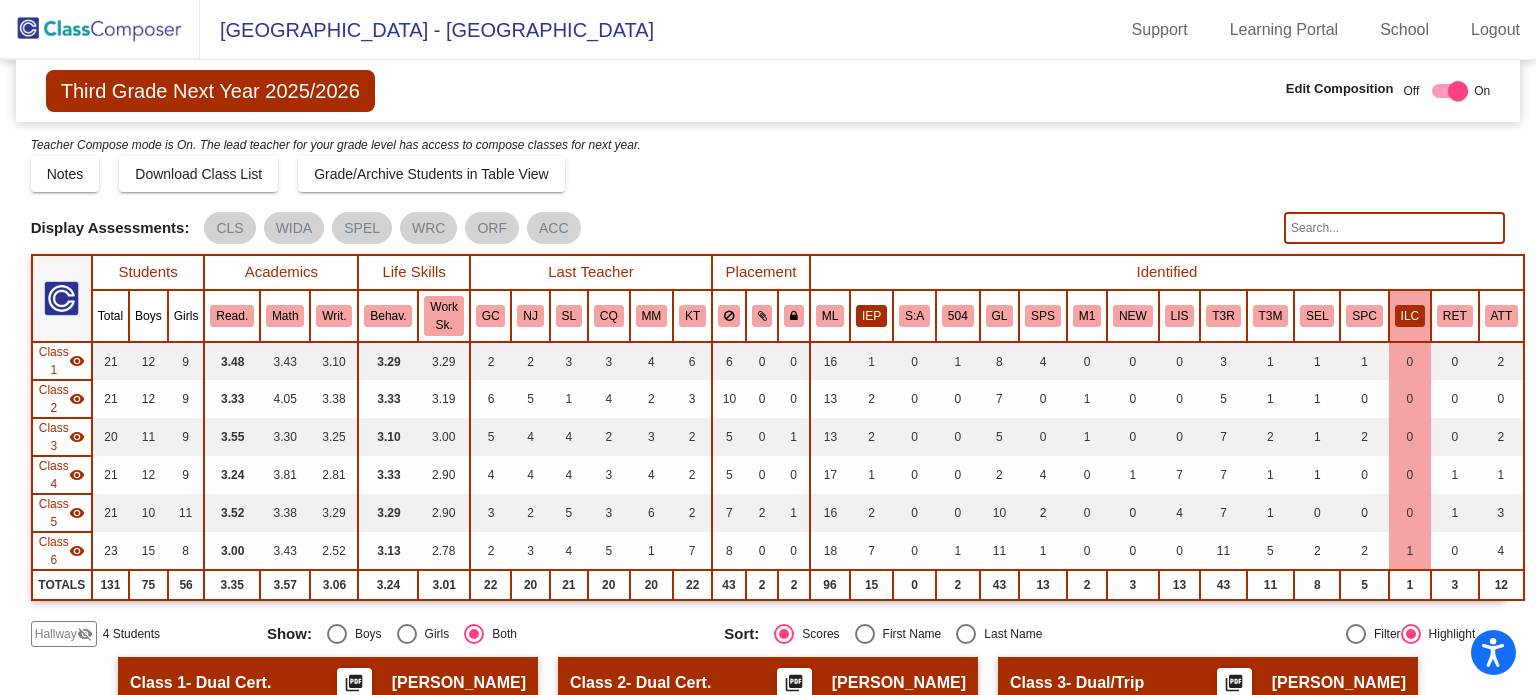 click on "IEP" 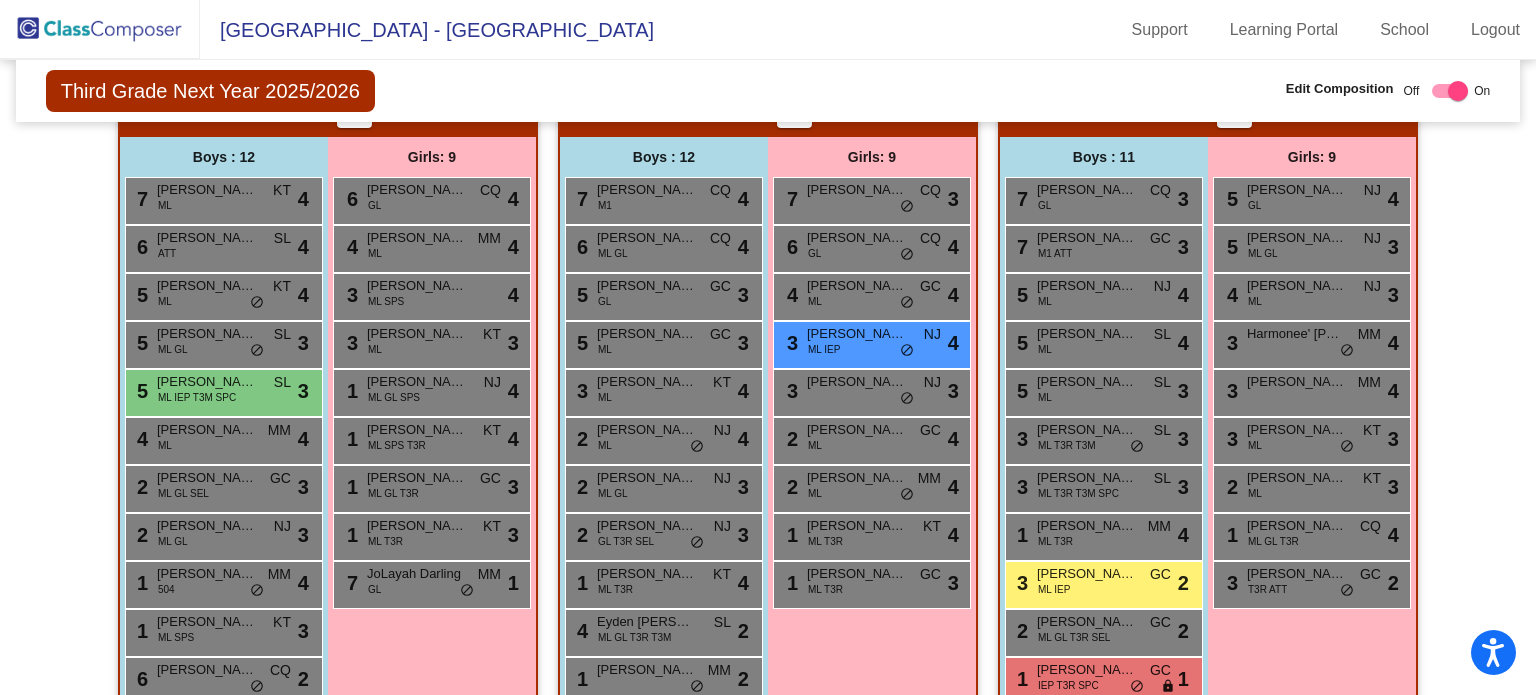 scroll, scrollTop: 568, scrollLeft: 0, axis: vertical 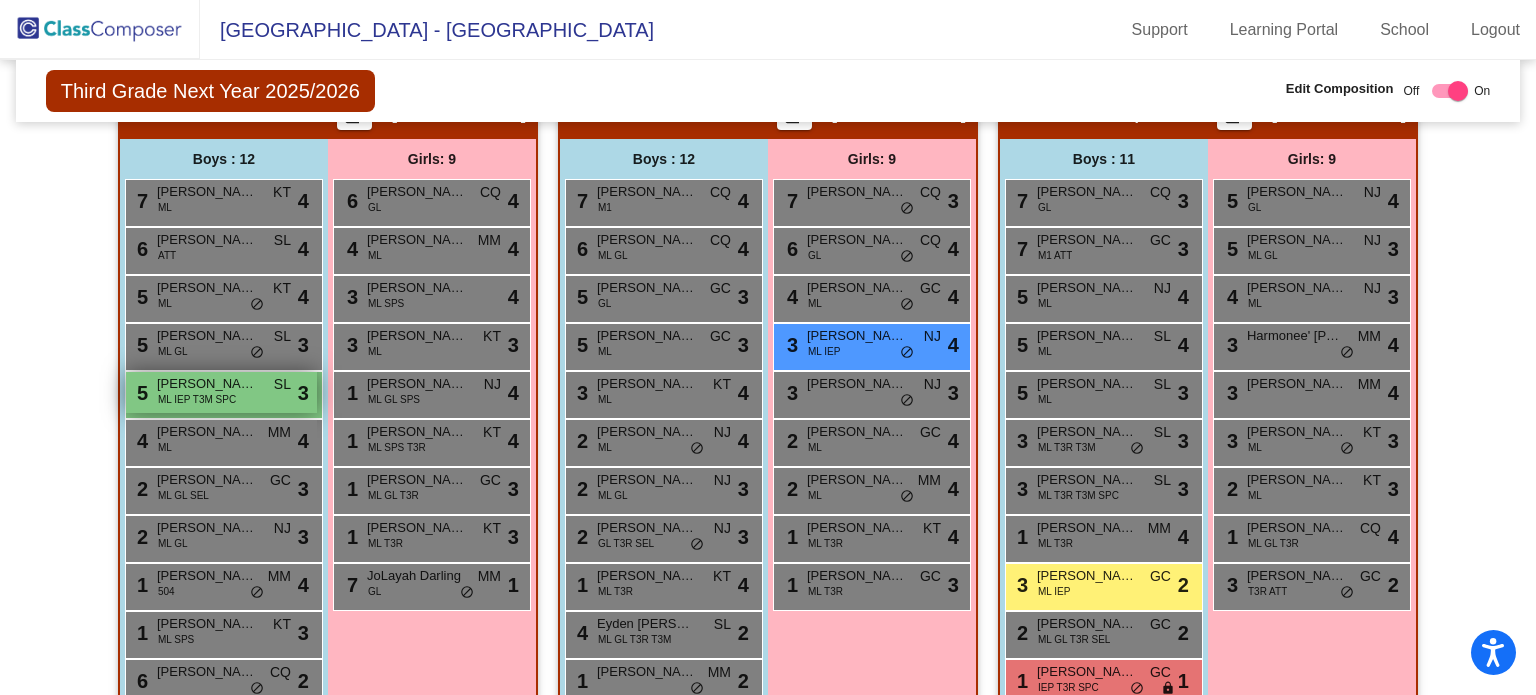 click on "Josue Lopez-Niz" at bounding box center [207, 384] 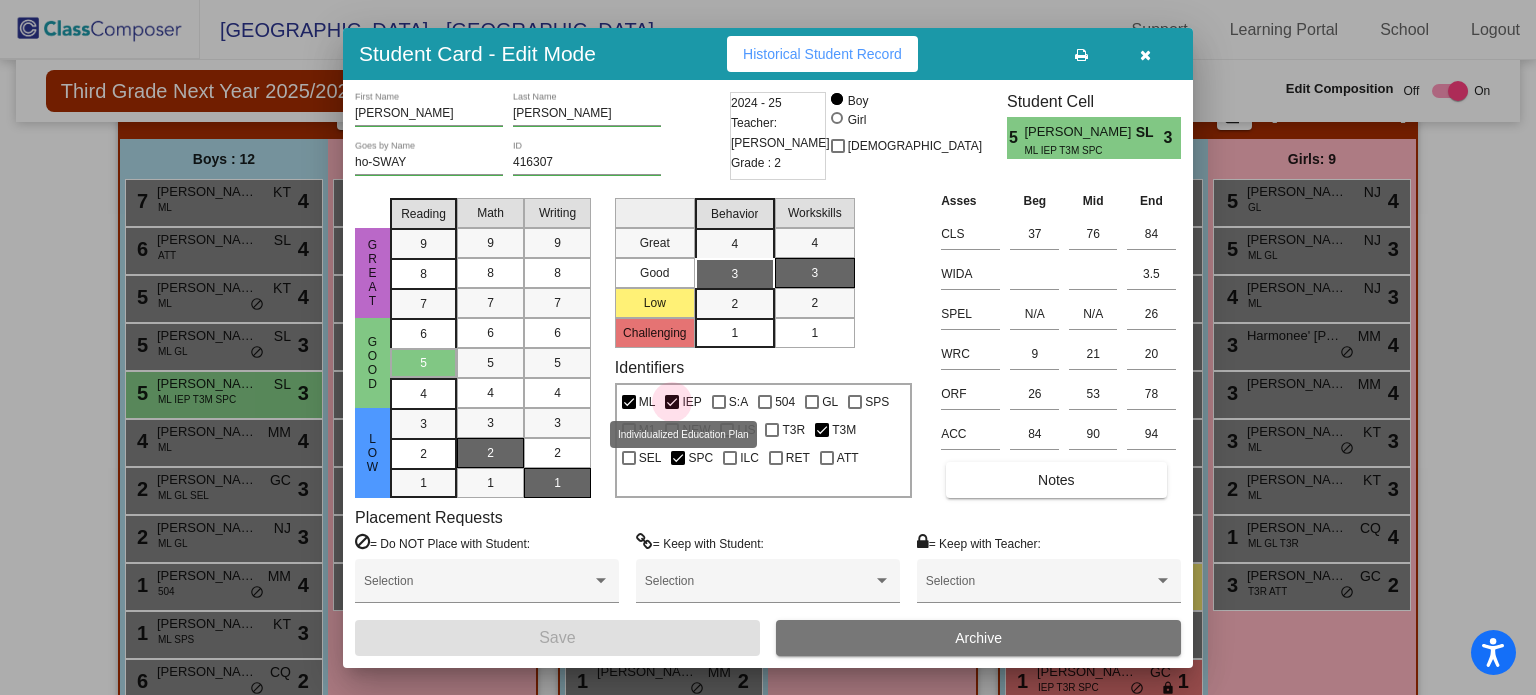 click on "IEP" at bounding box center (683, 402) 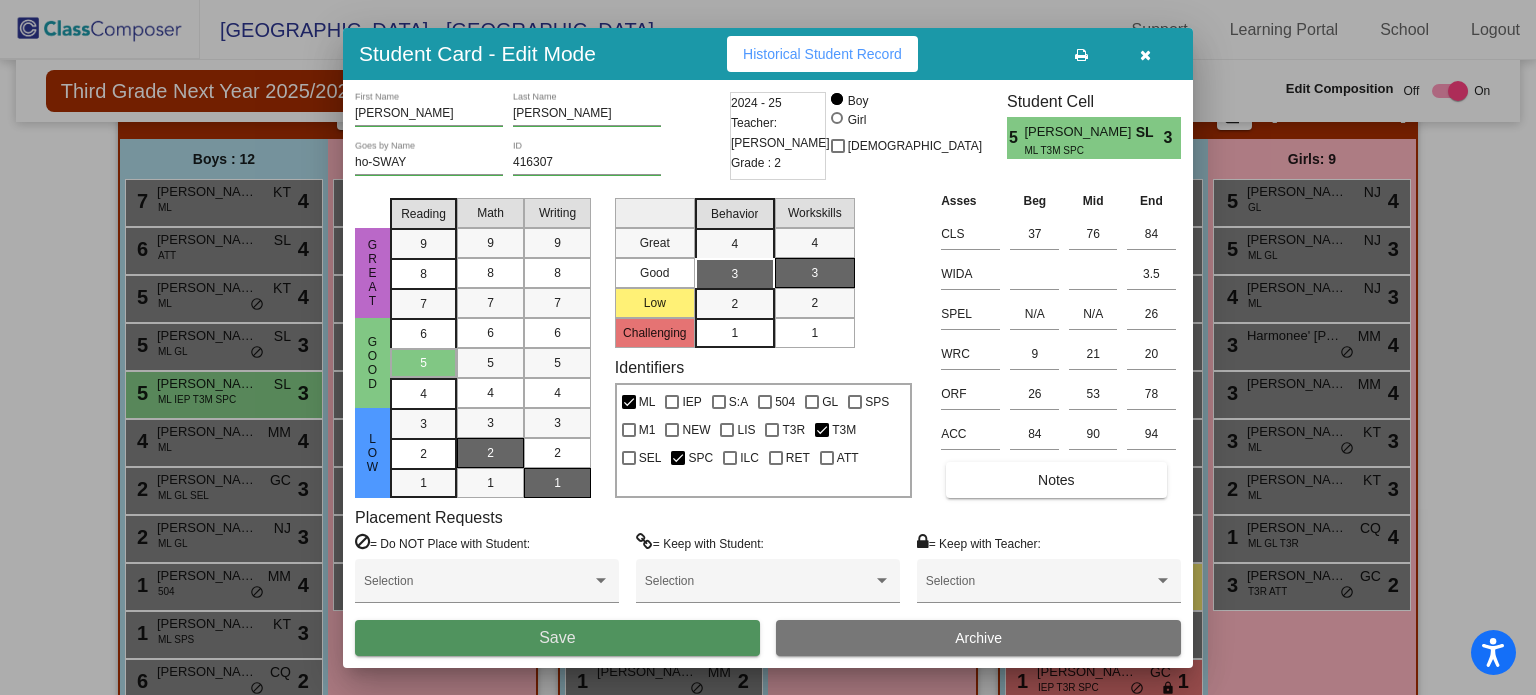 click on "Save" at bounding box center [557, 638] 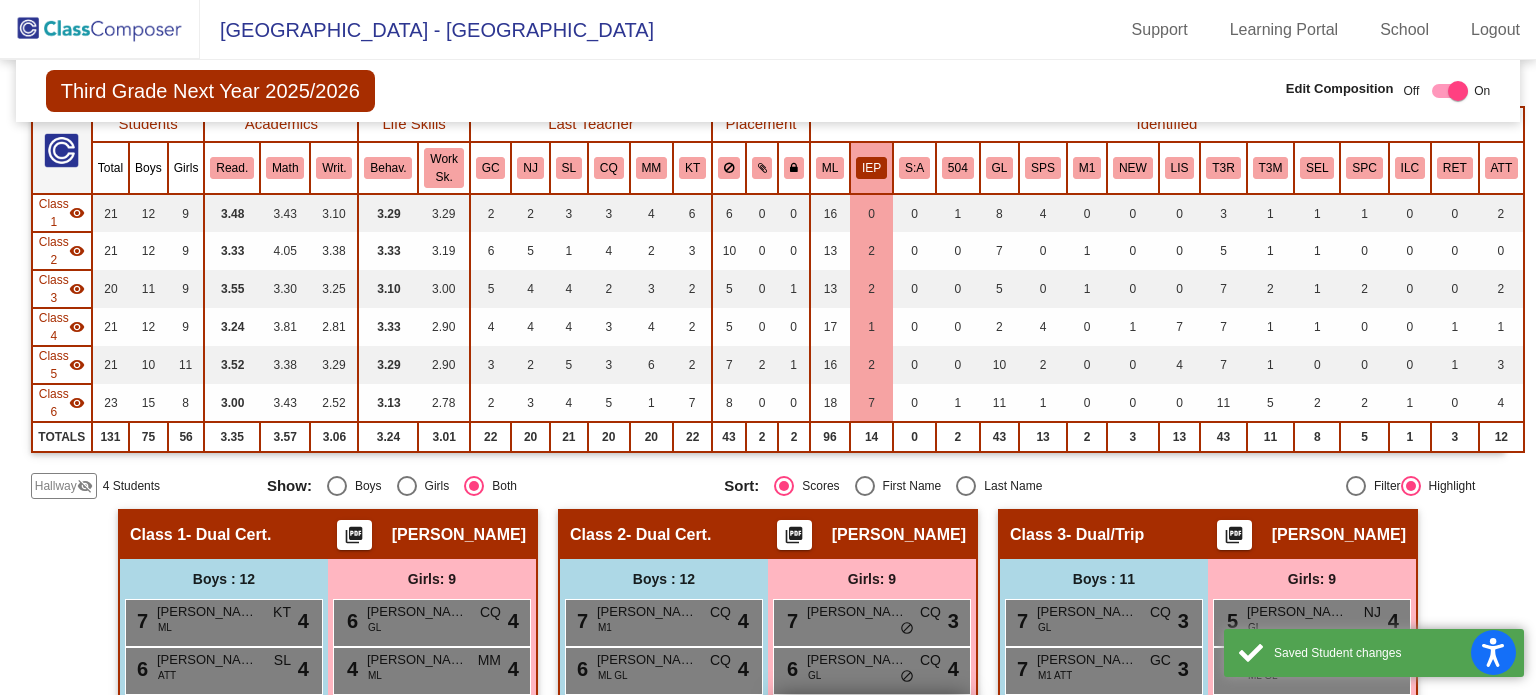scroll, scrollTop: 0, scrollLeft: 0, axis: both 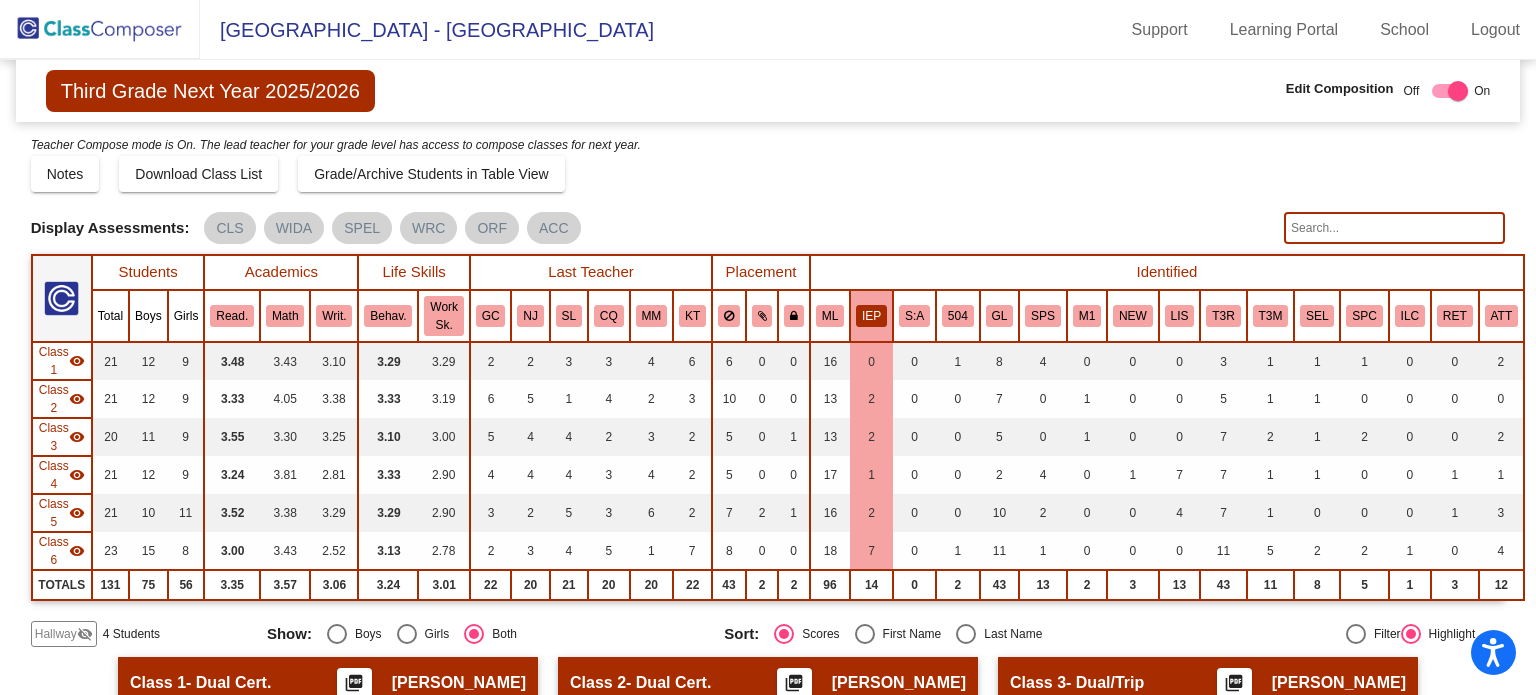 click on "IEP" 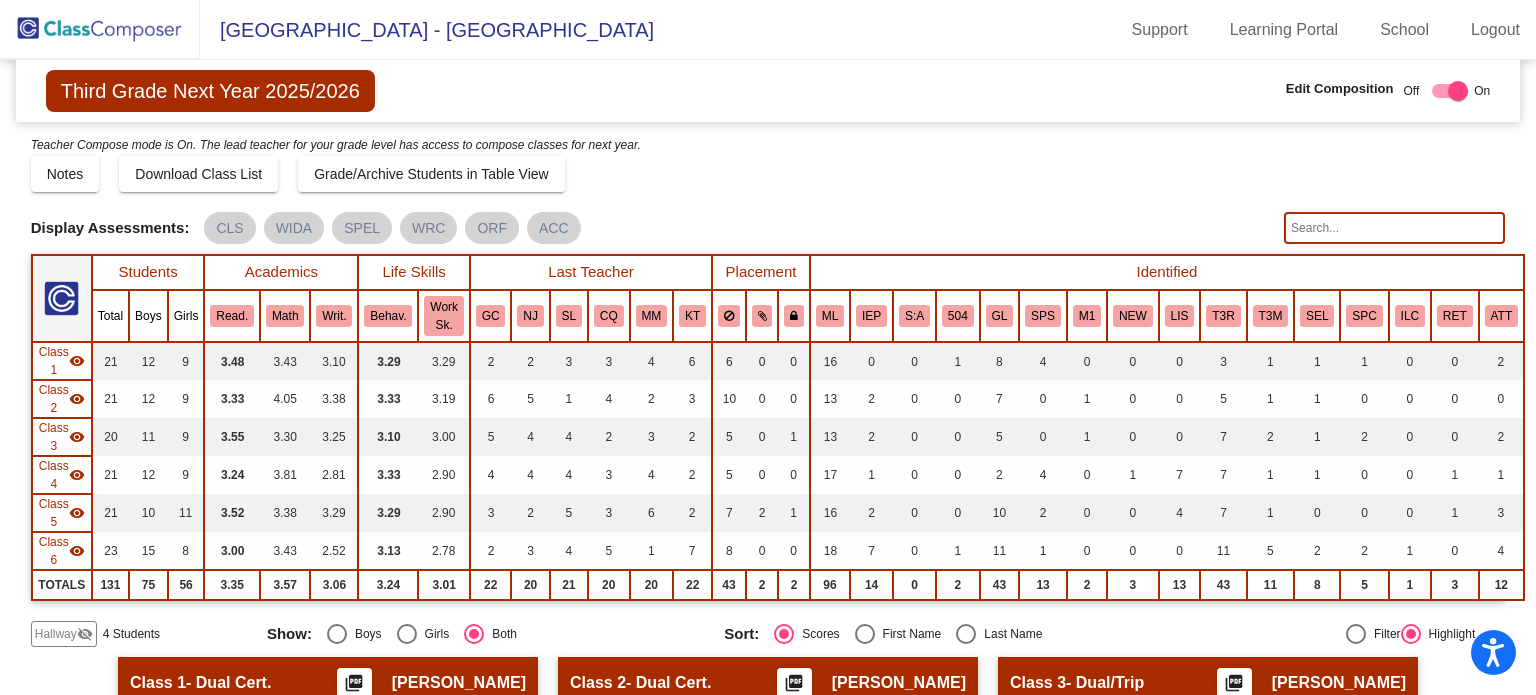 click on "IEP" 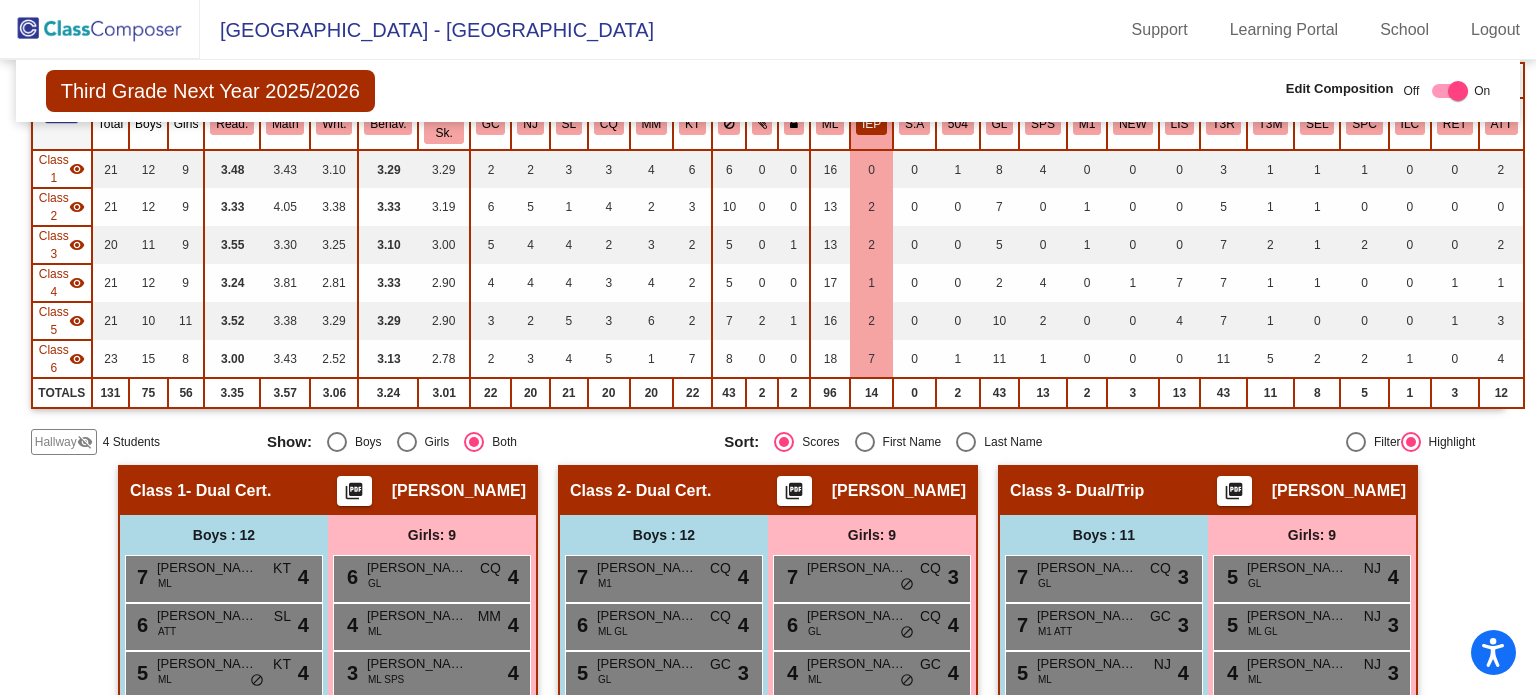 scroll, scrollTop: 0, scrollLeft: 0, axis: both 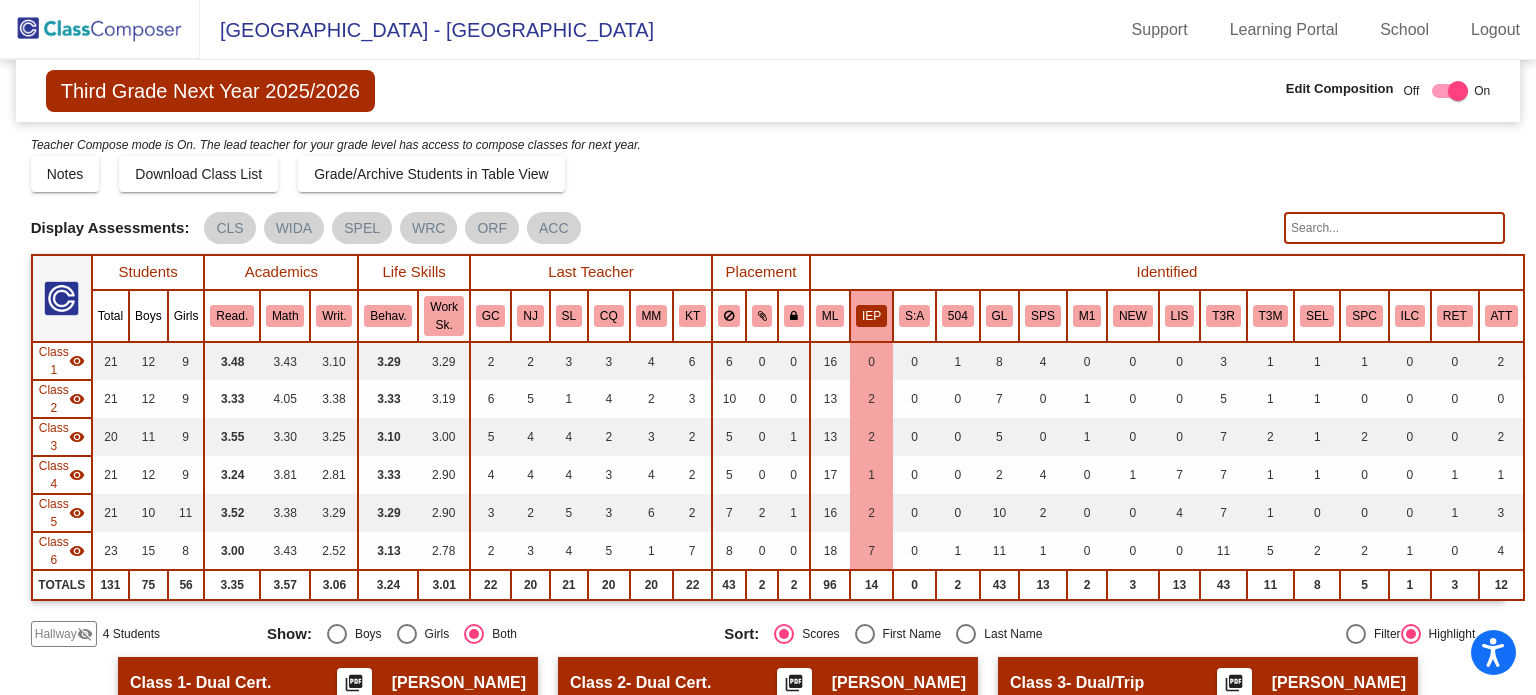 drag, startPoint x: 68, startPoint y: 625, endPoint x: 68, endPoint y: 611, distance: 14 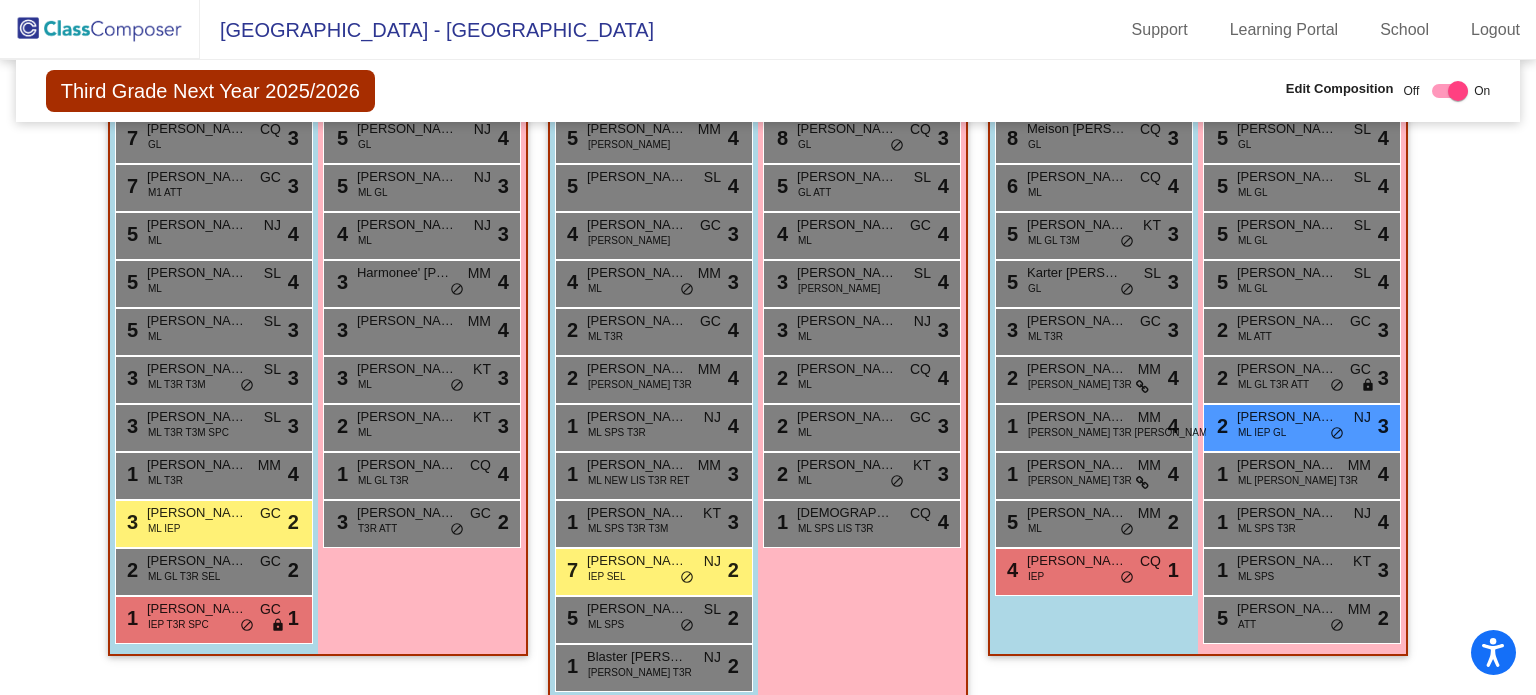 scroll, scrollTop: 1328, scrollLeft: 0, axis: vertical 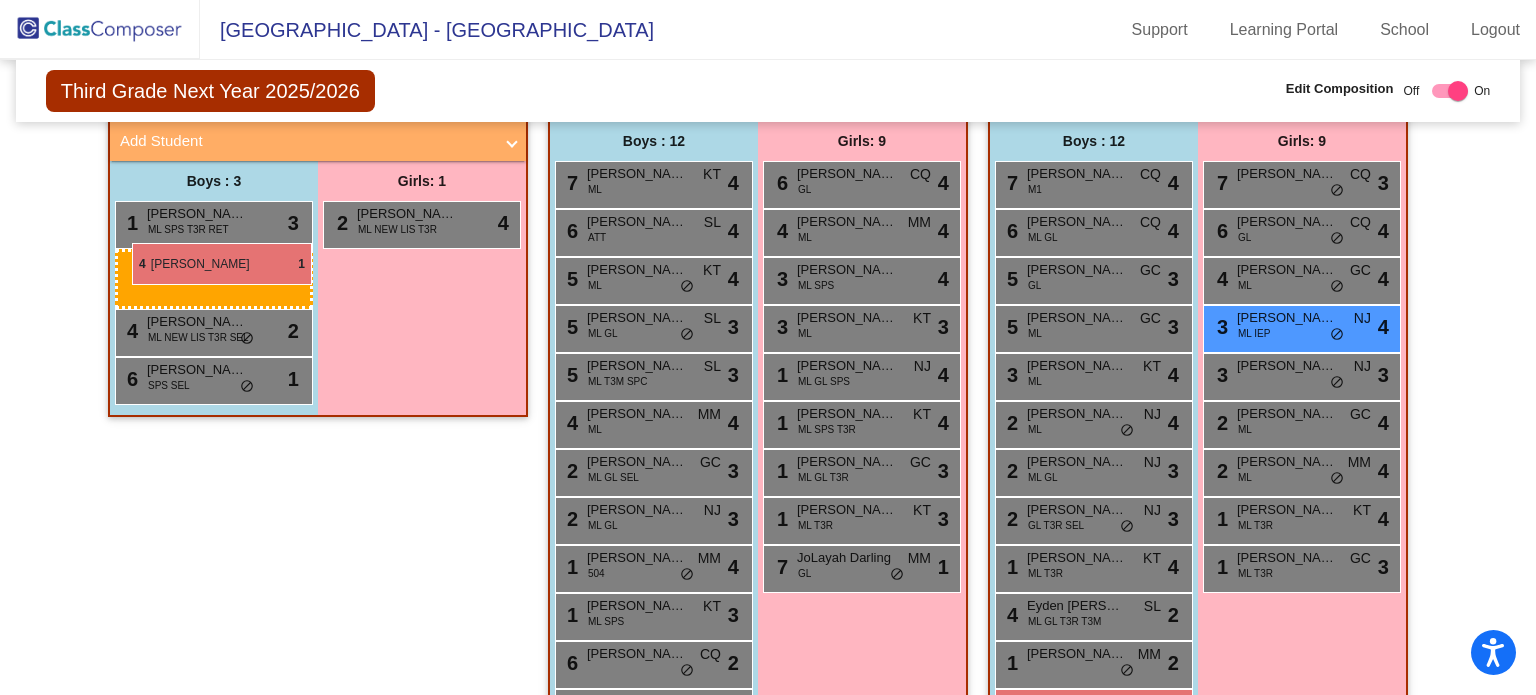 drag, startPoint x: 1037, startPoint y: 571, endPoint x: 132, endPoint y: 243, distance: 962.60535 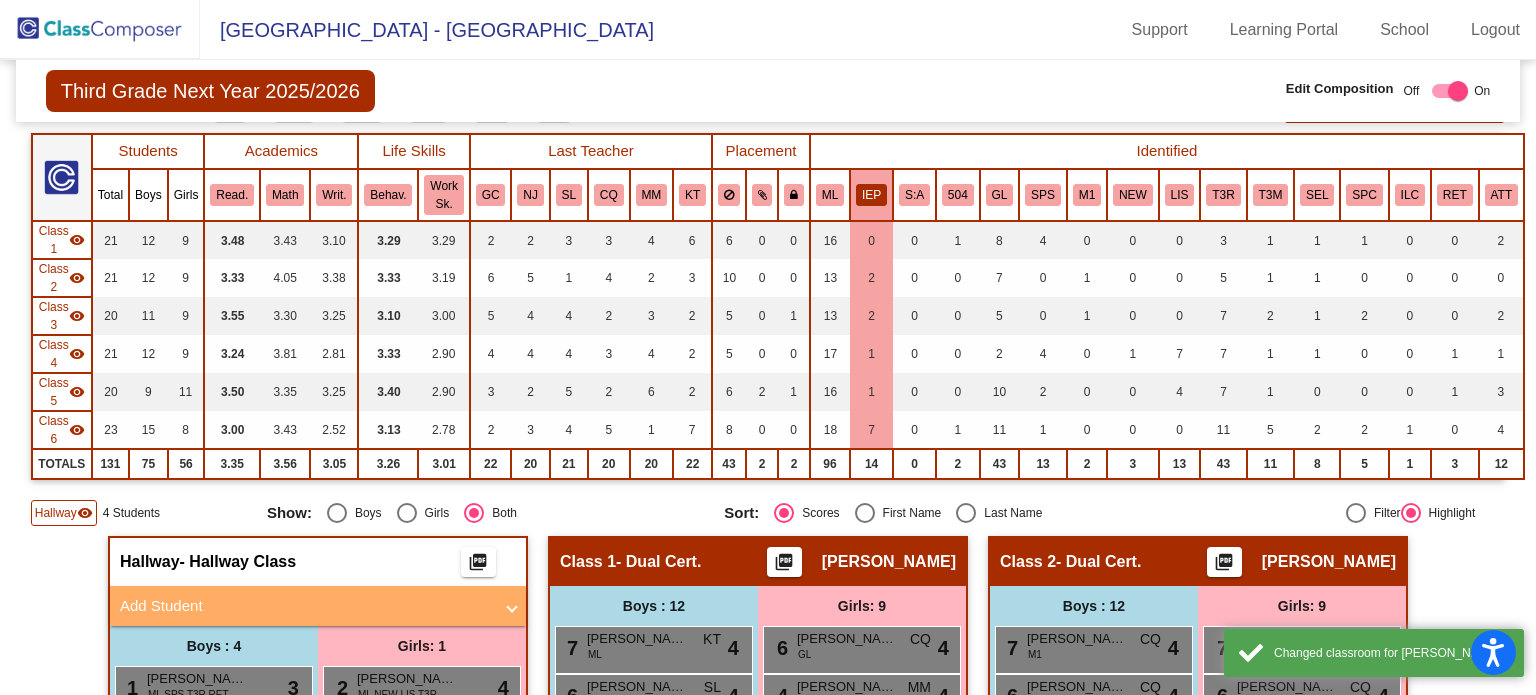 scroll, scrollTop: 113, scrollLeft: 0, axis: vertical 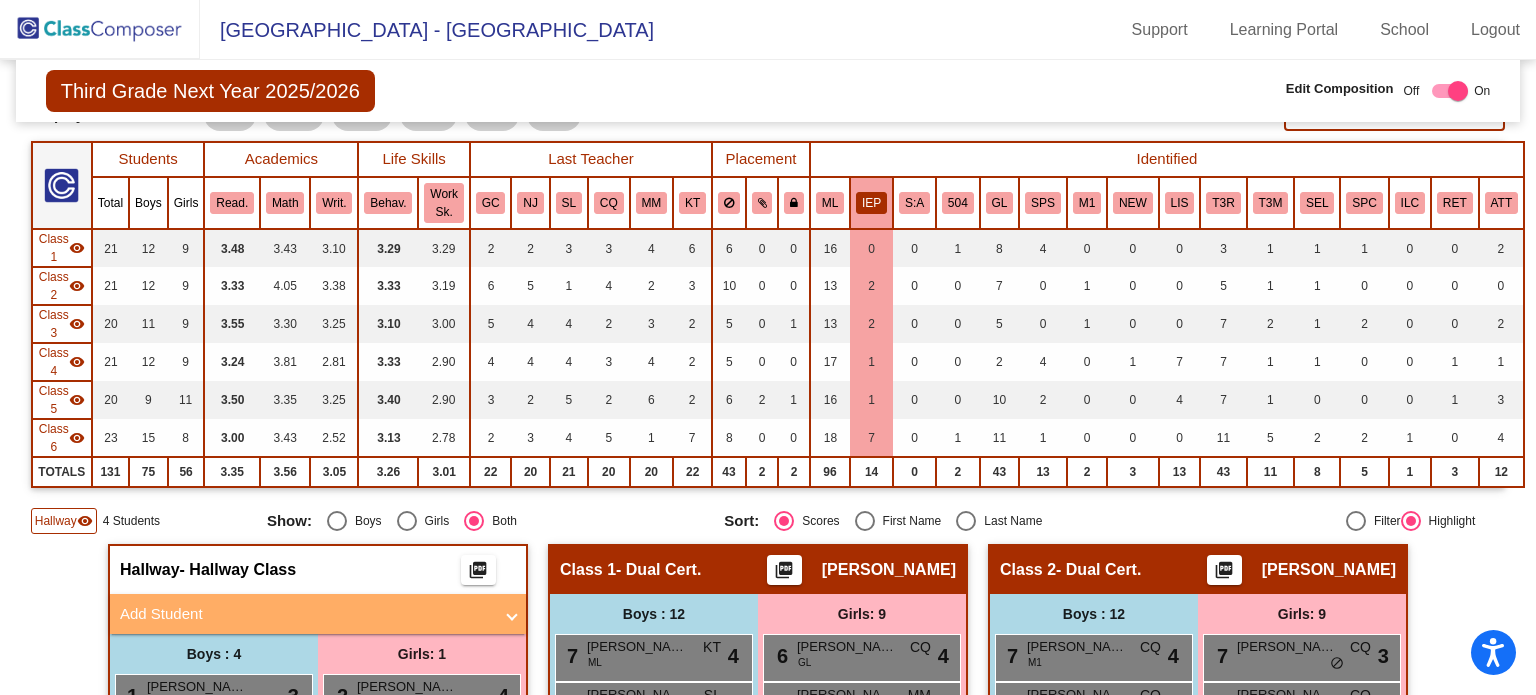click on "Hallway" 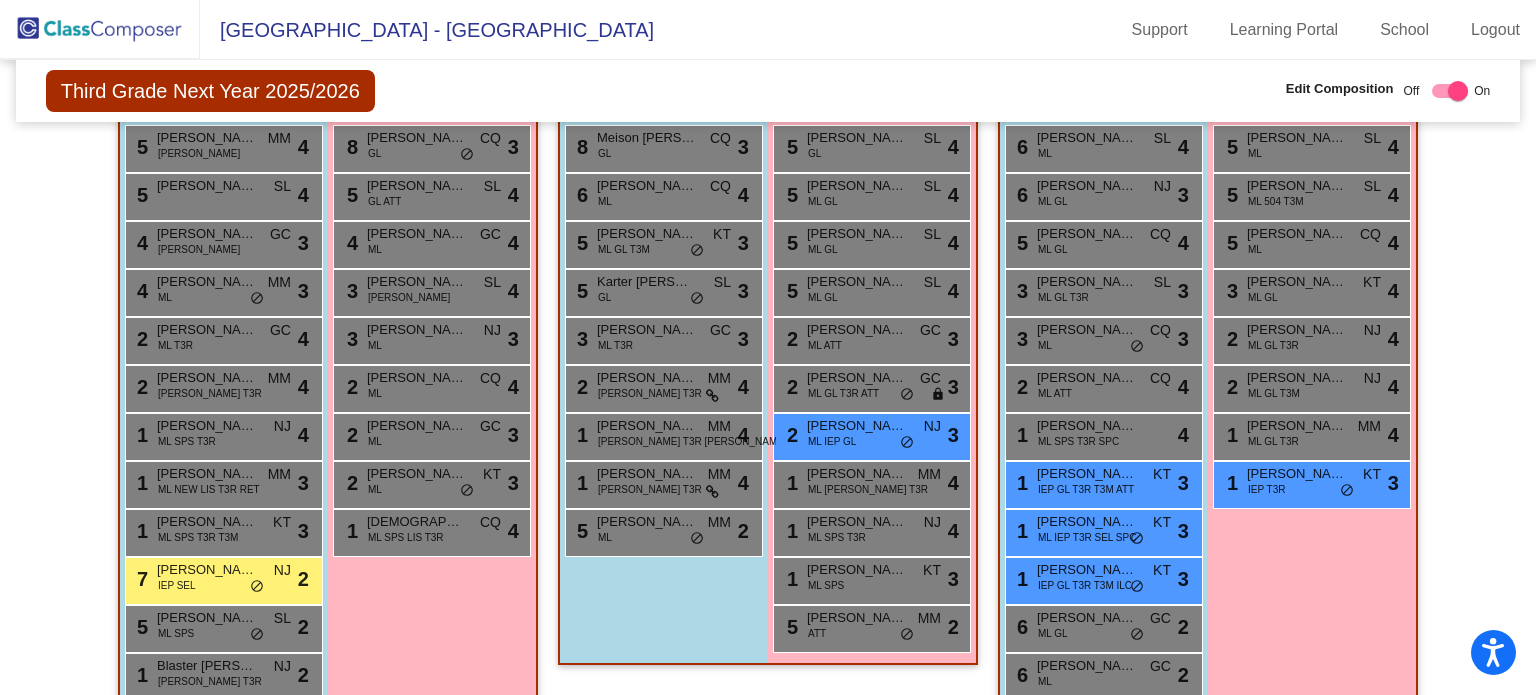 scroll, scrollTop: 1319, scrollLeft: 0, axis: vertical 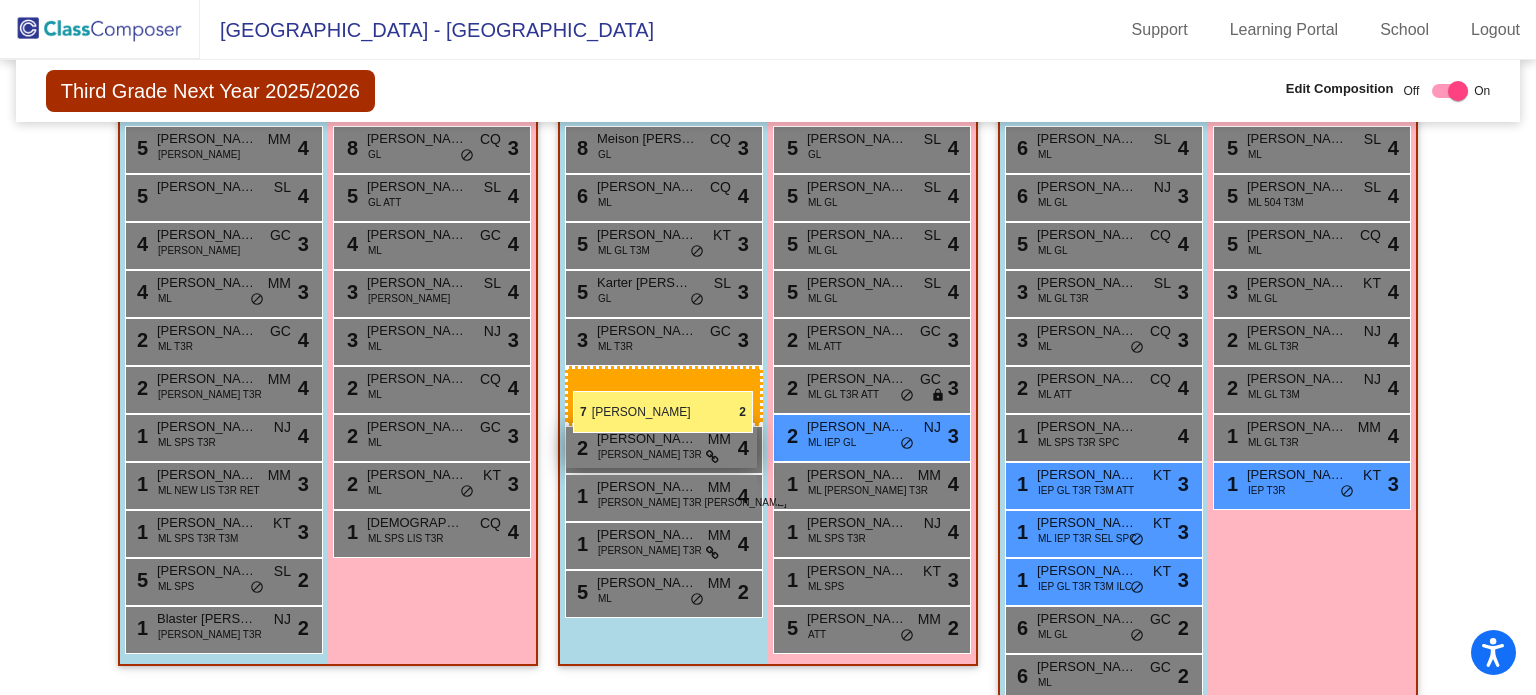 drag, startPoint x: 196, startPoint y: 579, endPoint x: 576, endPoint y: 391, distance: 423.96225 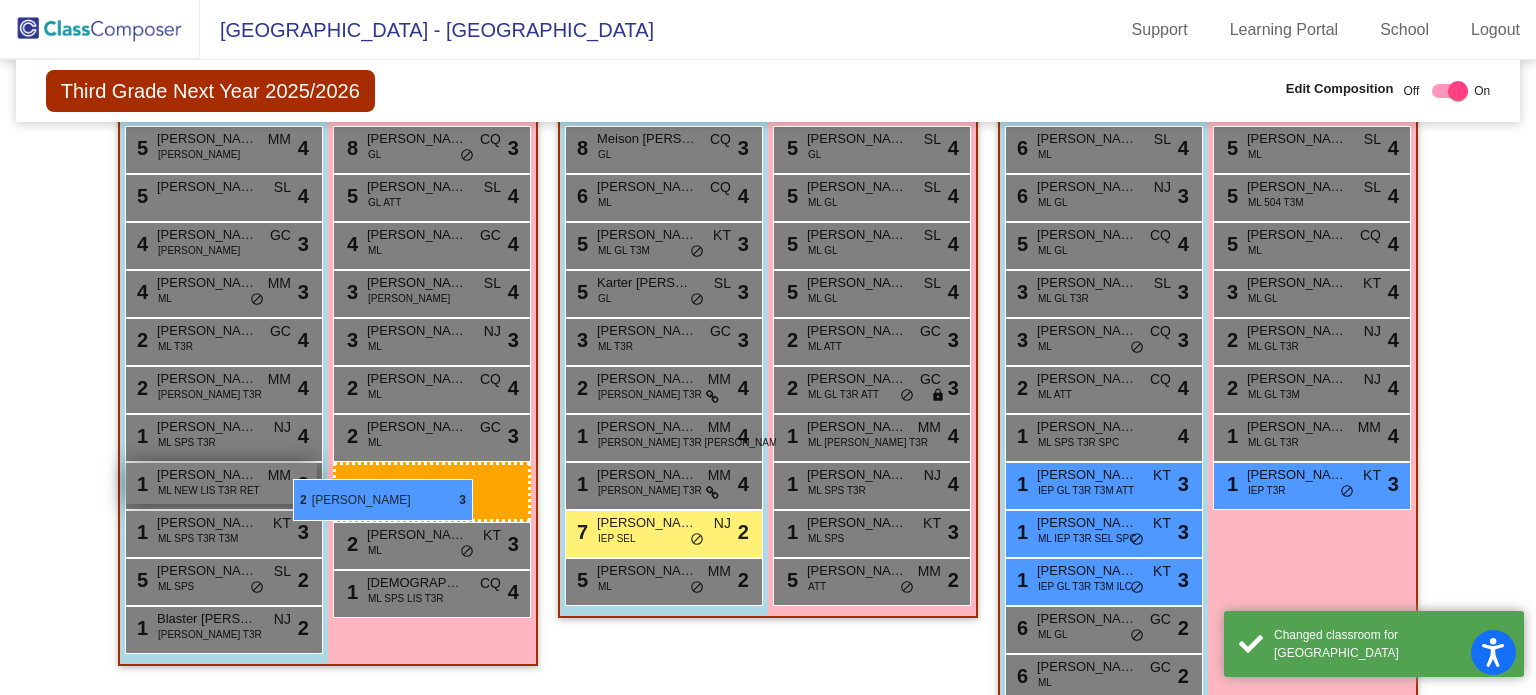 drag, startPoint x: 830, startPoint y: 427, endPoint x: 293, endPoint y: 479, distance: 539.51184 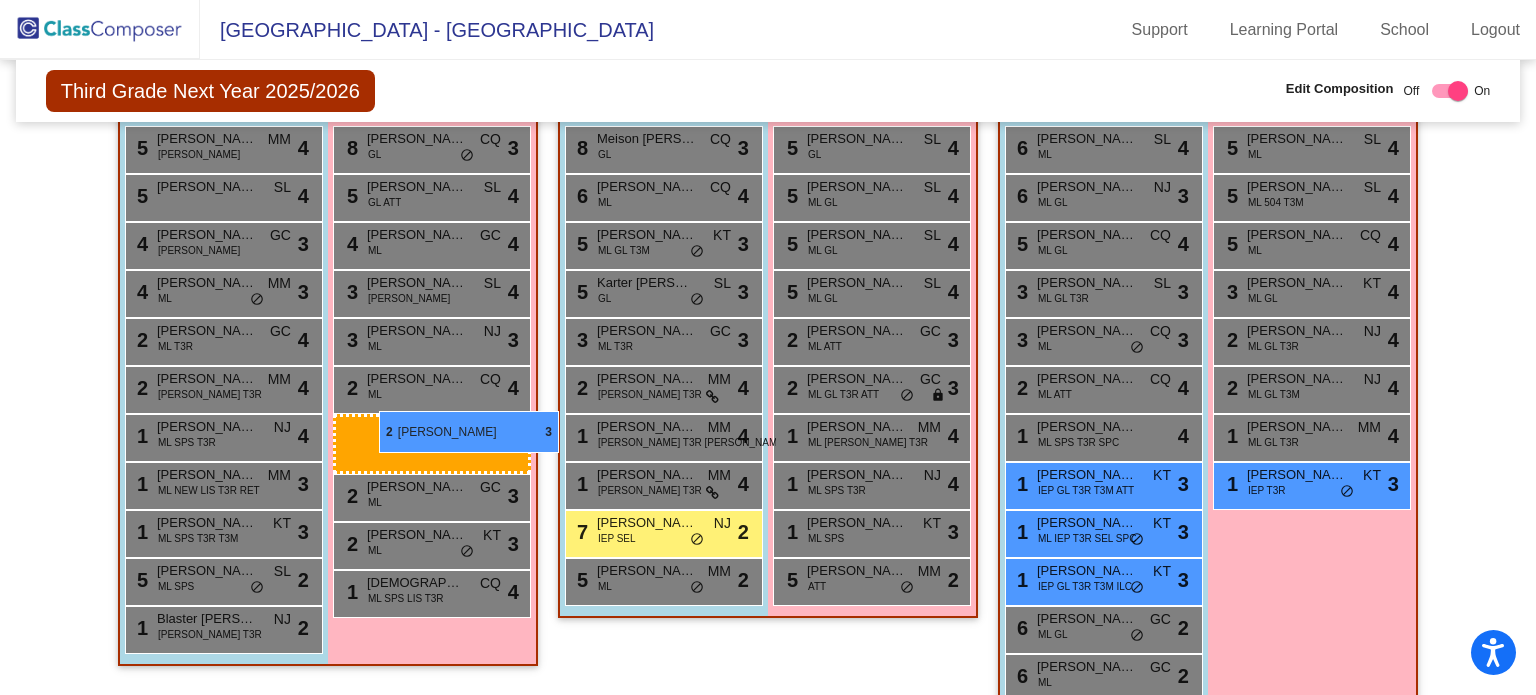 drag, startPoint x: 857, startPoint y: 436, endPoint x: 379, endPoint y: 411, distance: 478.65332 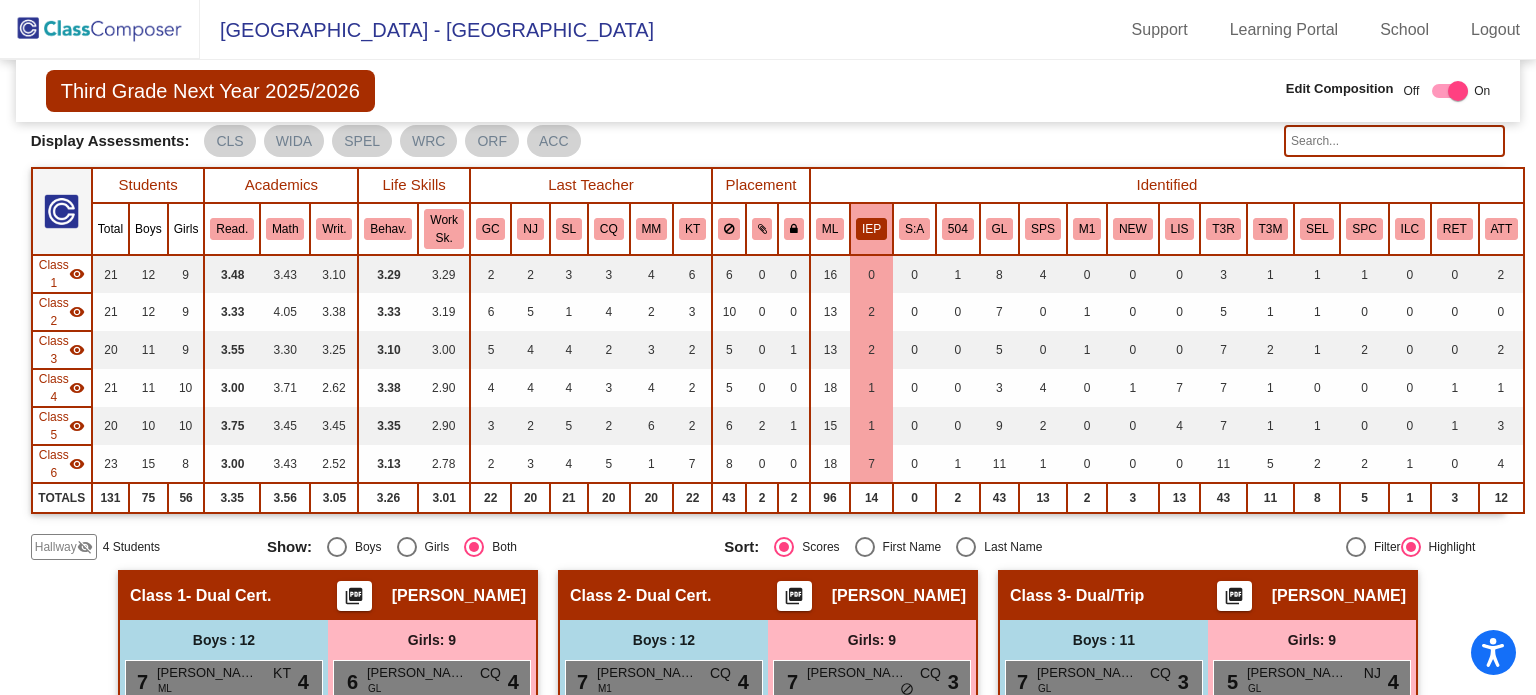 scroll, scrollTop: 0, scrollLeft: 0, axis: both 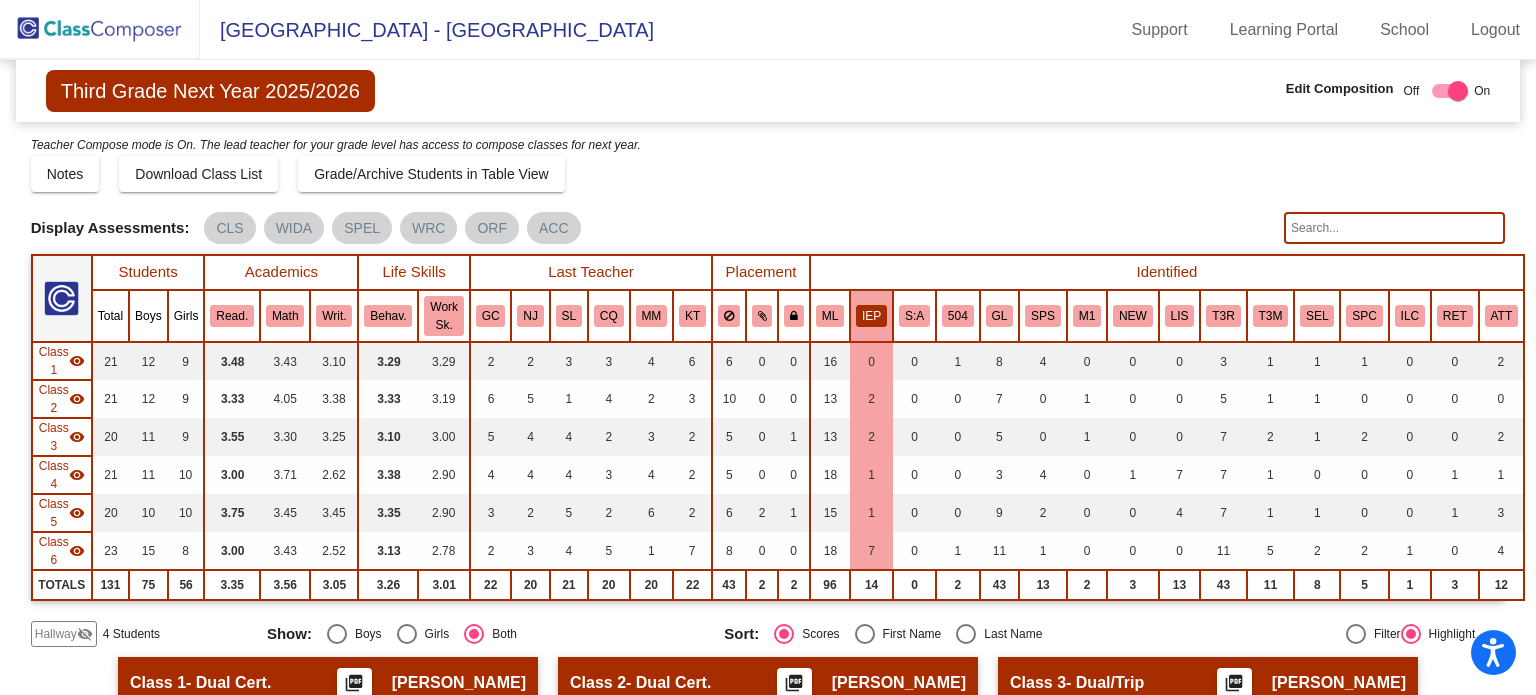 click on "IEP" 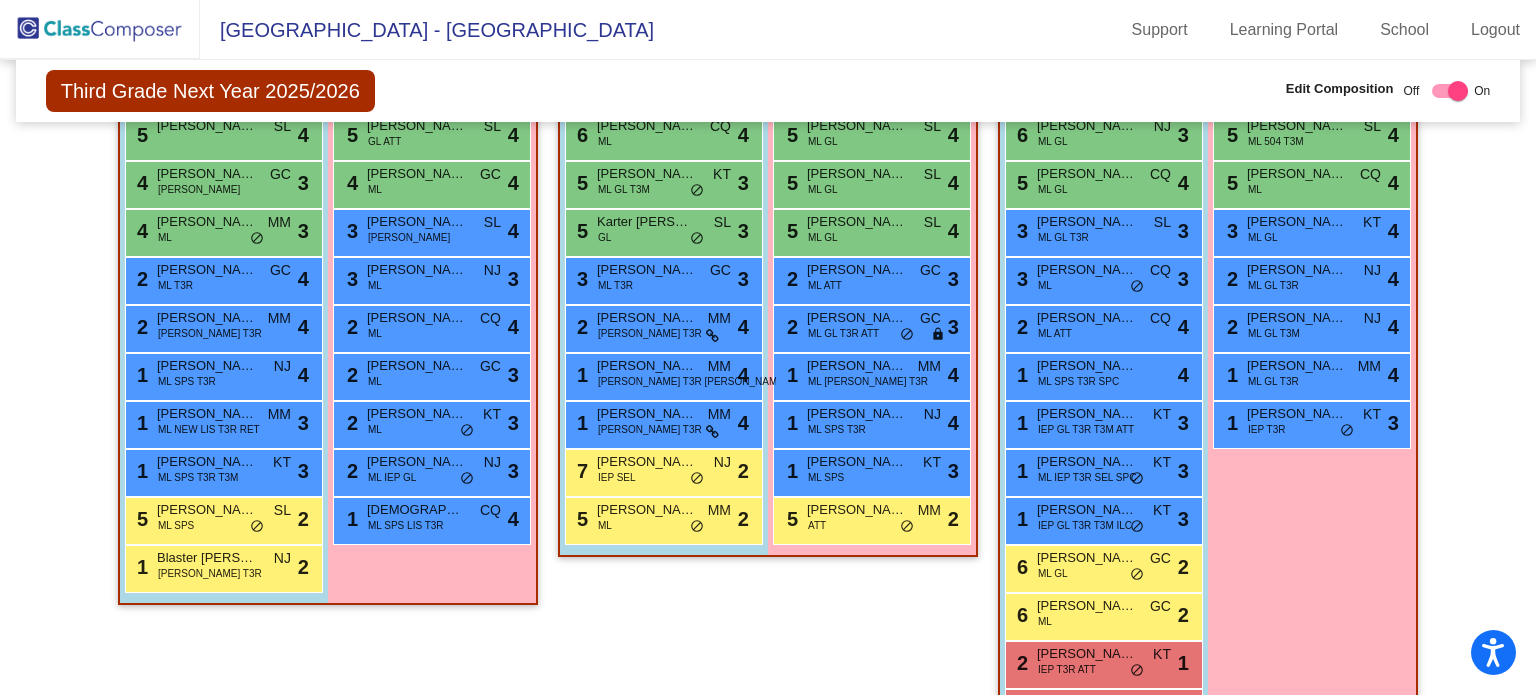 scroll, scrollTop: 1380, scrollLeft: 0, axis: vertical 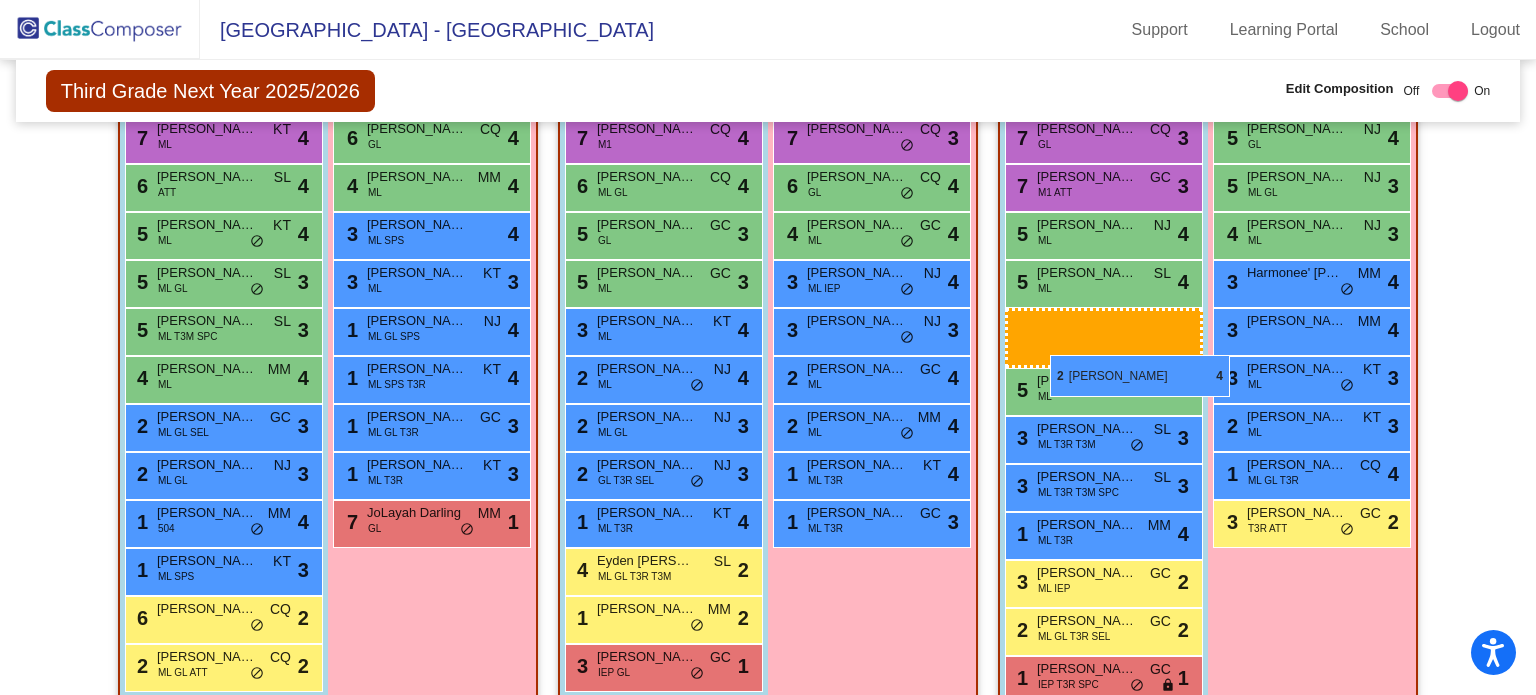 drag, startPoint x: 1084, startPoint y: 309, endPoint x: 1050, endPoint y: 355, distance: 57.201397 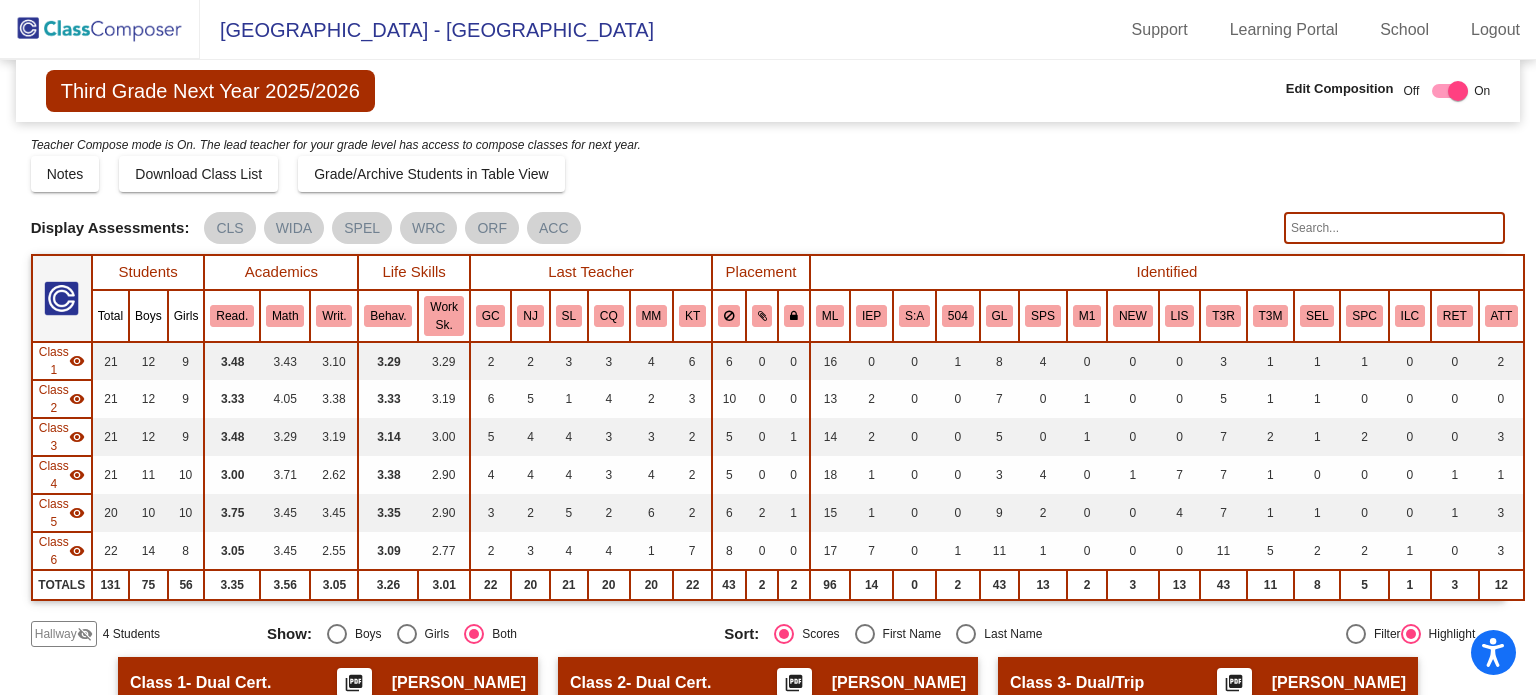 scroll, scrollTop: 0, scrollLeft: 0, axis: both 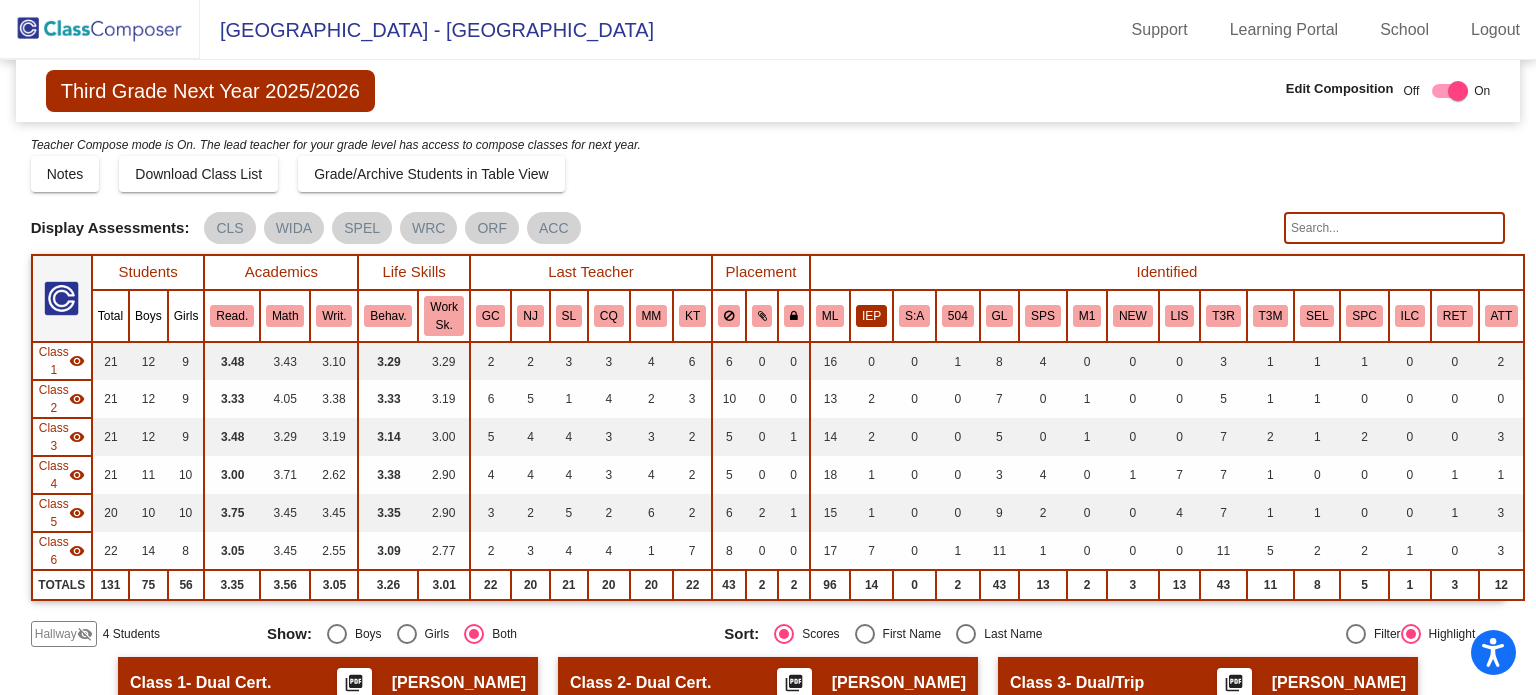 click on "IEP" 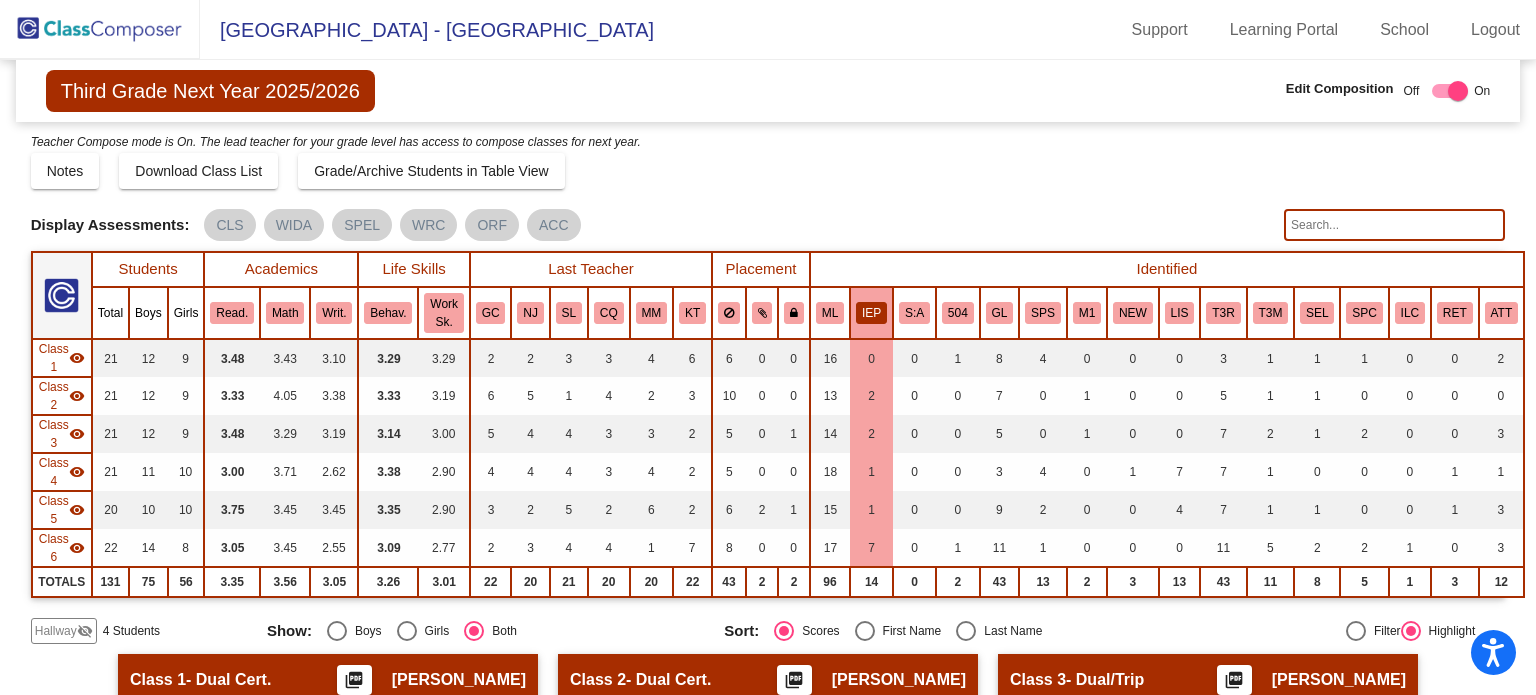 scroll, scrollTop: 0, scrollLeft: 0, axis: both 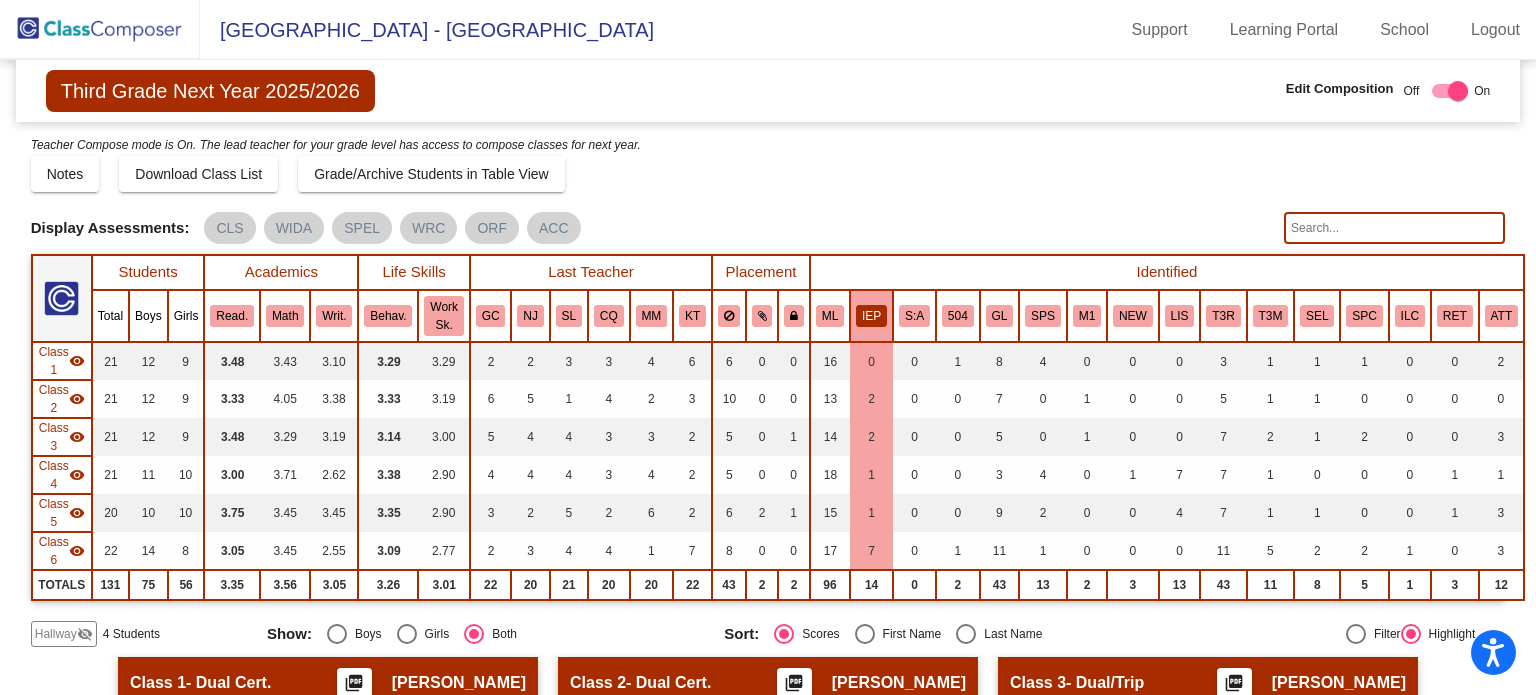 click on "IEP" 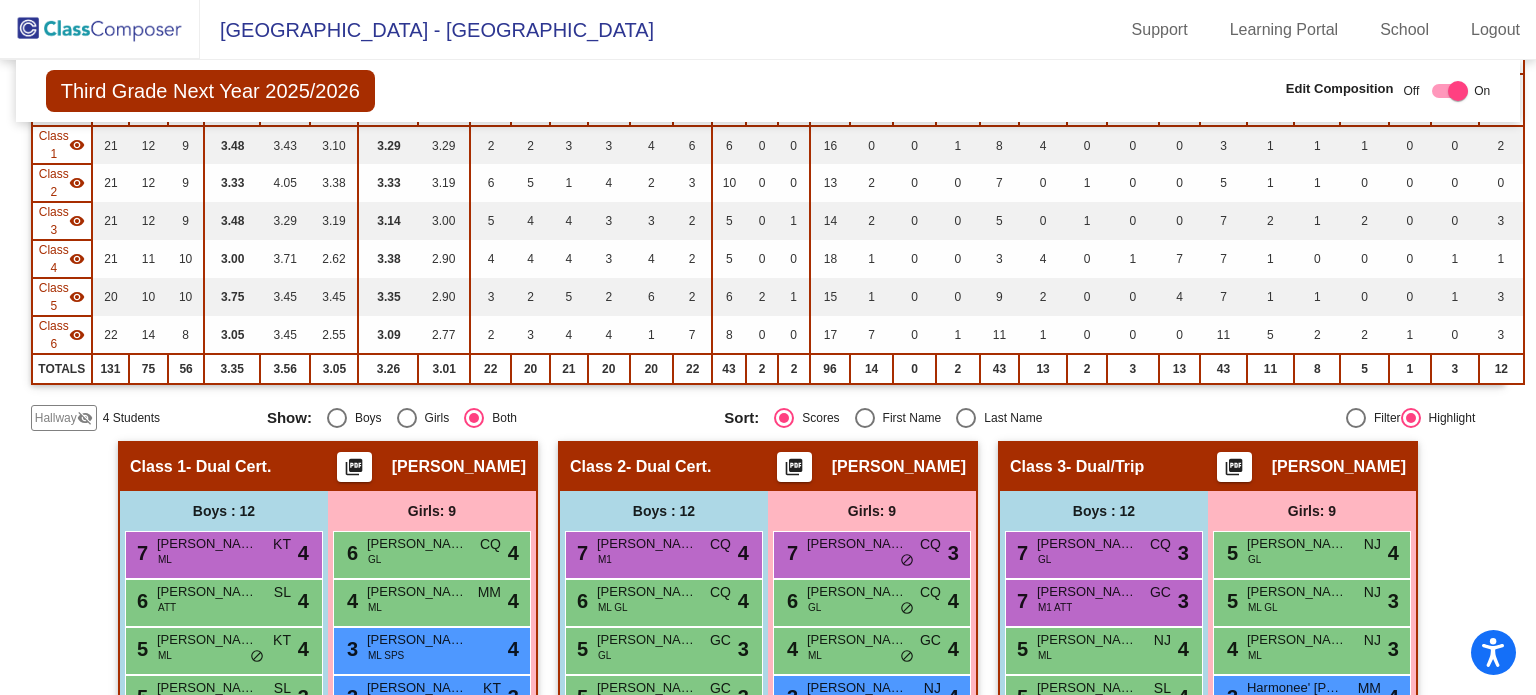 scroll, scrollTop: 0, scrollLeft: 0, axis: both 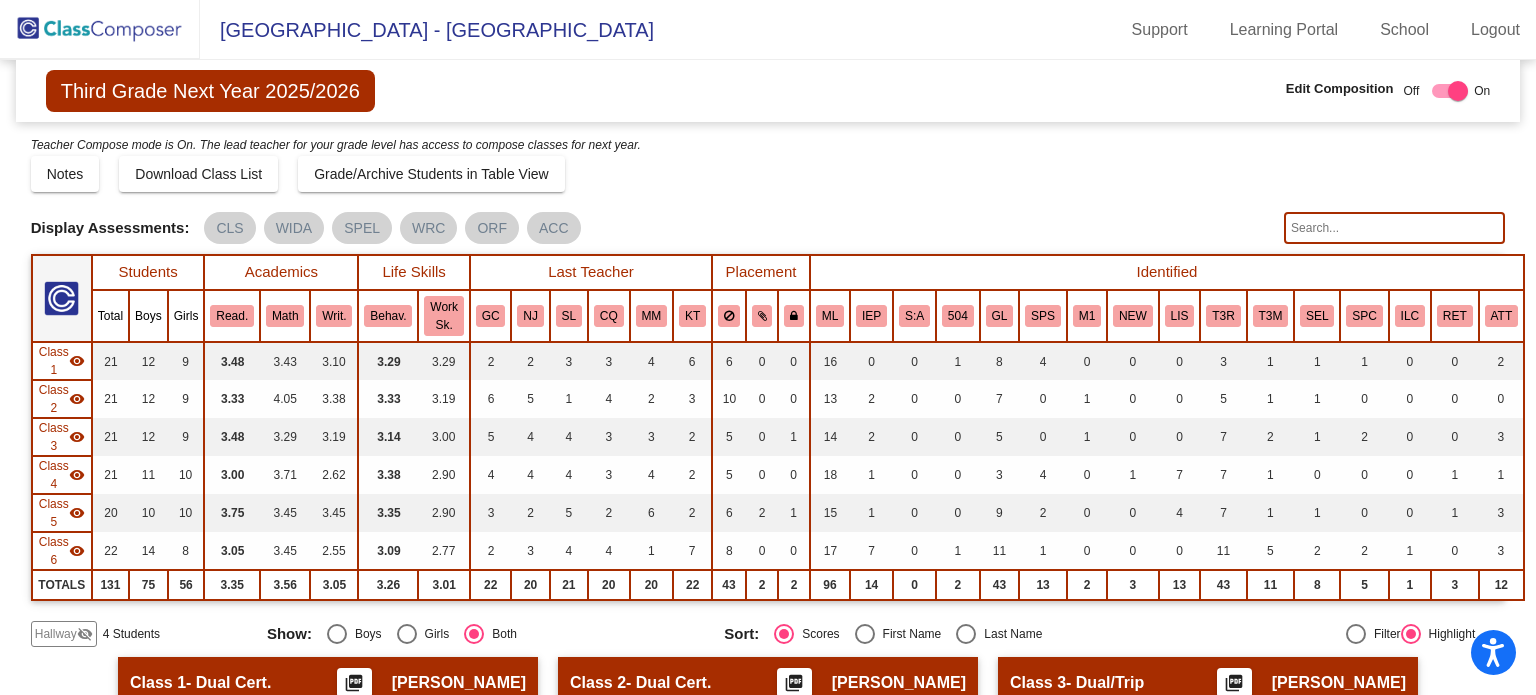 click 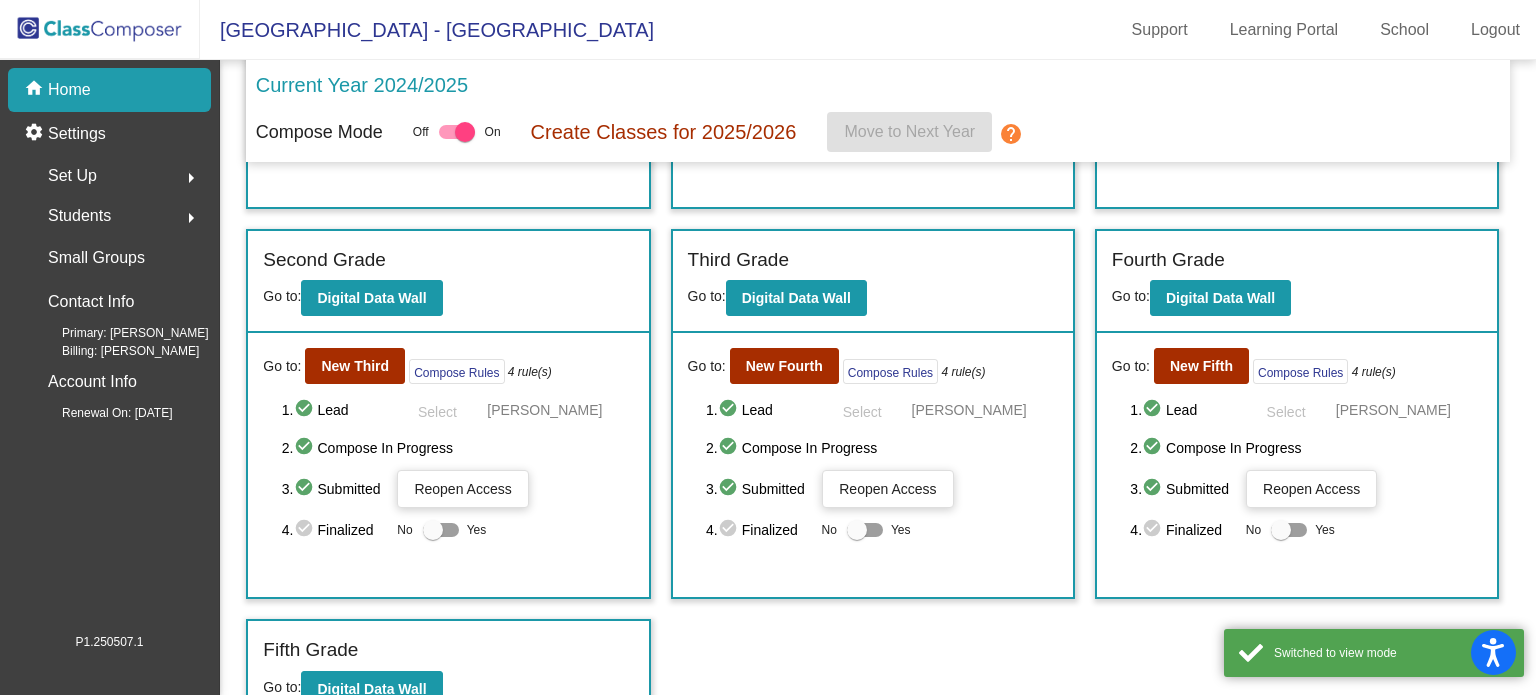 scroll, scrollTop: 338, scrollLeft: 0, axis: vertical 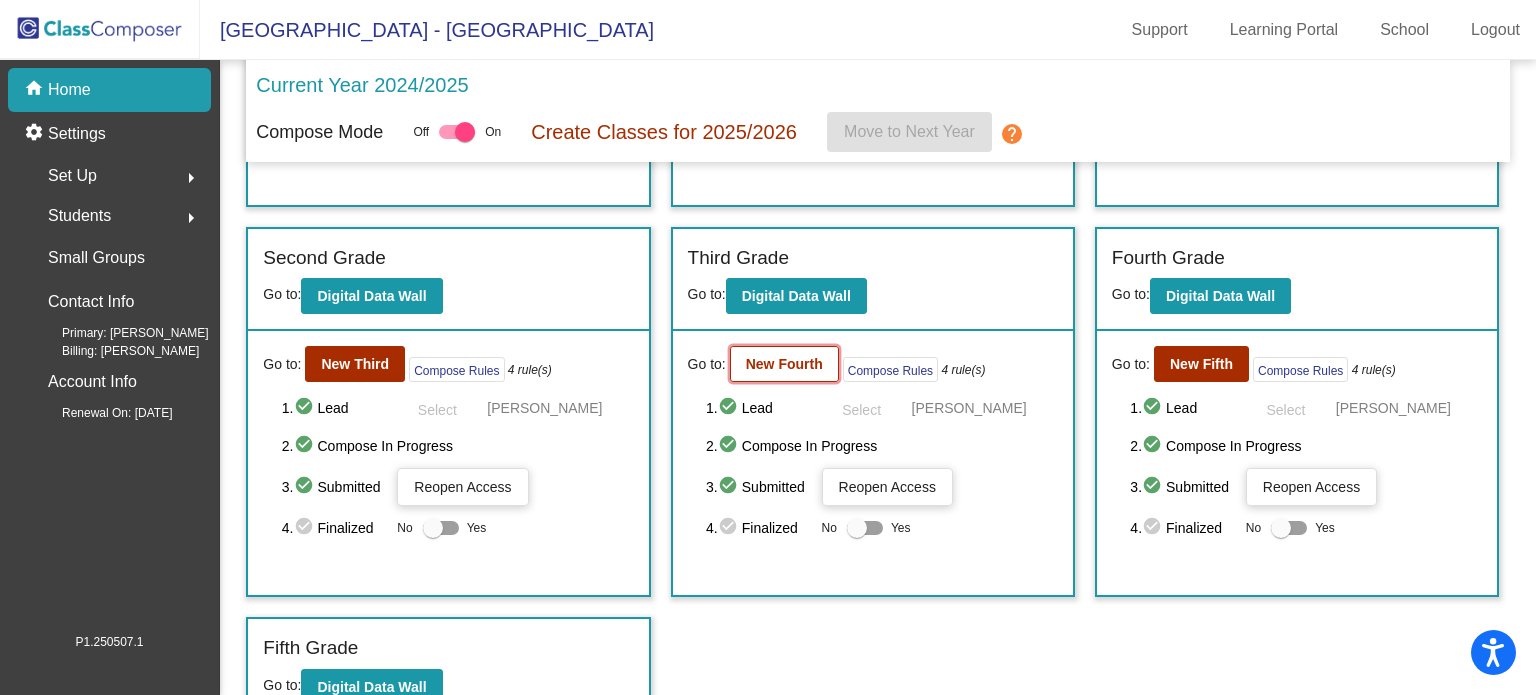 drag, startPoint x: 813, startPoint y: 369, endPoint x: 755, endPoint y: 365, distance: 58.137768 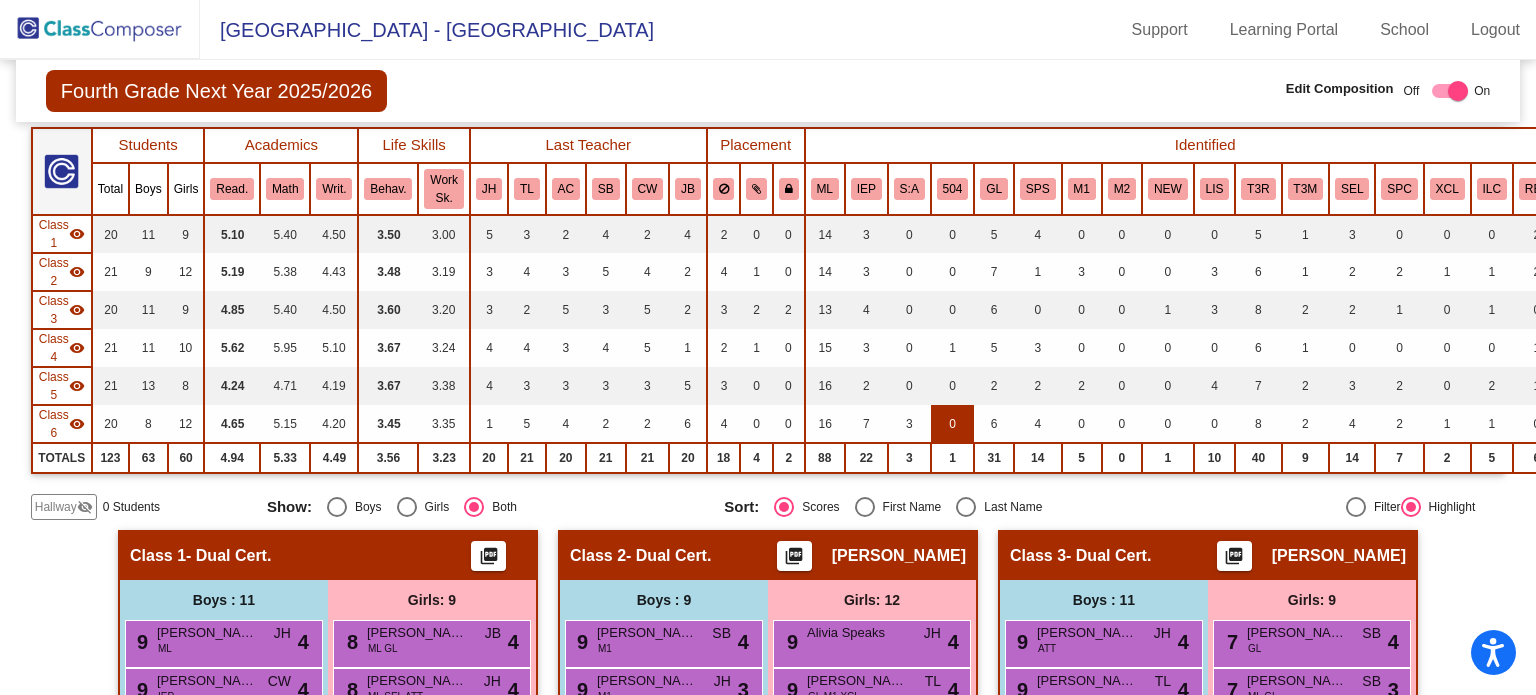 scroll, scrollTop: 0, scrollLeft: 0, axis: both 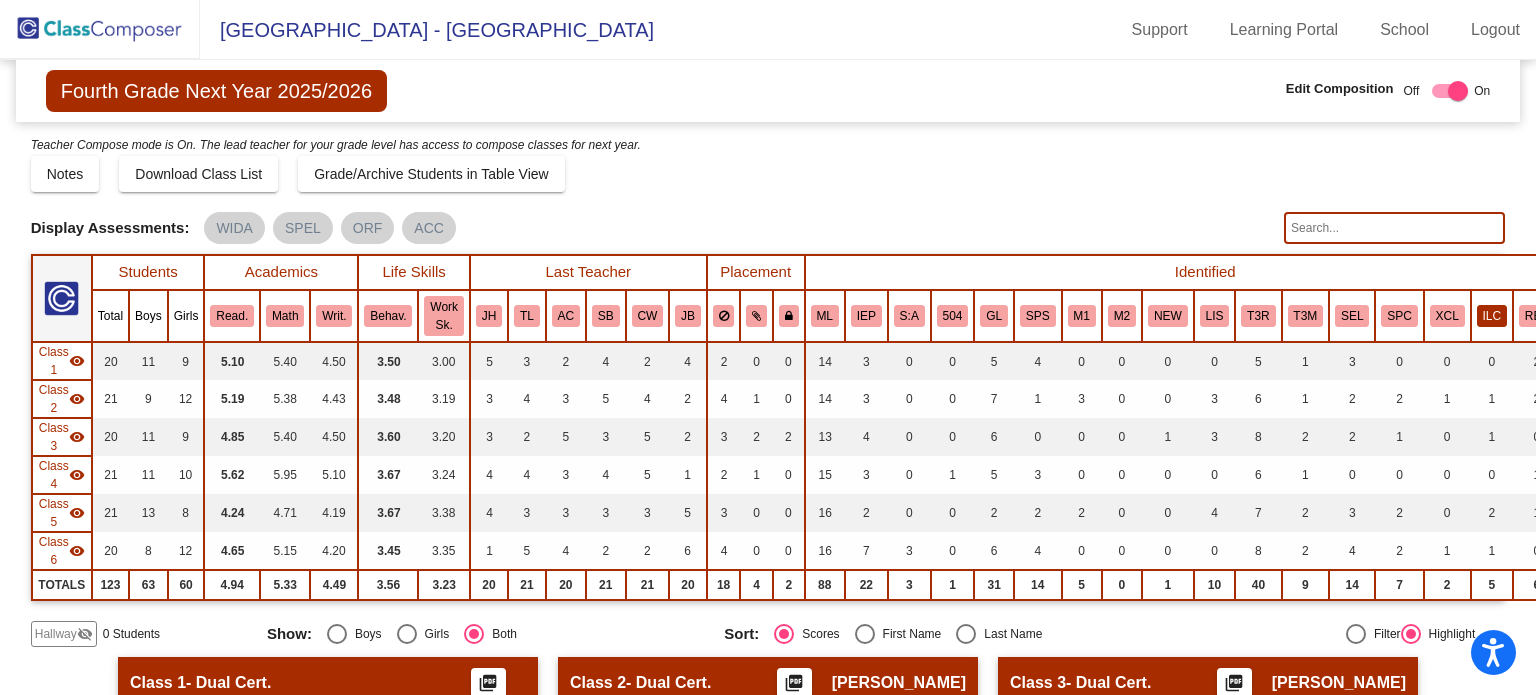 click on "ILC" 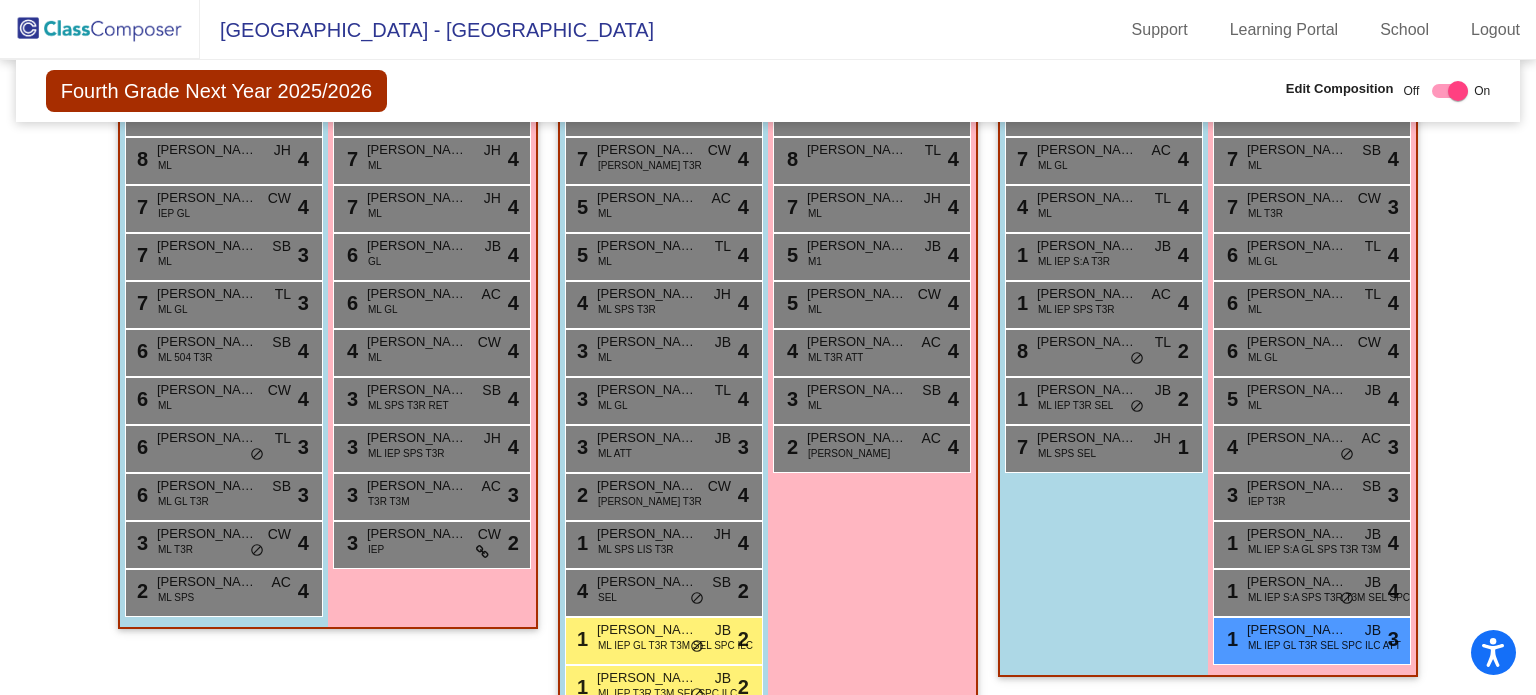 scroll, scrollTop: 1409, scrollLeft: 0, axis: vertical 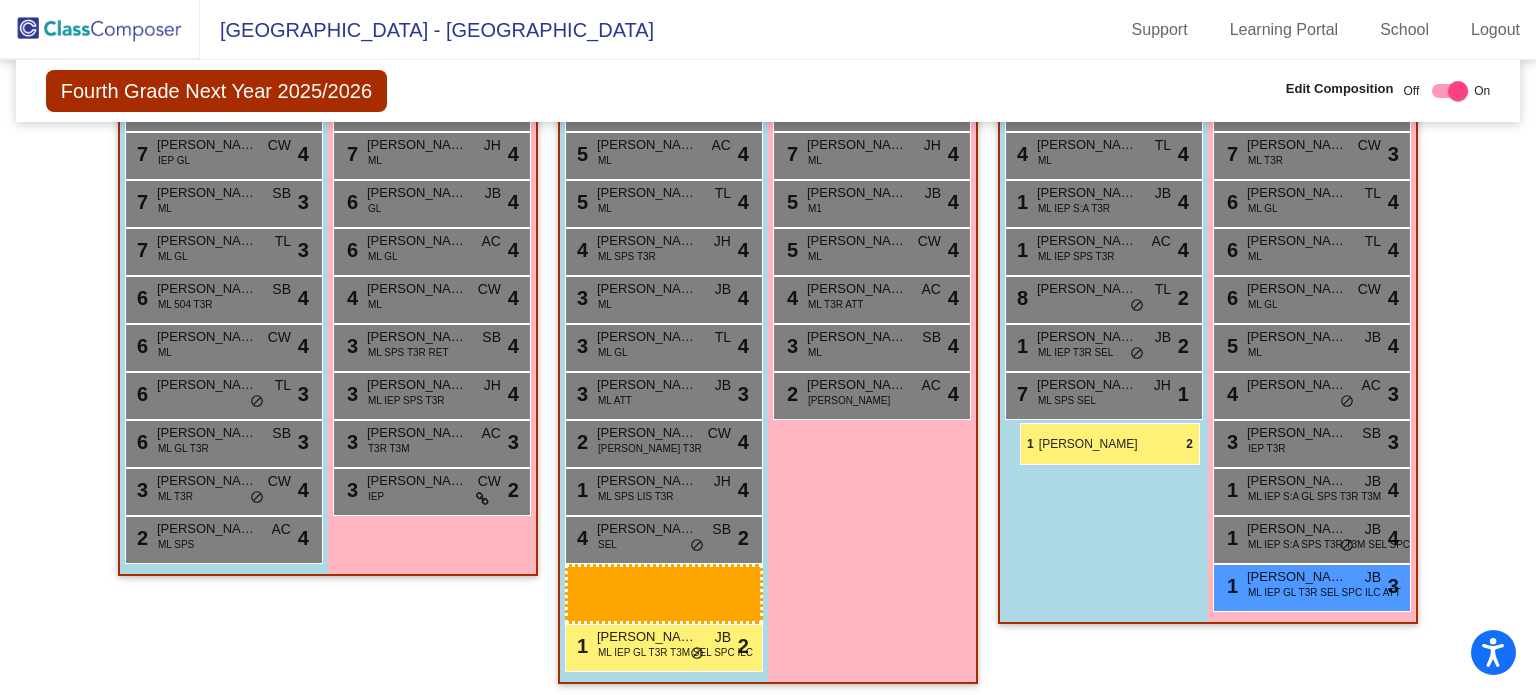 drag, startPoint x: 624, startPoint y: 629, endPoint x: 1020, endPoint y: 420, distance: 447.76892 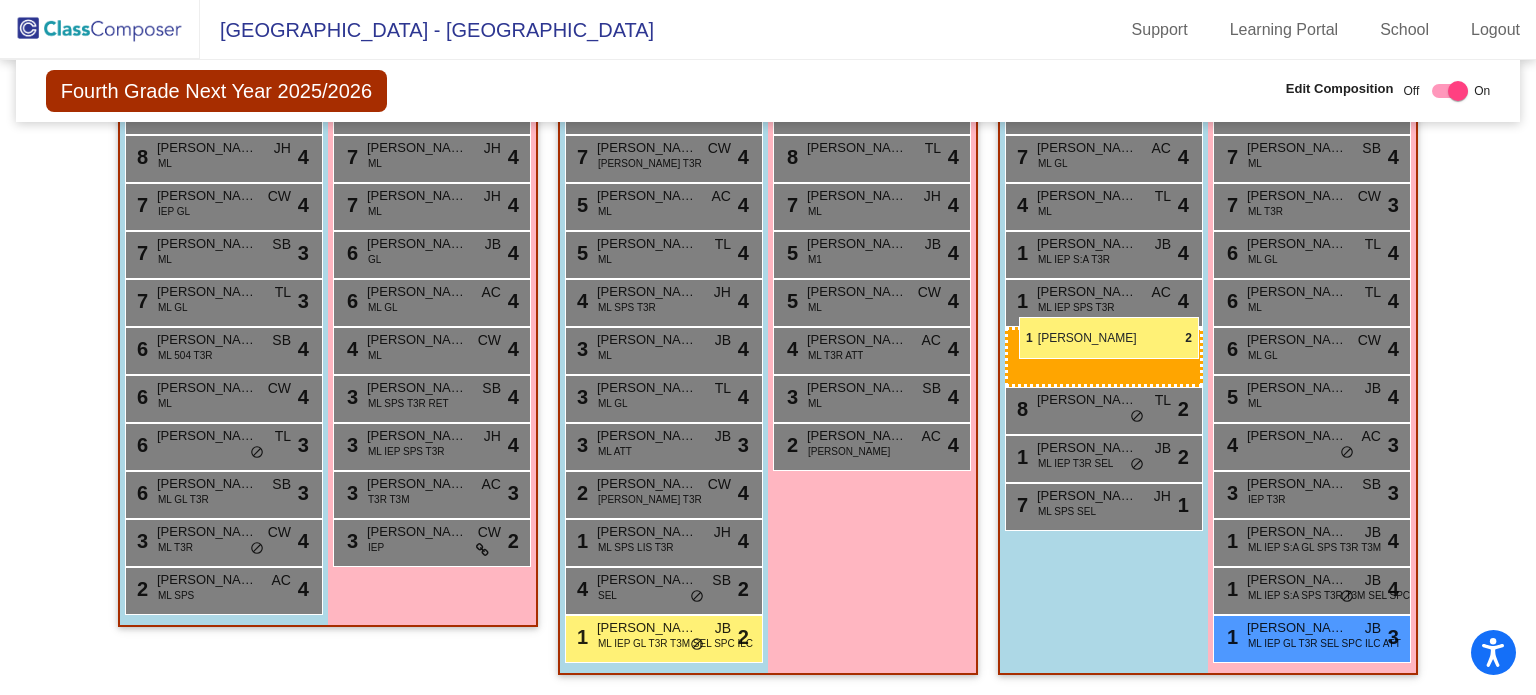 drag, startPoint x: 668, startPoint y: 623, endPoint x: 1019, endPoint y: 317, distance: 465.6576 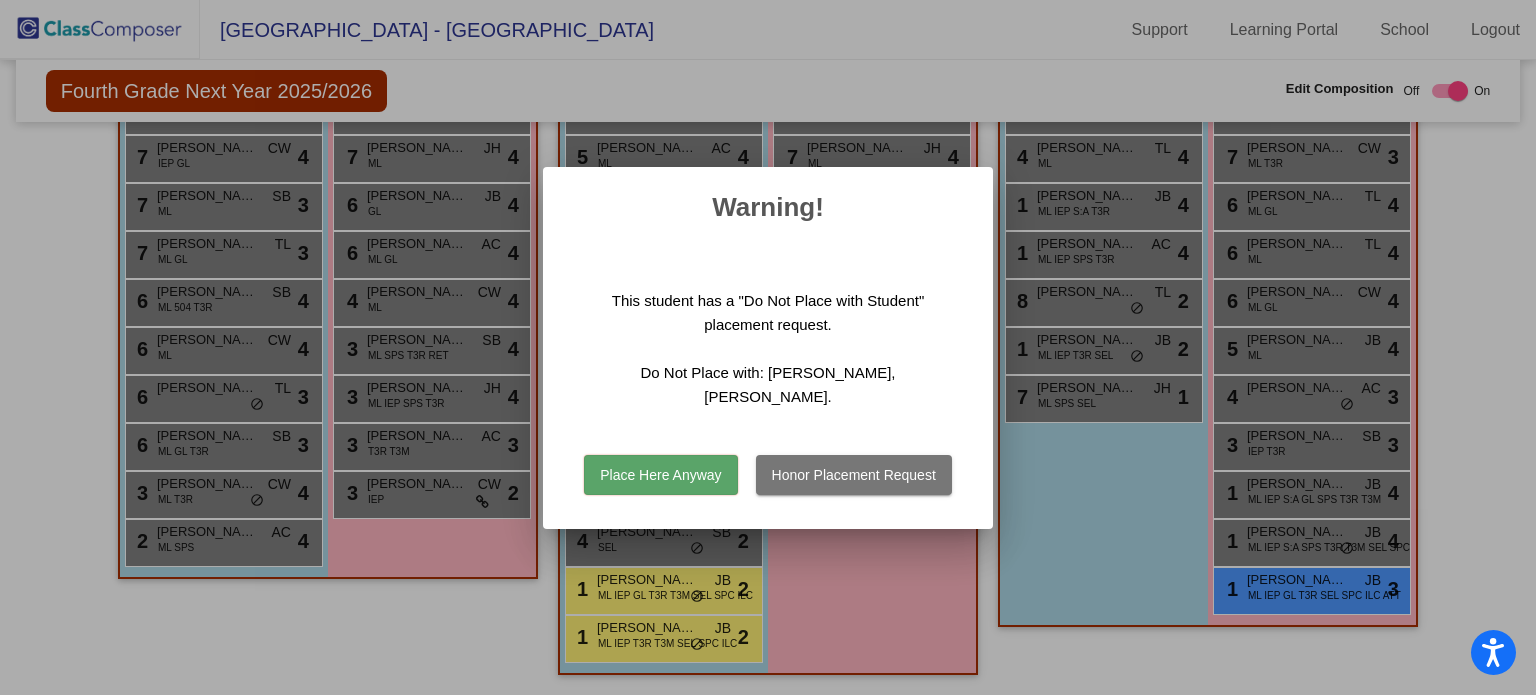 click on "Place Here Anyway" at bounding box center [660, 475] 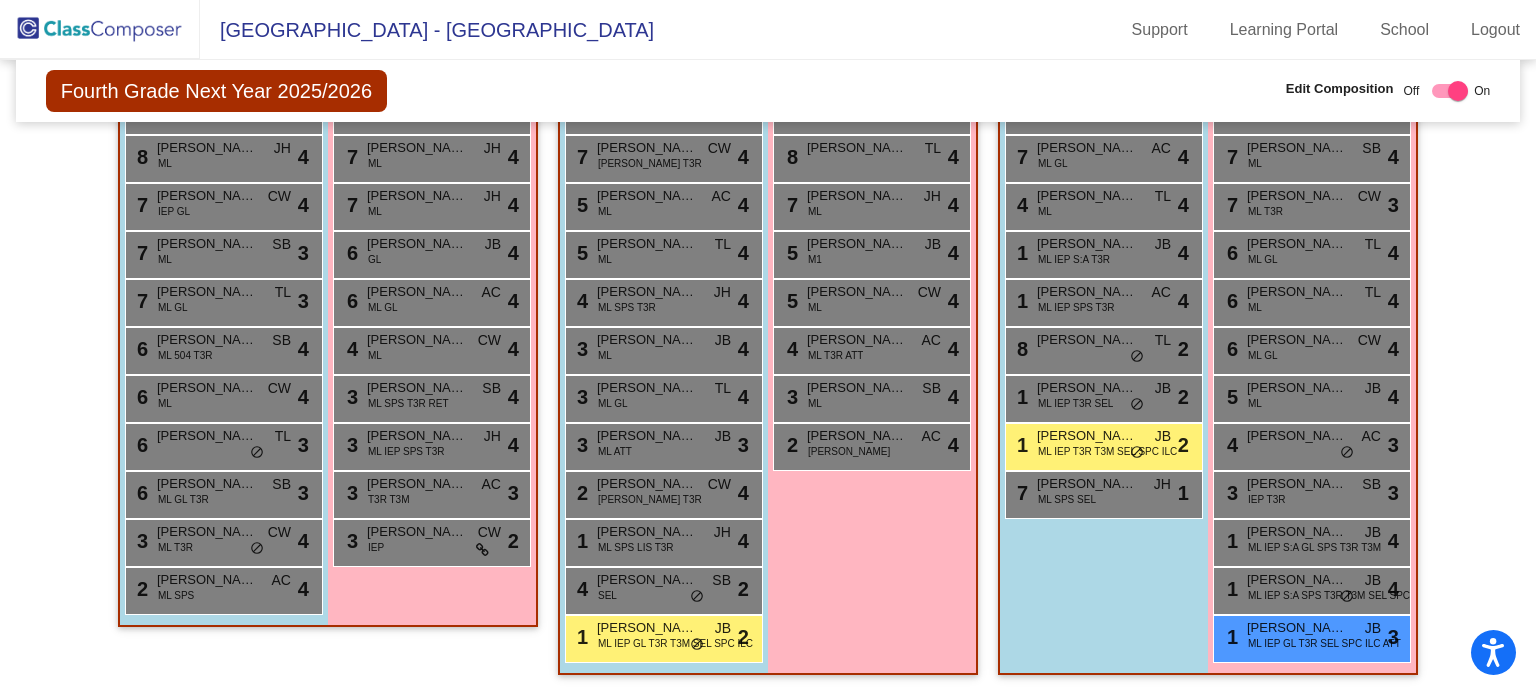 scroll, scrollTop: 1361, scrollLeft: 0, axis: vertical 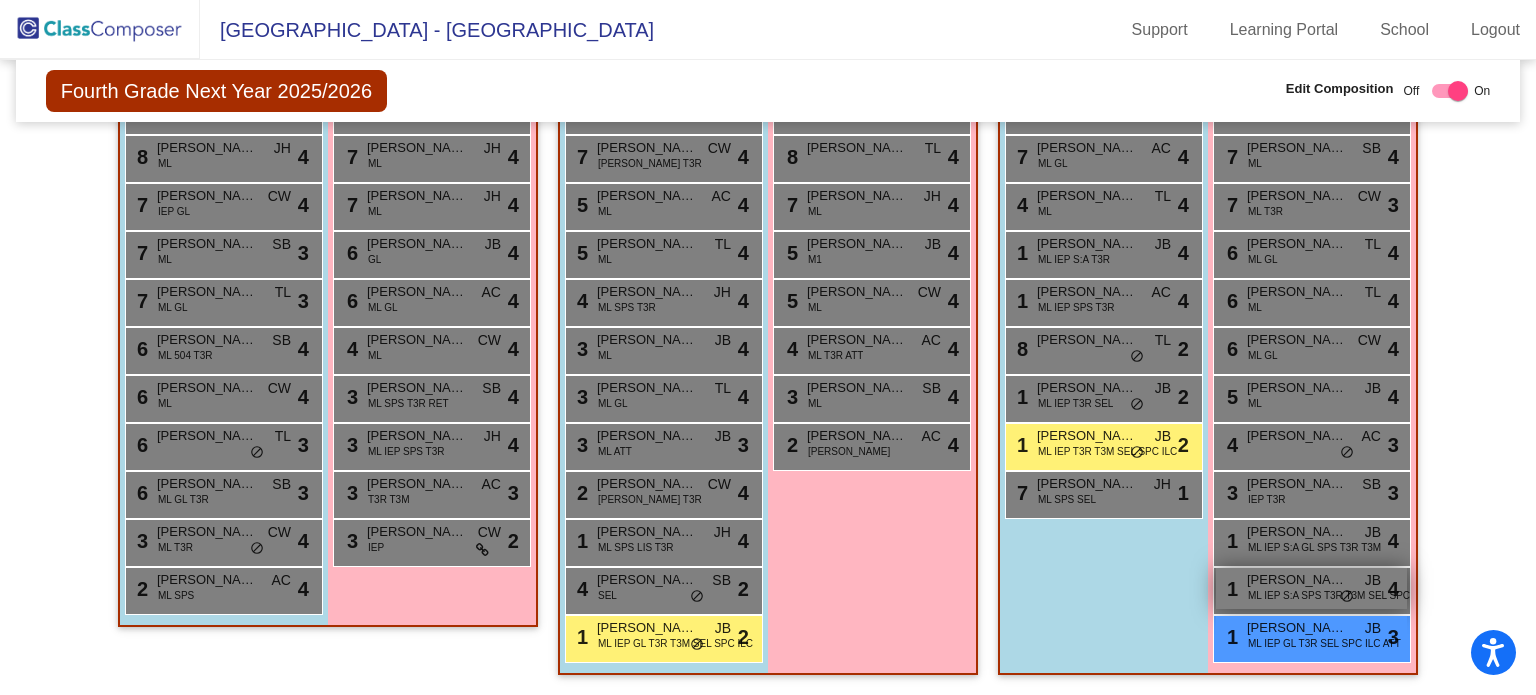 click on "1 Alisson Escalante-Perez ML IEP S:A SPS T3R T3M SEL SPC JB lock do_not_disturb_alt 4" at bounding box center (1311, 588) 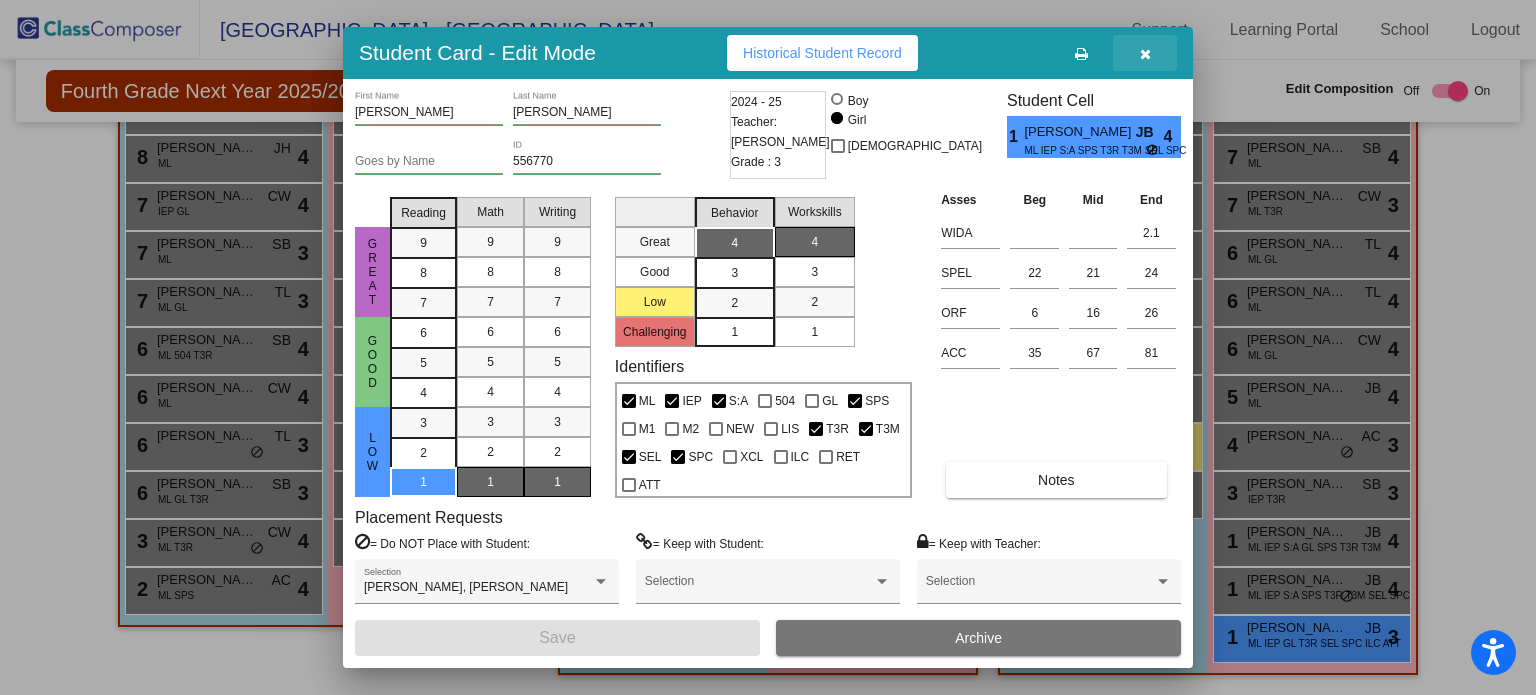 click at bounding box center [1145, 54] 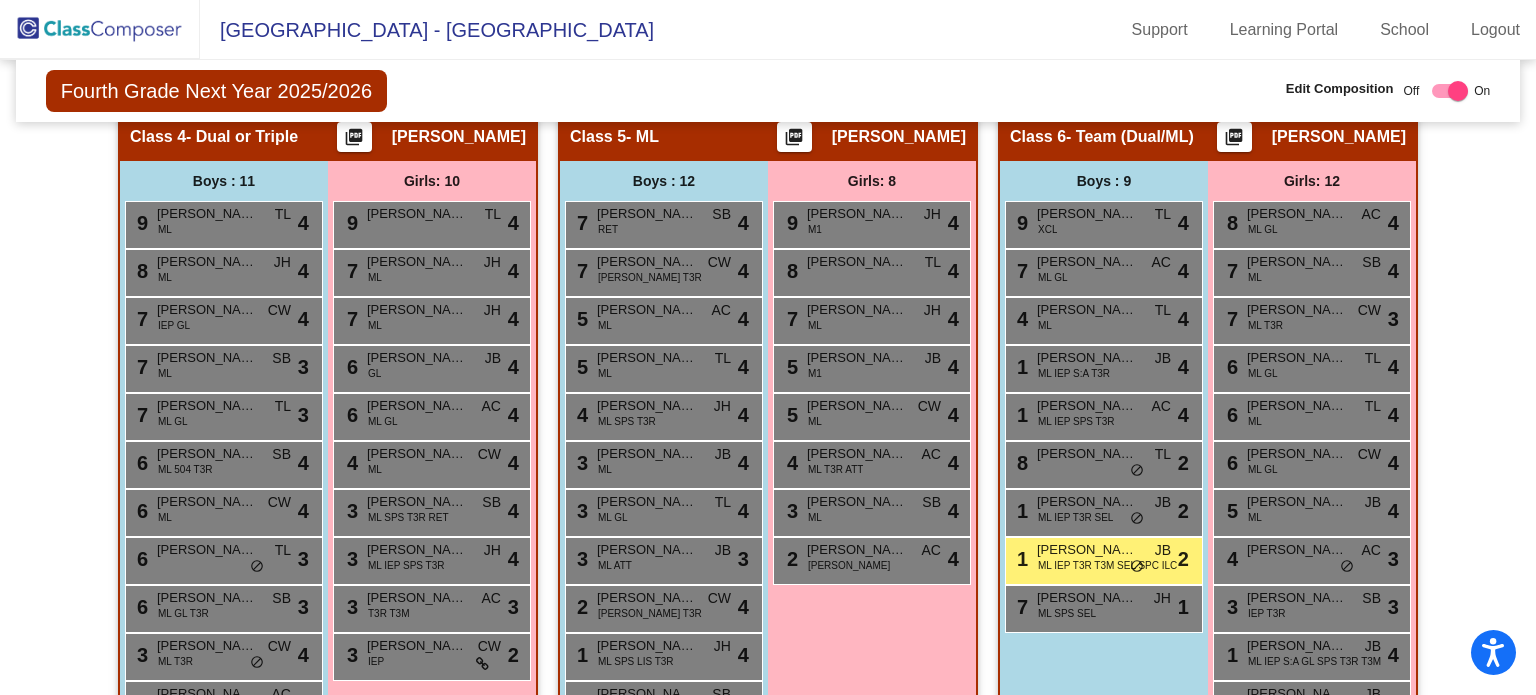 scroll, scrollTop: 1361, scrollLeft: 0, axis: vertical 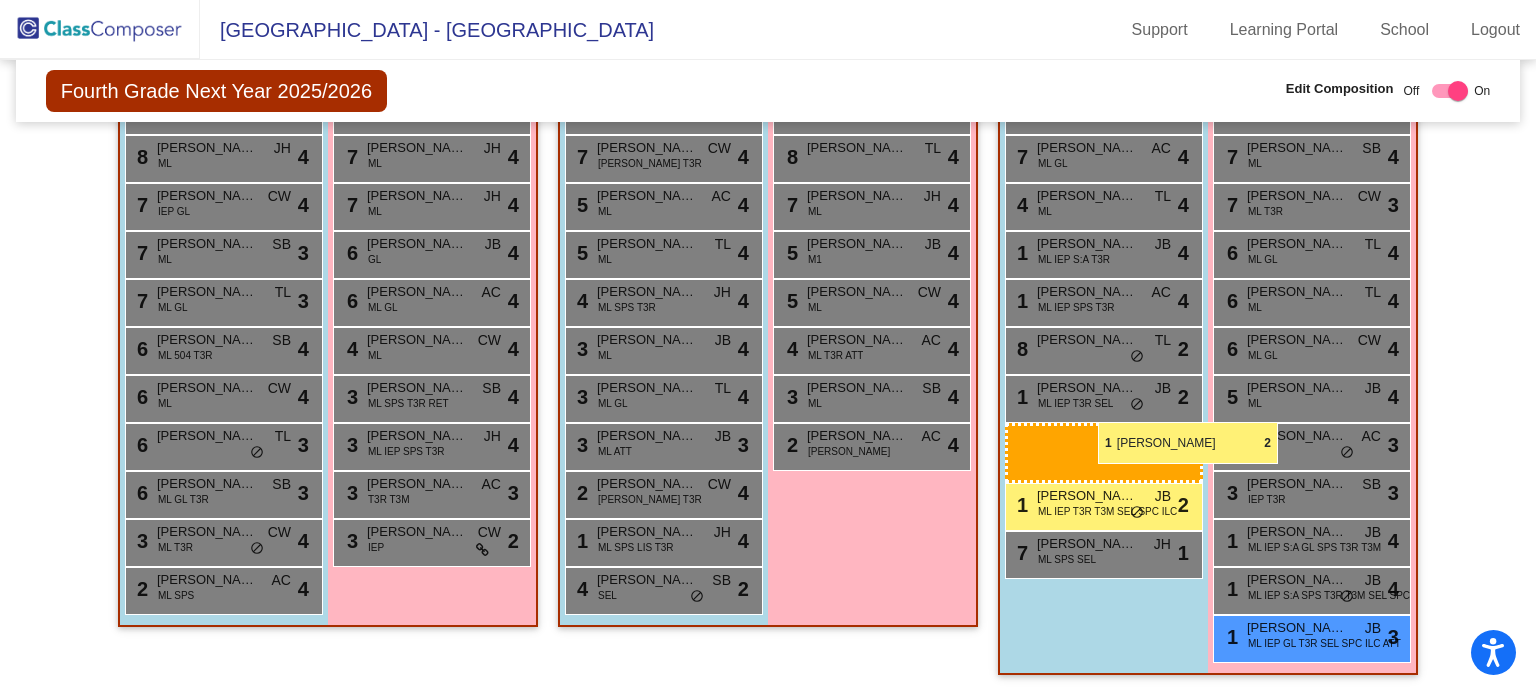 drag, startPoint x: 649, startPoint y: 634, endPoint x: 1060, endPoint y: 420, distance: 463.37567 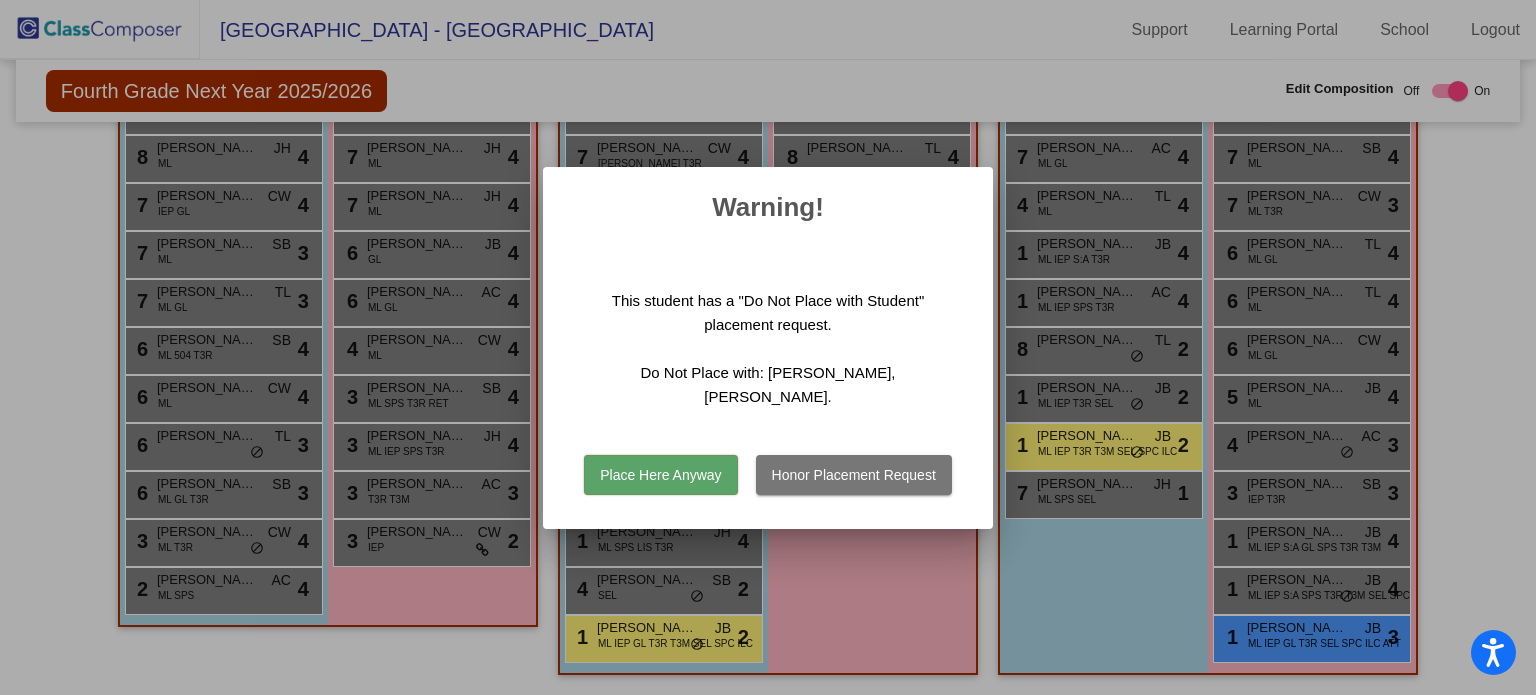 click on "Place Here Anyway" at bounding box center [660, 475] 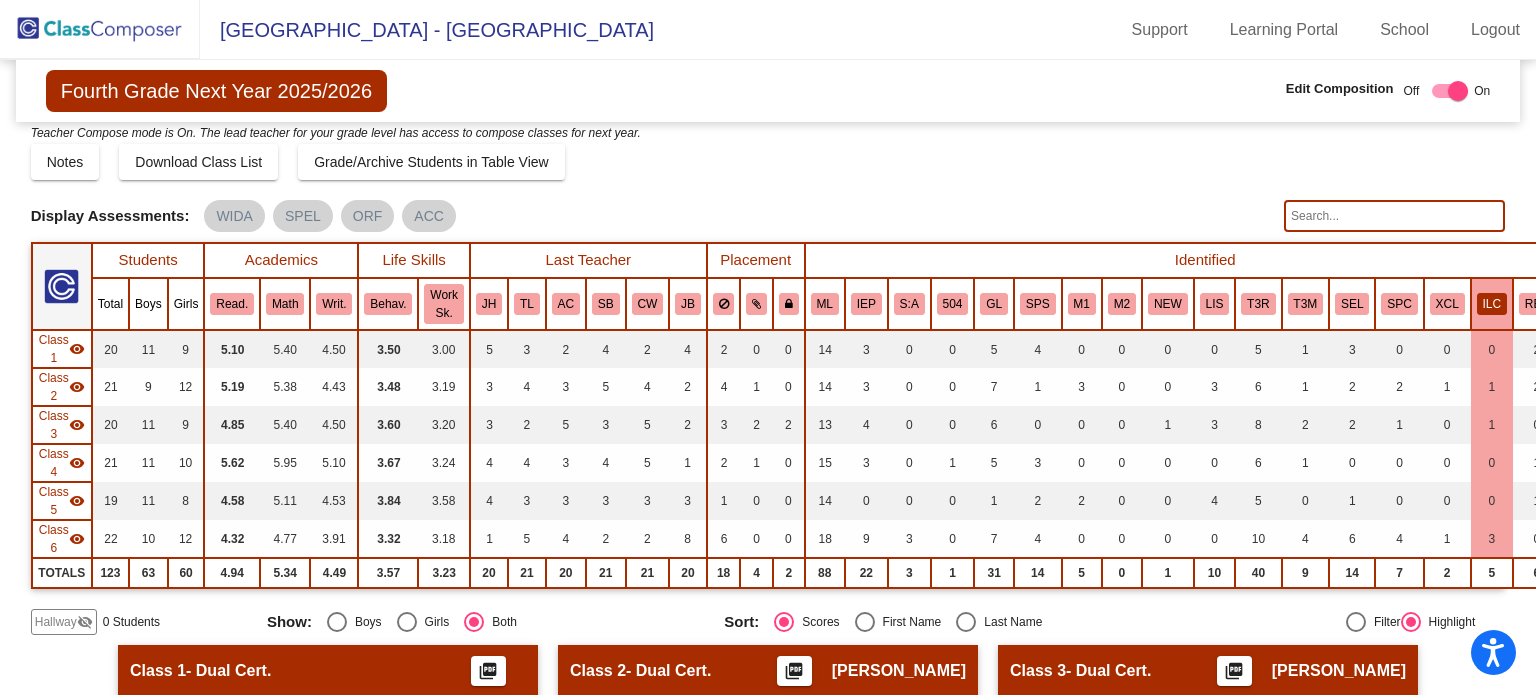scroll, scrollTop: 0, scrollLeft: 0, axis: both 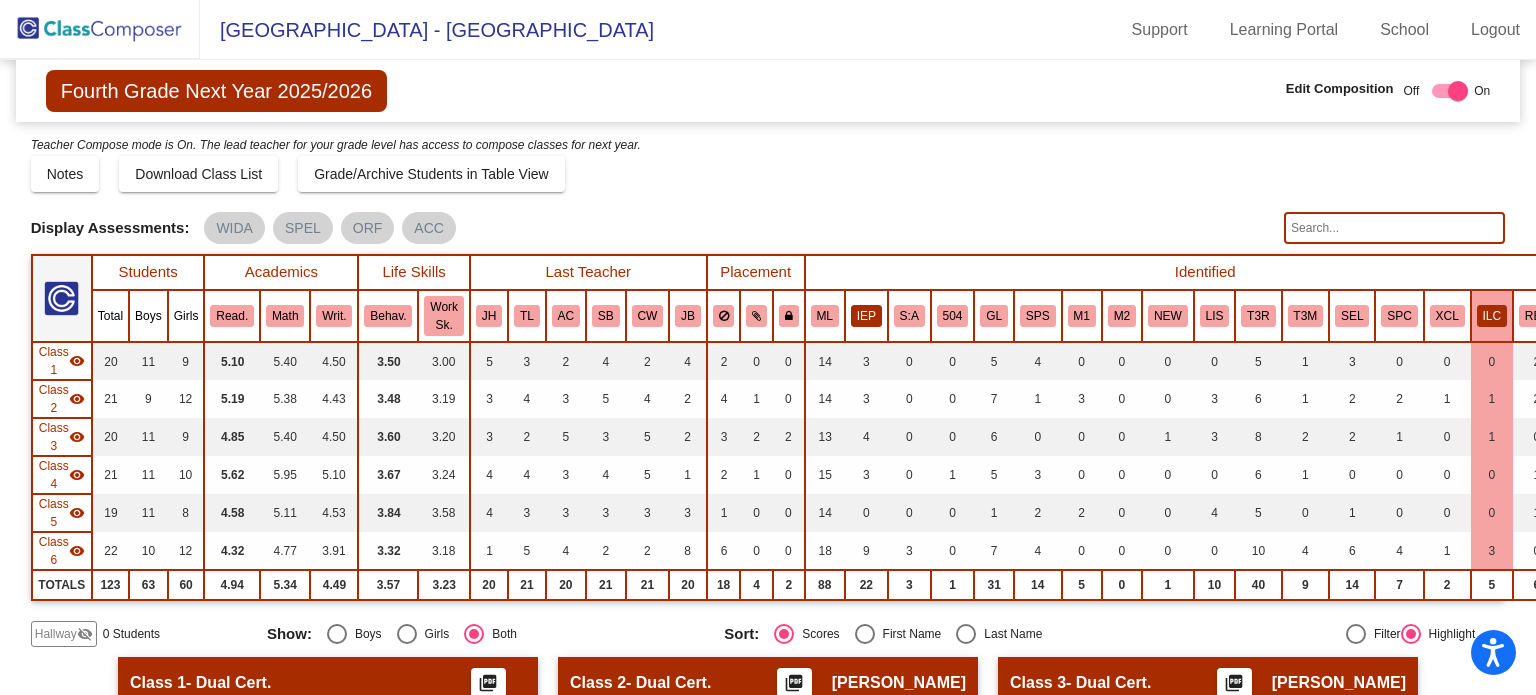 click on "IEP" 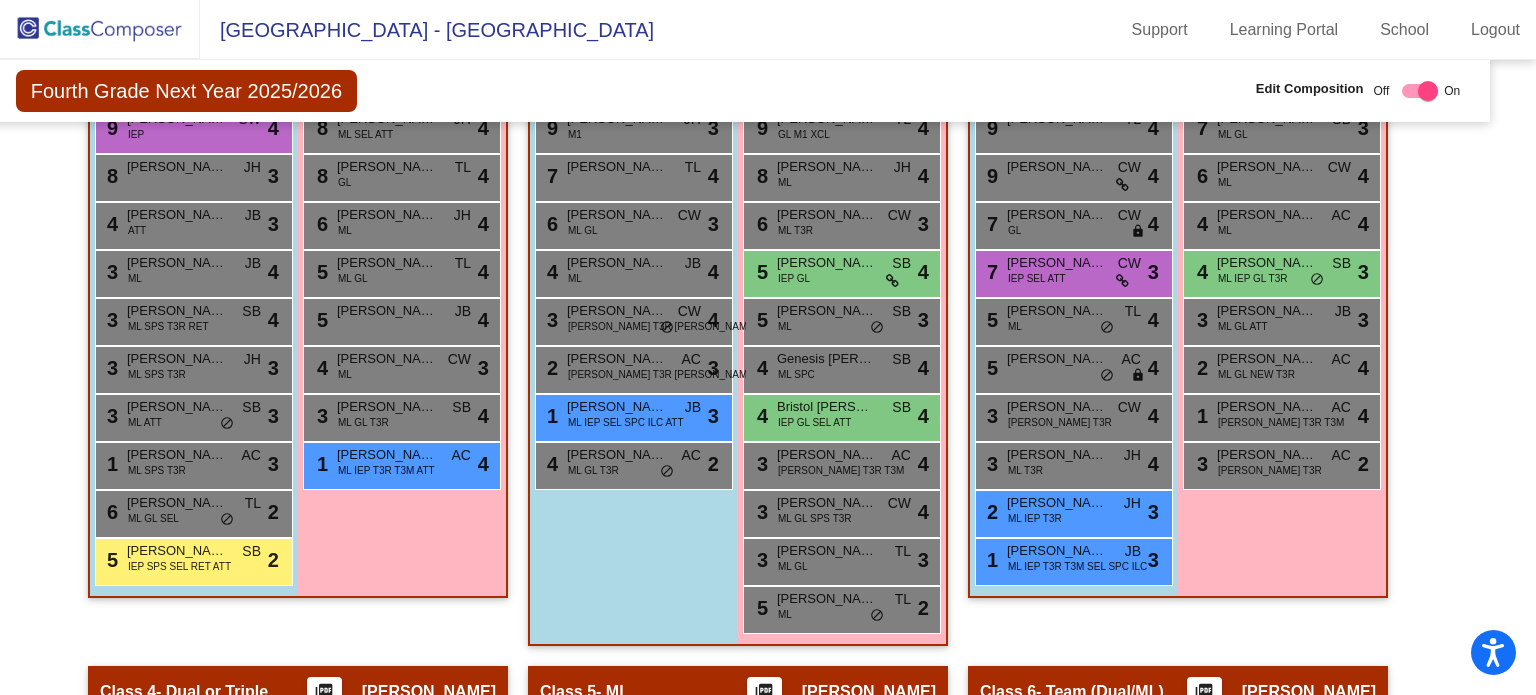 scroll, scrollTop: 689, scrollLeft: 28, axis: both 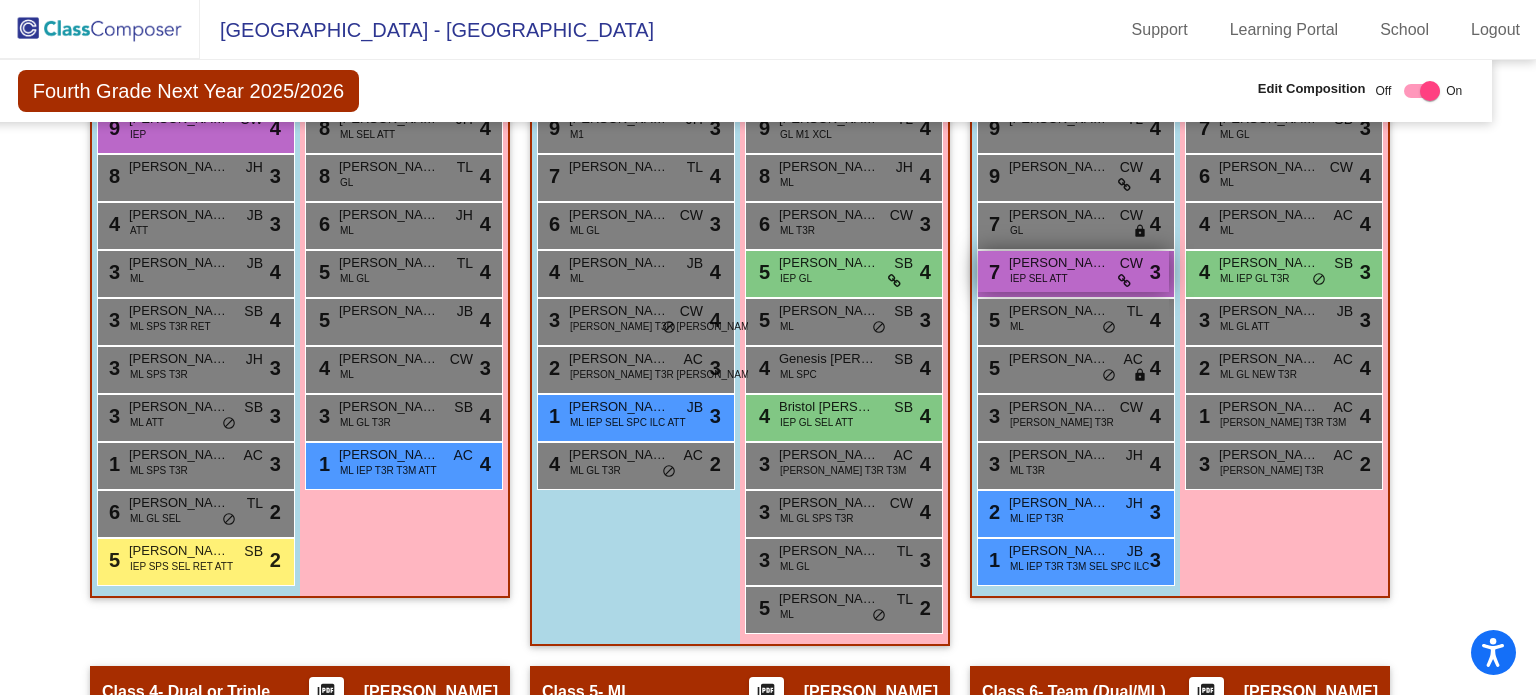 click on "IEP SEL ATT" at bounding box center (1039, 278) 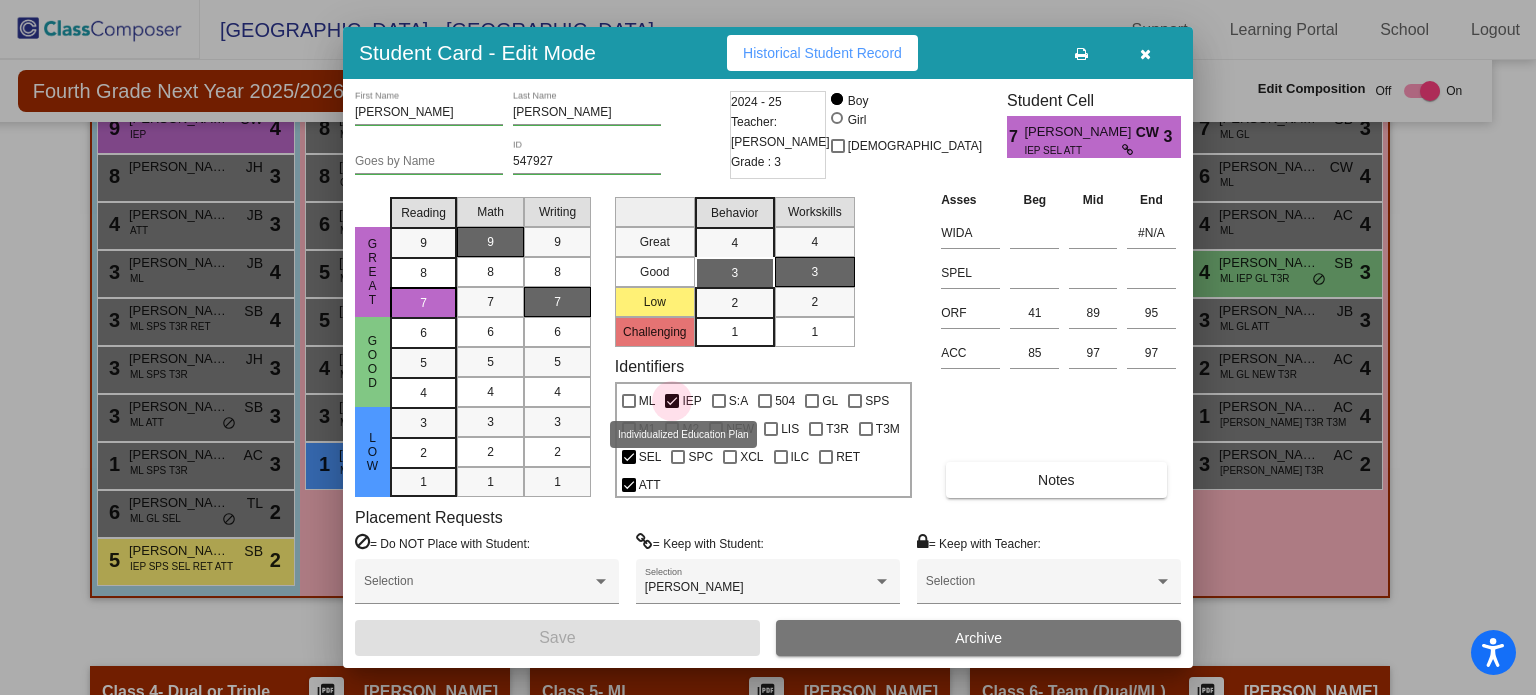 click on "IEP" at bounding box center [691, 401] 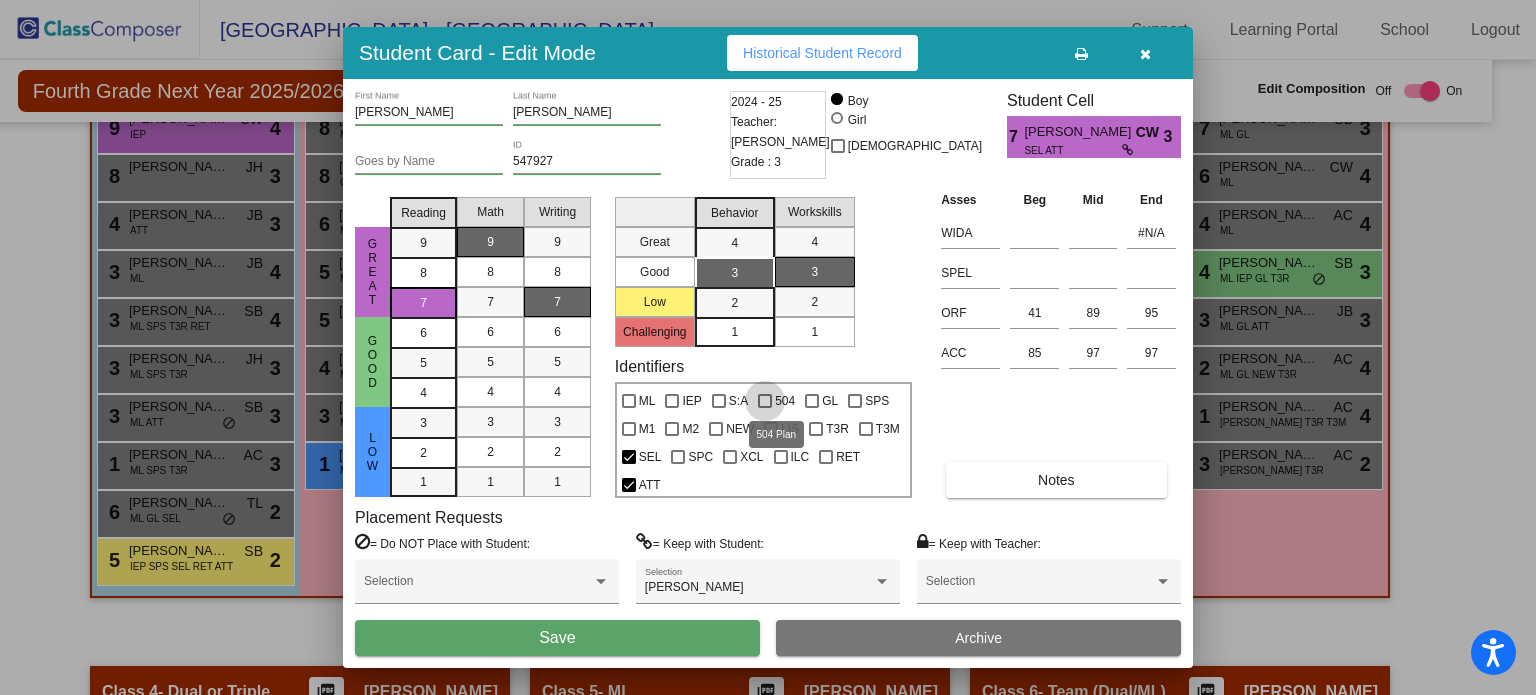 click at bounding box center (765, 401) 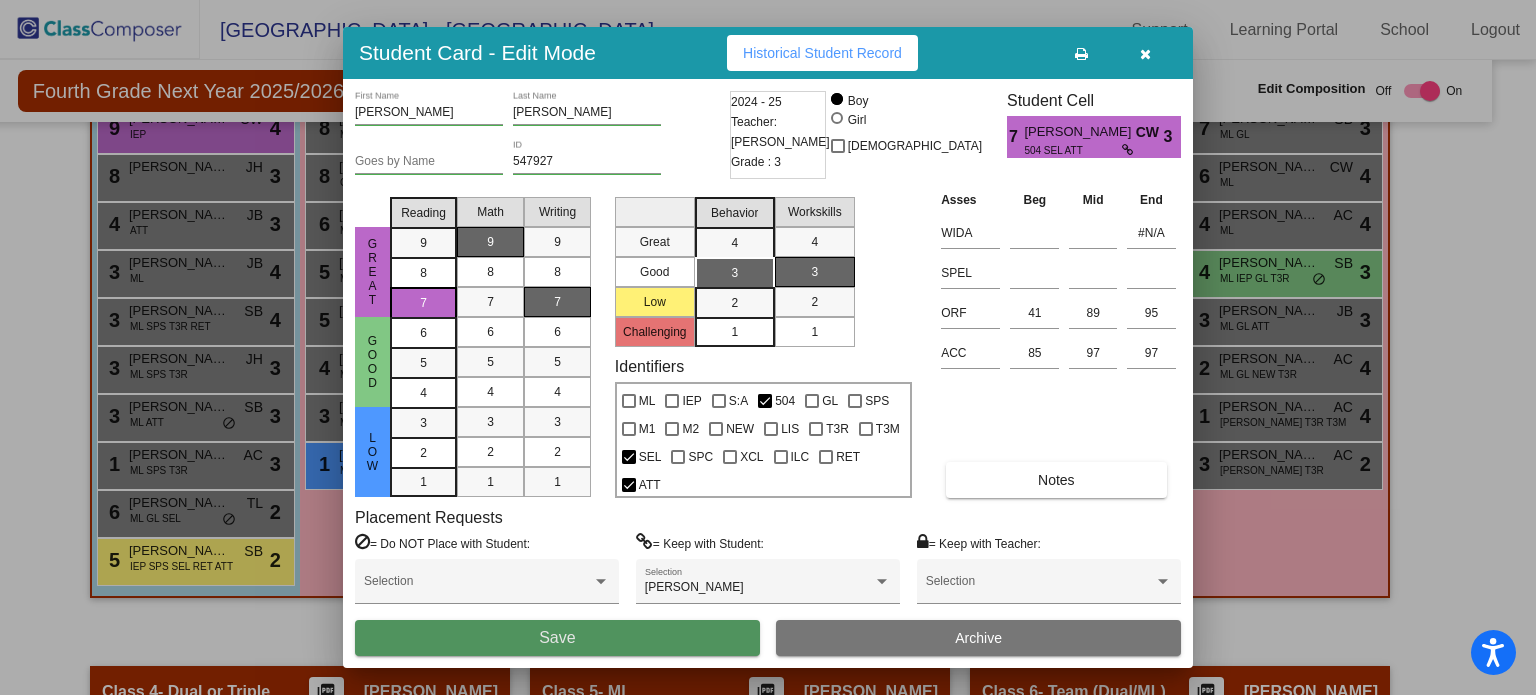 click on "Save" at bounding box center [557, 638] 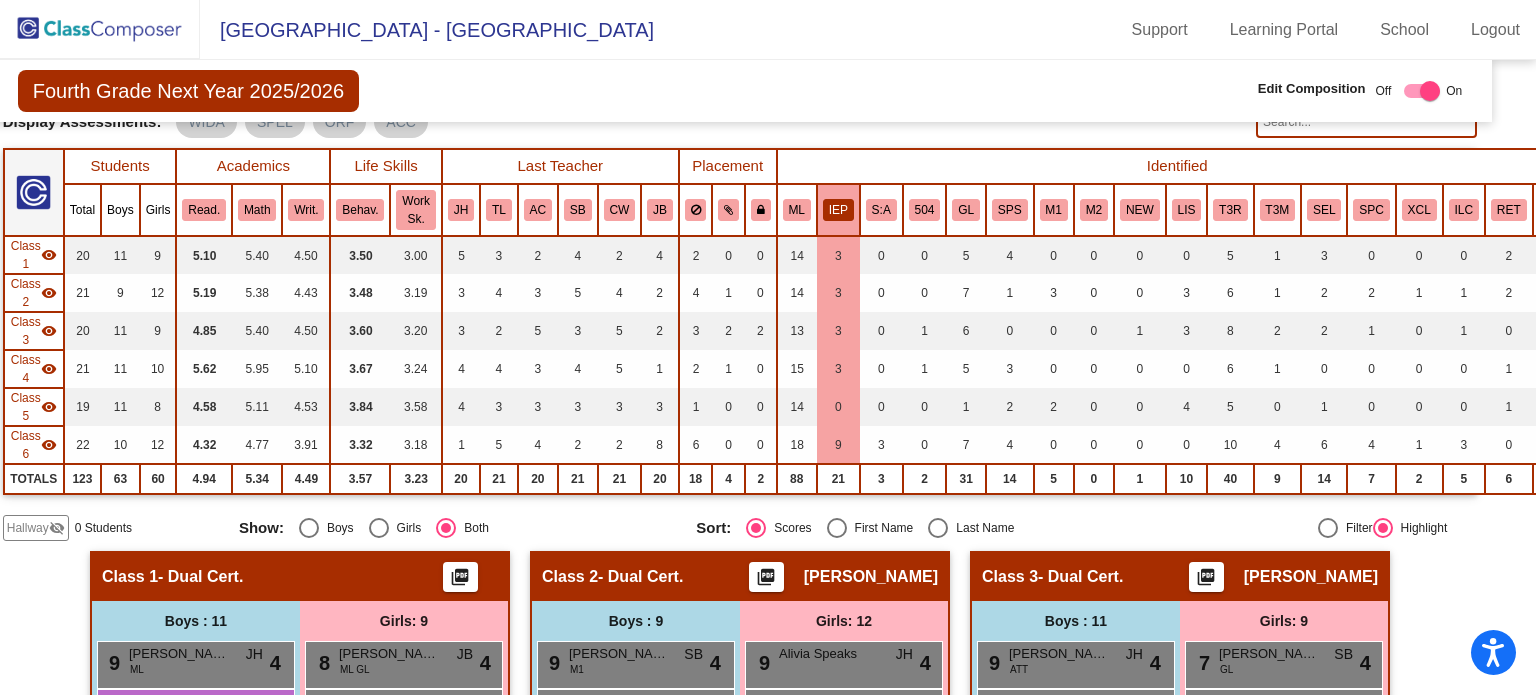 scroll, scrollTop: 0, scrollLeft: 28, axis: horizontal 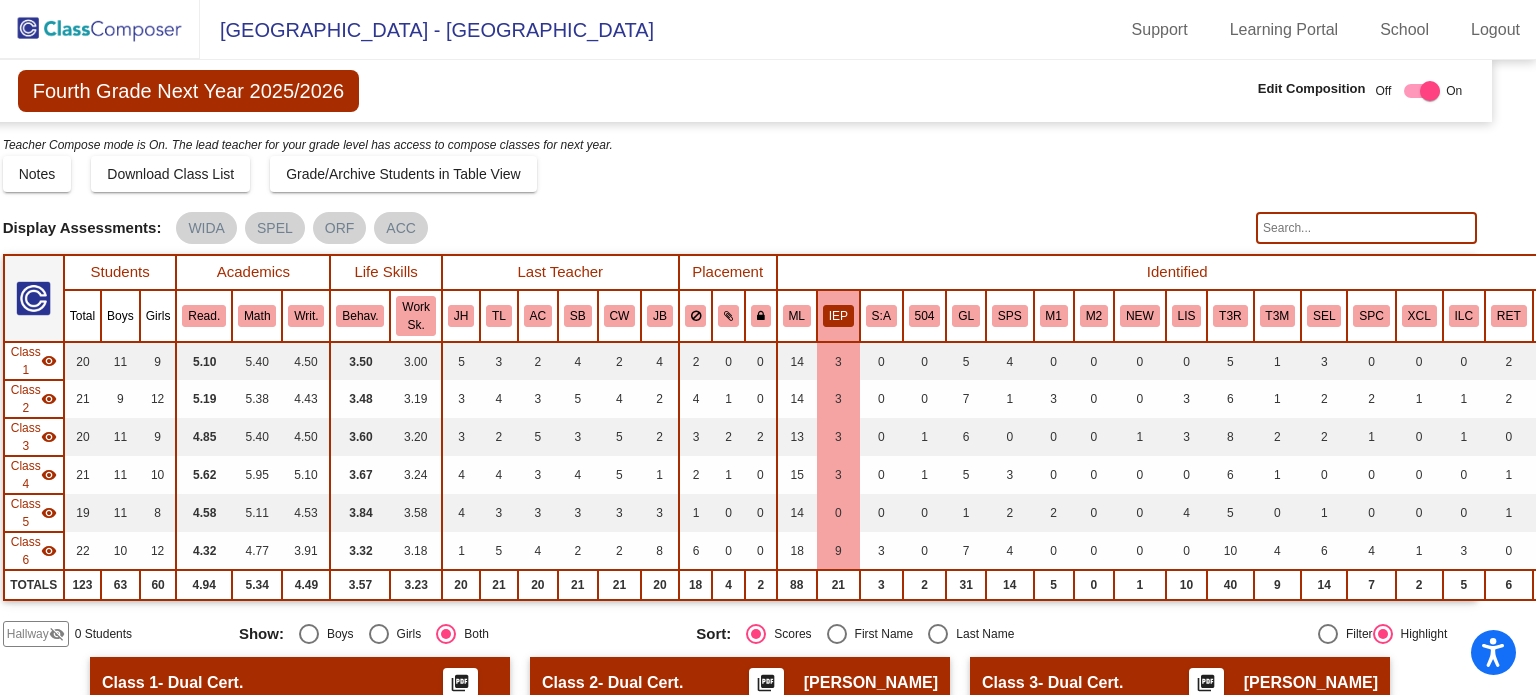 click on "IEP" 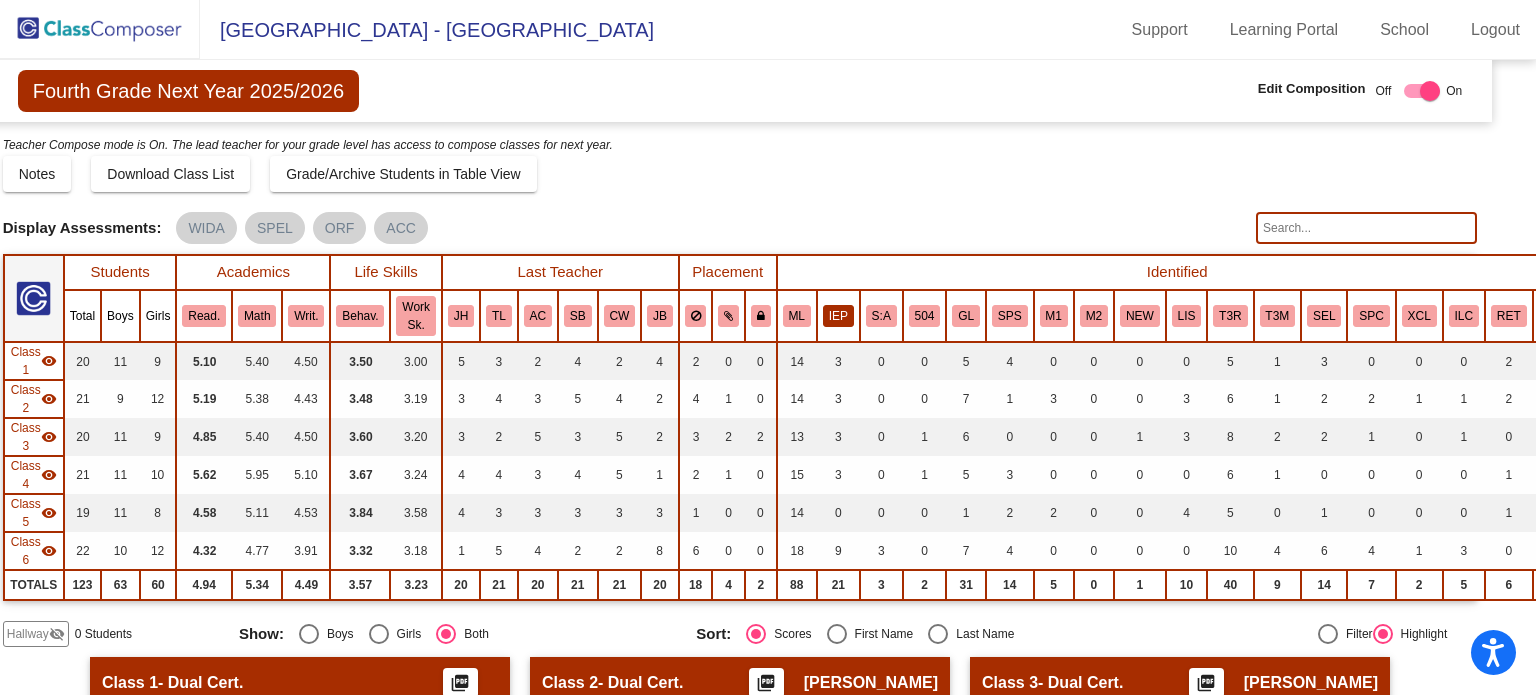 click on "IEP" 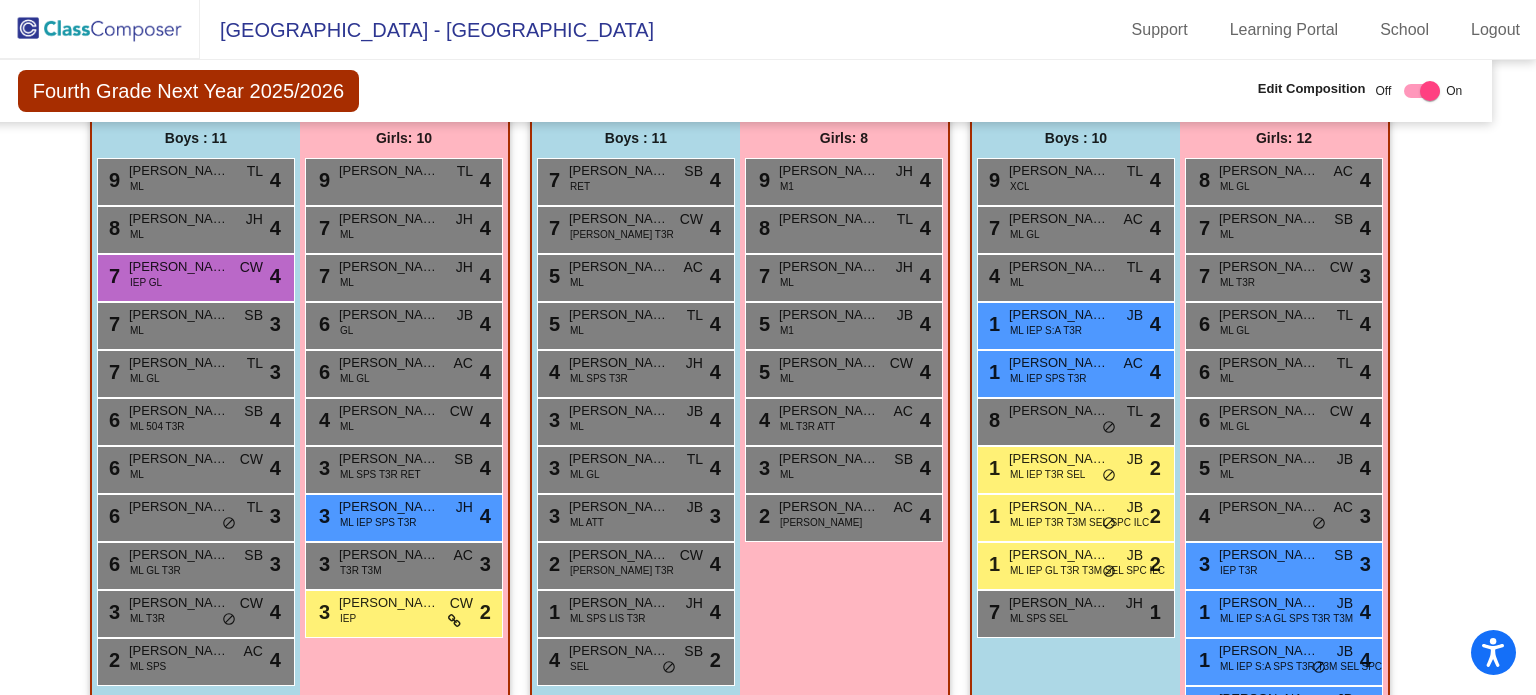 scroll, scrollTop: 1286, scrollLeft: 28, axis: both 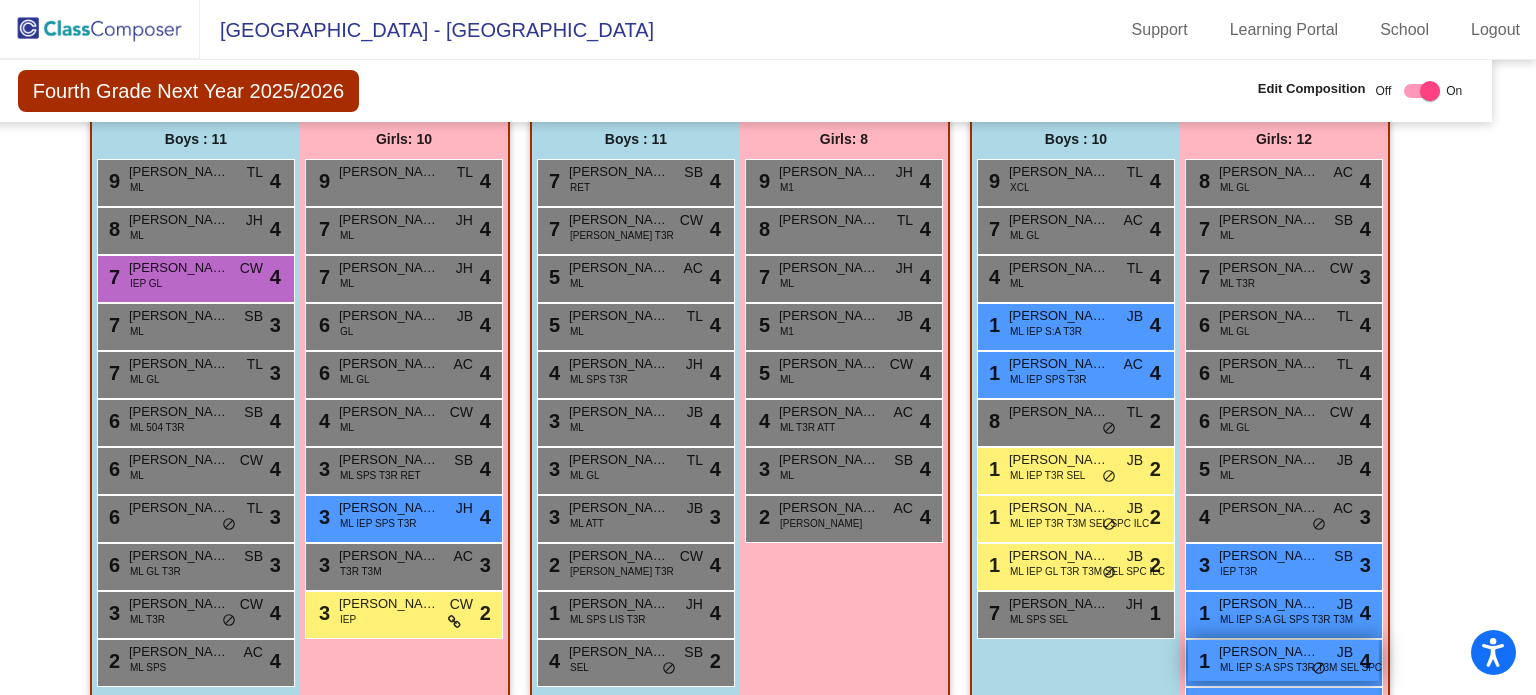 click on "ML IEP S:A SPS T3R T3M SEL SPC" at bounding box center (1301, 667) 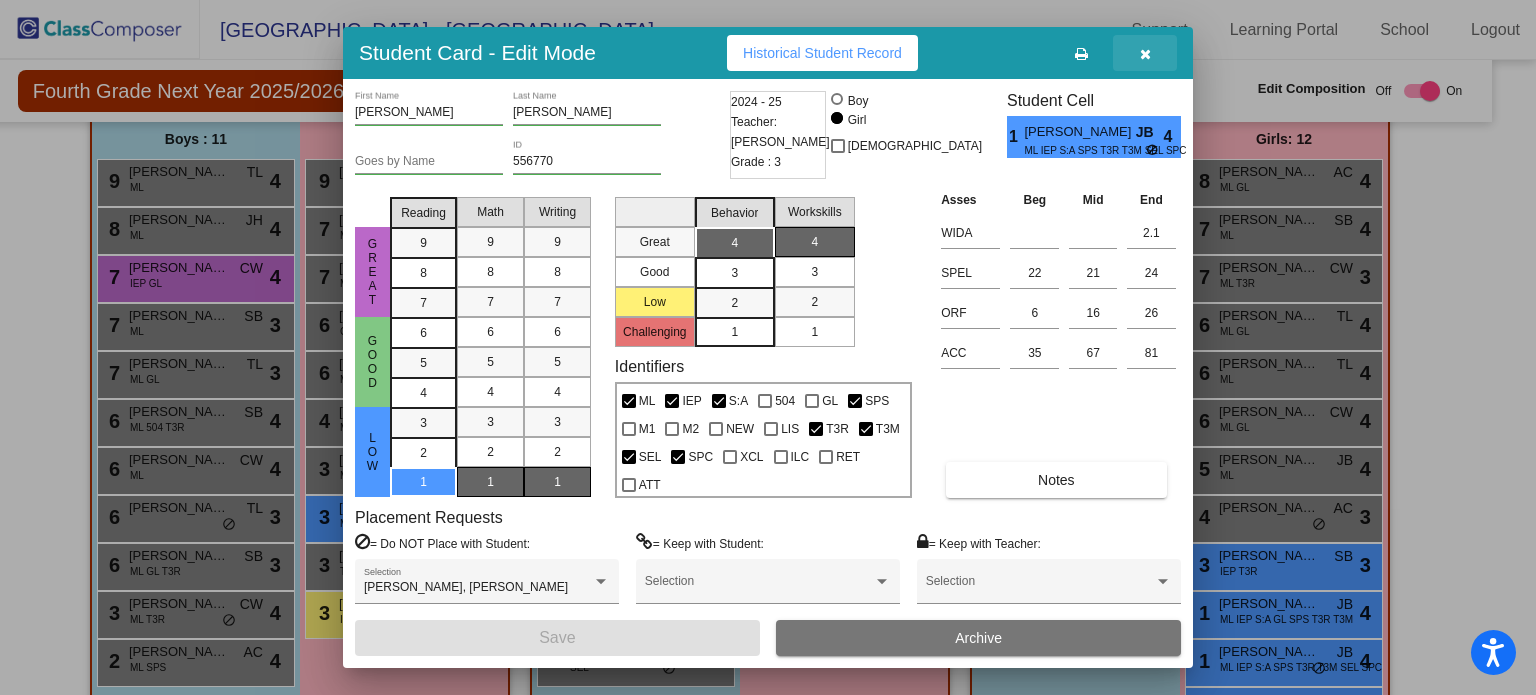 click at bounding box center [1145, 54] 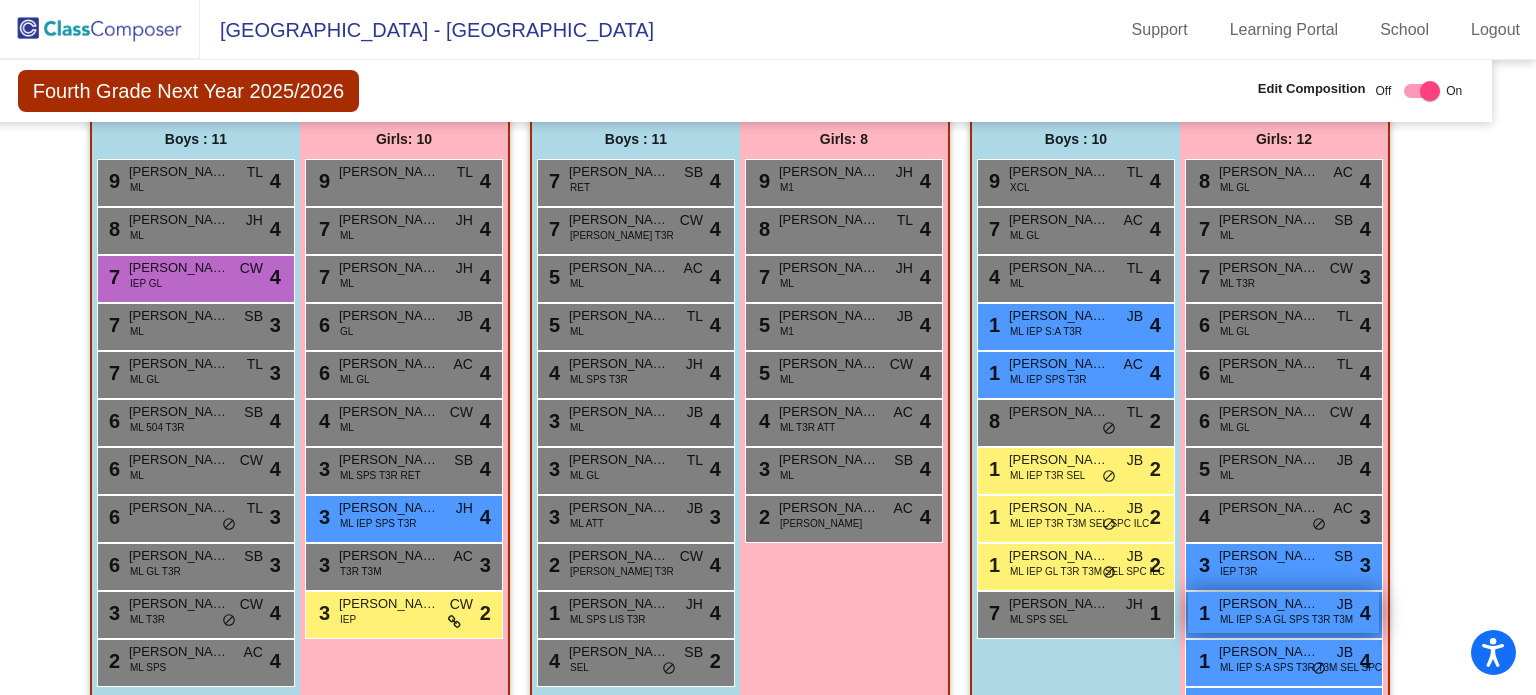scroll, scrollTop: 1361, scrollLeft: 28, axis: both 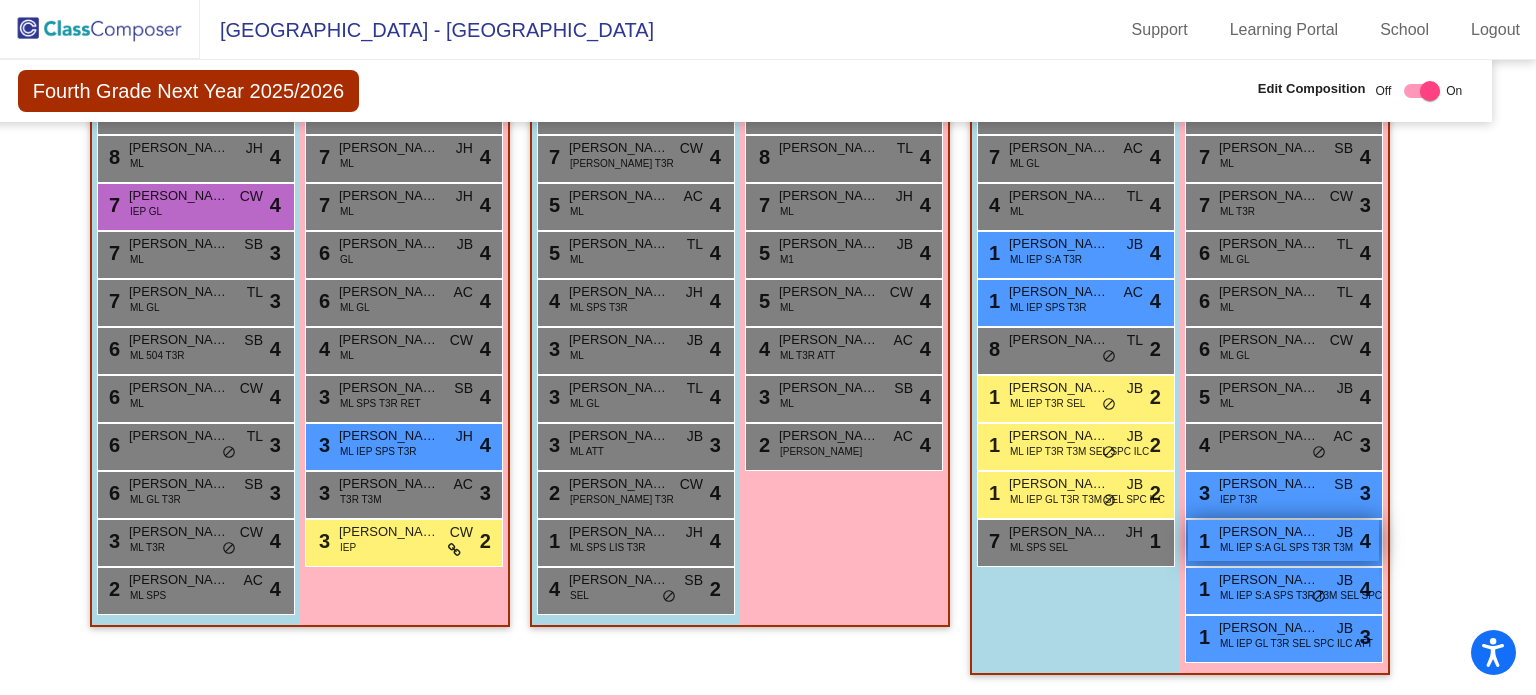 drag, startPoint x: 1260, startPoint y: 589, endPoint x: 1277, endPoint y: 526, distance: 65.25335 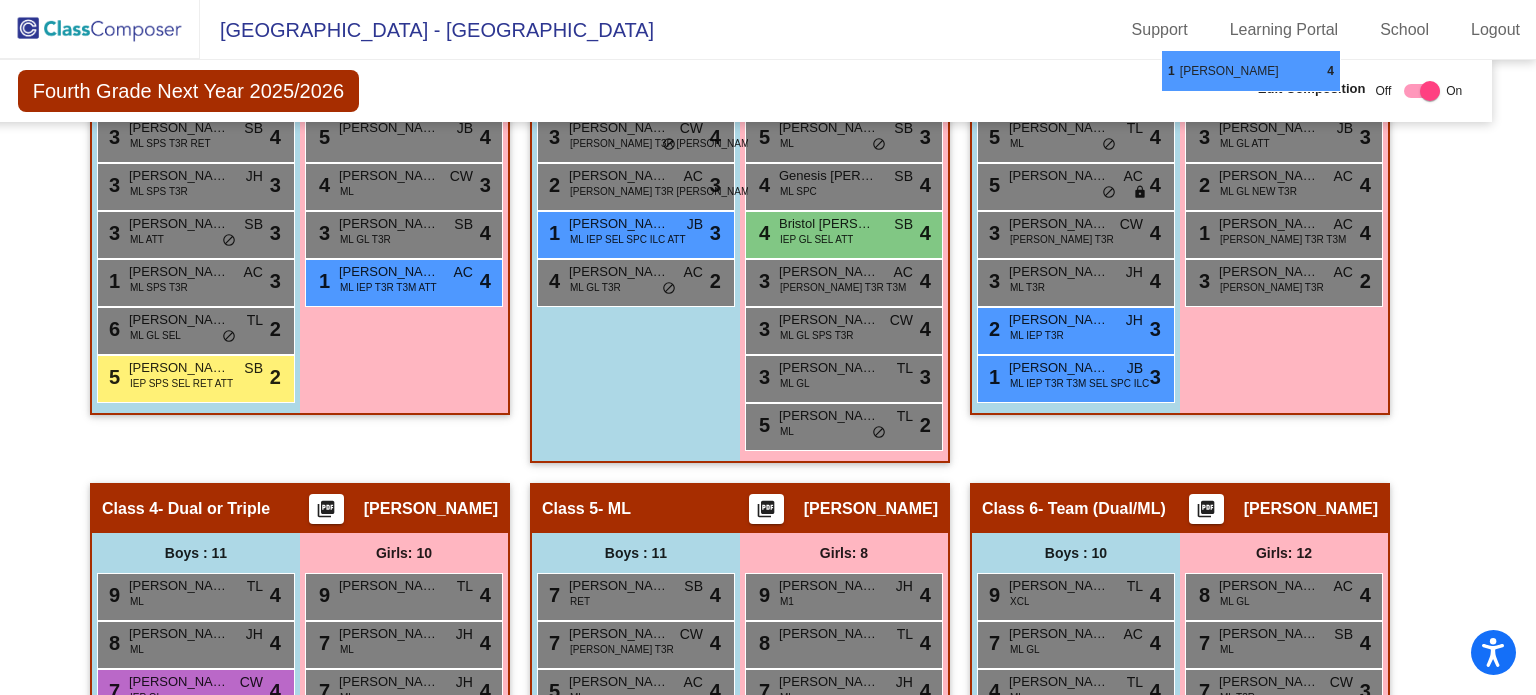scroll, scrollTop: 852, scrollLeft: 28, axis: both 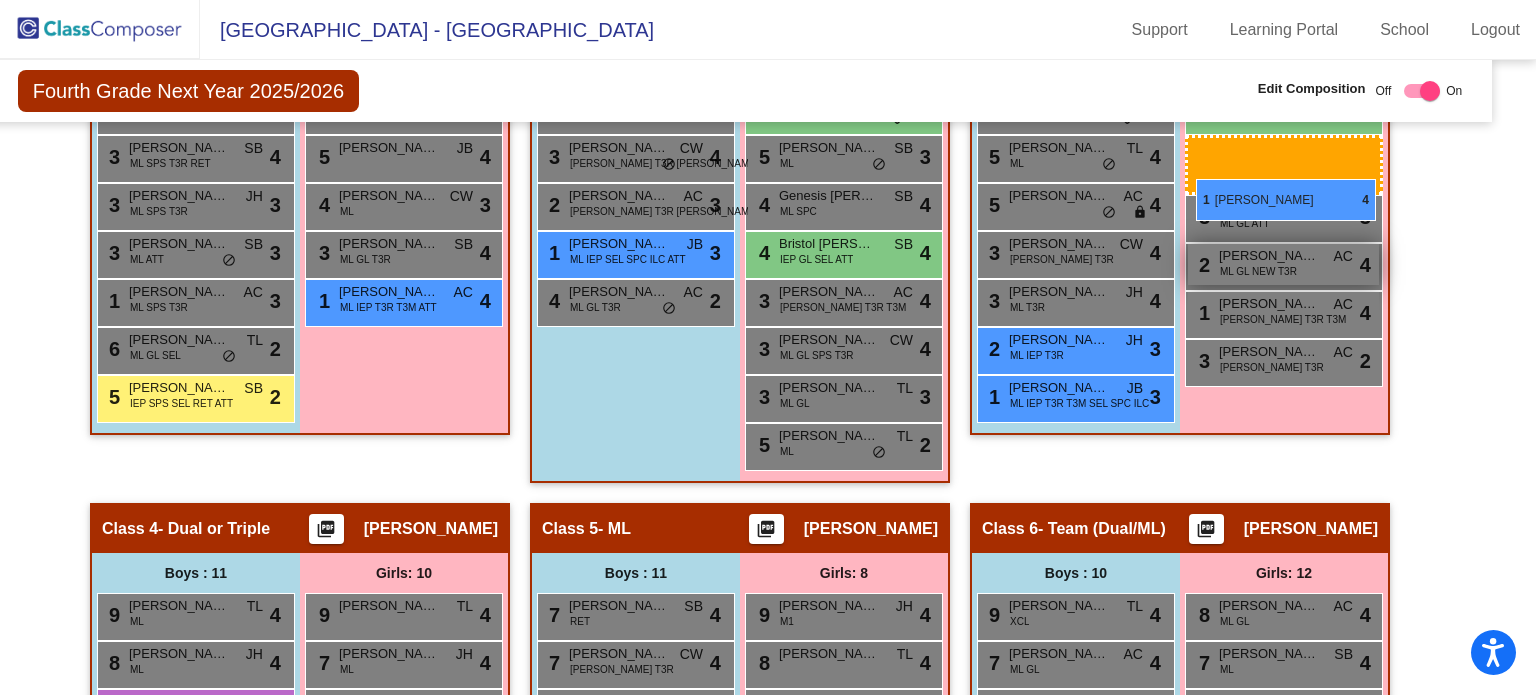 drag, startPoint x: 1277, startPoint y: 526, endPoint x: 1196, endPoint y: 177, distance: 358.27643 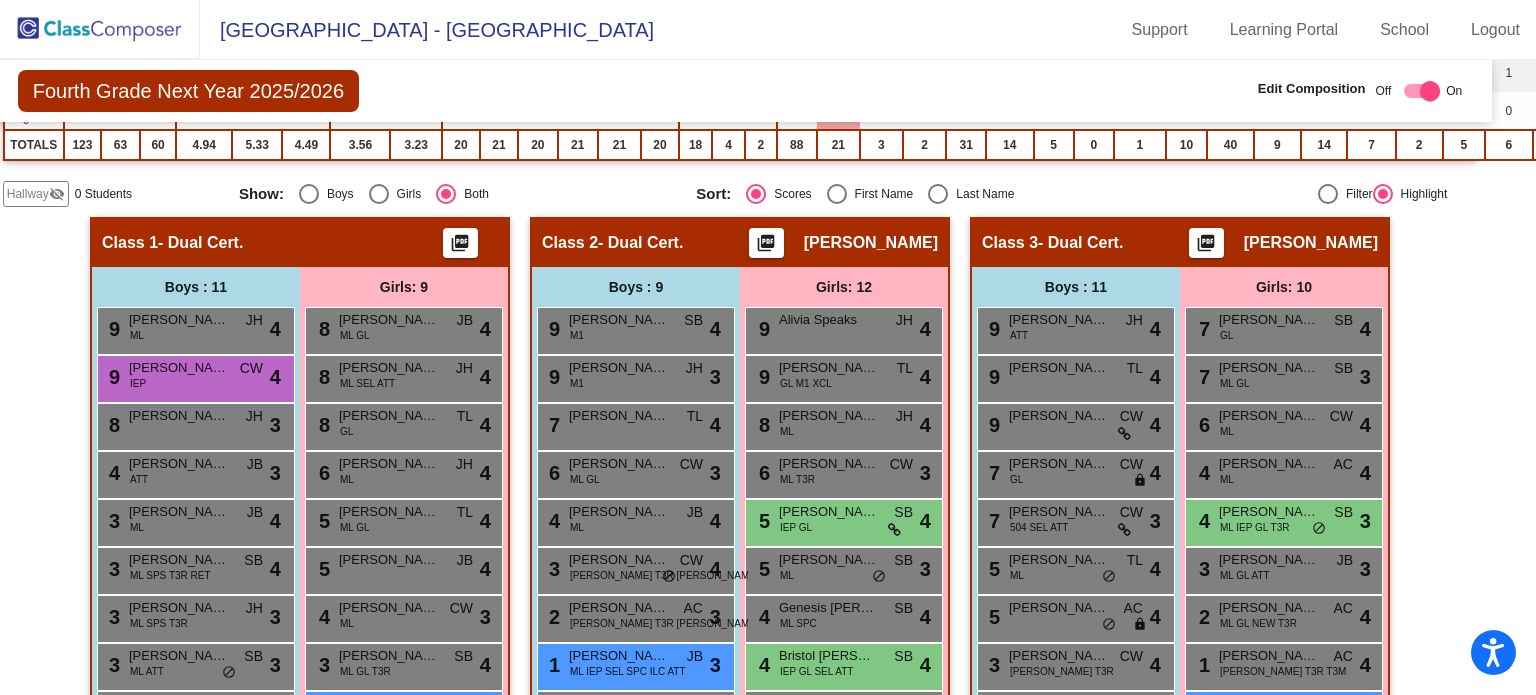 scroll, scrollTop: 444, scrollLeft: 28, axis: both 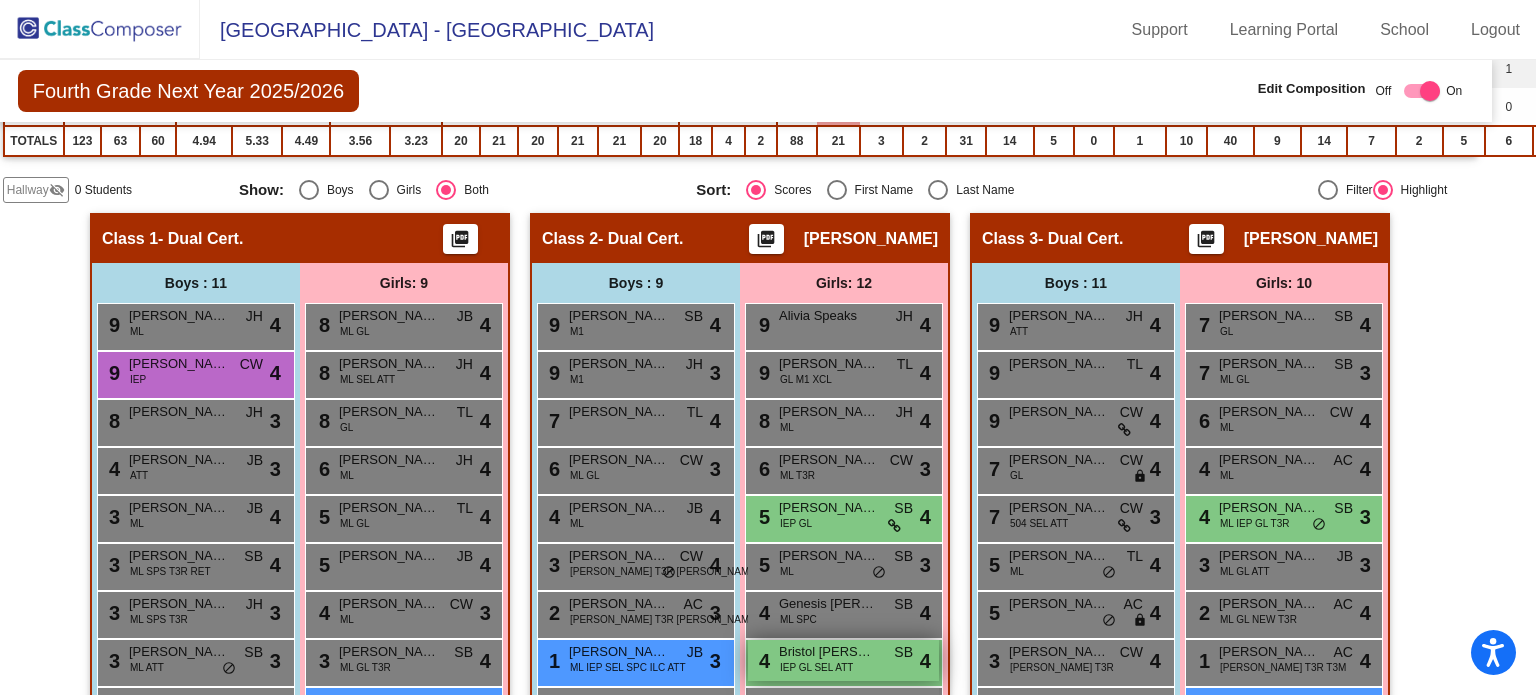 click on "Bristol O'Bier" at bounding box center (829, 652) 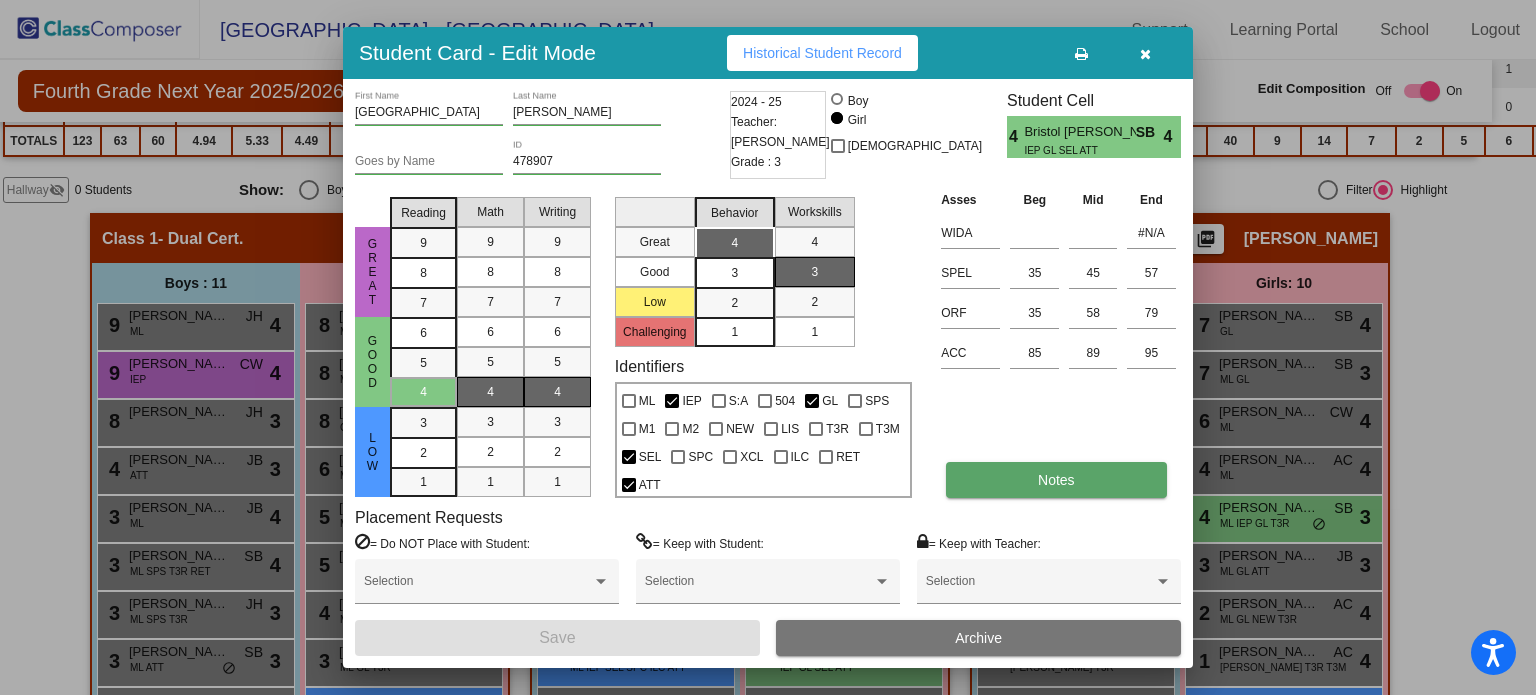 click on "Notes" at bounding box center [1056, 480] 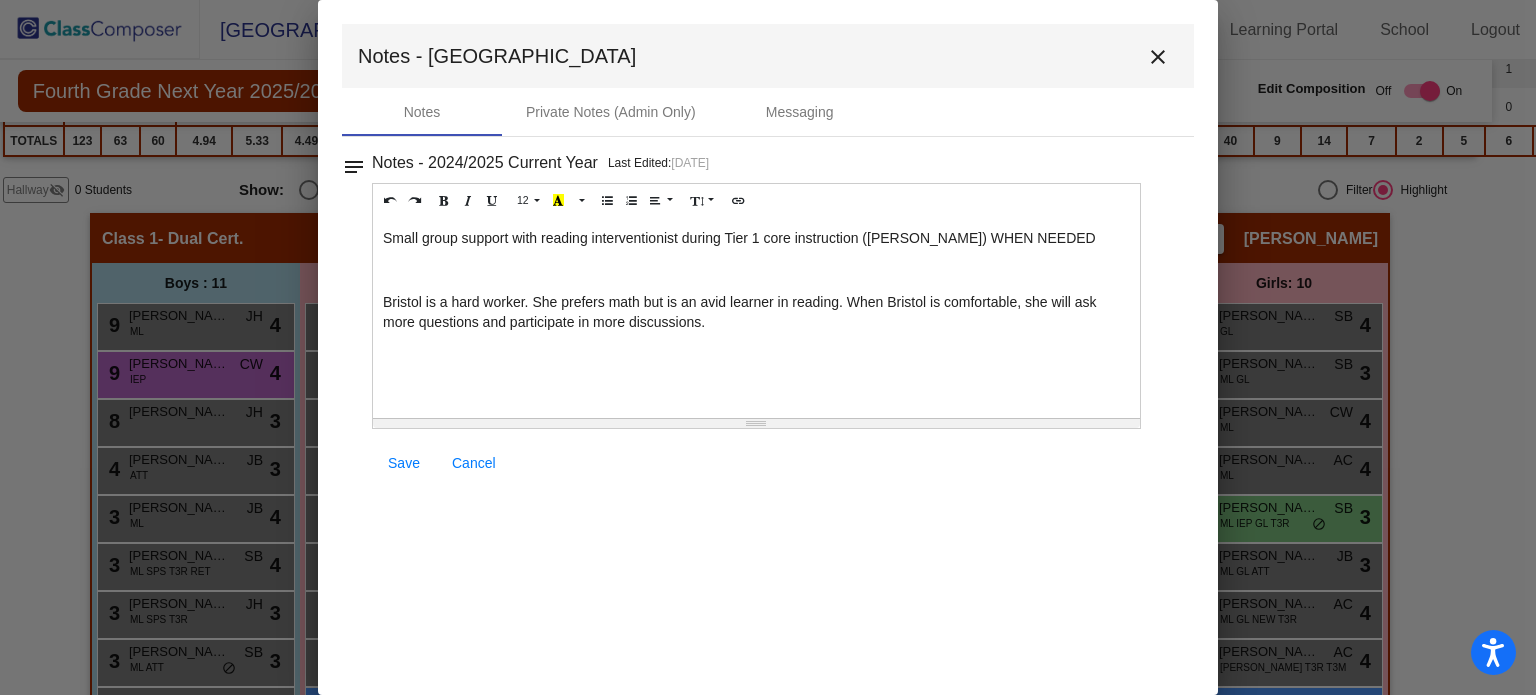 click on "Small group support with reading interventionist during Tier 1 core instruction (Stokley) WHEN NEEDED" at bounding box center [756, 238] 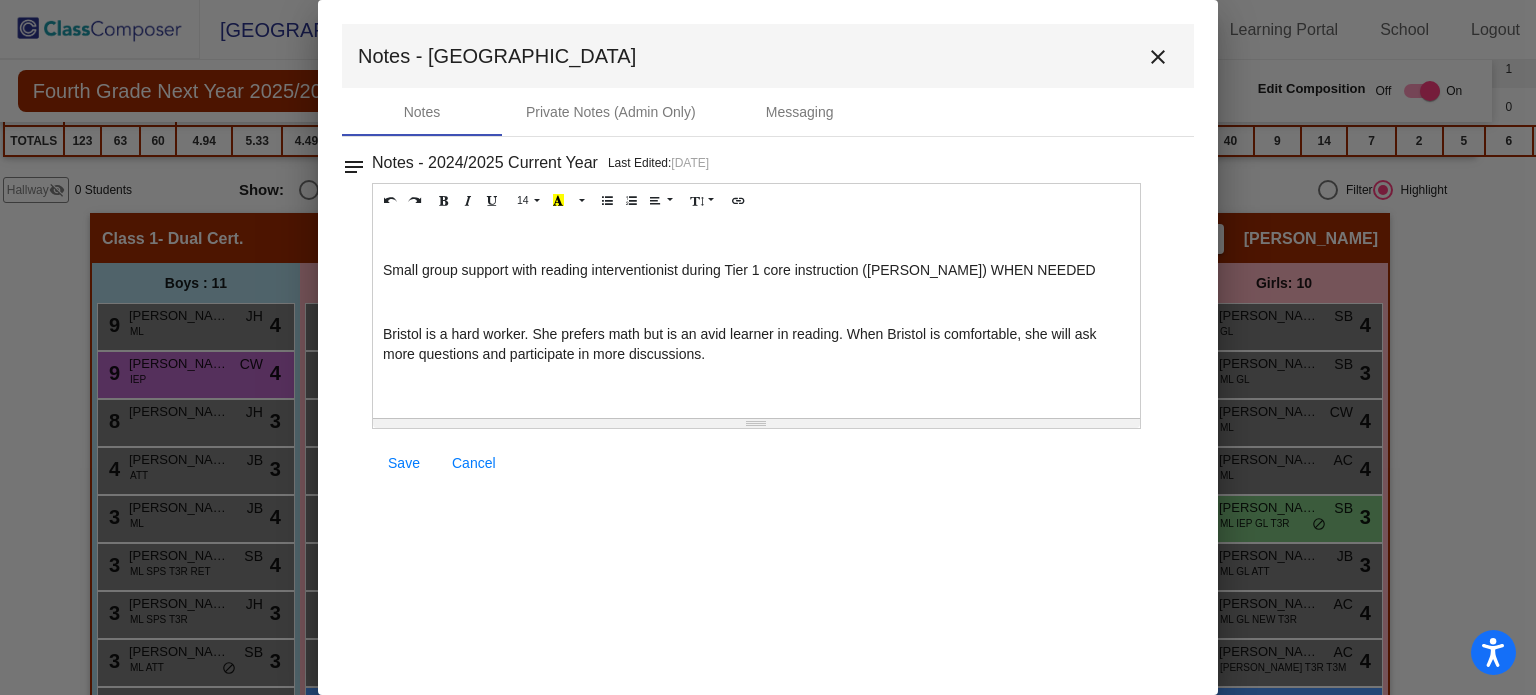 type 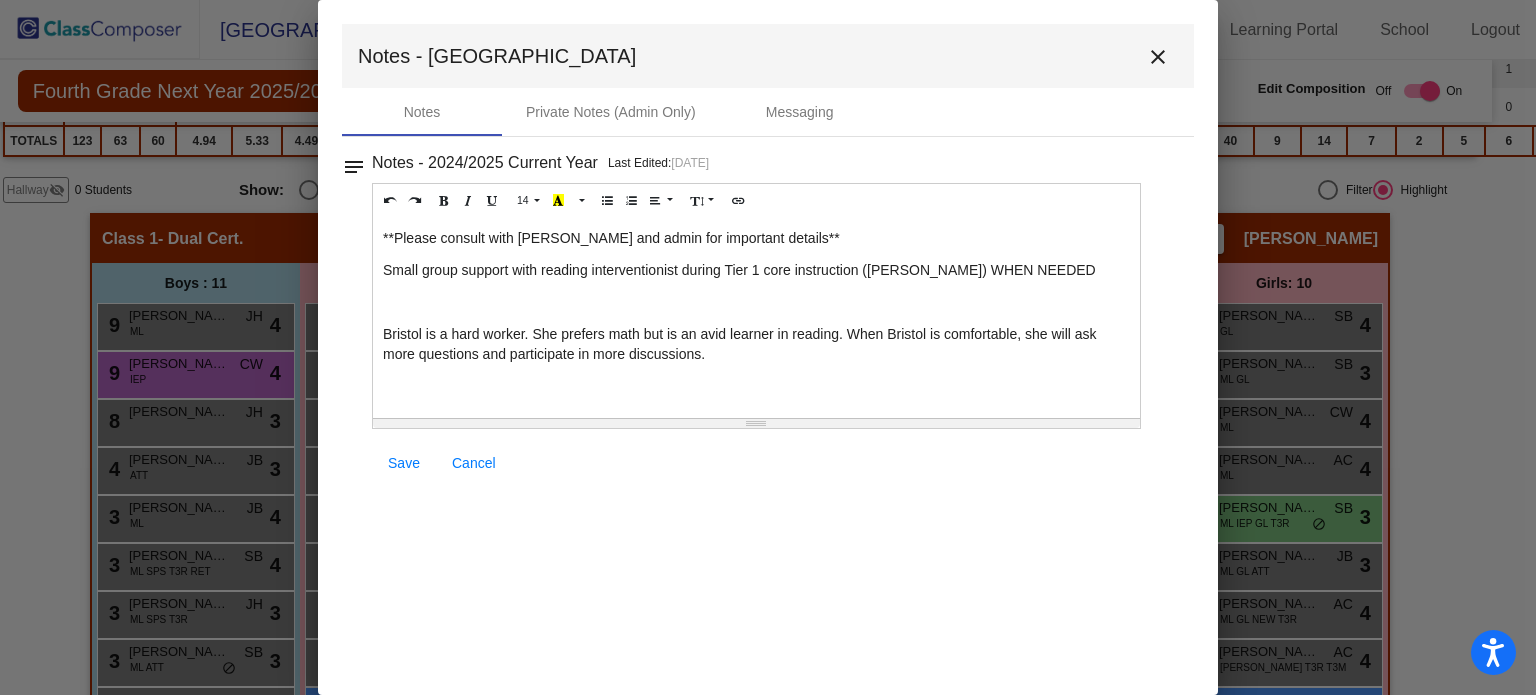 click on "Save" at bounding box center (404, 463) 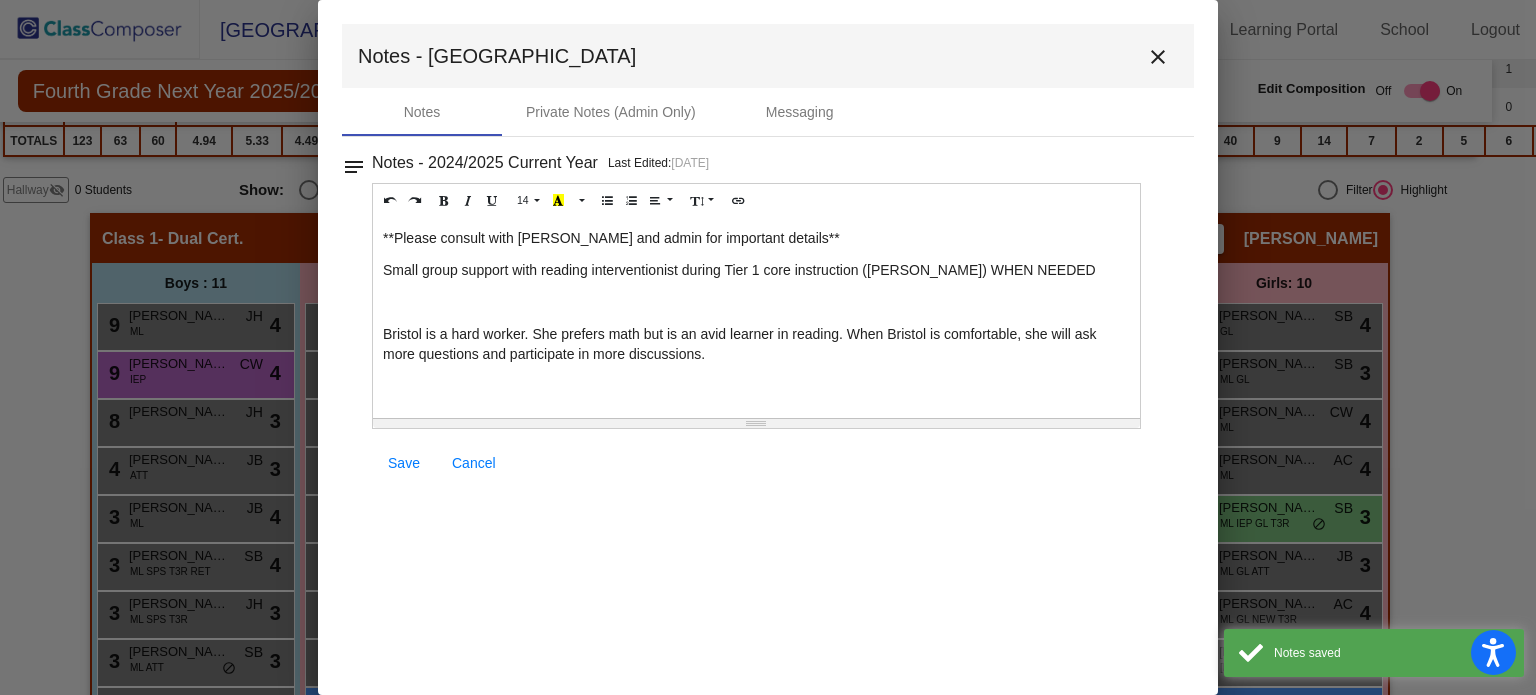 click on "close" at bounding box center [1158, 57] 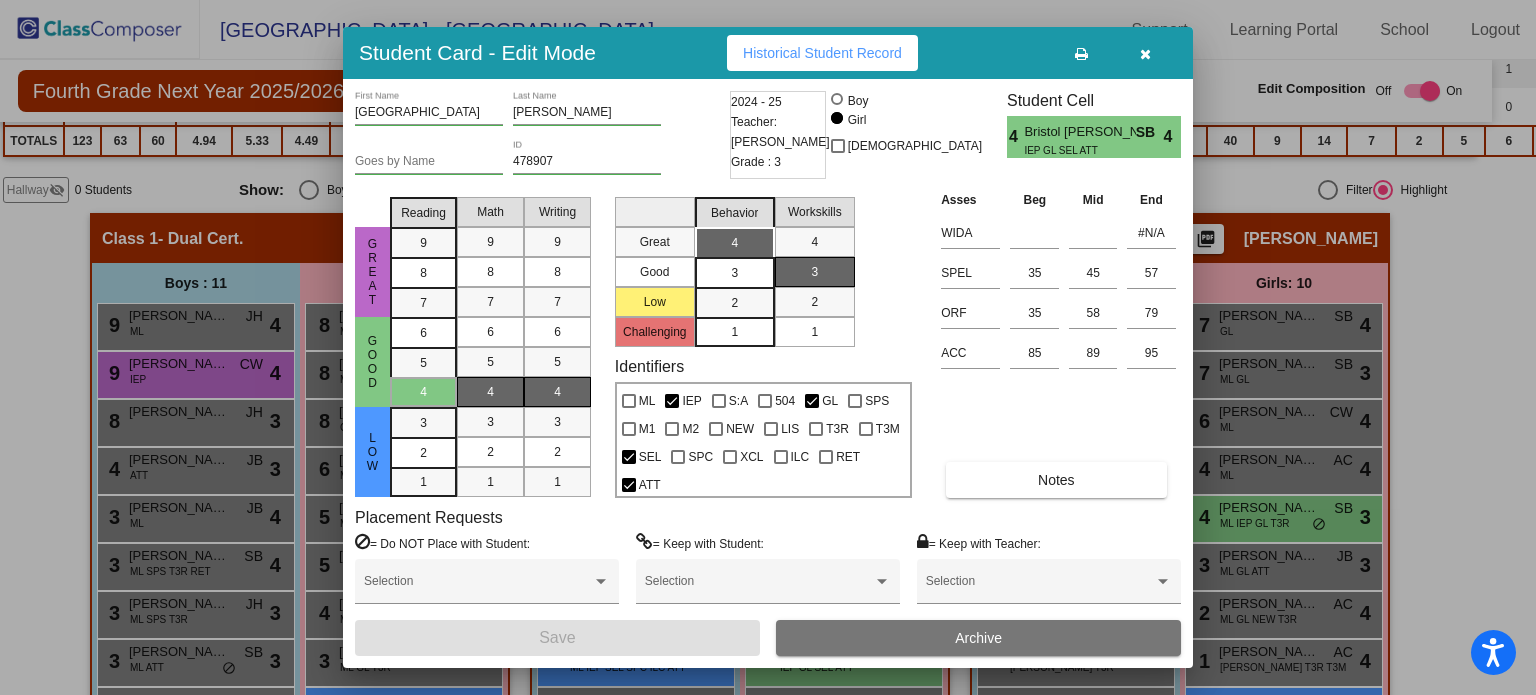 click at bounding box center [1145, 54] 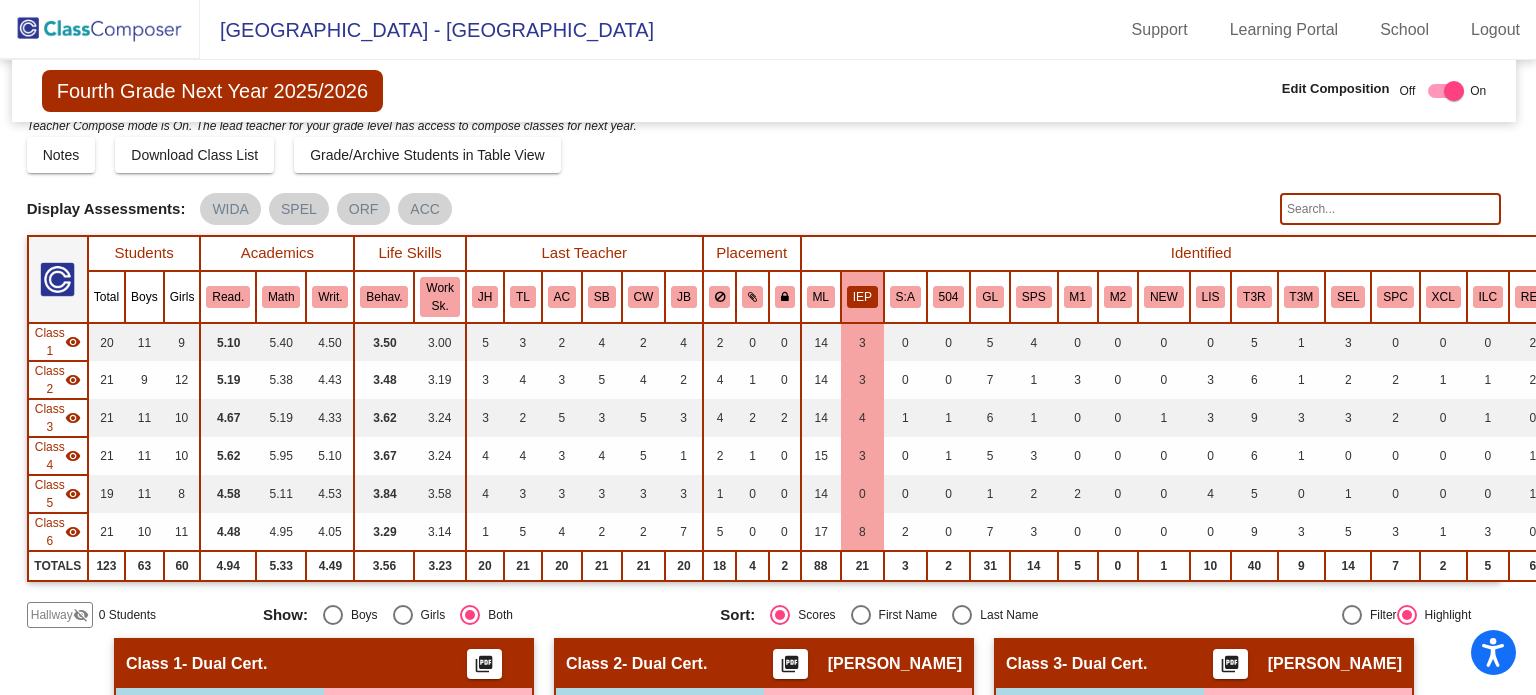scroll, scrollTop: 0, scrollLeft: 4, axis: horizontal 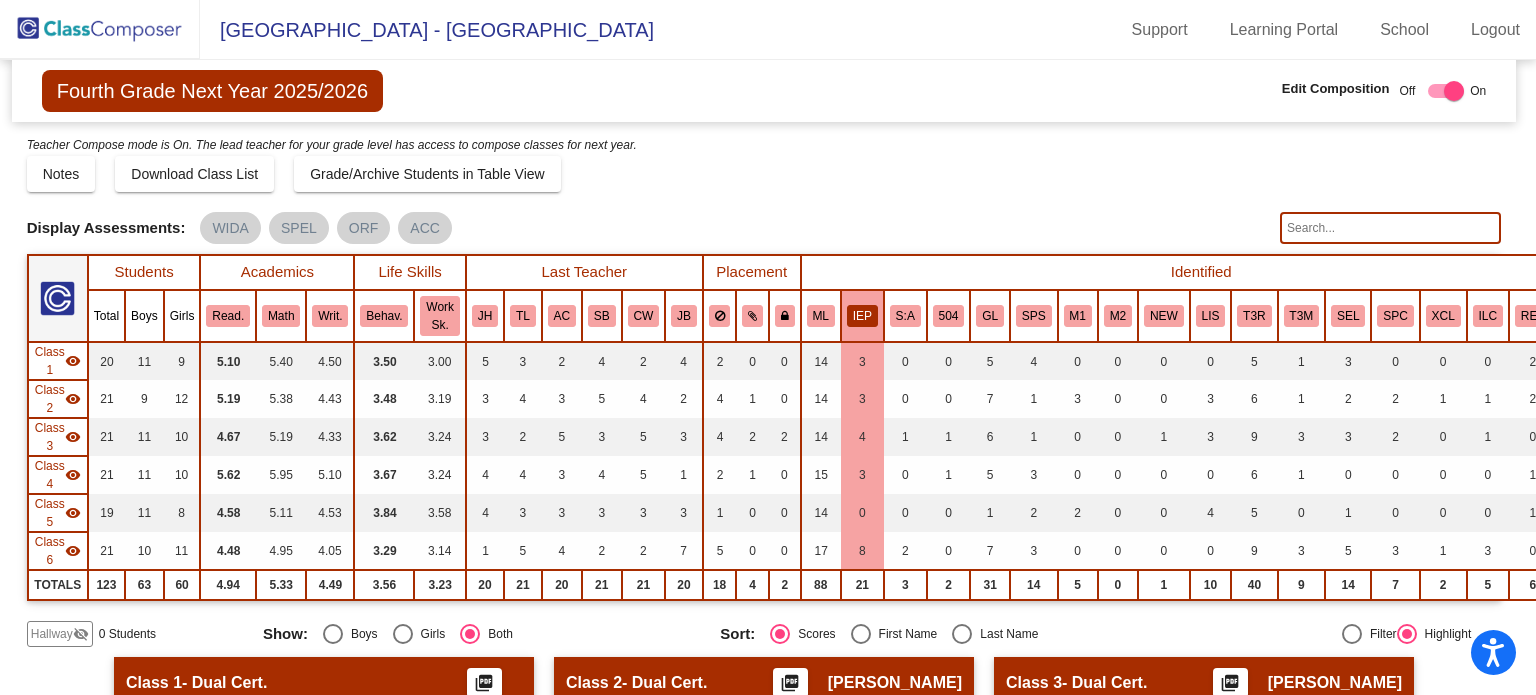 click 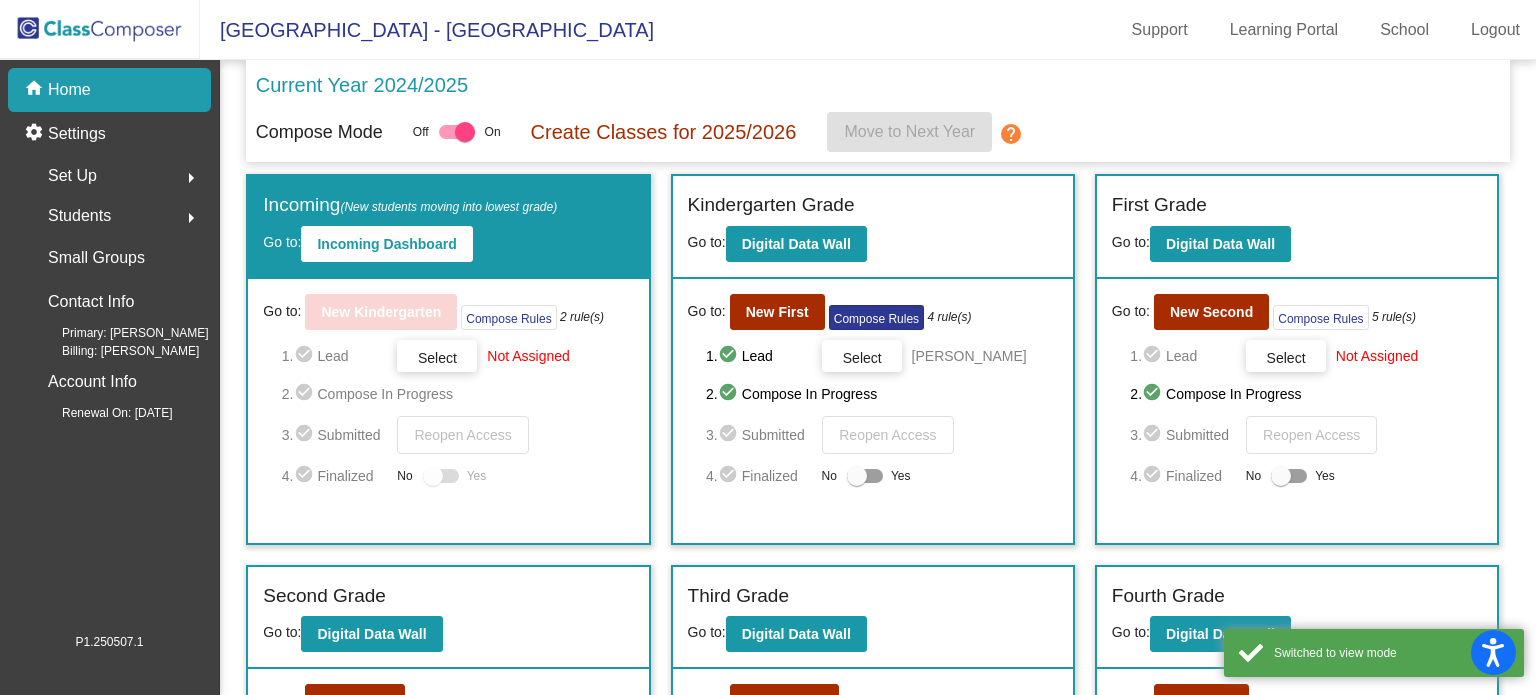 scroll, scrollTop: 360, scrollLeft: 0, axis: vertical 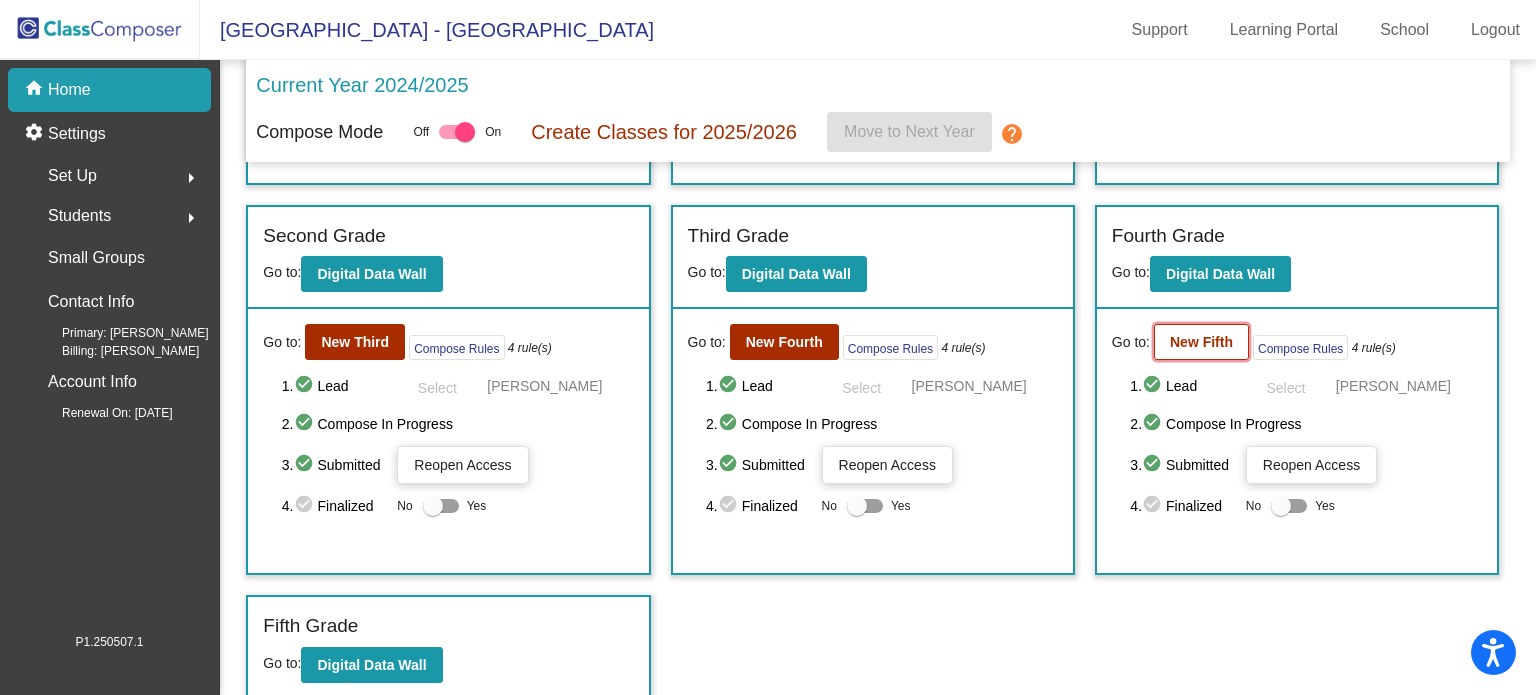 click on "New Fifth" 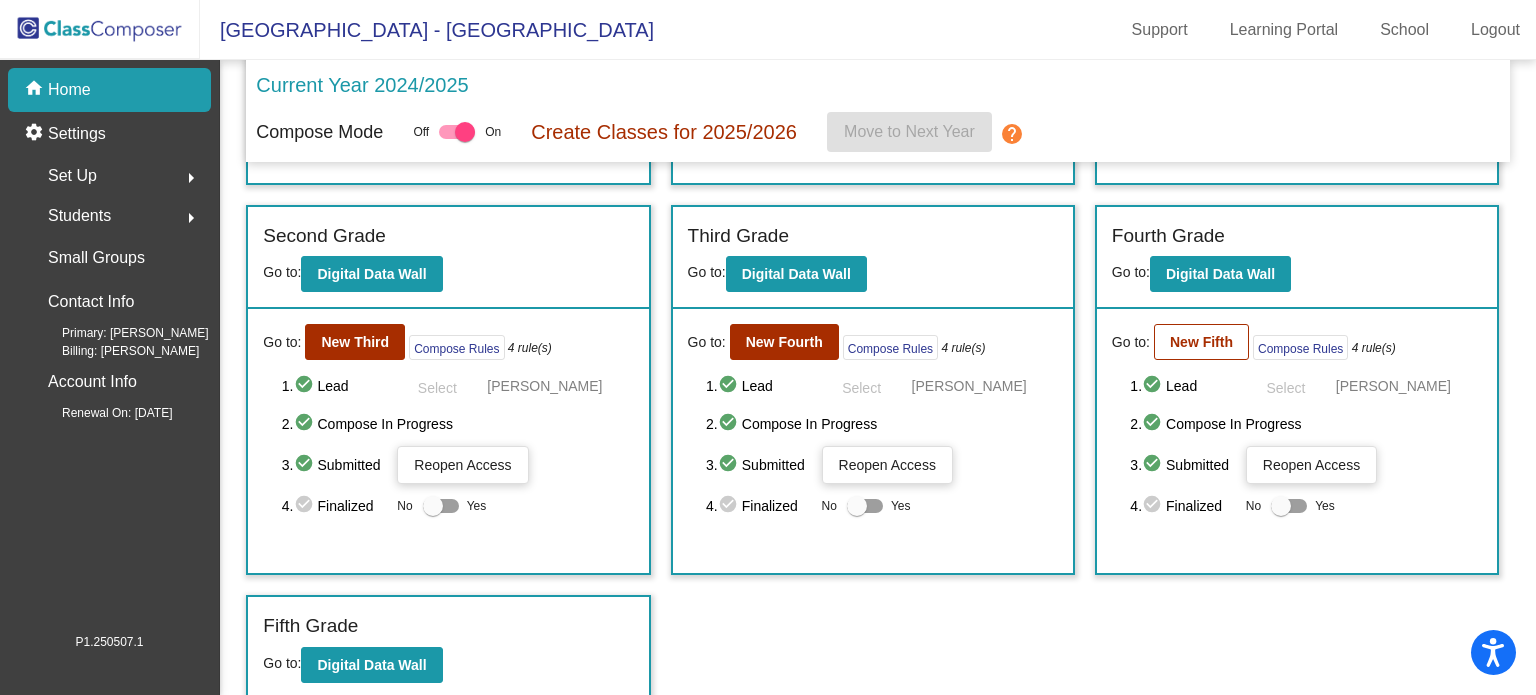 scroll, scrollTop: 0, scrollLeft: 0, axis: both 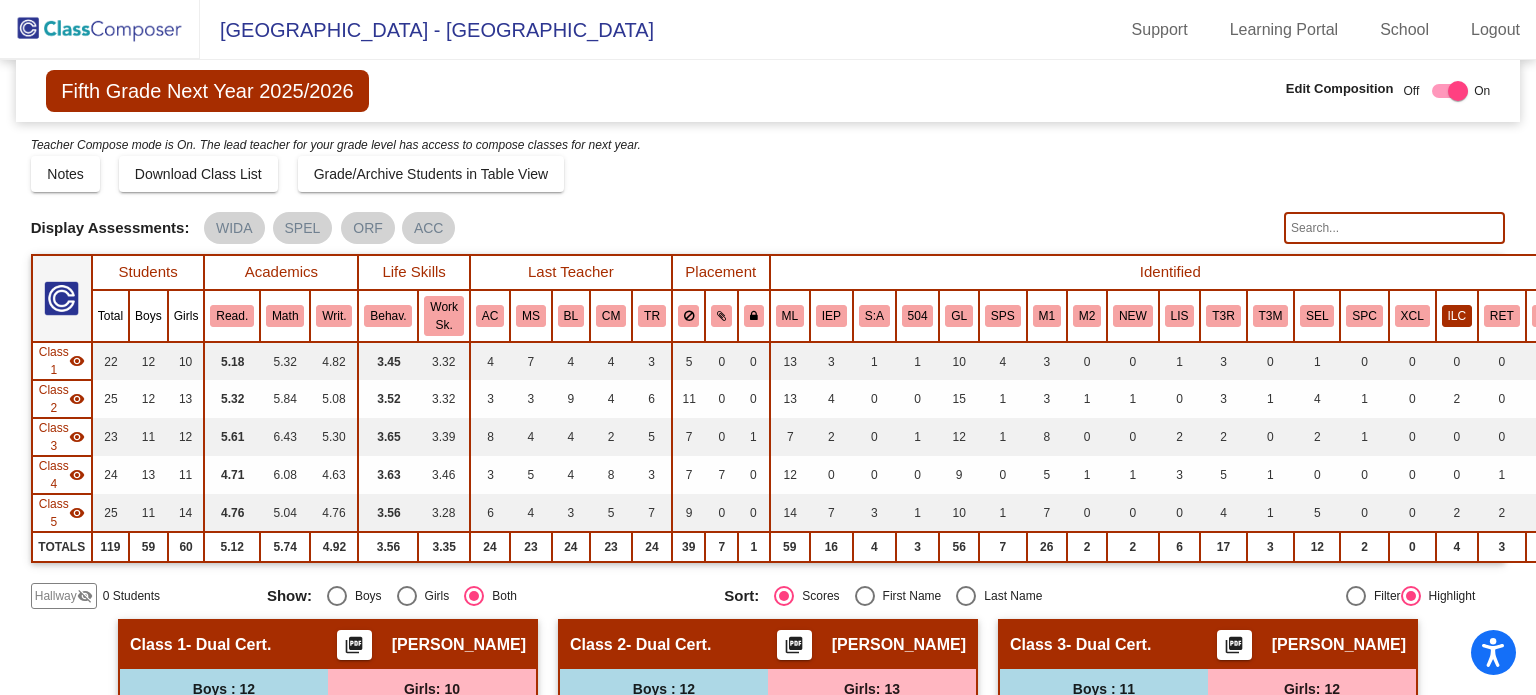 click on "ILC" 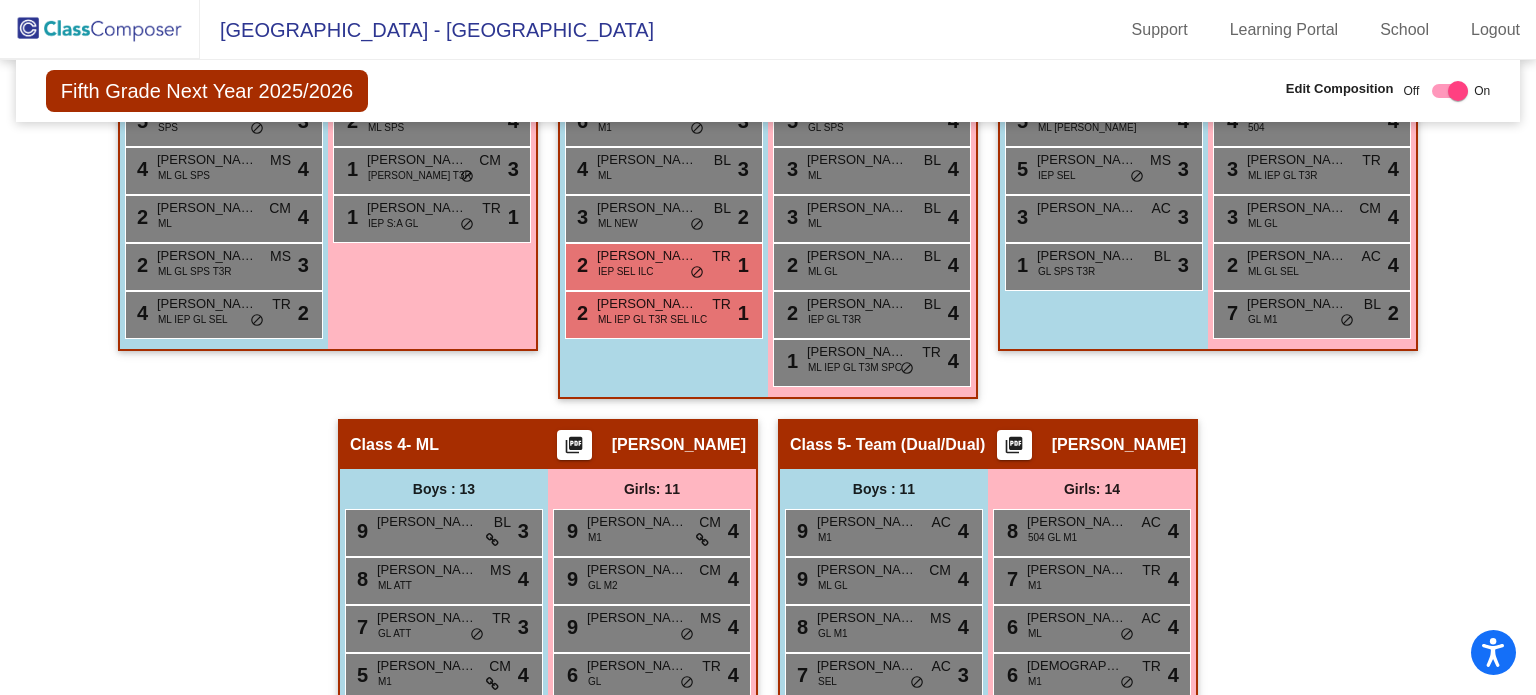 scroll, scrollTop: 947, scrollLeft: 0, axis: vertical 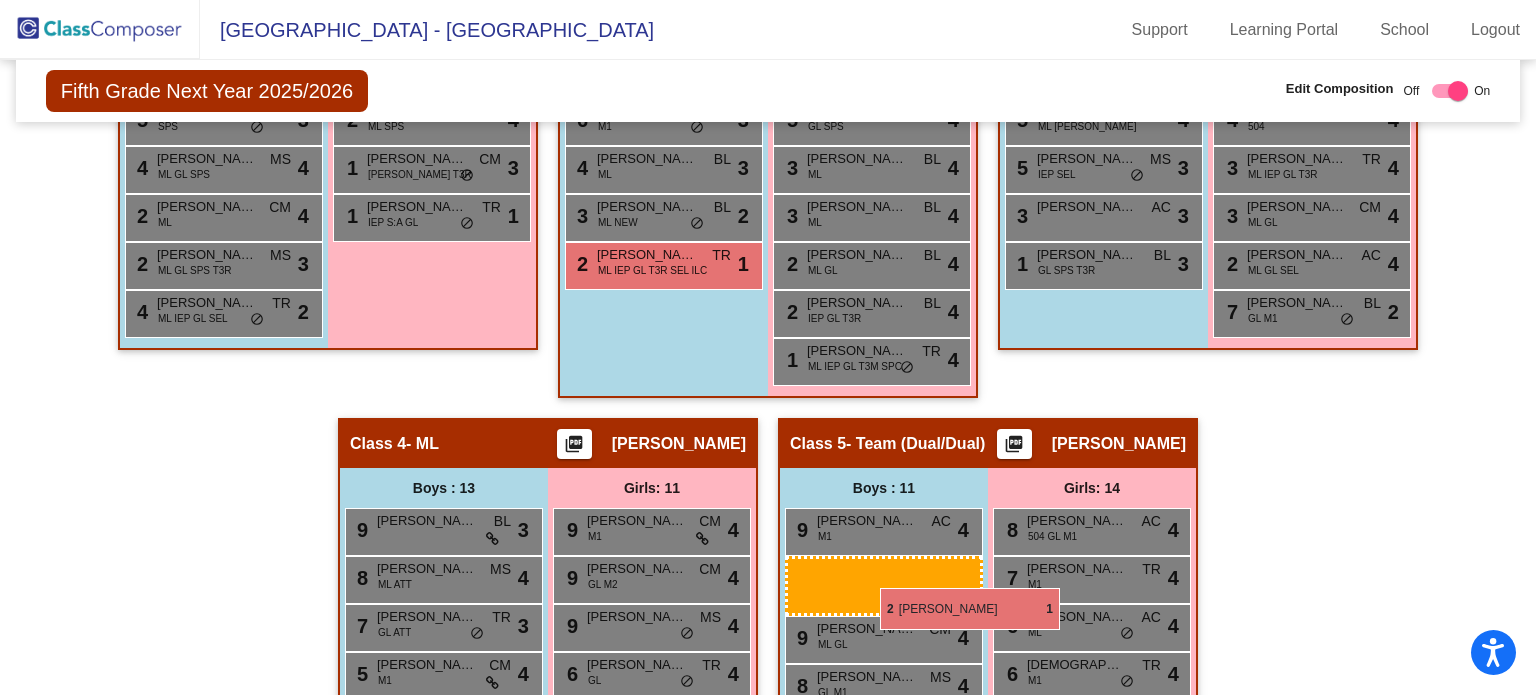 drag, startPoint x: 681, startPoint y: 247, endPoint x: 876, endPoint y: 589, distance: 393.68643 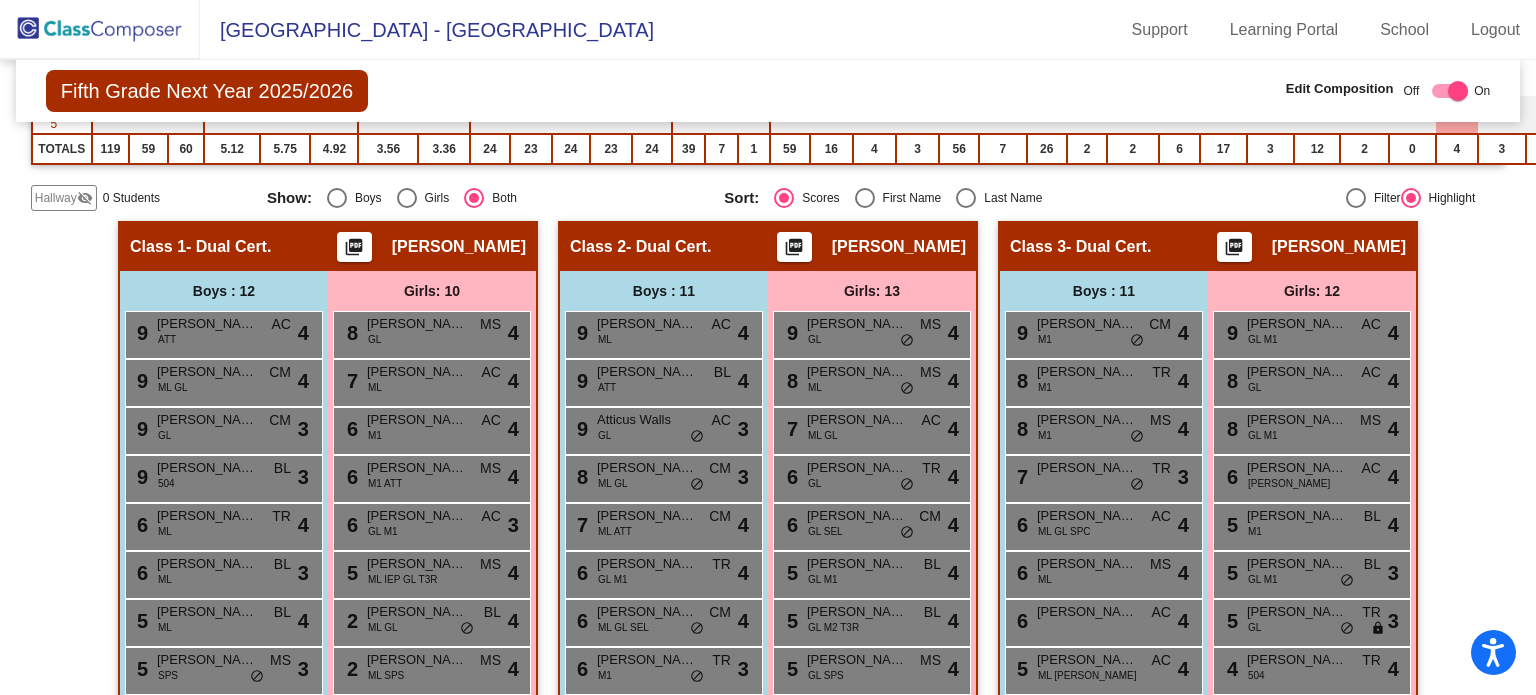 scroll, scrollTop: 0, scrollLeft: 0, axis: both 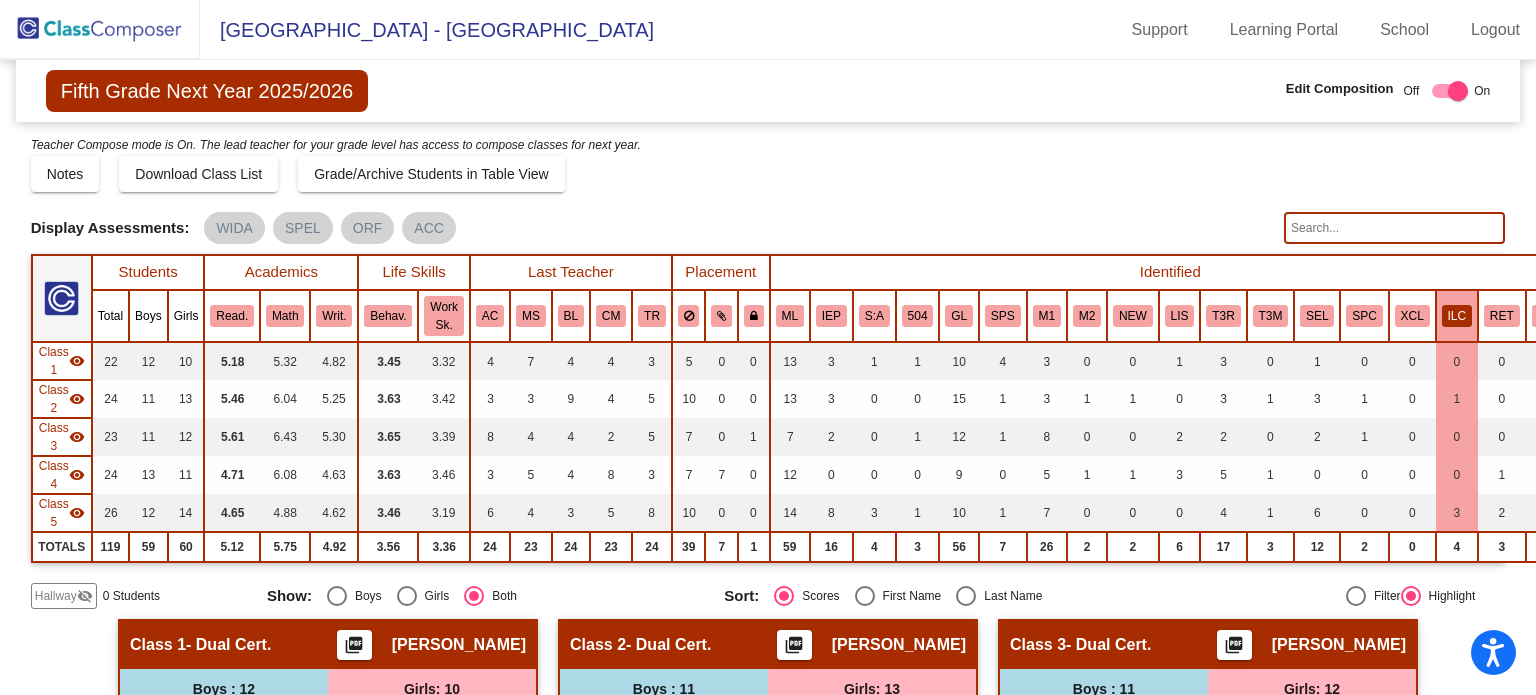 drag, startPoint x: 818, startPoint y: 315, endPoint x: 840, endPoint y: 259, distance: 60.166435 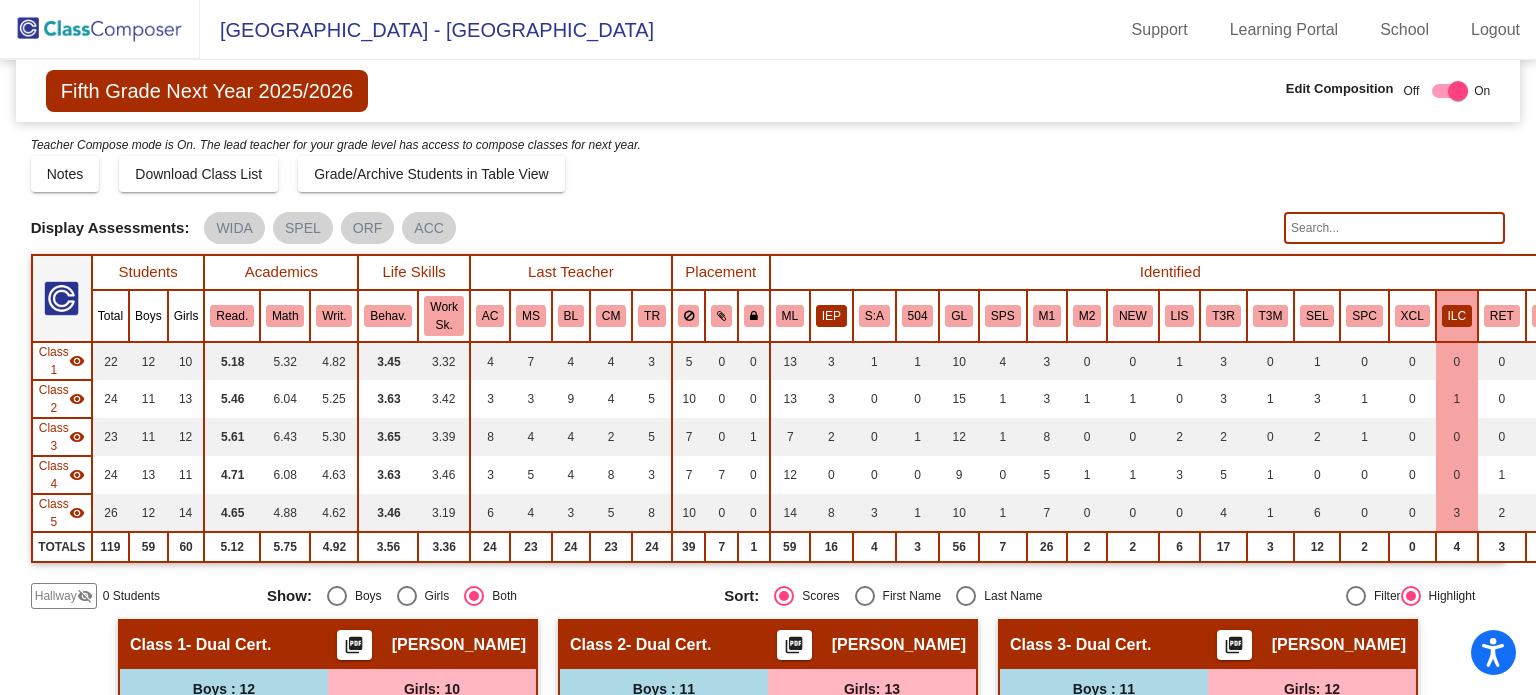 click on "IEP" 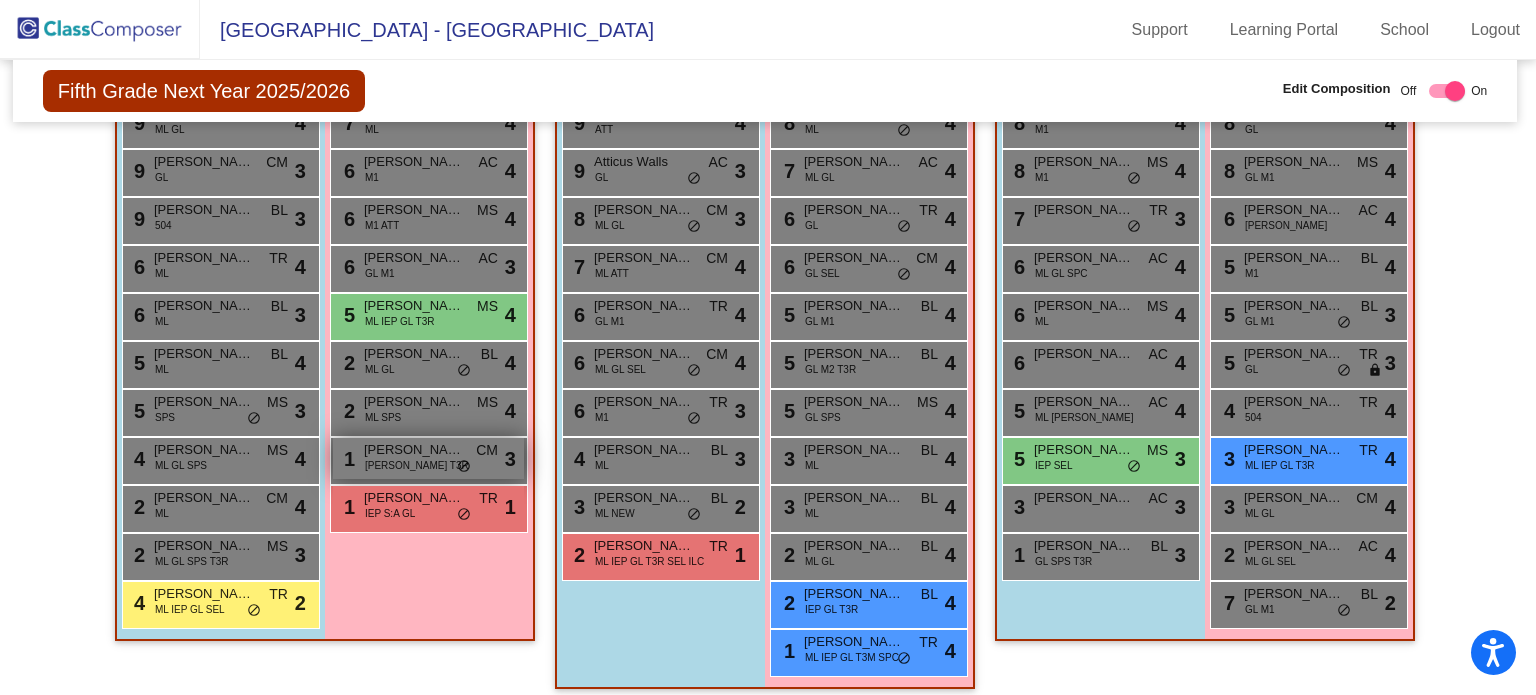 scroll, scrollTop: 680, scrollLeft: 3, axis: both 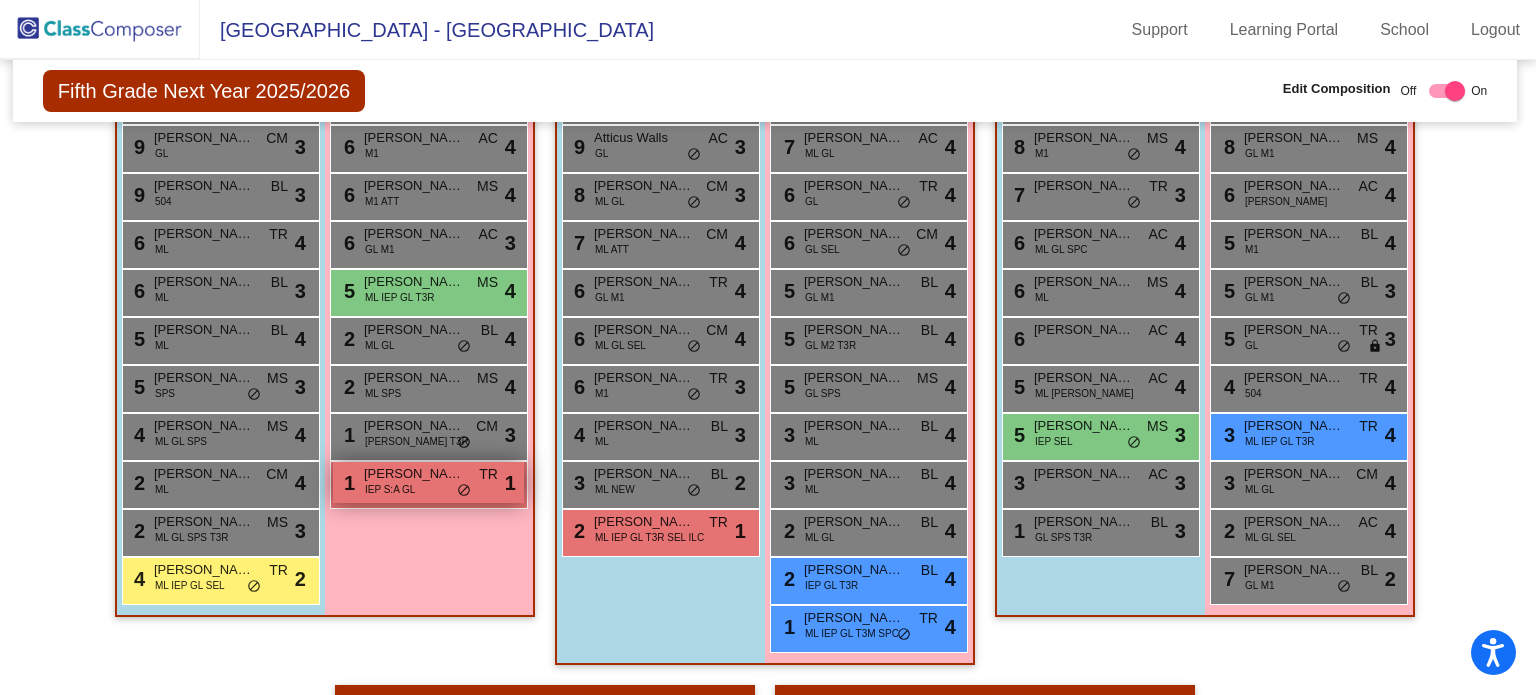 click on "IEP S:A GL" at bounding box center [390, 489] 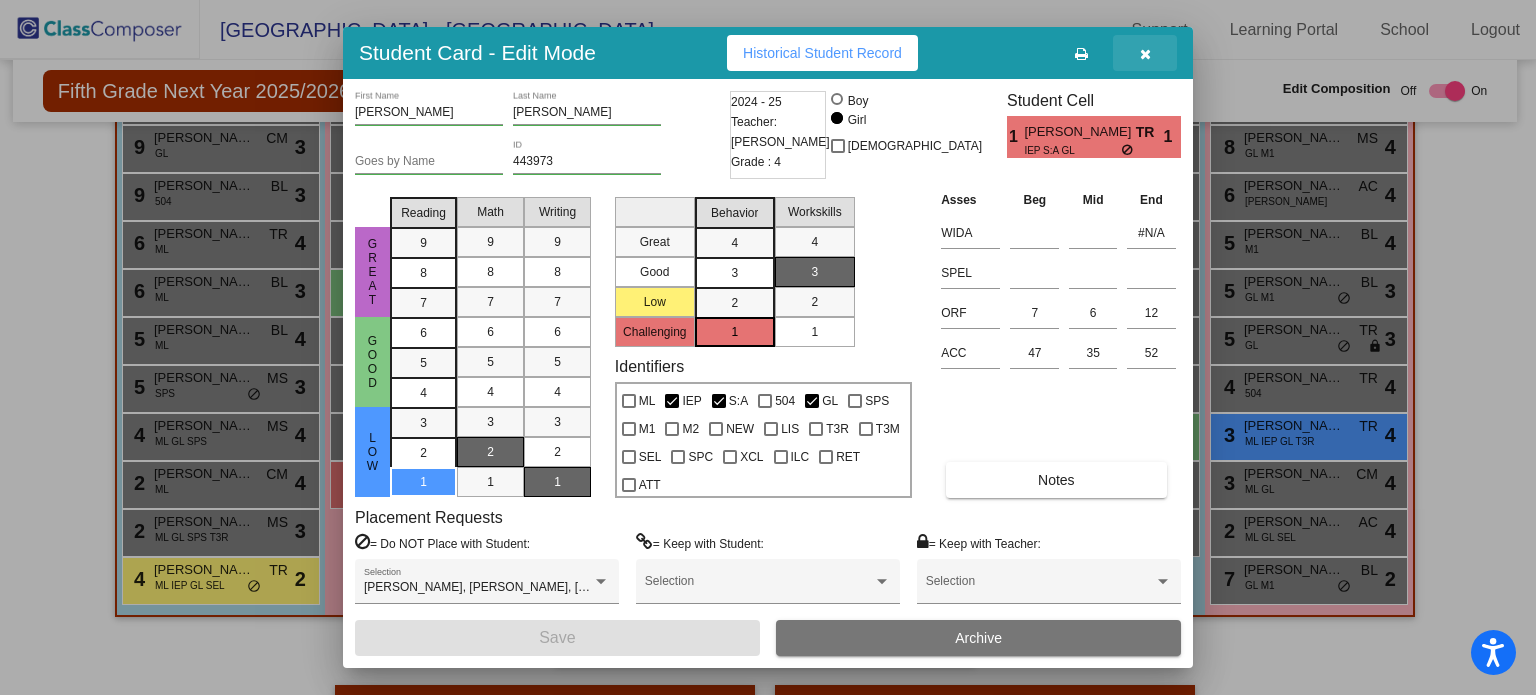 click at bounding box center [1145, 53] 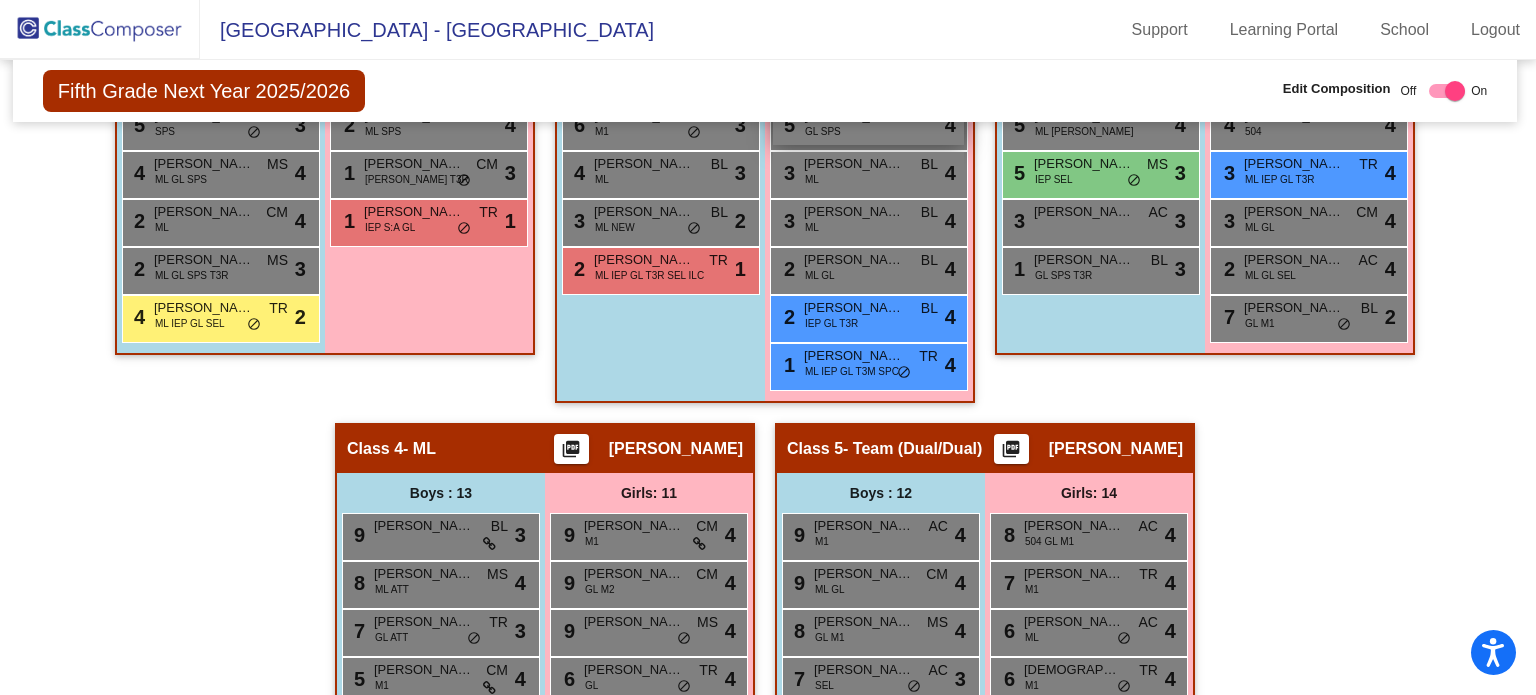 scroll, scrollTop: 952, scrollLeft: 3, axis: both 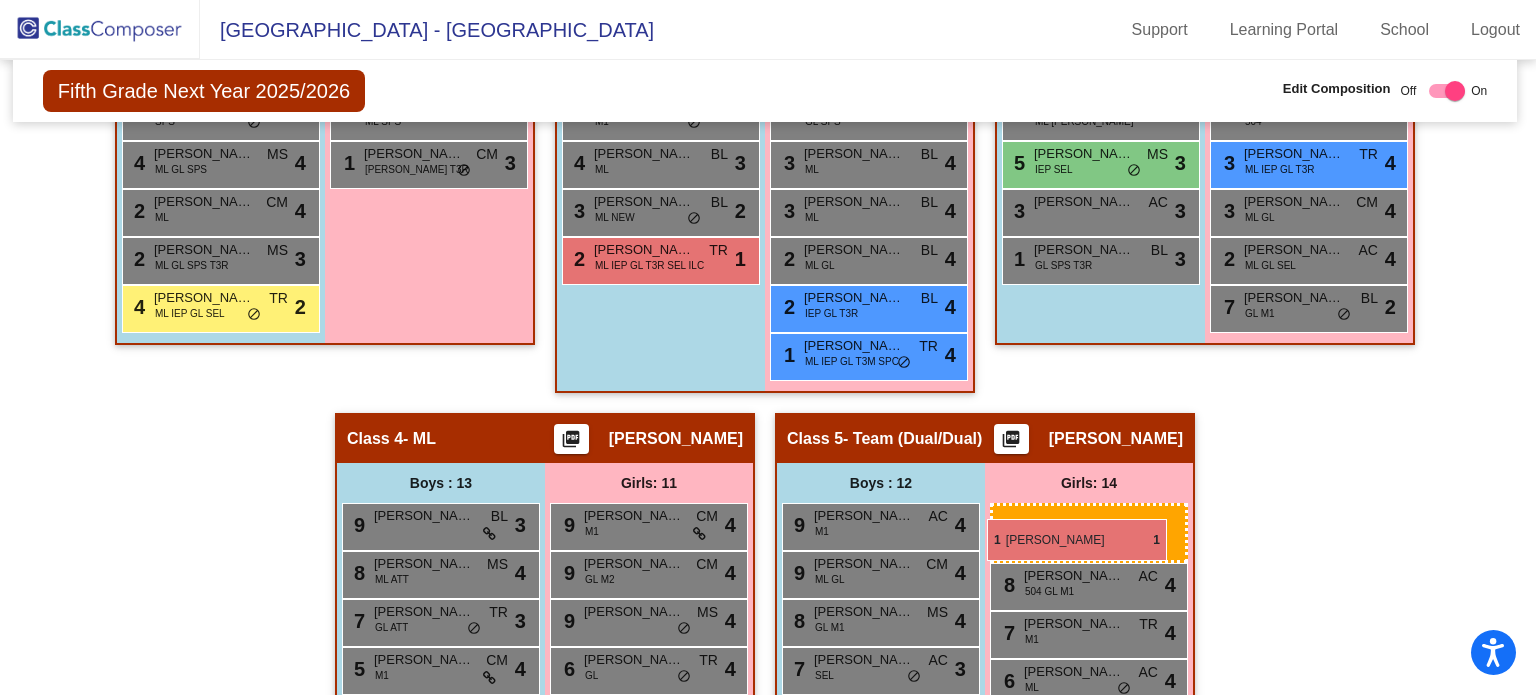 drag, startPoint x: 411, startPoint y: 210, endPoint x: 979, endPoint y: 515, distance: 644.70844 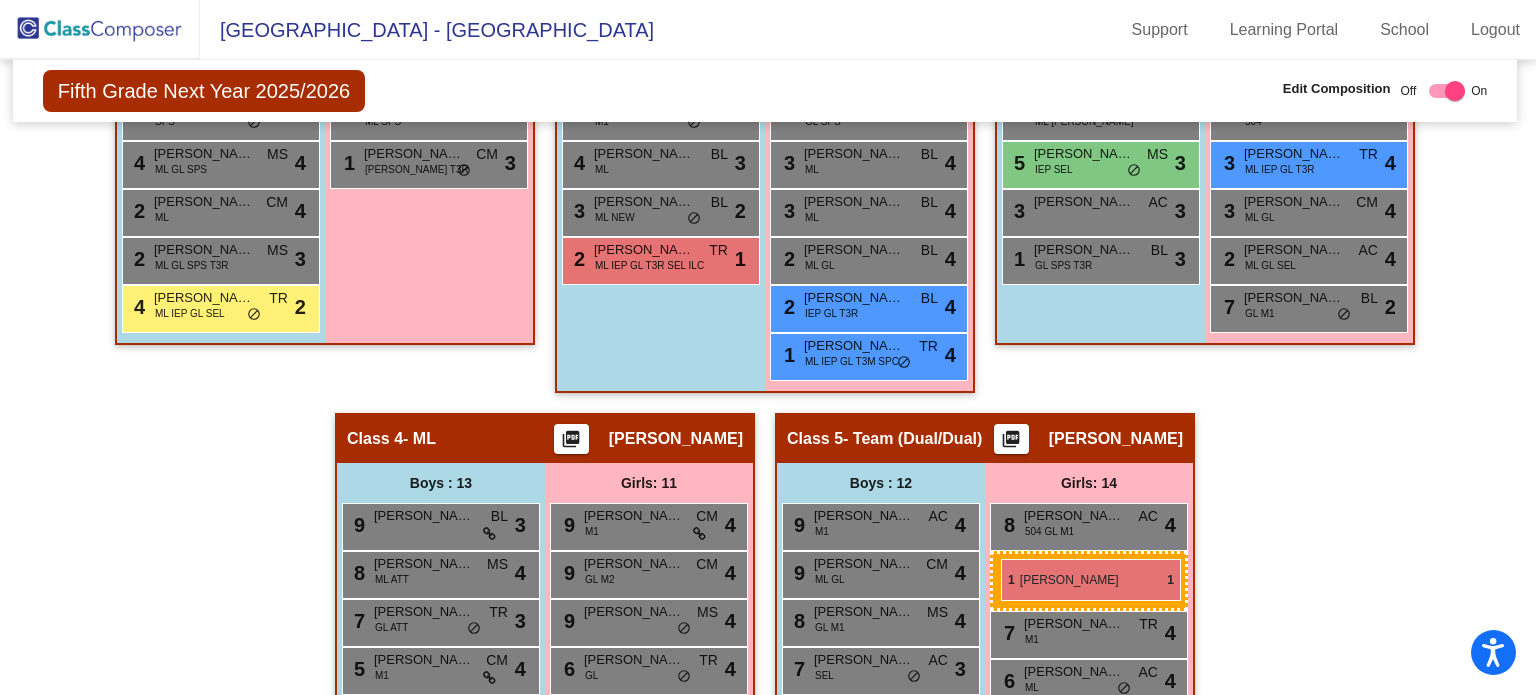 drag, startPoint x: 372, startPoint y: 201, endPoint x: 1001, endPoint y: 559, distance: 723.7437 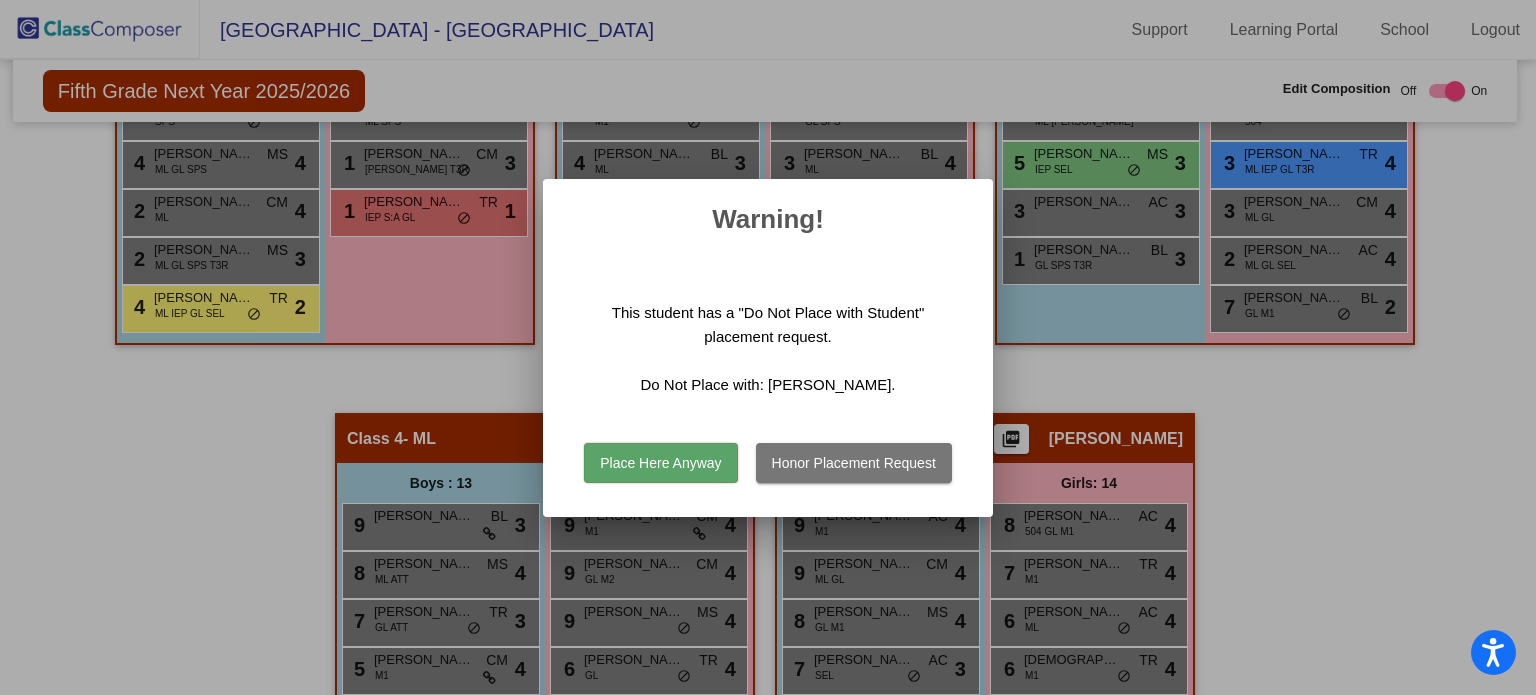 click on "Place Here Anyway" at bounding box center [660, 463] 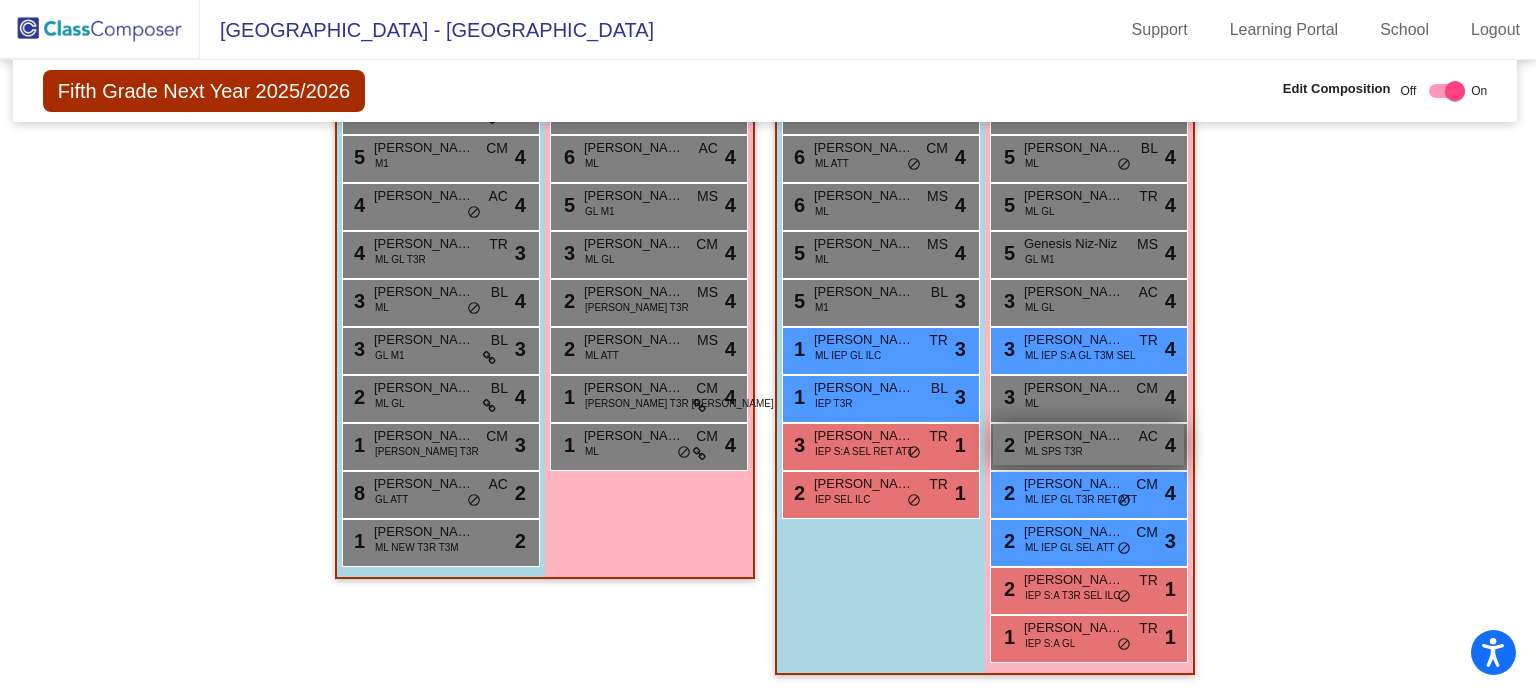 scroll, scrollTop: 1516, scrollLeft: 3, axis: both 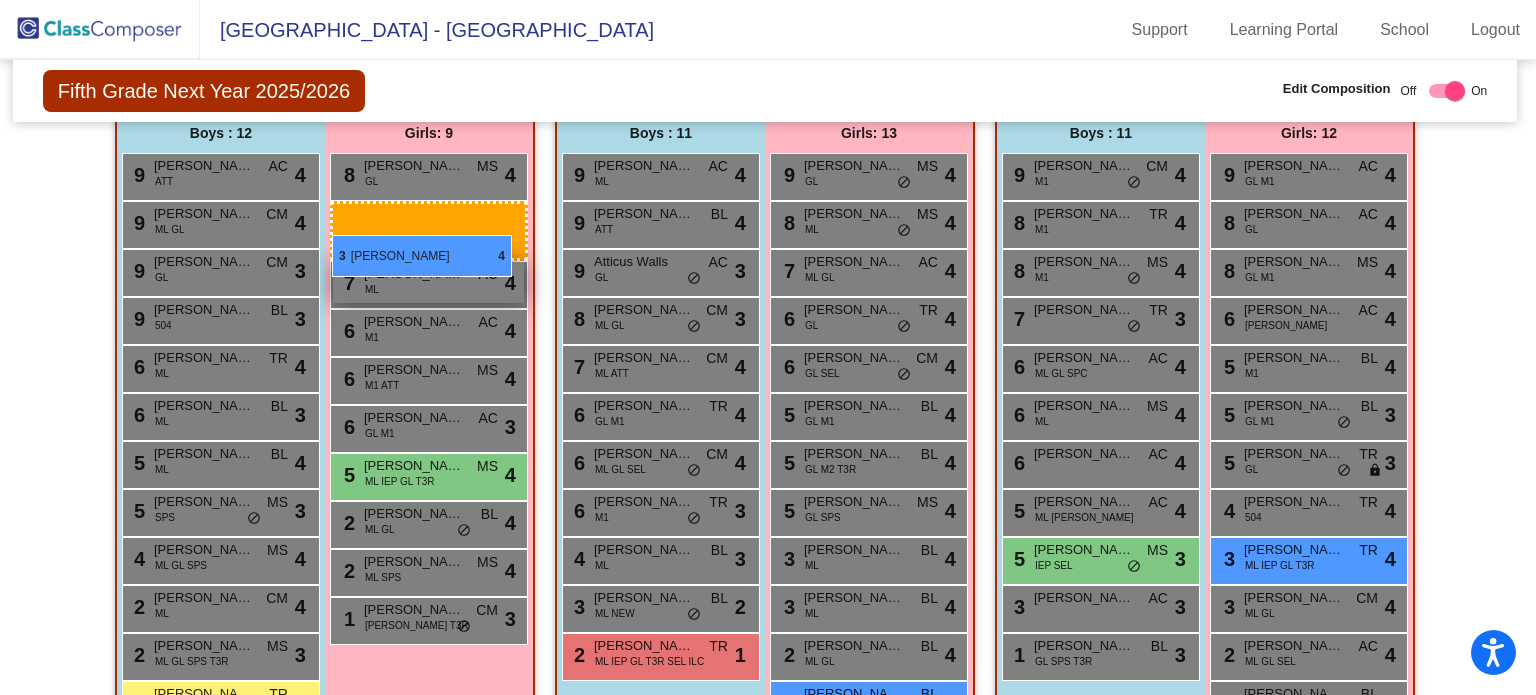 drag, startPoint x: 1084, startPoint y: 350, endPoint x: 340, endPoint y: 219, distance: 755.4449 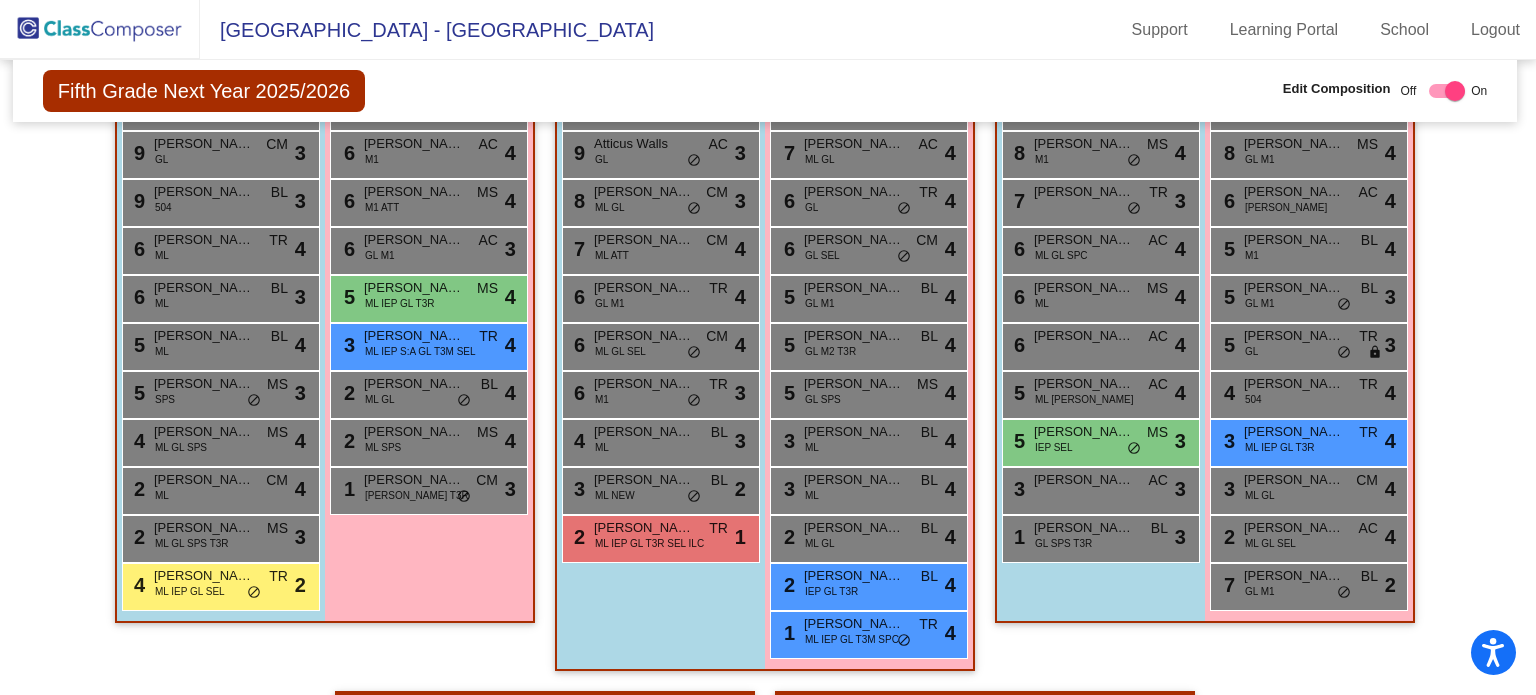 scroll, scrollTop: 682, scrollLeft: 3, axis: both 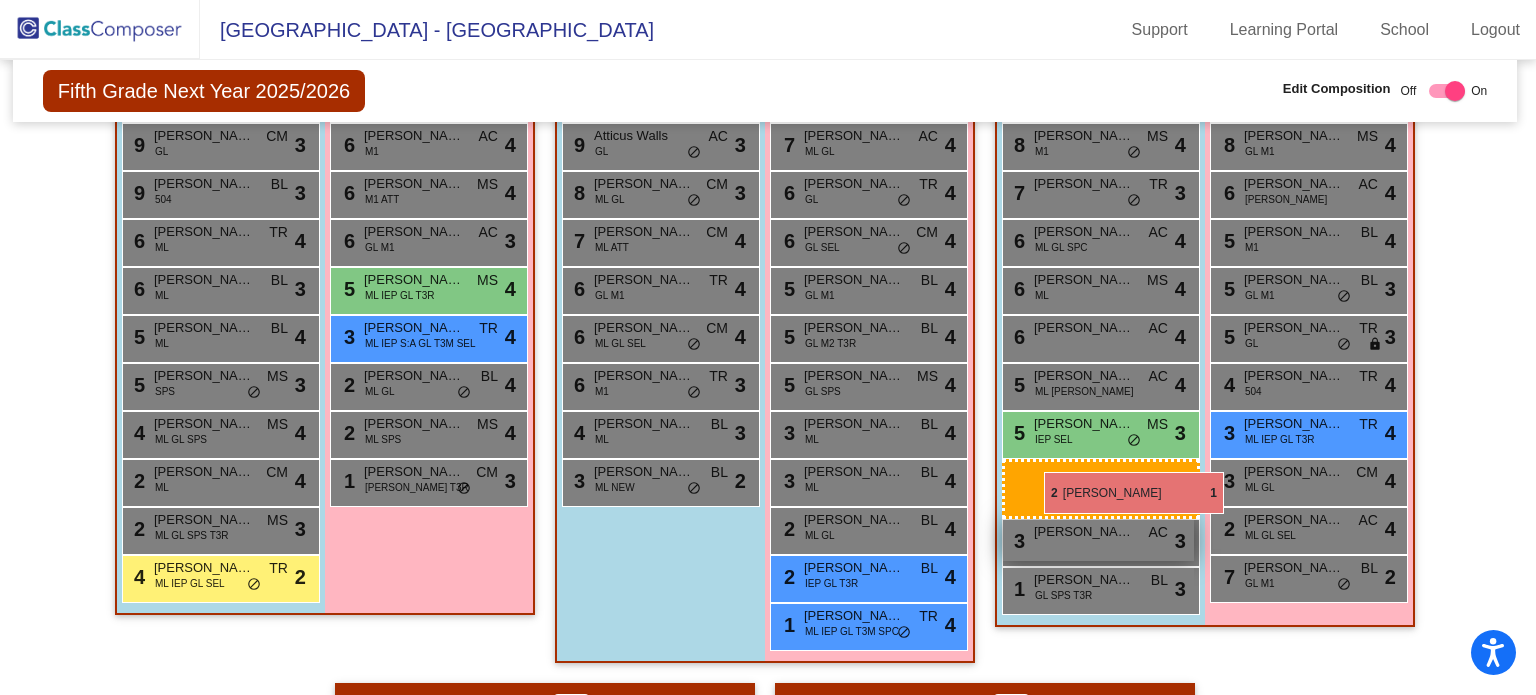 drag, startPoint x: 646, startPoint y: 509, endPoint x: 1025, endPoint y: 459, distance: 382.28394 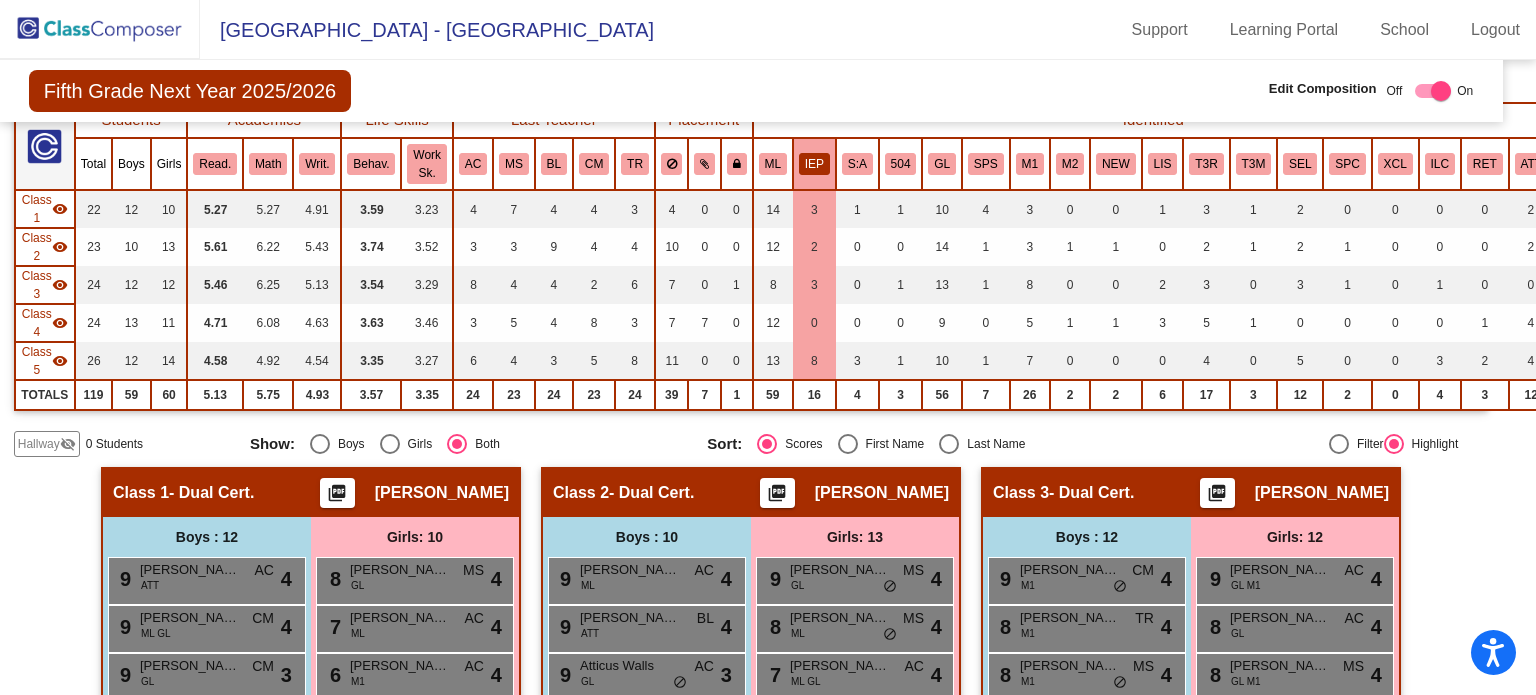 scroll, scrollTop: 120, scrollLeft: 14, axis: both 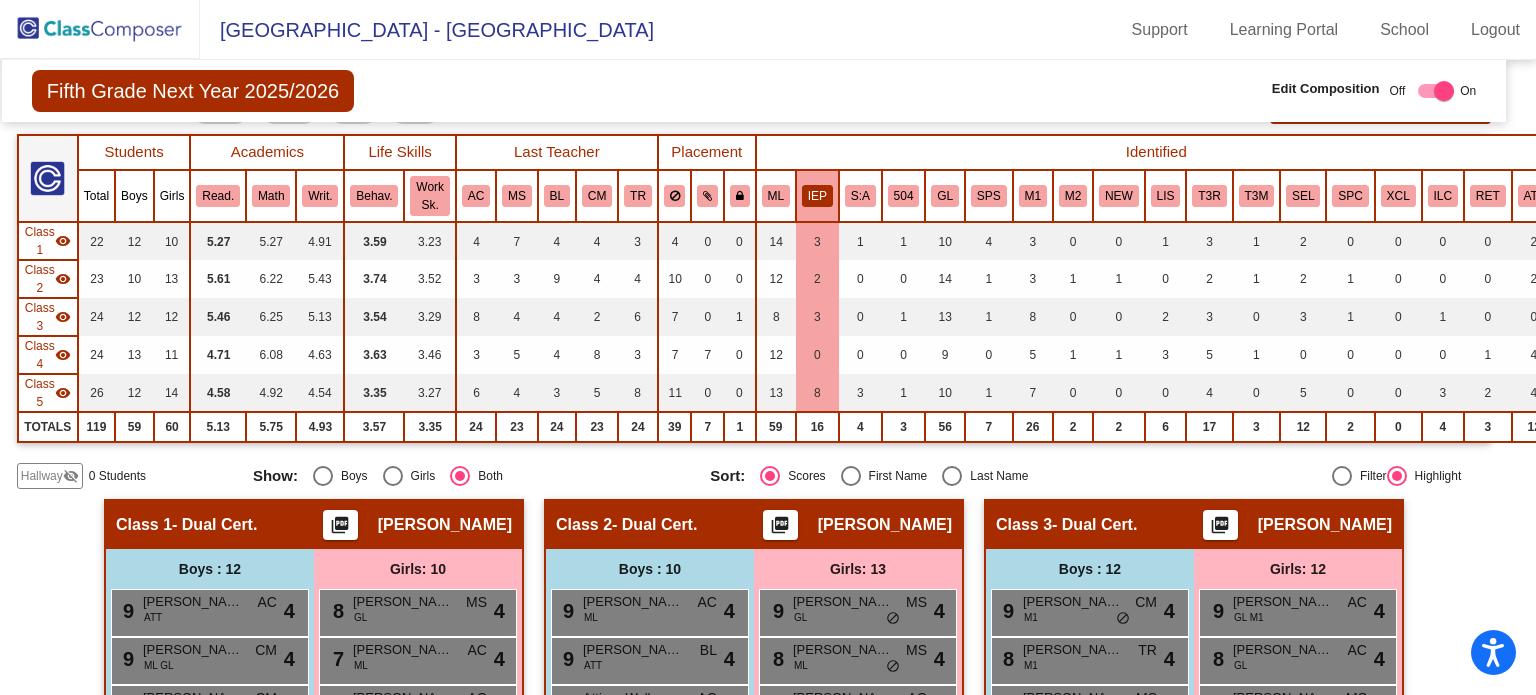 click on "IEP" 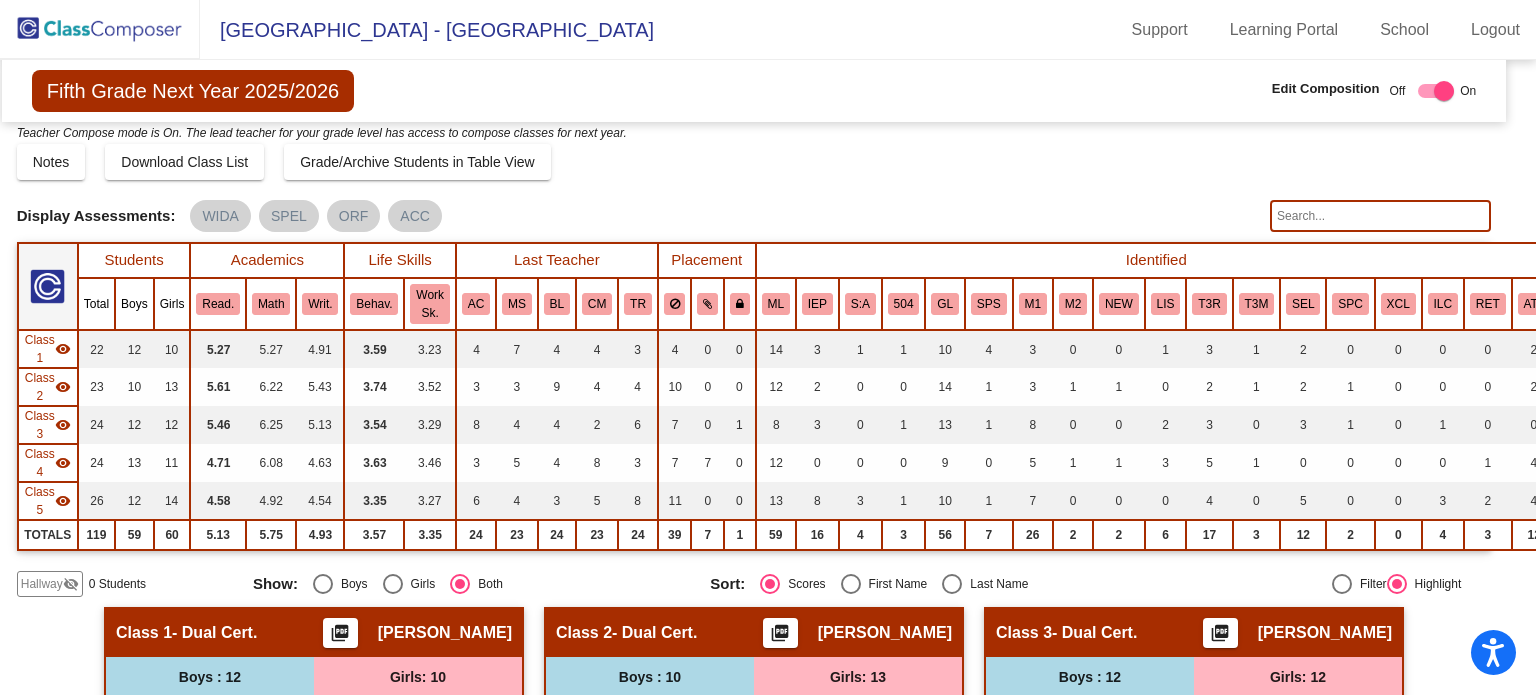 scroll, scrollTop: 0, scrollLeft: 14, axis: horizontal 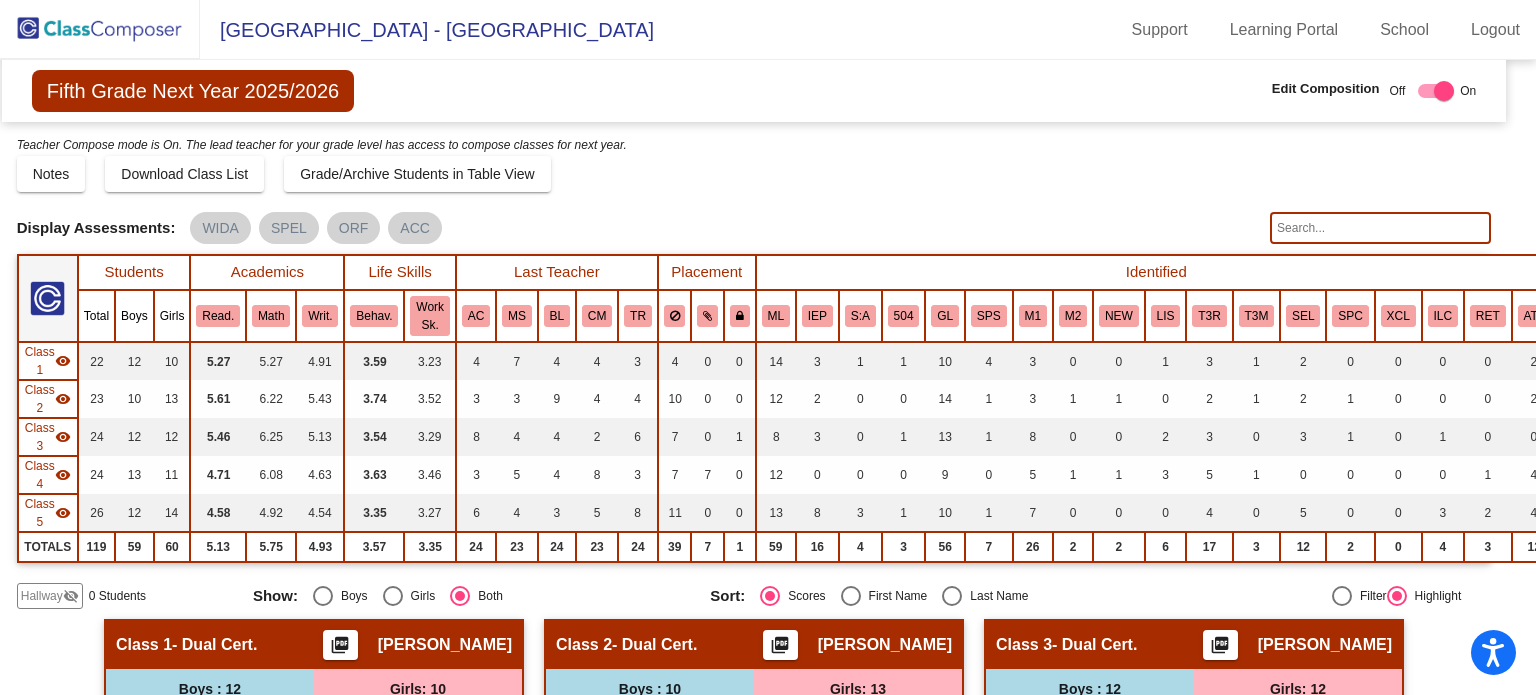 click 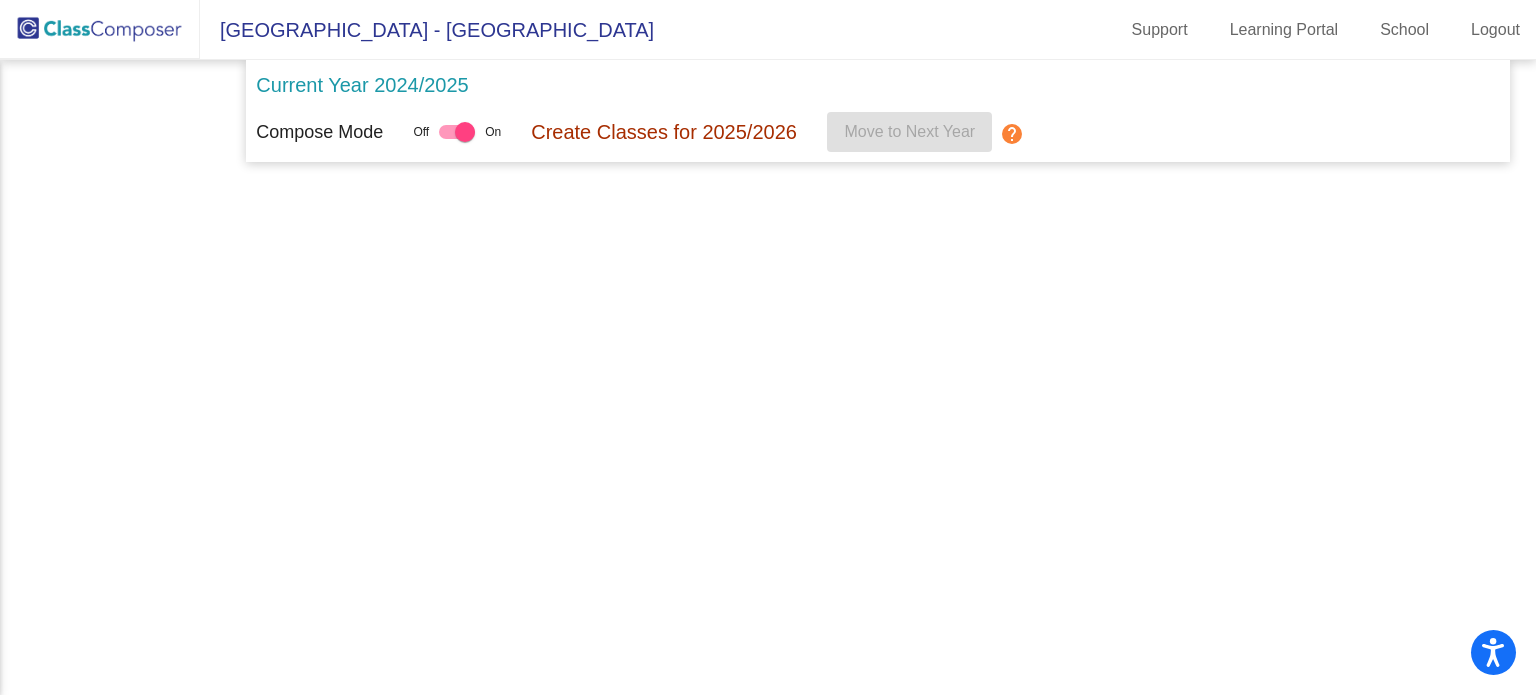 scroll, scrollTop: 0, scrollLeft: 0, axis: both 